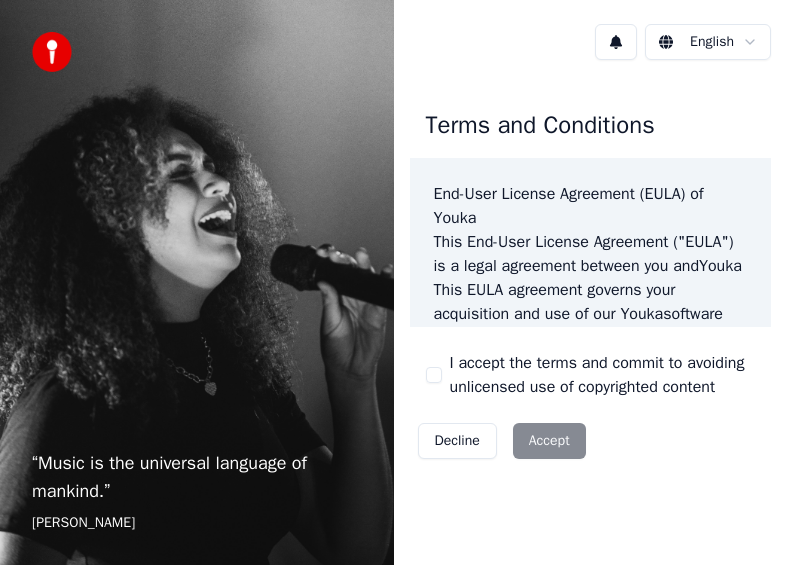 scroll, scrollTop: 0, scrollLeft: 0, axis: both 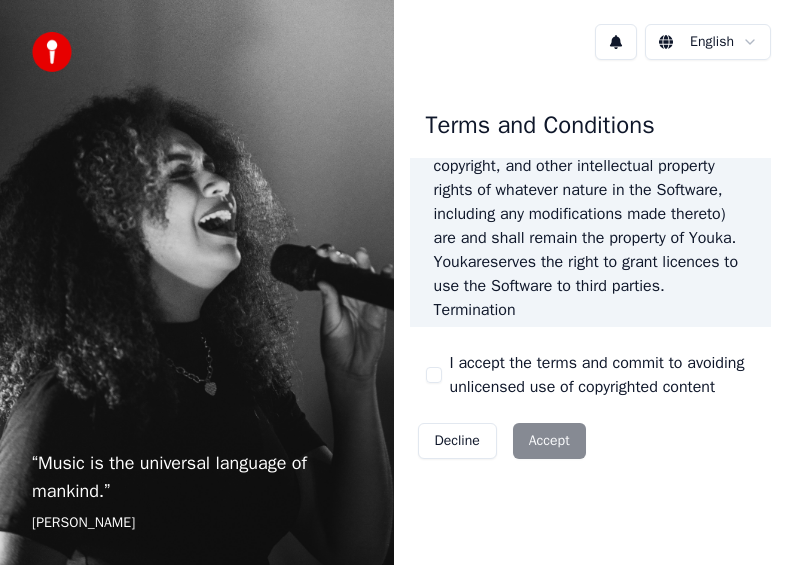 click on "I accept the terms and commit to avoiding unlicensed use of copyrighted content" at bounding box center [434, 375] 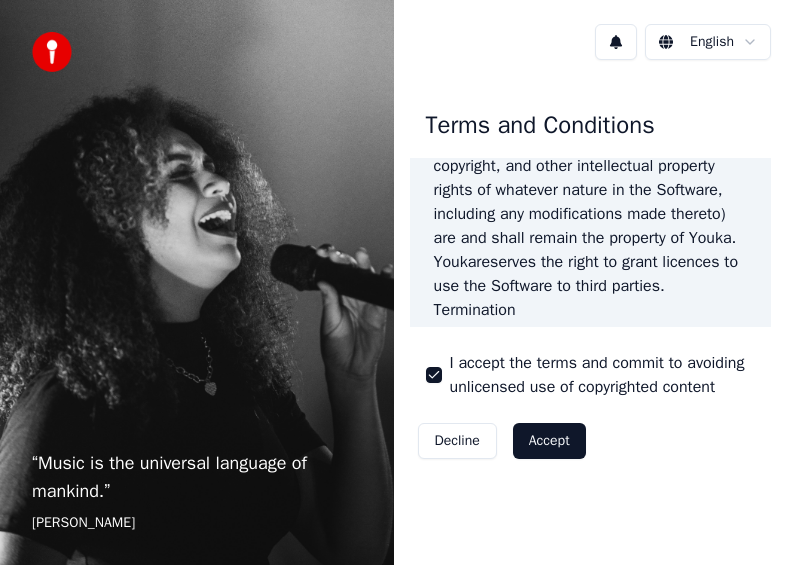 click on "Accept" at bounding box center (549, 441) 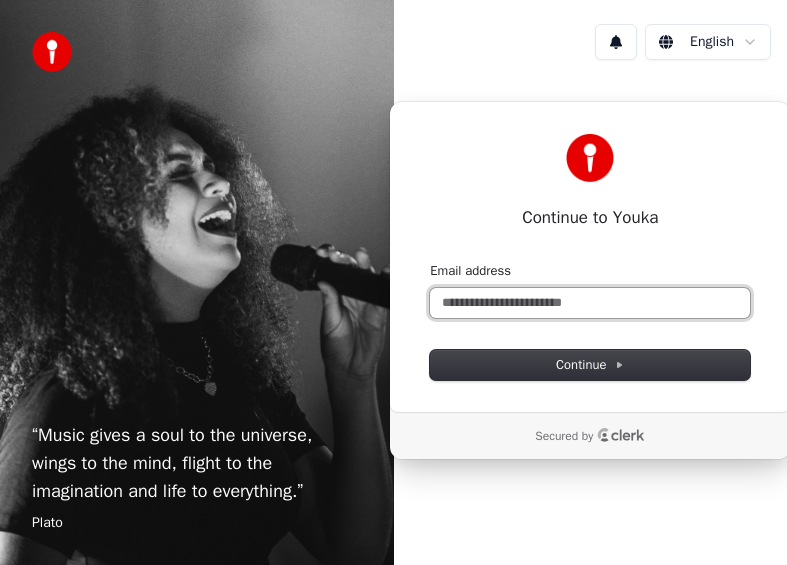 click on "Email address" at bounding box center [590, 303] 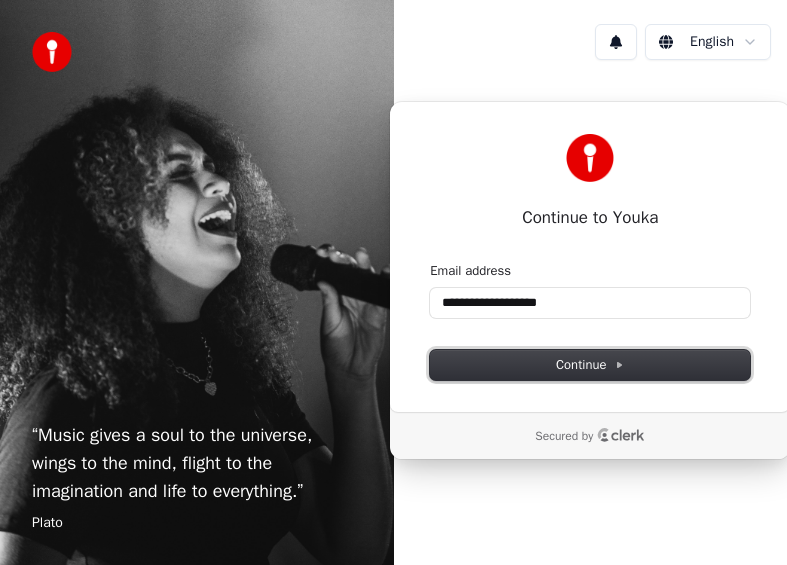 click on "Continue" at bounding box center [590, 365] 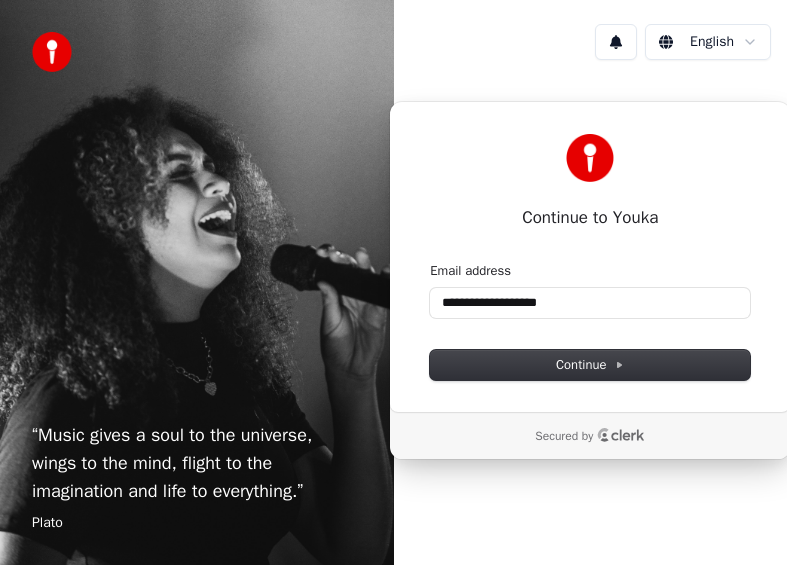 type on "**********" 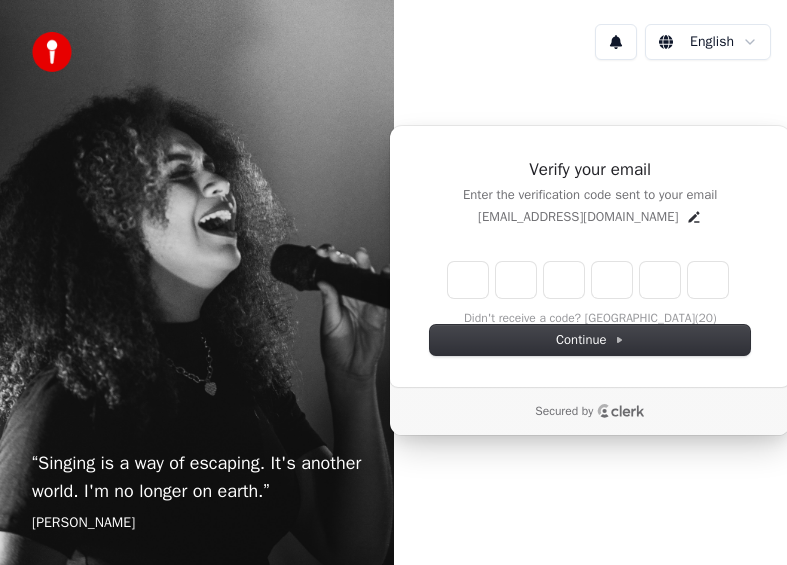 type on "*" 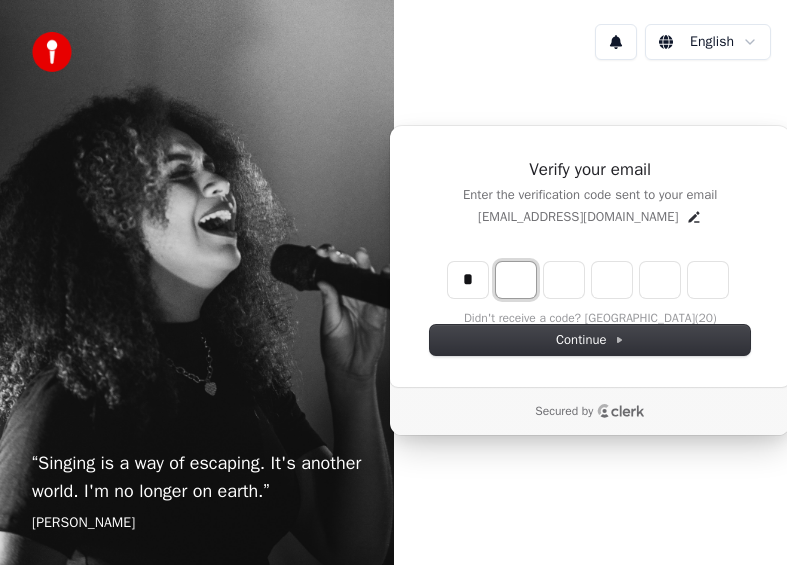 type on "*" 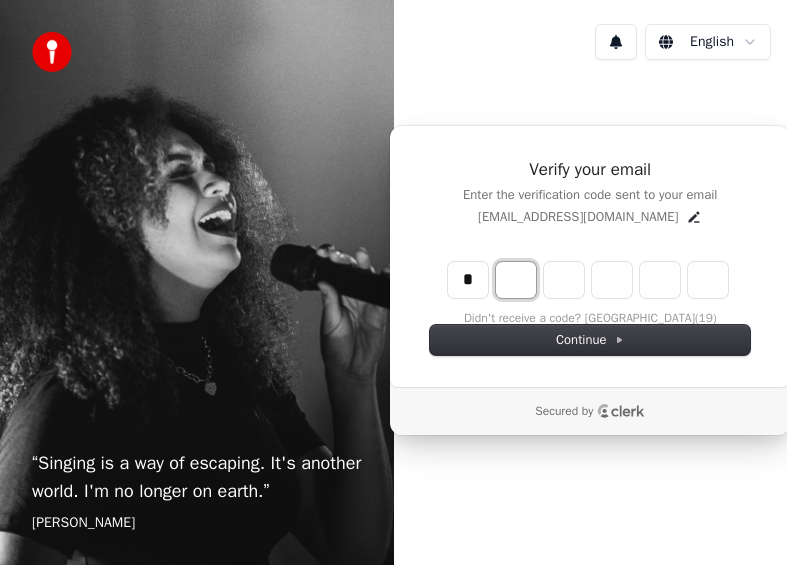 type on "*" 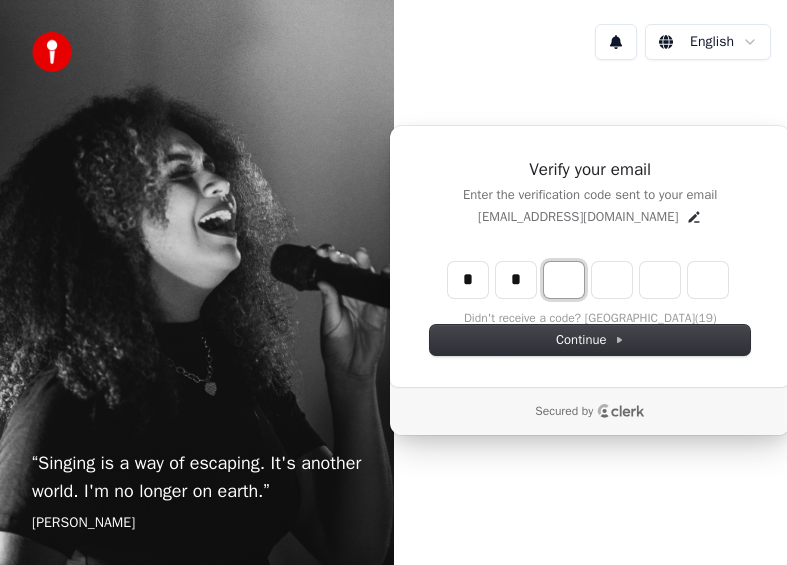 type on "**" 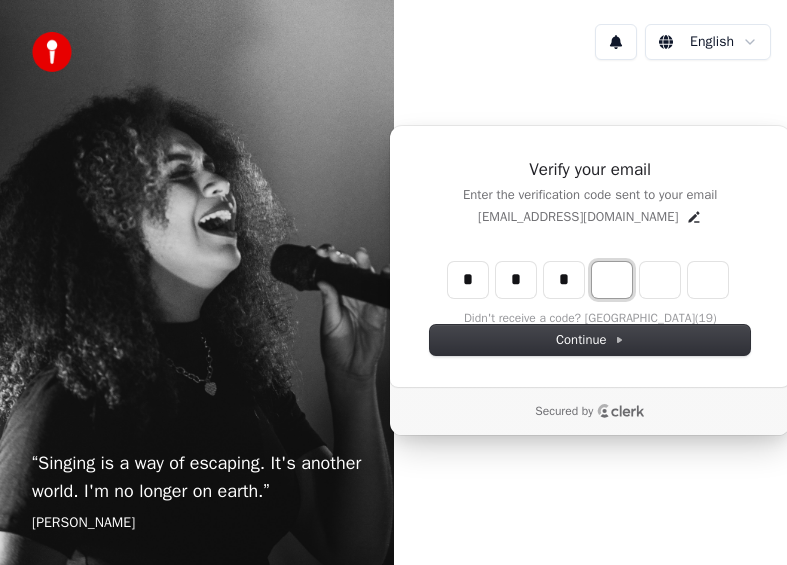 type on "***" 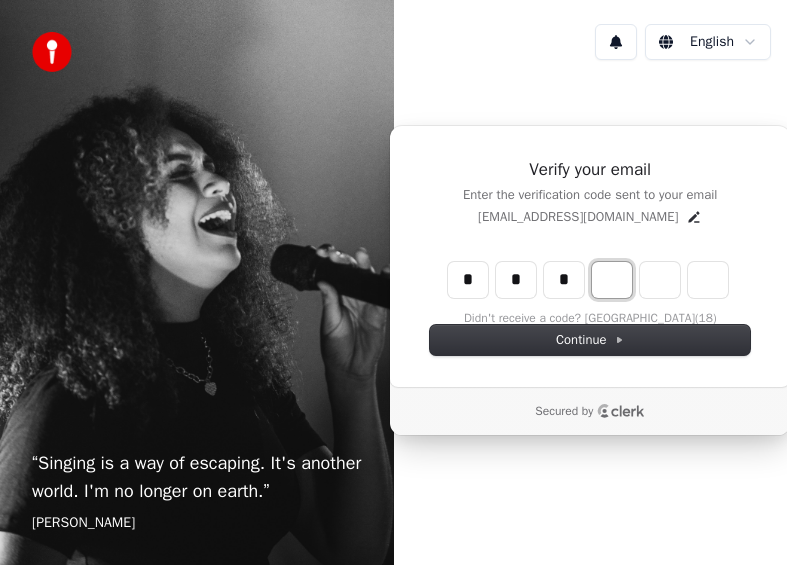 type on "*" 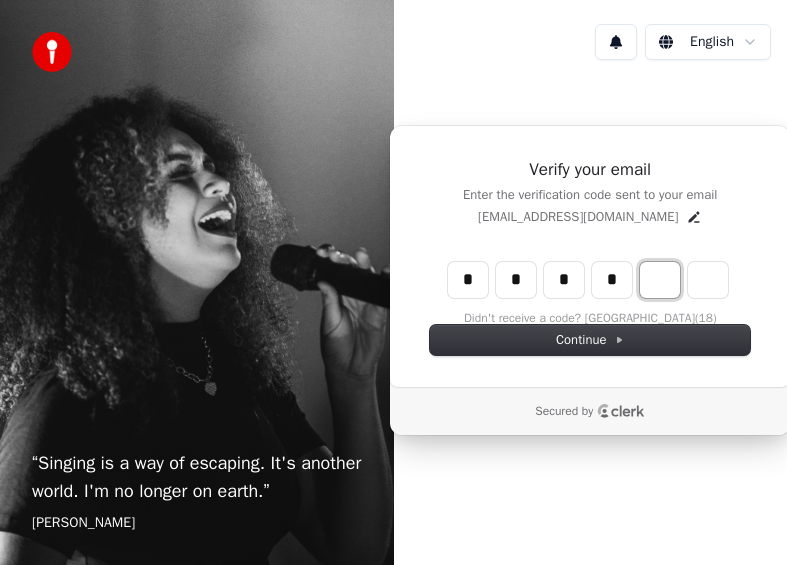 type on "****" 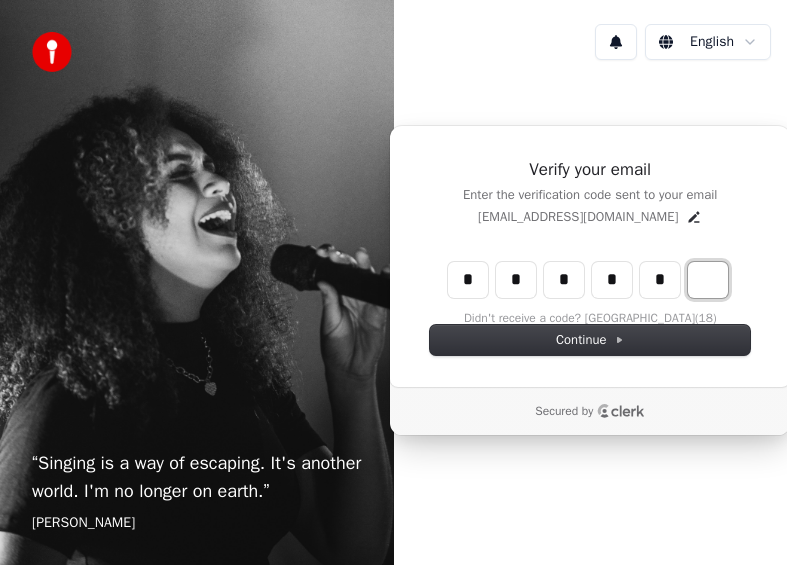 type on "******" 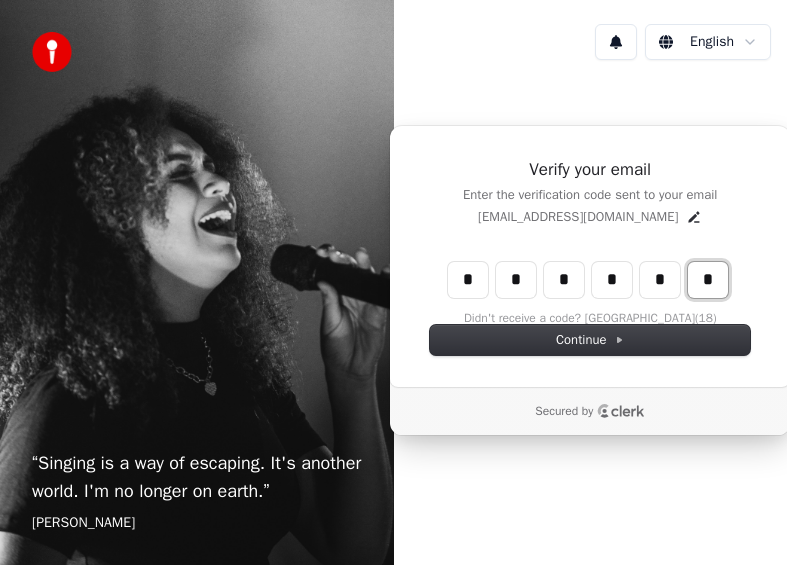 type on "*" 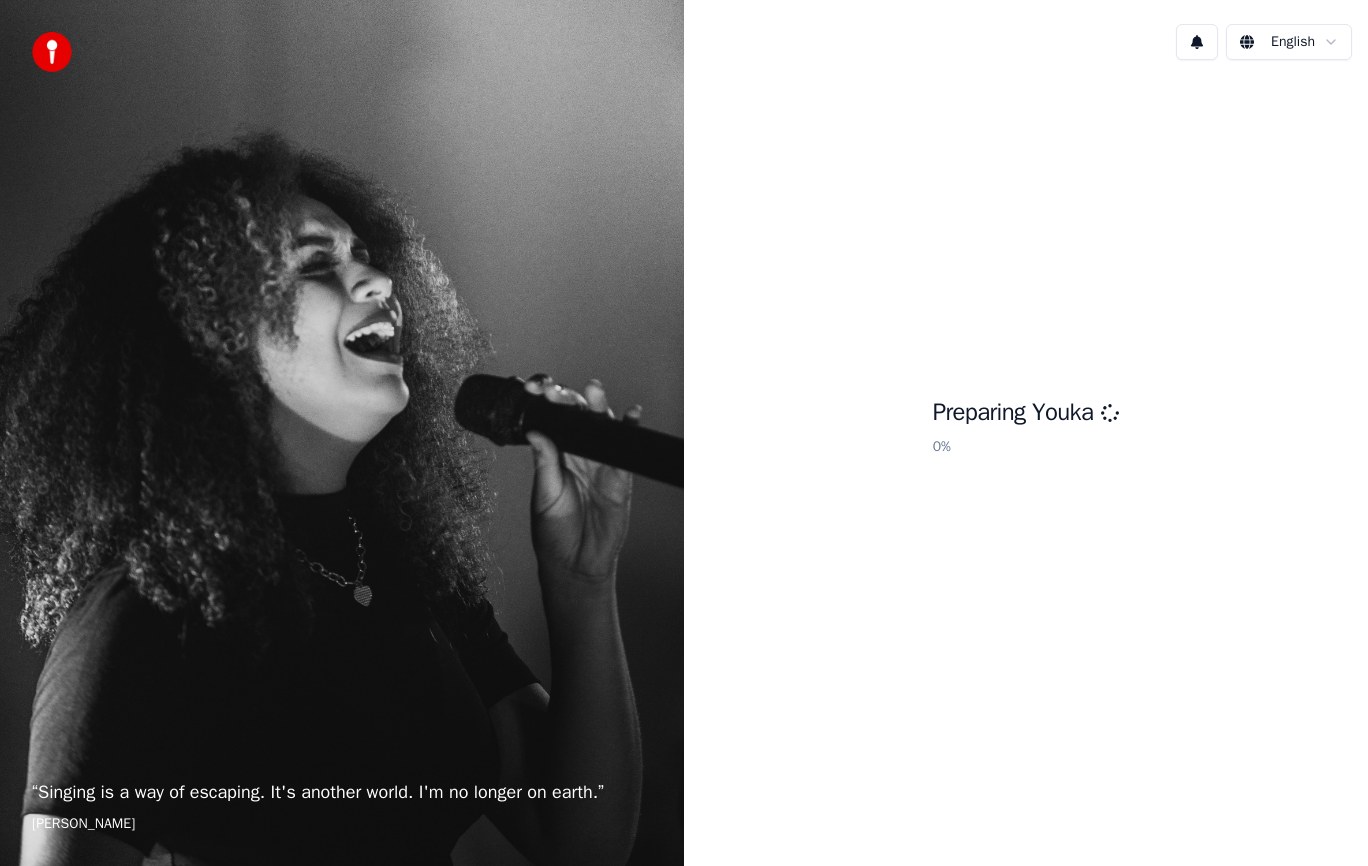 scroll, scrollTop: 0, scrollLeft: 0, axis: both 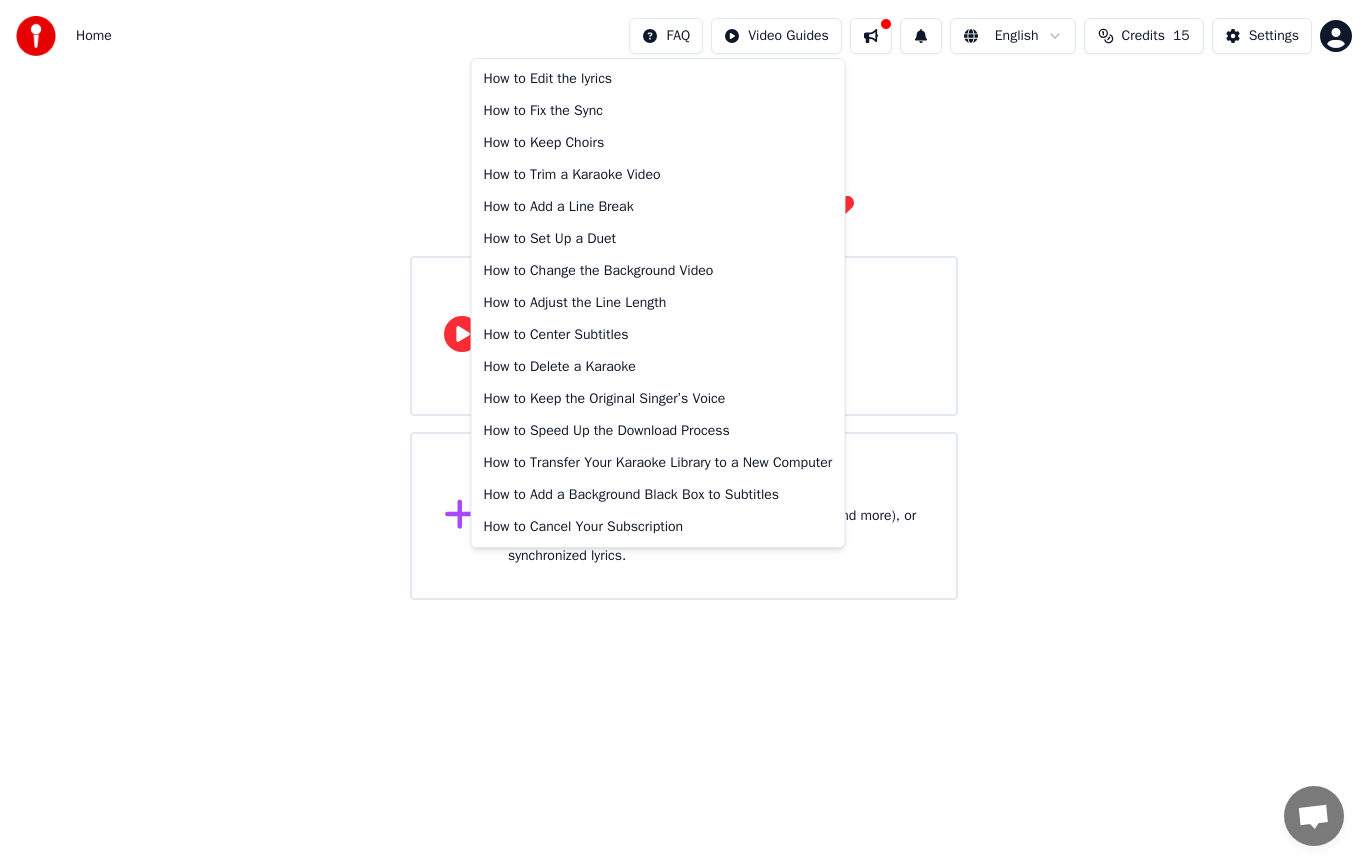 click on "Home FAQ Video Guides English Credits 15 Settings Welcome to Youka Watch Quick Start Video Create Karaoke Create karaoke from audio or video files (MP3, MP4, and more), or paste a URL to instantly generate a karaoke video with synchronized lyrics. How to Edit the lyrics How to Fix the Sync How to Keep Choirs How to Trim a Karaoke Video How to Add a Line Break How to Set Up a Duet How to Change the Background Video How to Adjust the Line Length How to Center Subtitles How to Delete a Karaoke How to Keep the Original Singer’s Voice How to Speed Up the Download Process How to Transfer Your Karaoke Library to a New Computer How to Add a Background Black Box to Subtitles How to Cancel Your Subscription" at bounding box center (684, 300) 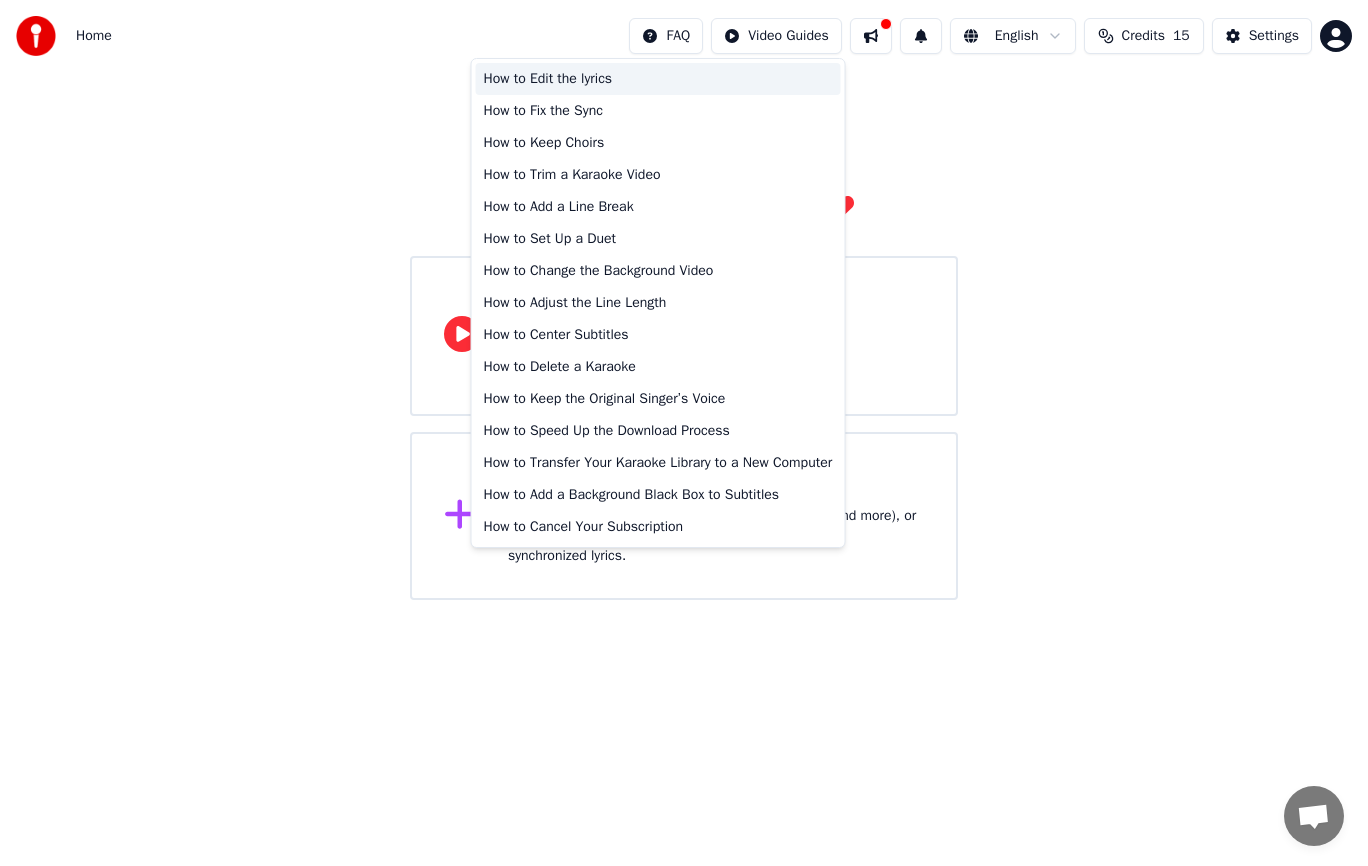 click on "How to Edit the lyrics" at bounding box center (658, 79) 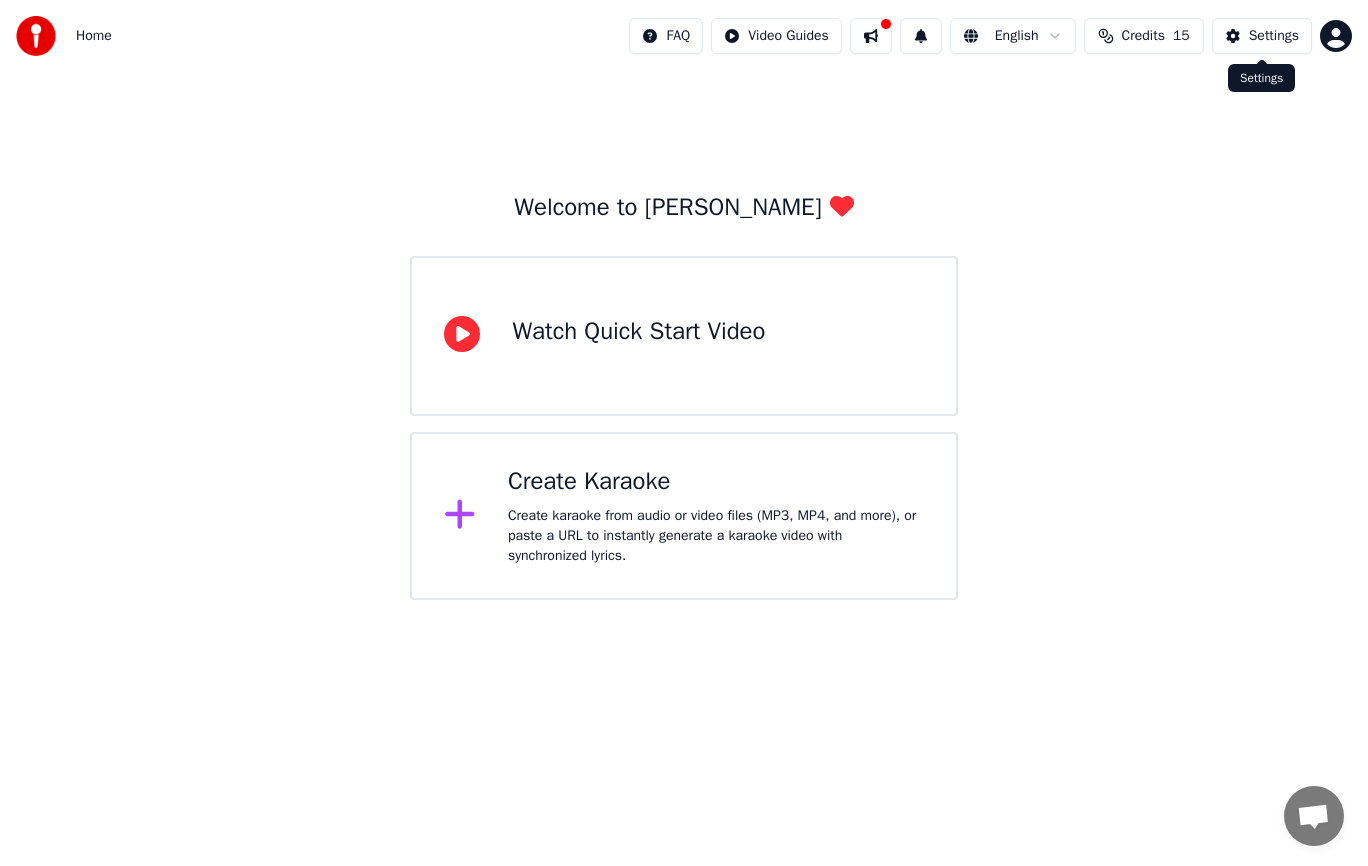 click on "Settings" at bounding box center [1274, 36] 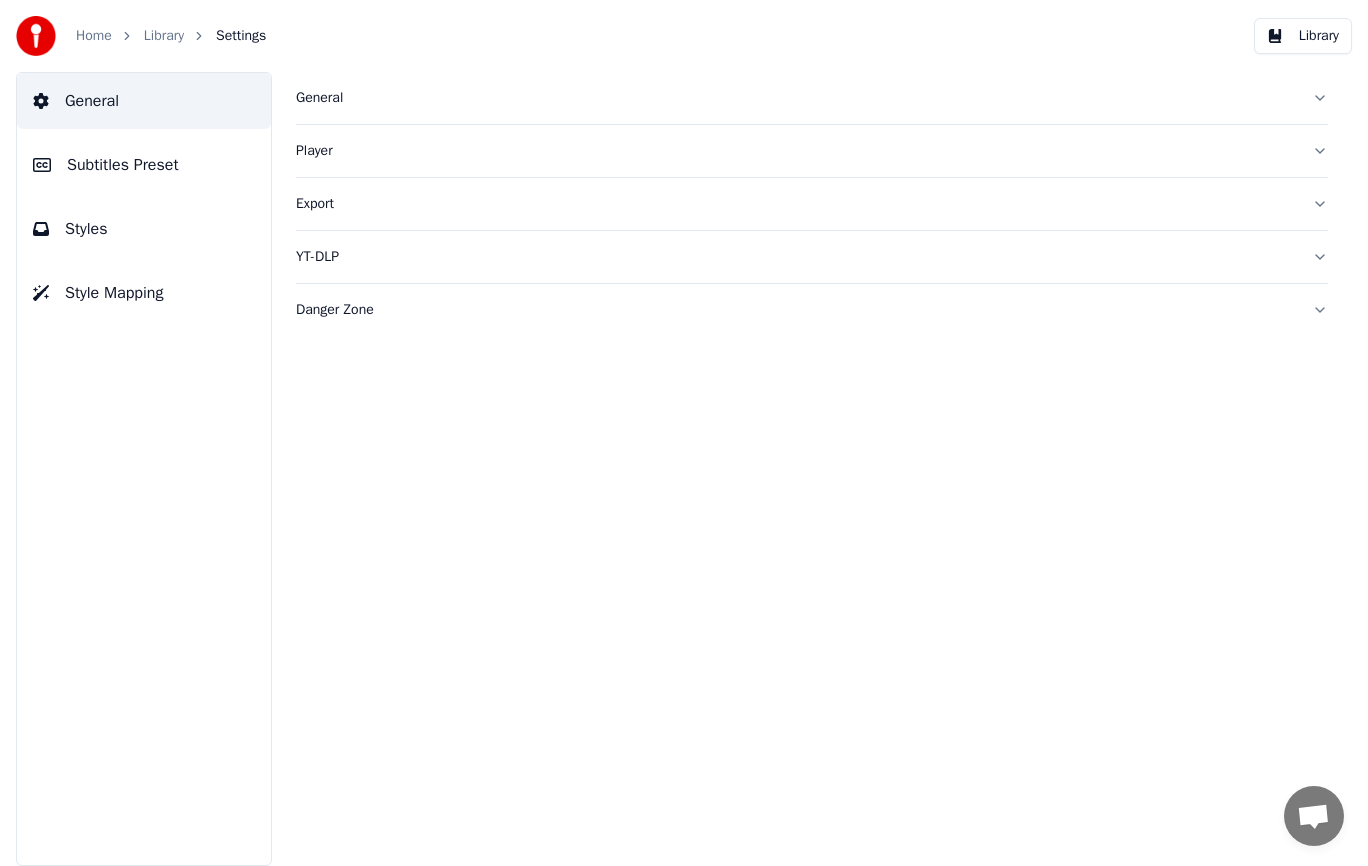 click on "General" at bounding box center (796, 98) 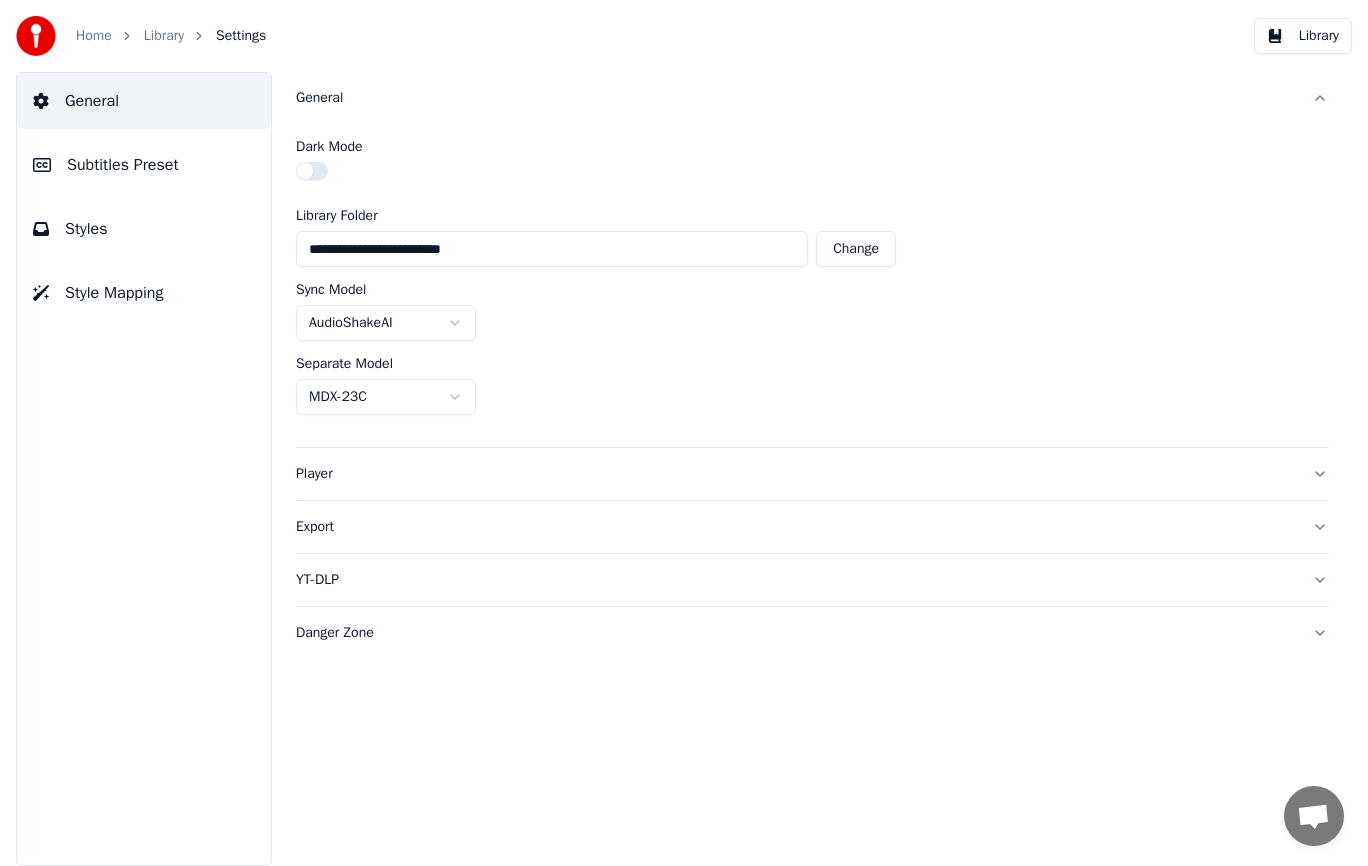click on "General" at bounding box center [92, 101] 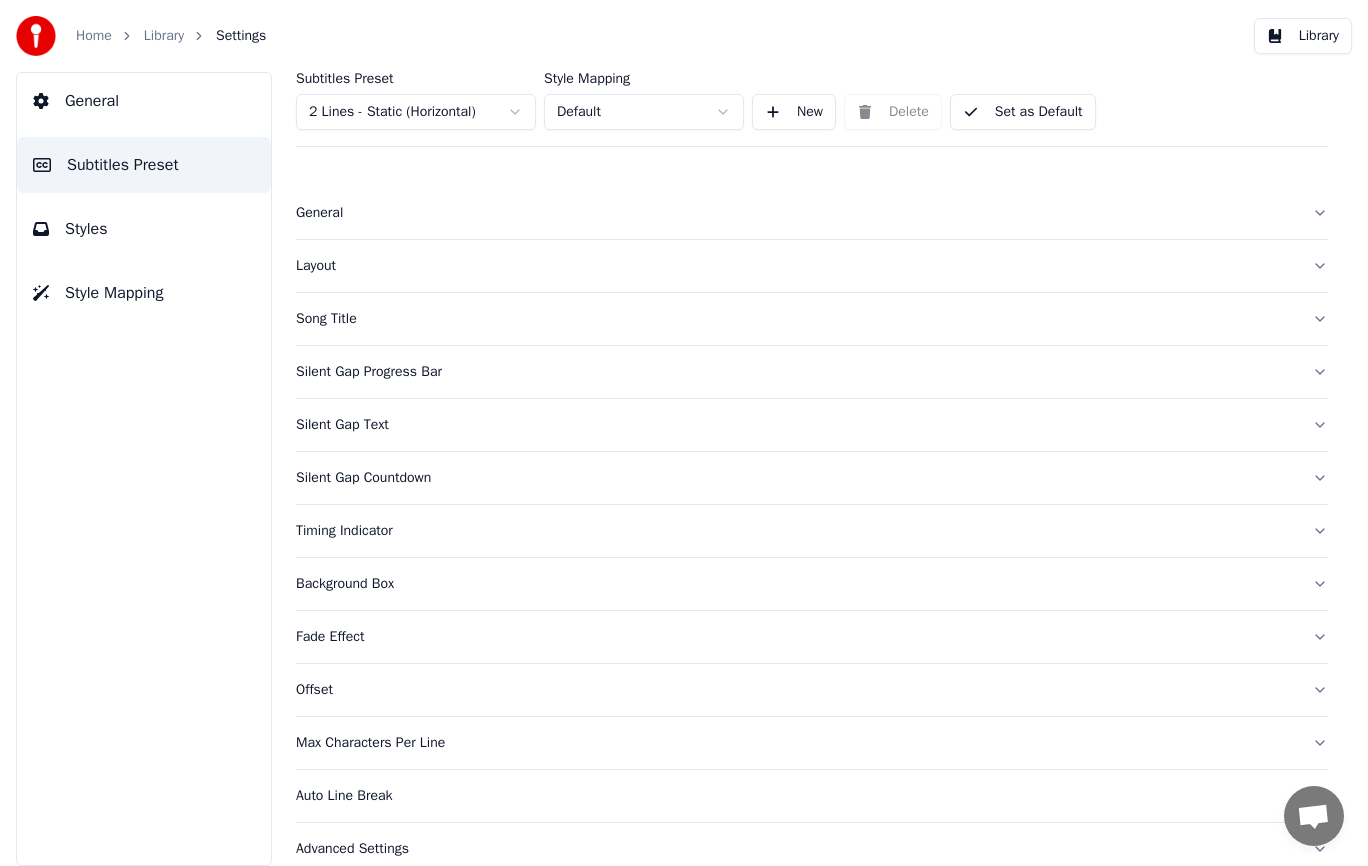 click on "Styles" at bounding box center (86, 229) 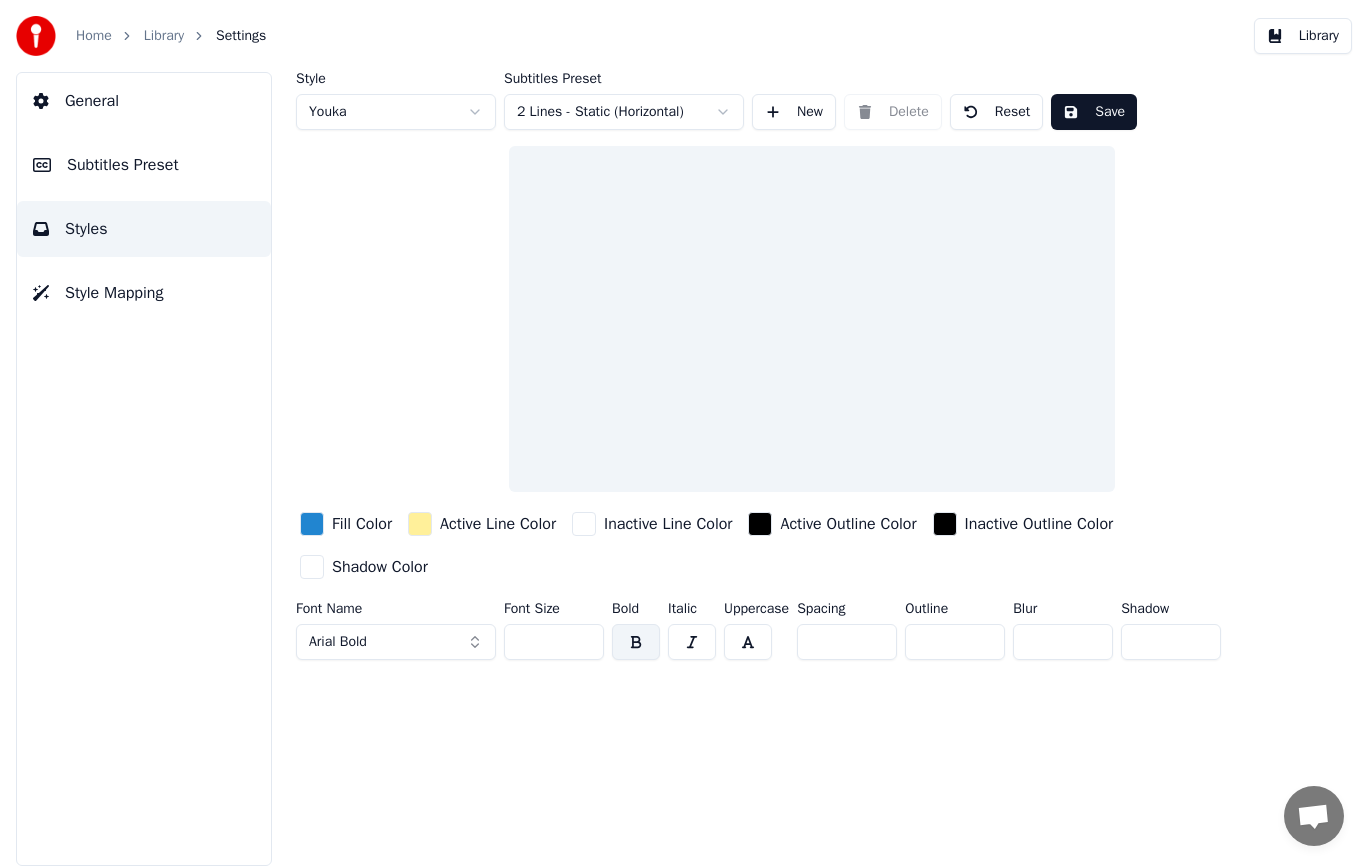 click at bounding box center (812, 319) 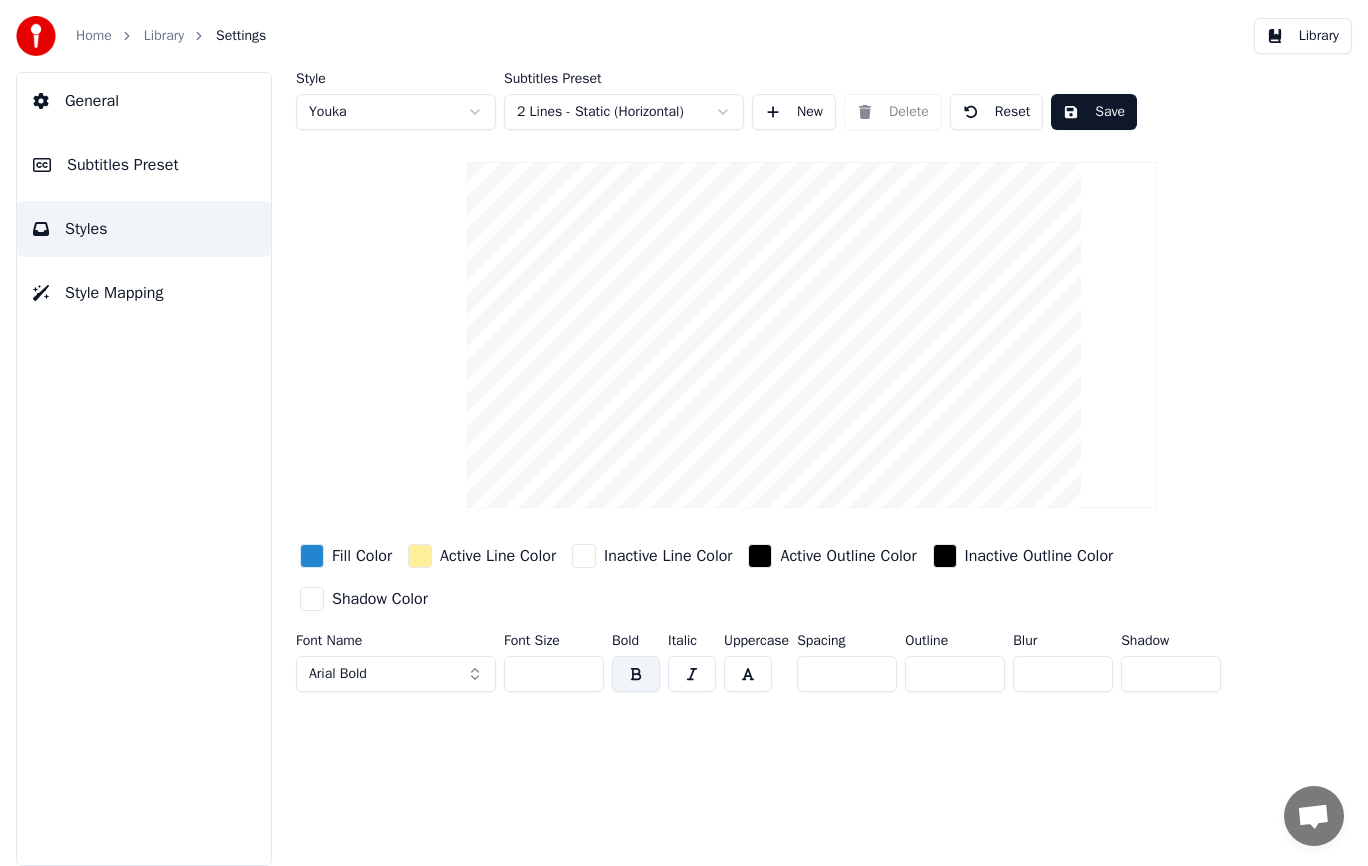 click on "Style Youka Subtitles Preset 2 Lines - Static (Horizontal) New Delete Reset Save Fill Color Active Line Color Inactive Line Color Active Outline Color Inactive Outline Color Shadow Color Font Name Arial Bold Font Size ** Bold Italic Uppercase Spacing * Outline * Blur * Shadow *" at bounding box center (812, 386) 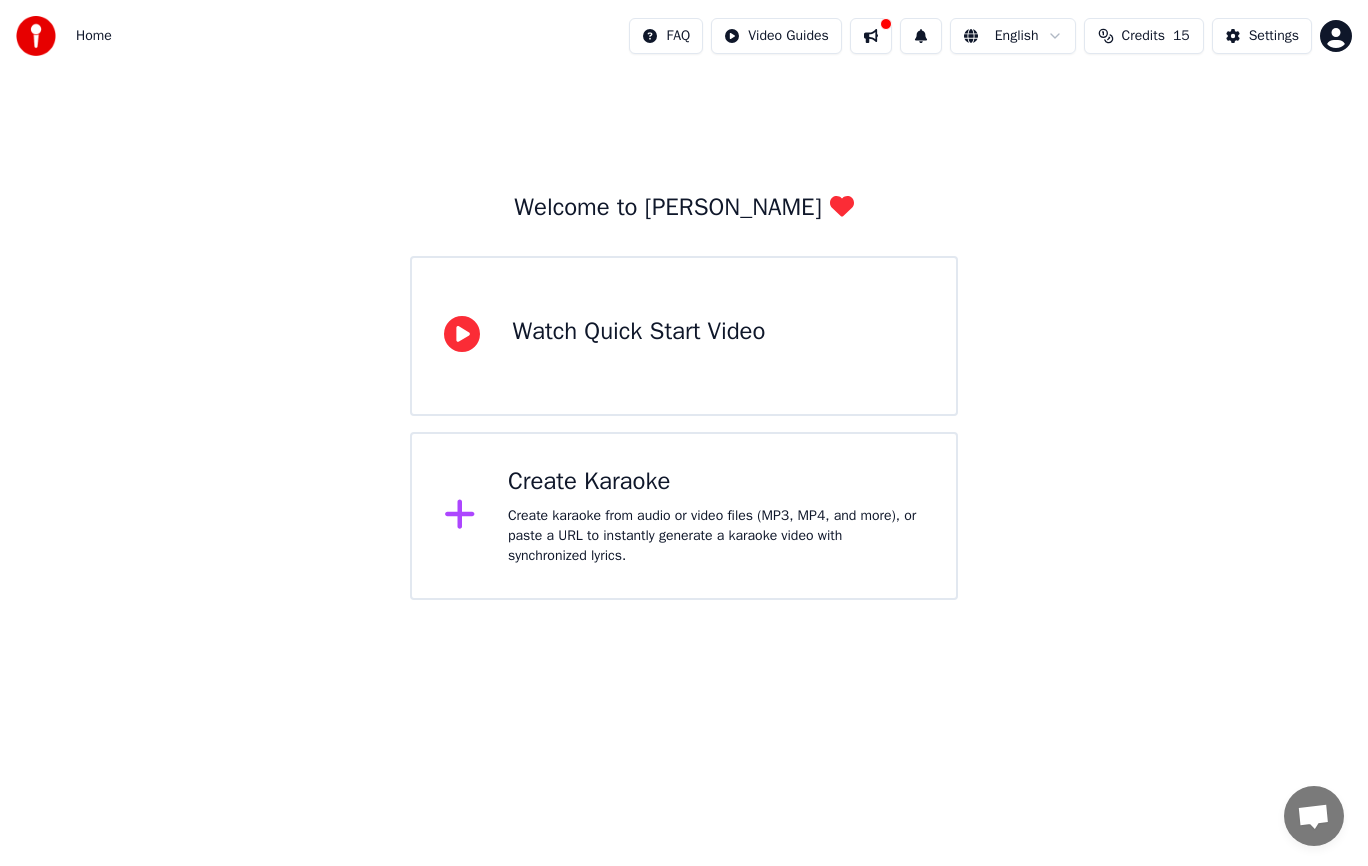 click on "Create Karaoke" at bounding box center (716, 482) 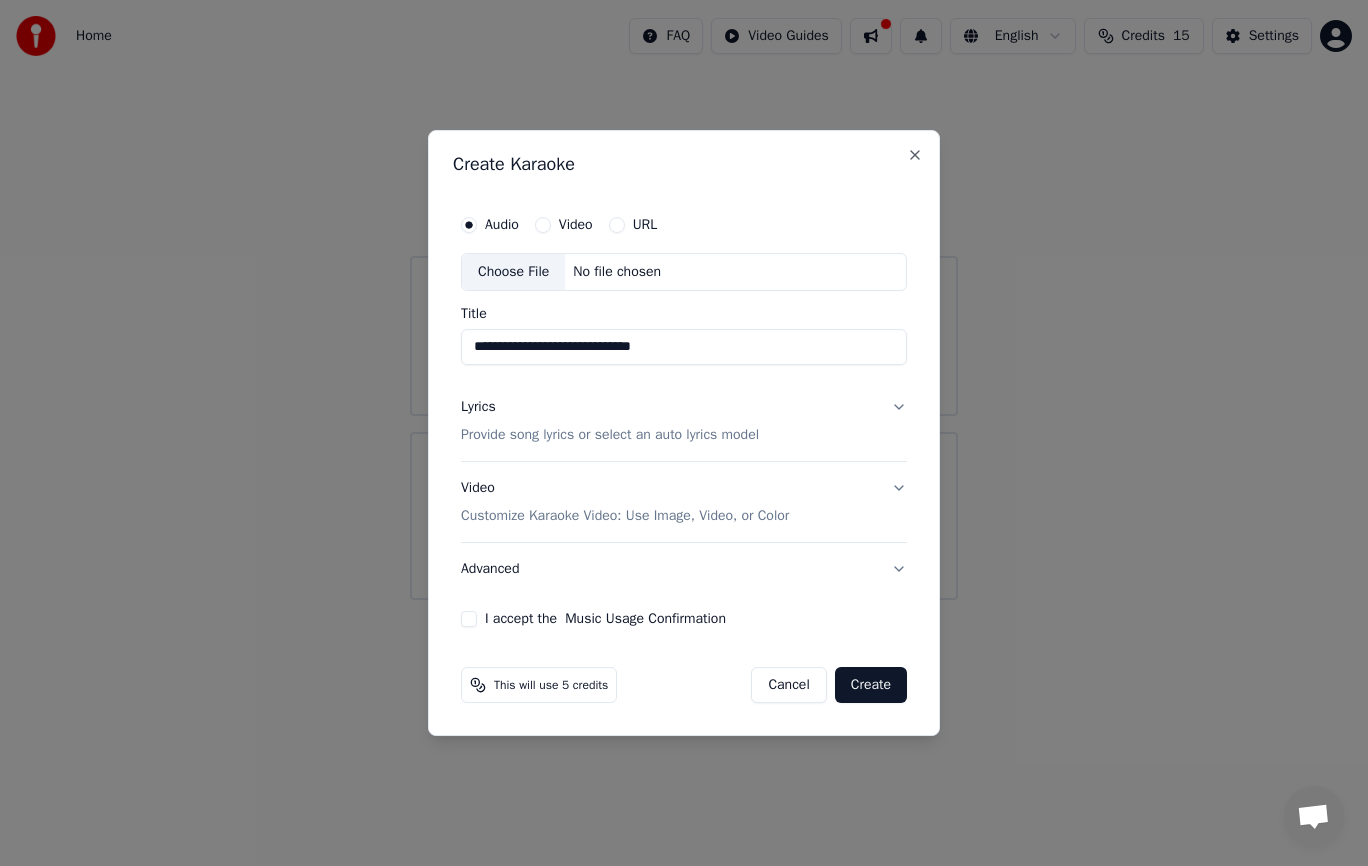 type on "**********" 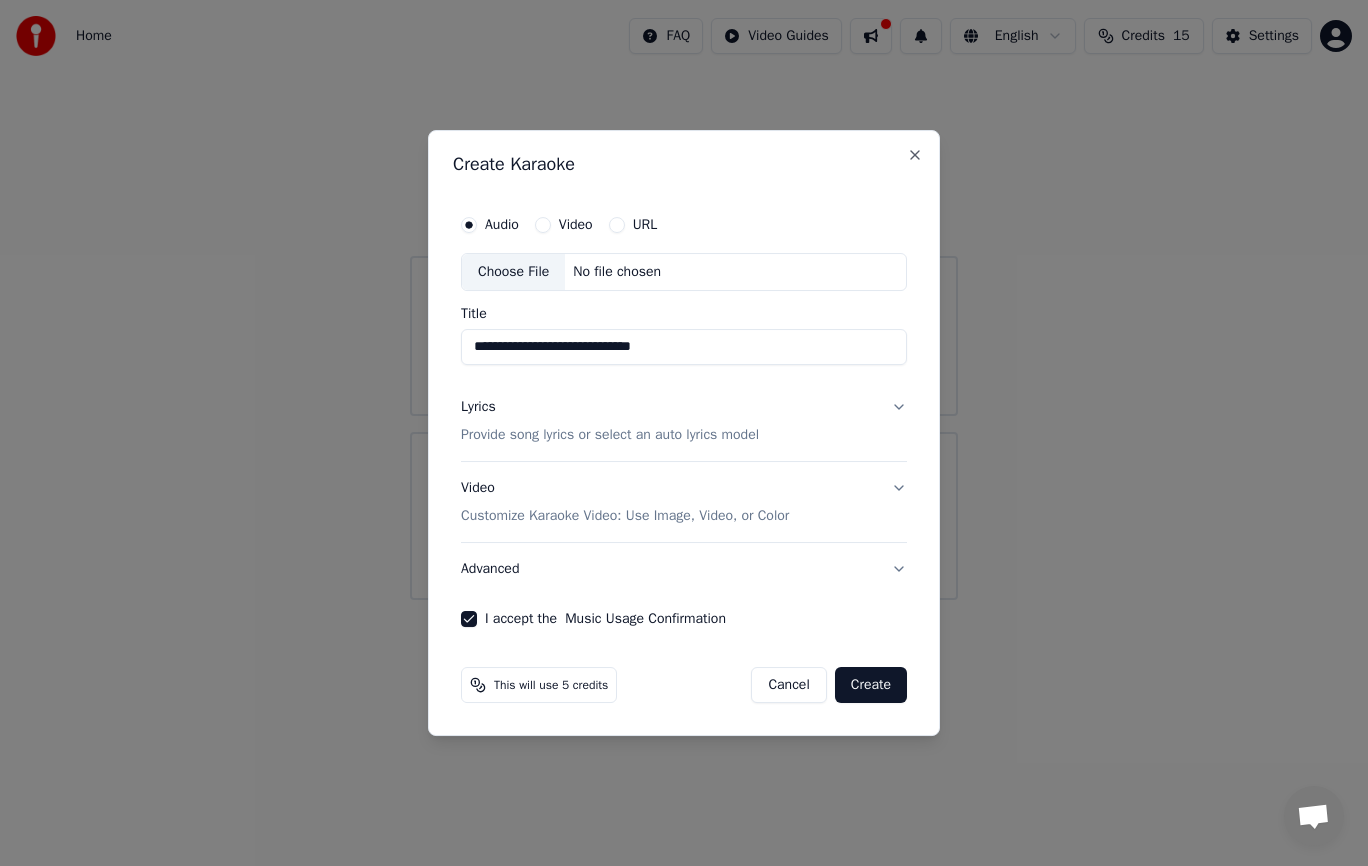 click on "URL" at bounding box center [617, 225] 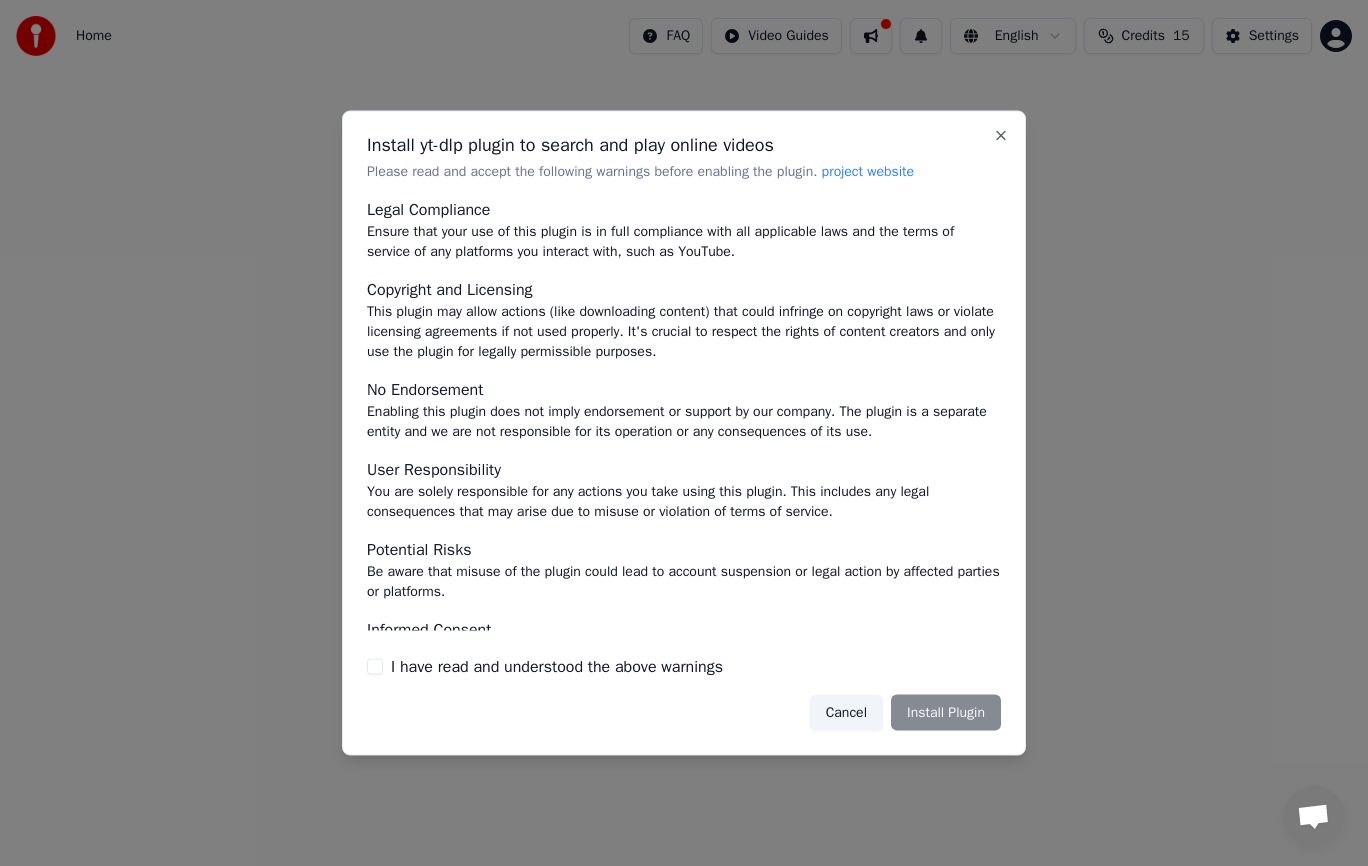 click on "Cancel Install Plugin" at bounding box center (905, 712) 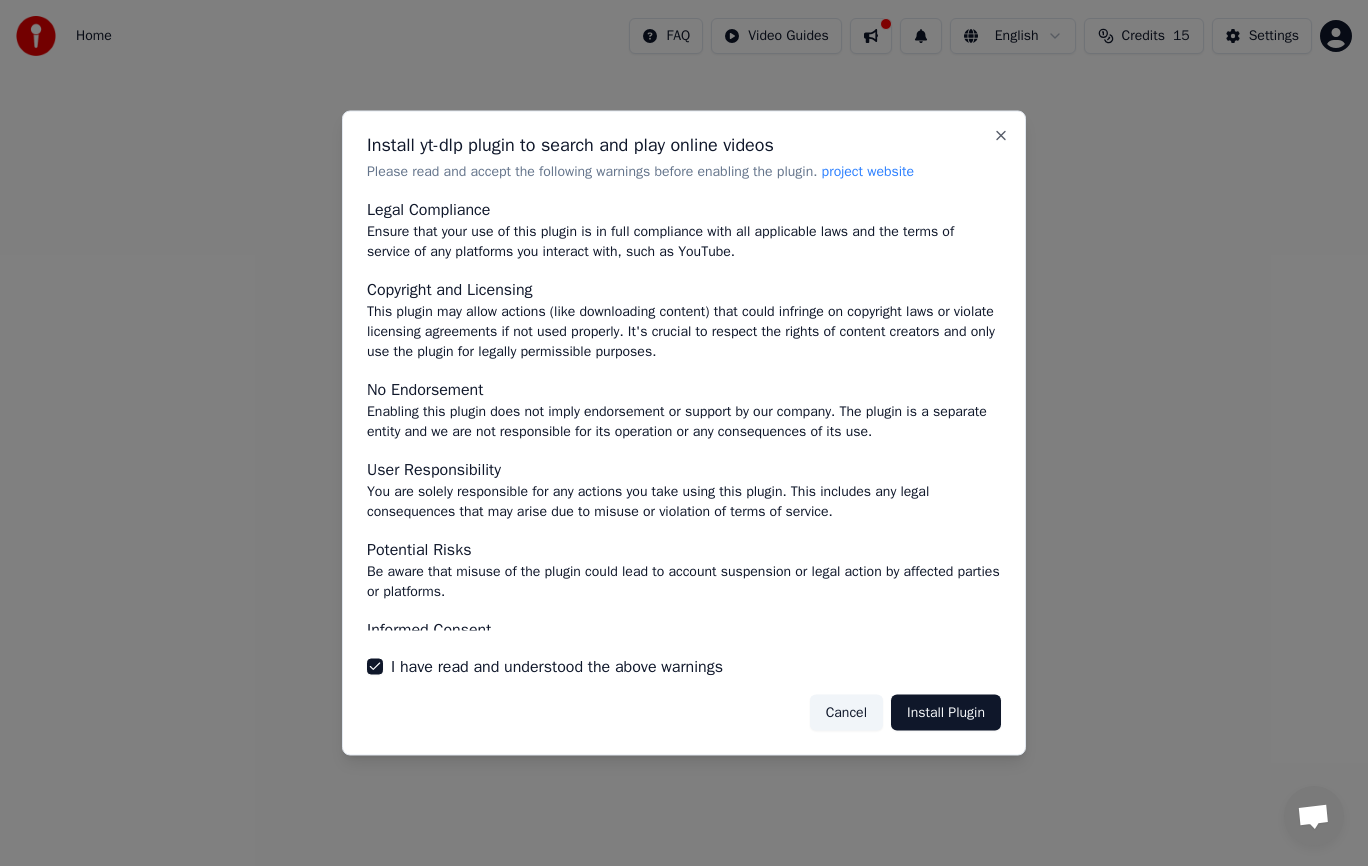 click on "Install Plugin" at bounding box center (946, 712) 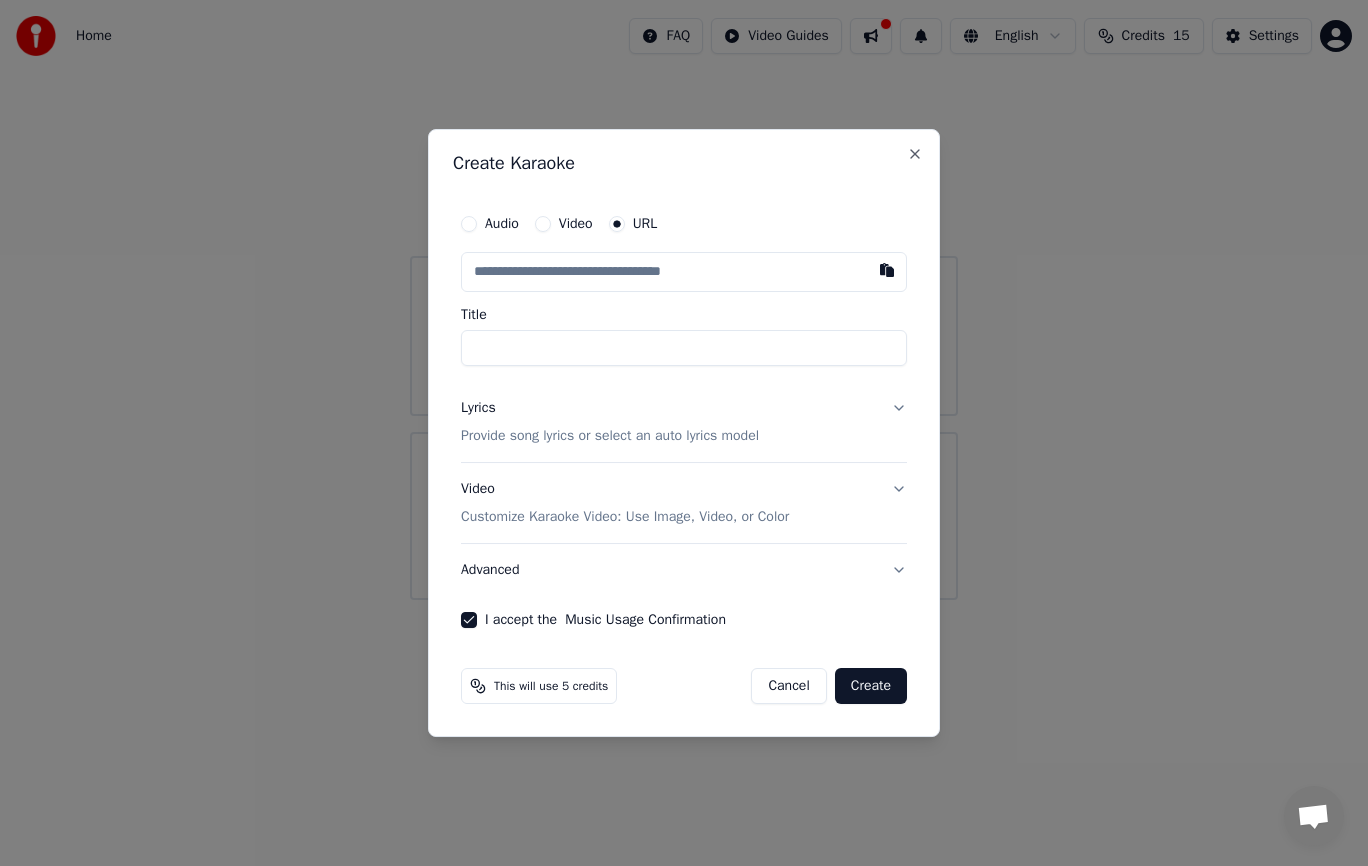 click at bounding box center [684, 272] 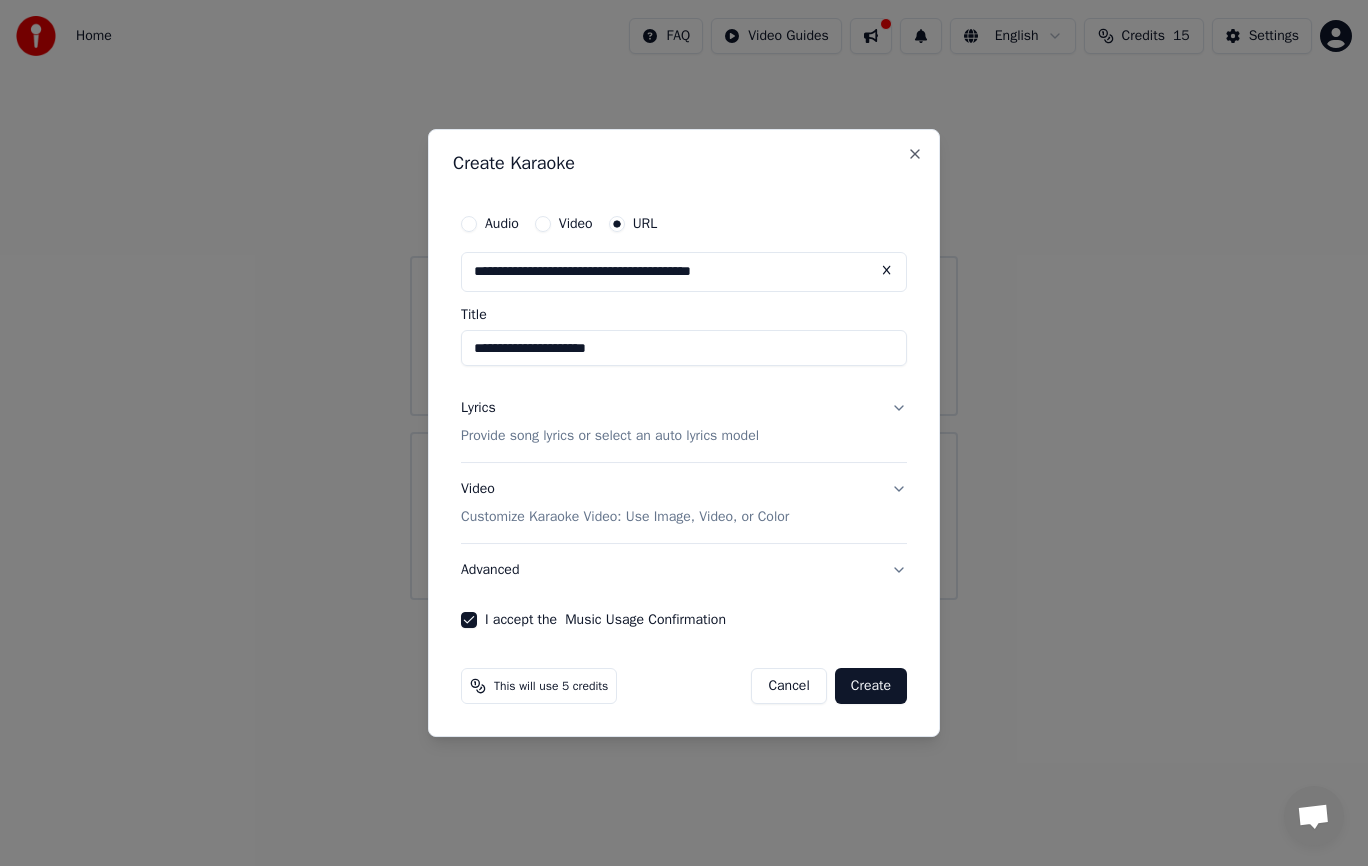 type on "**********" 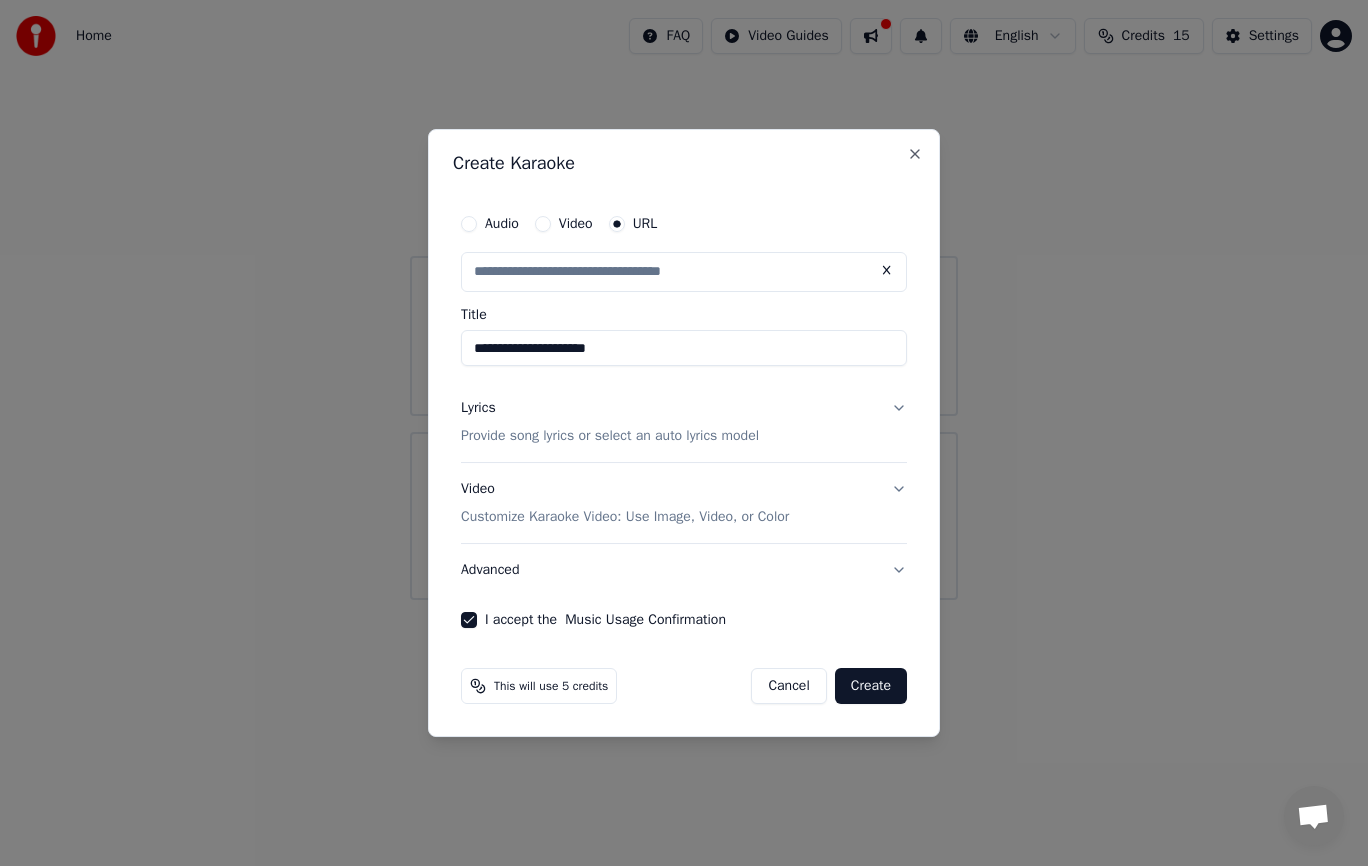 click on "**********" at bounding box center [684, 416] 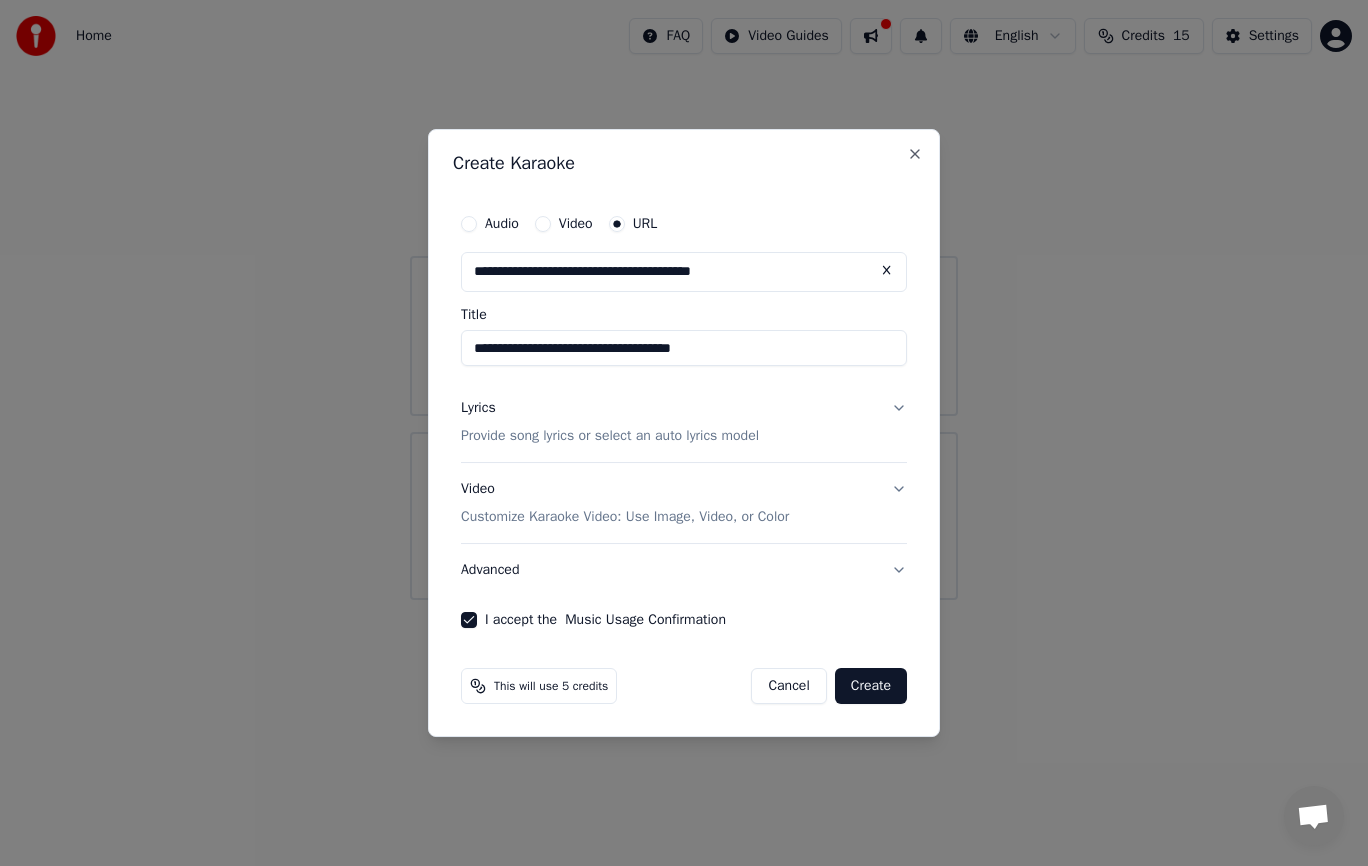 type on "**********" 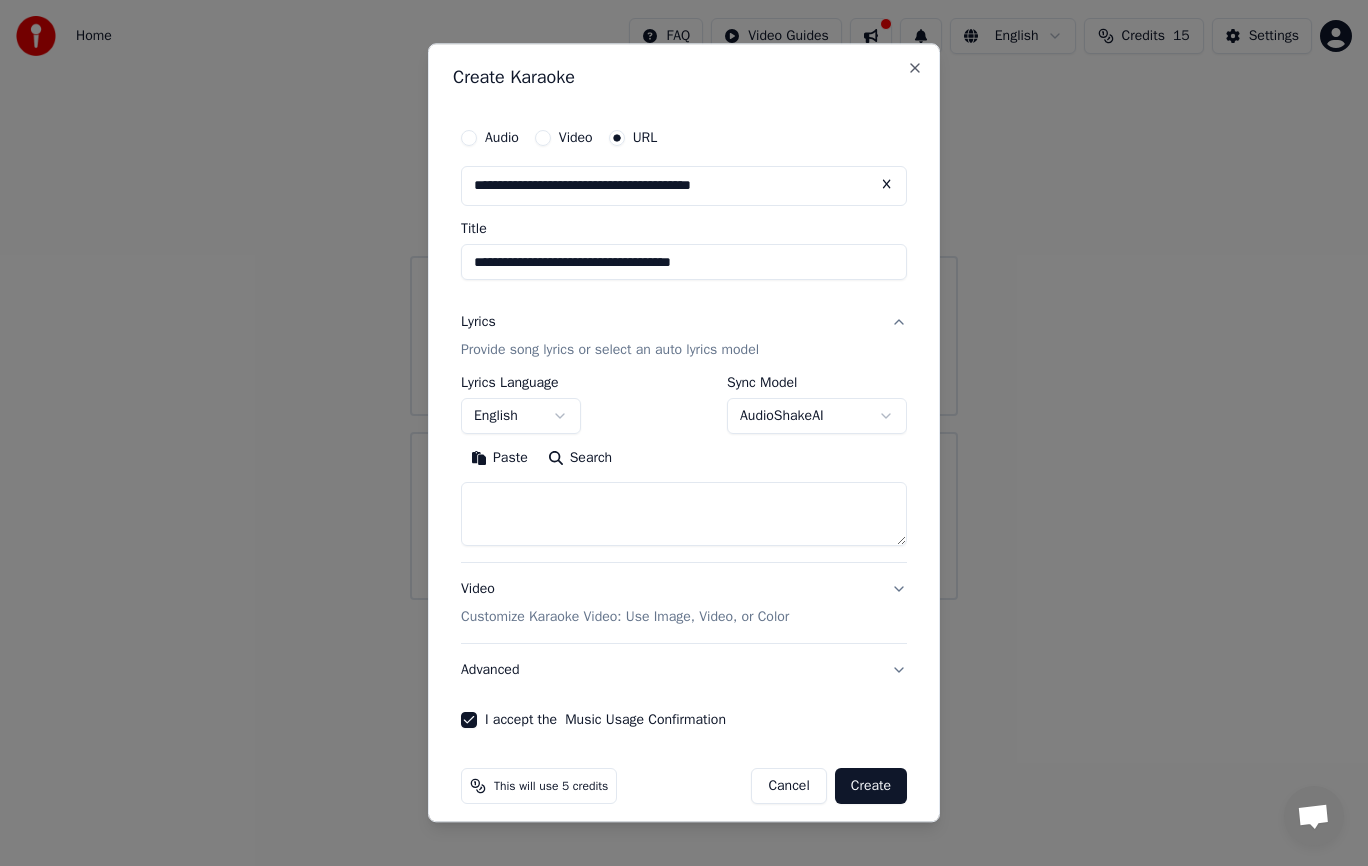 click at bounding box center (684, 514) 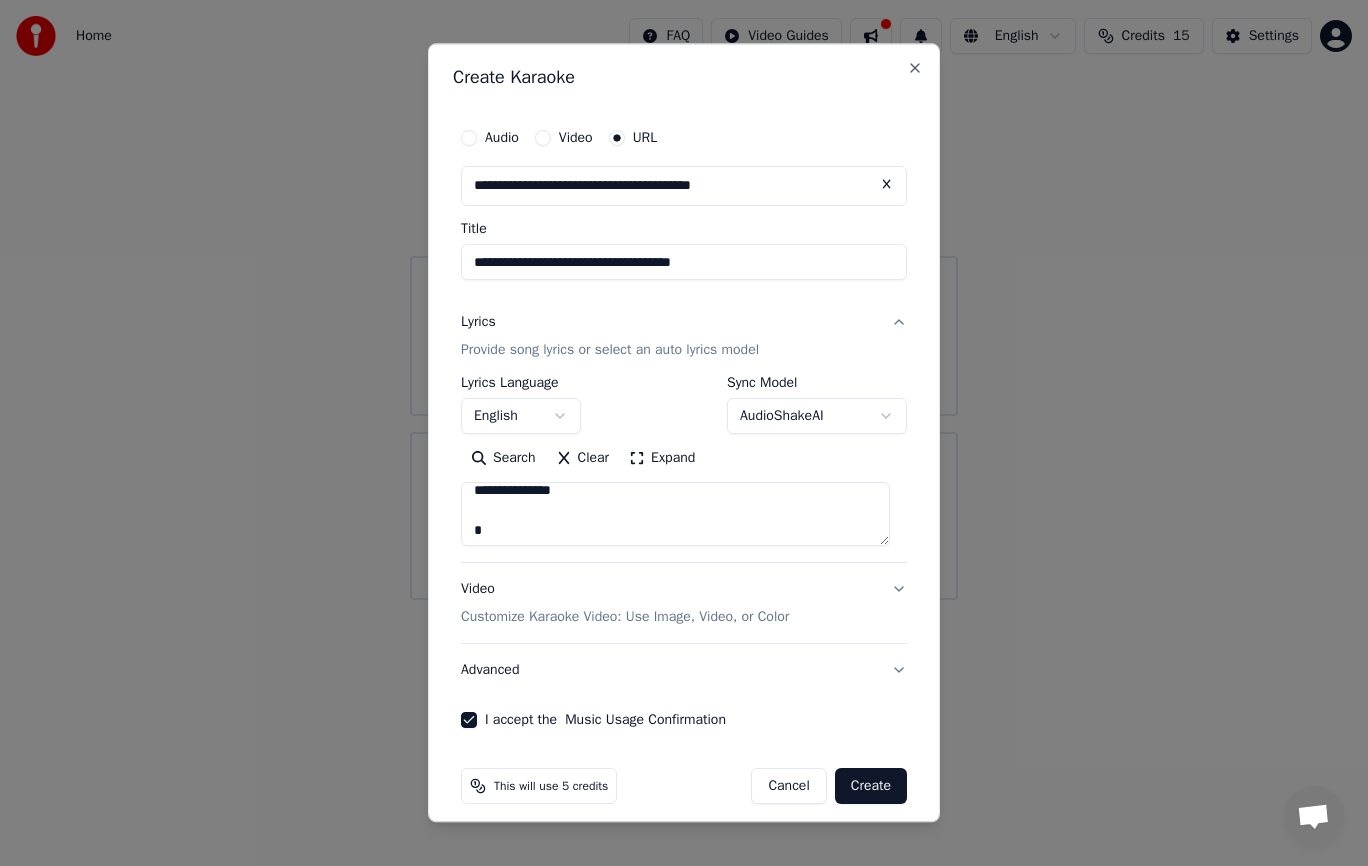 scroll, scrollTop: 100, scrollLeft: 0, axis: vertical 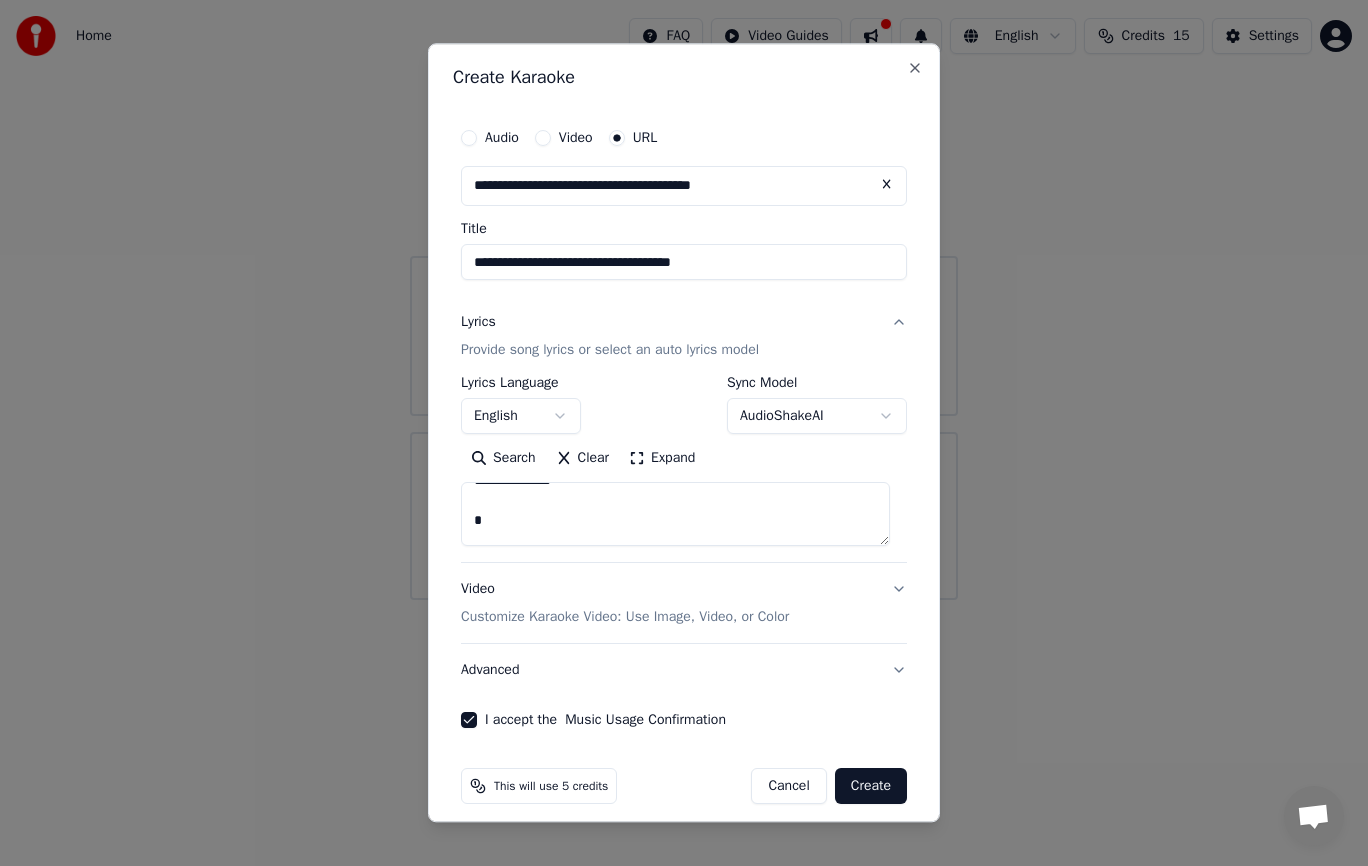 click on "Create" at bounding box center [871, 786] 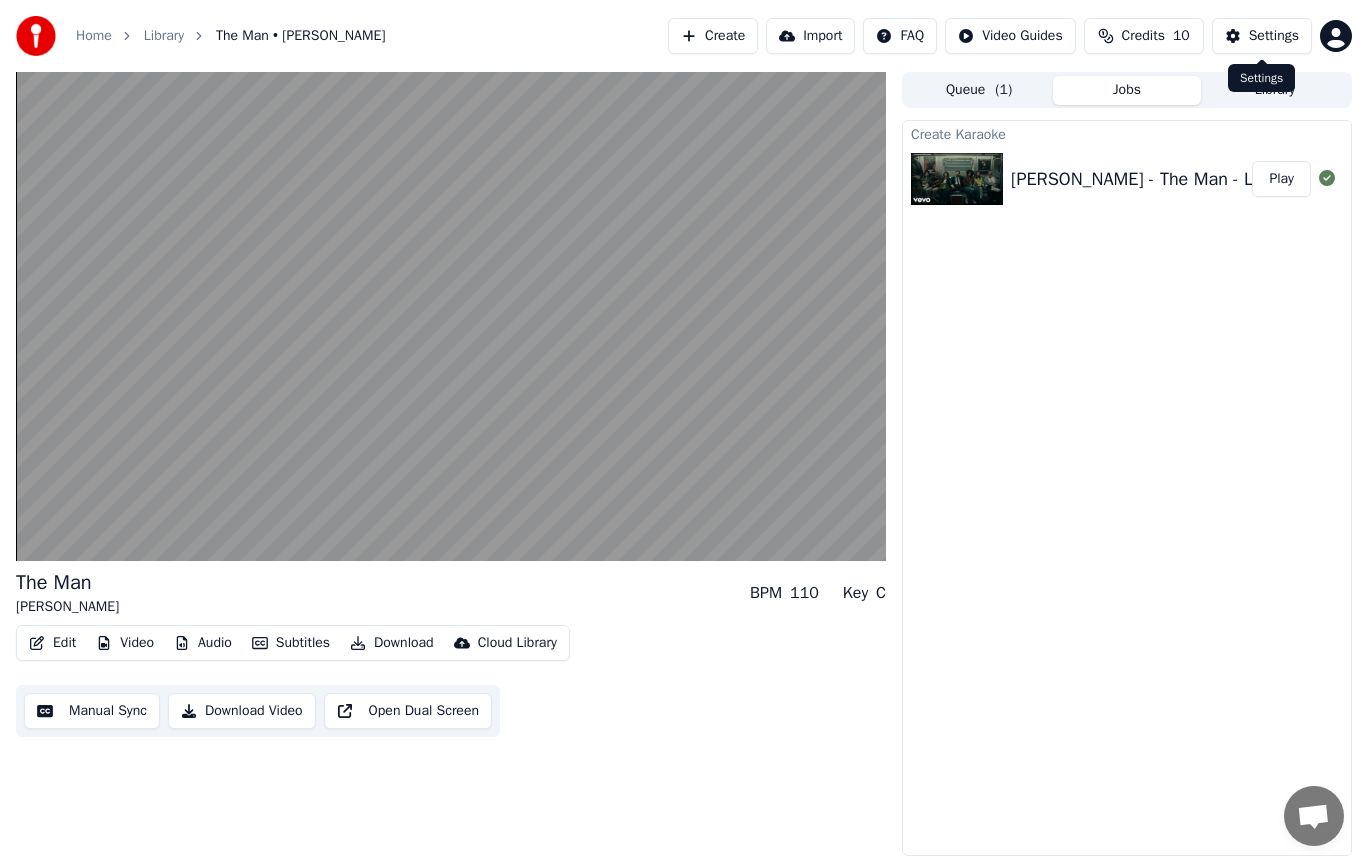 click on "Settings" at bounding box center (1274, 36) 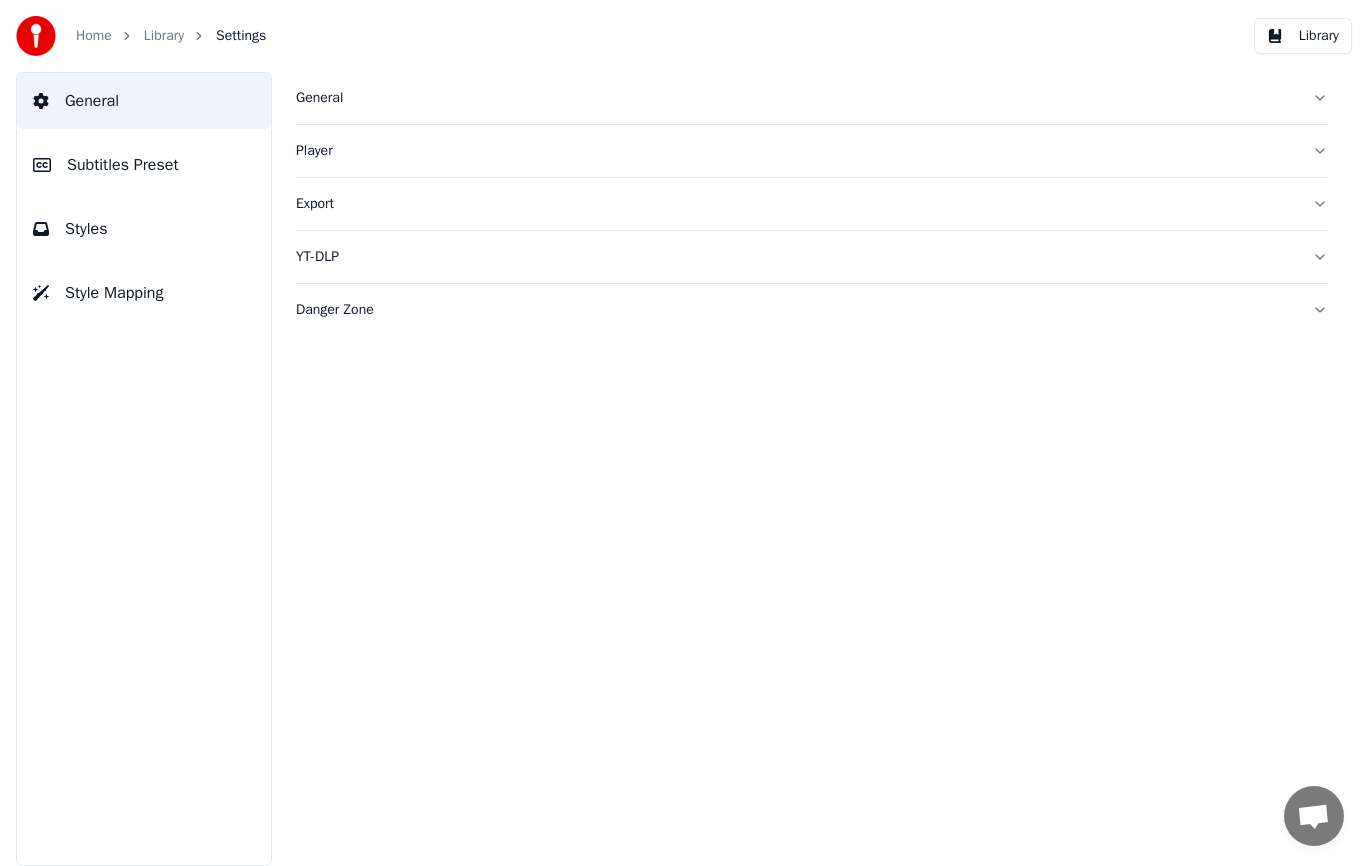 click on "Player" at bounding box center [796, 151] 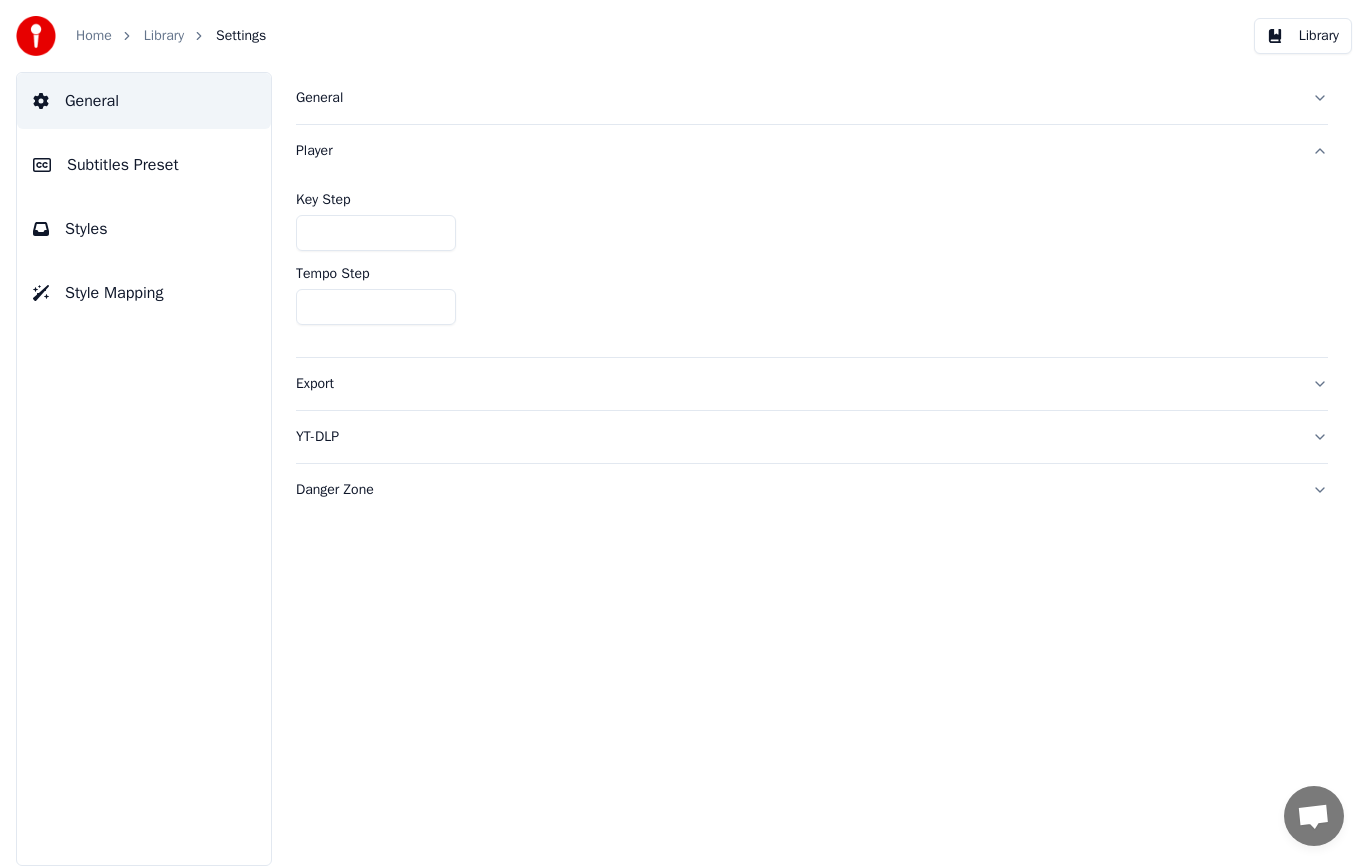 click on "****" at bounding box center [376, 307] 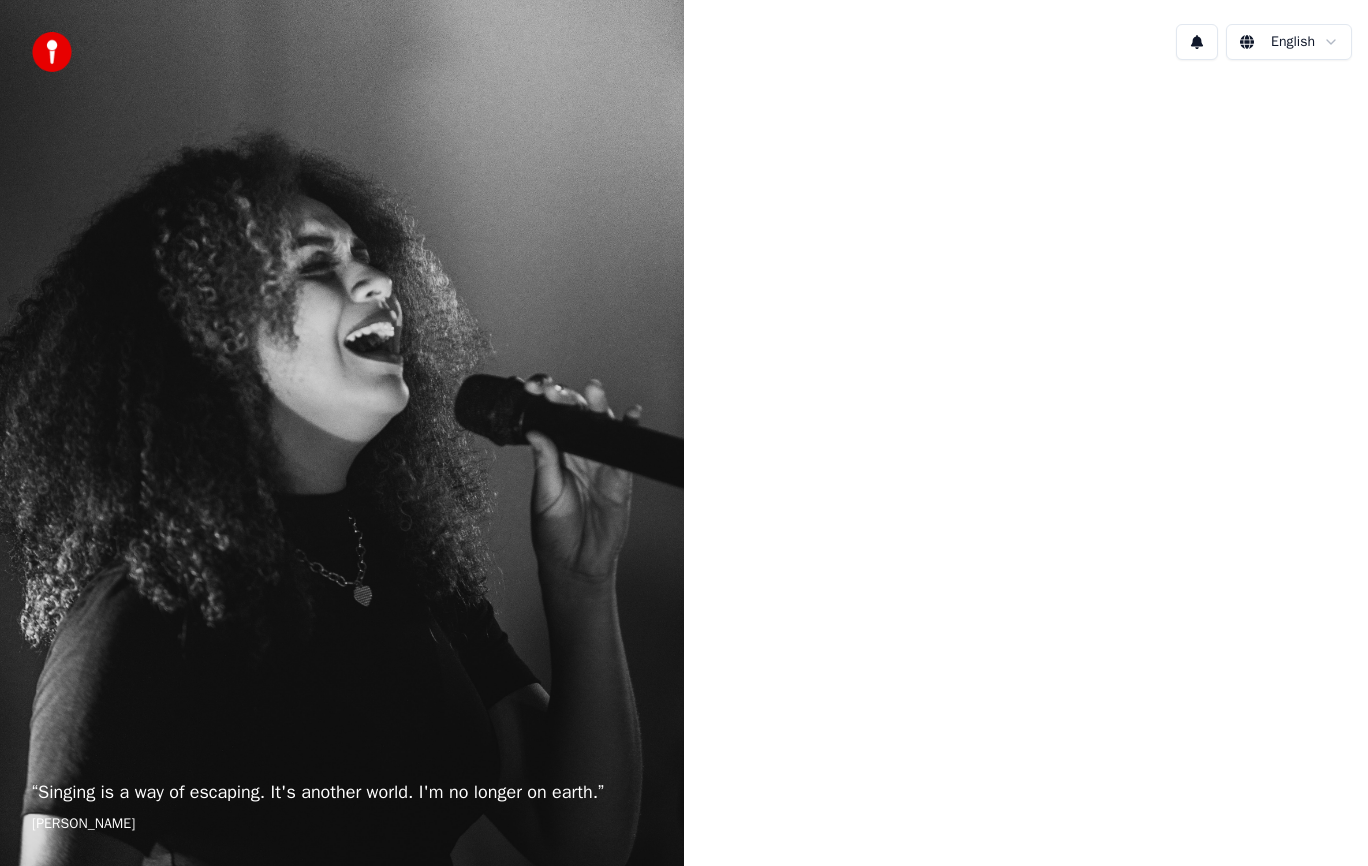 scroll, scrollTop: 0, scrollLeft: 0, axis: both 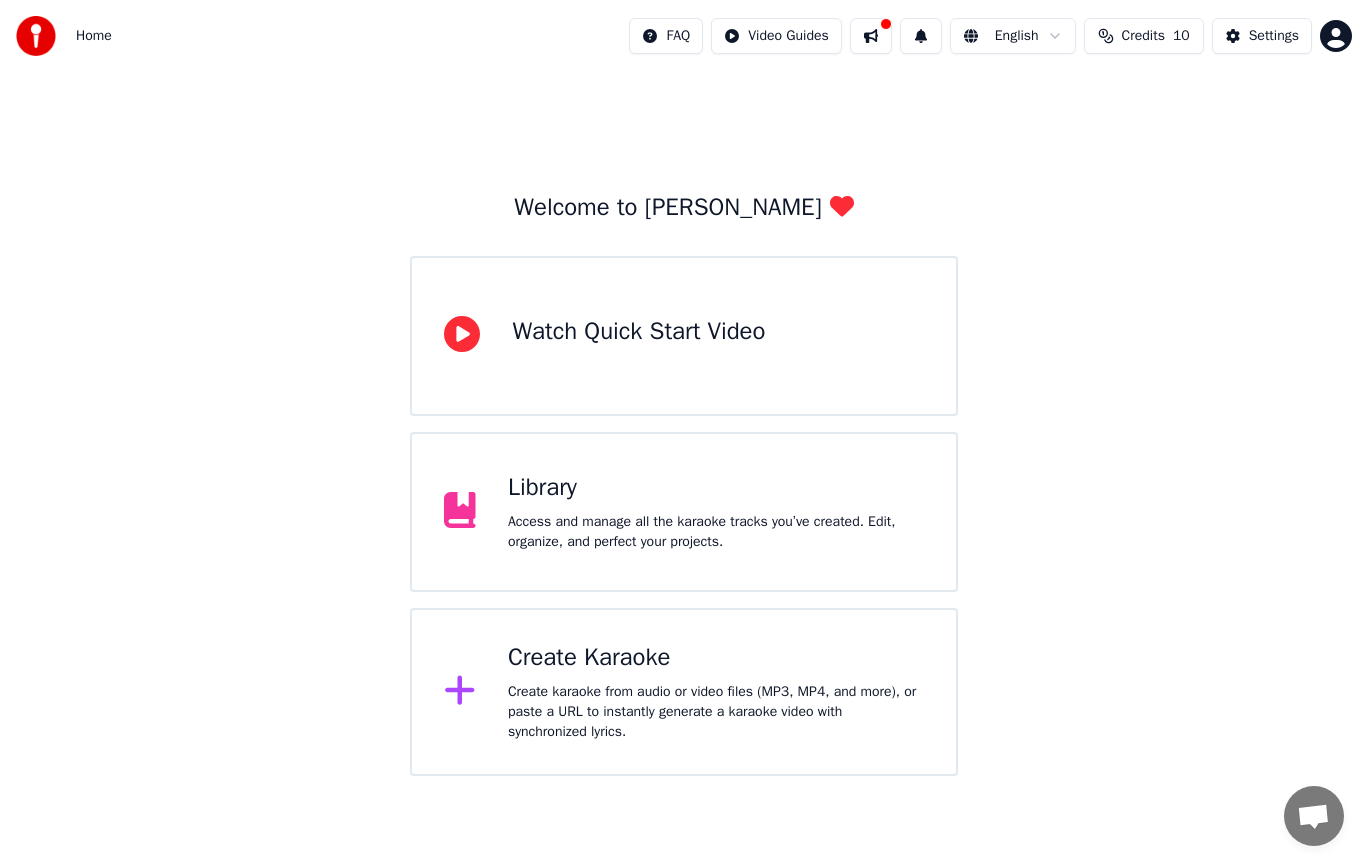click on "Access and manage all the karaoke tracks you’ve created. Edit, organize, and perfect your projects." at bounding box center (716, 532) 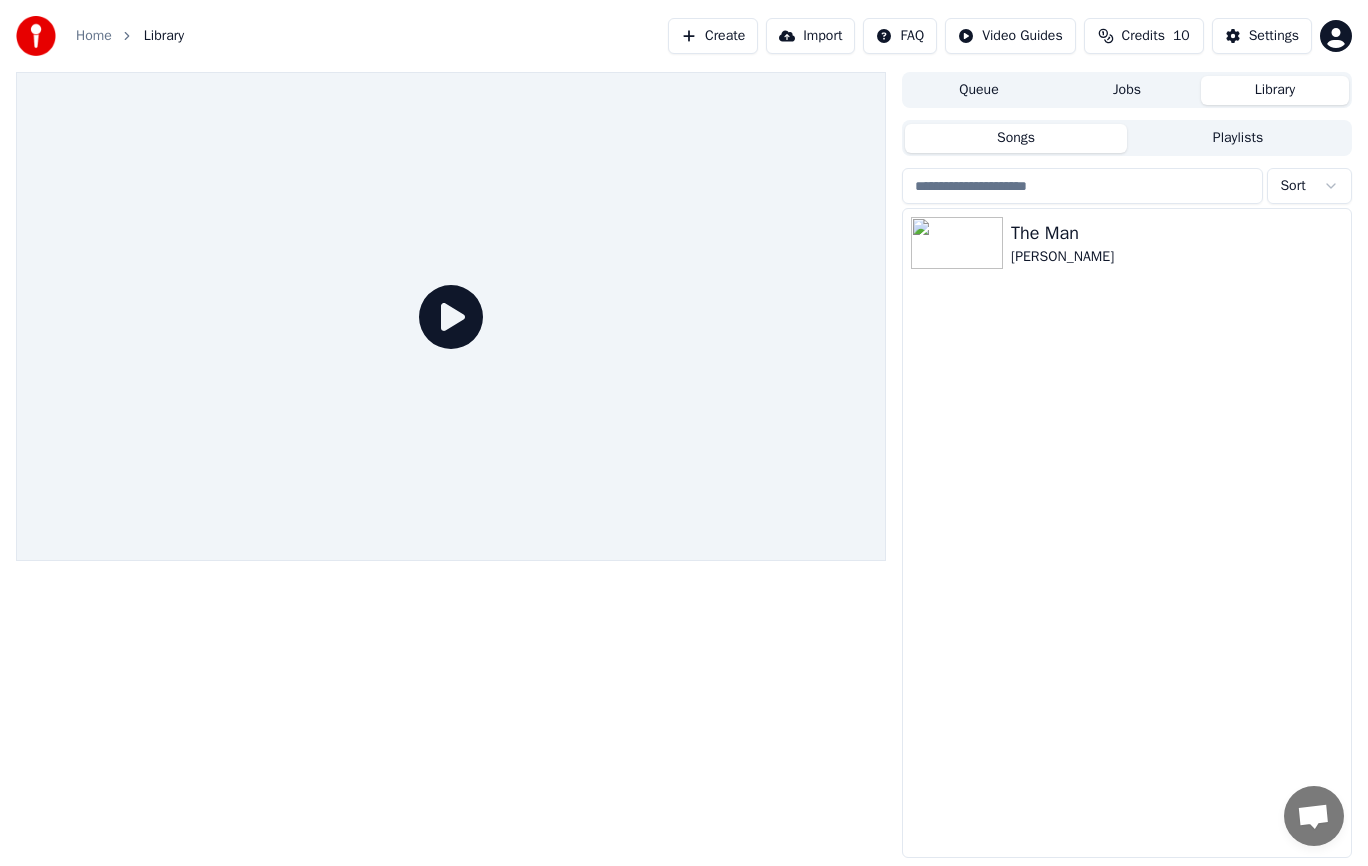 click 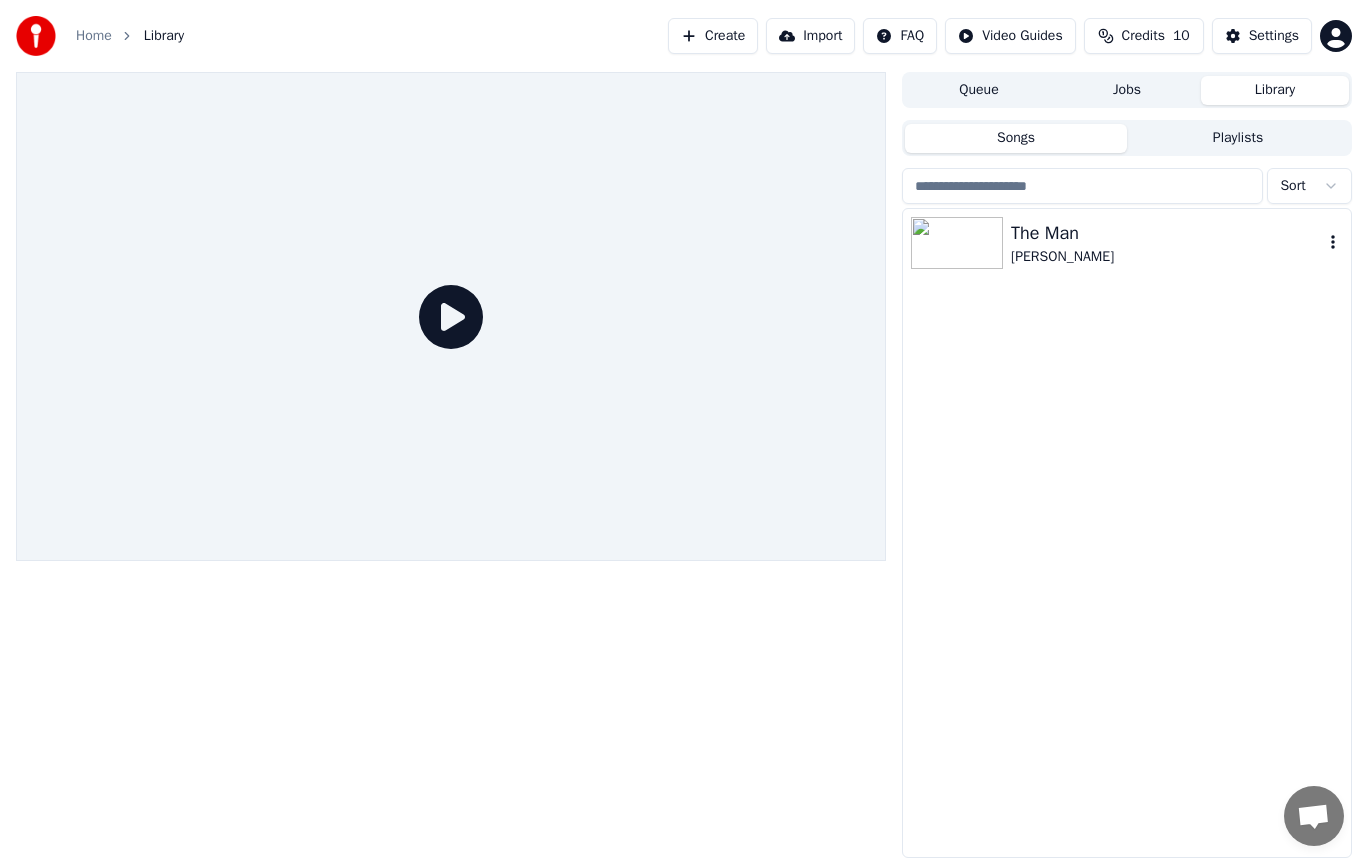 click at bounding box center (957, 243) 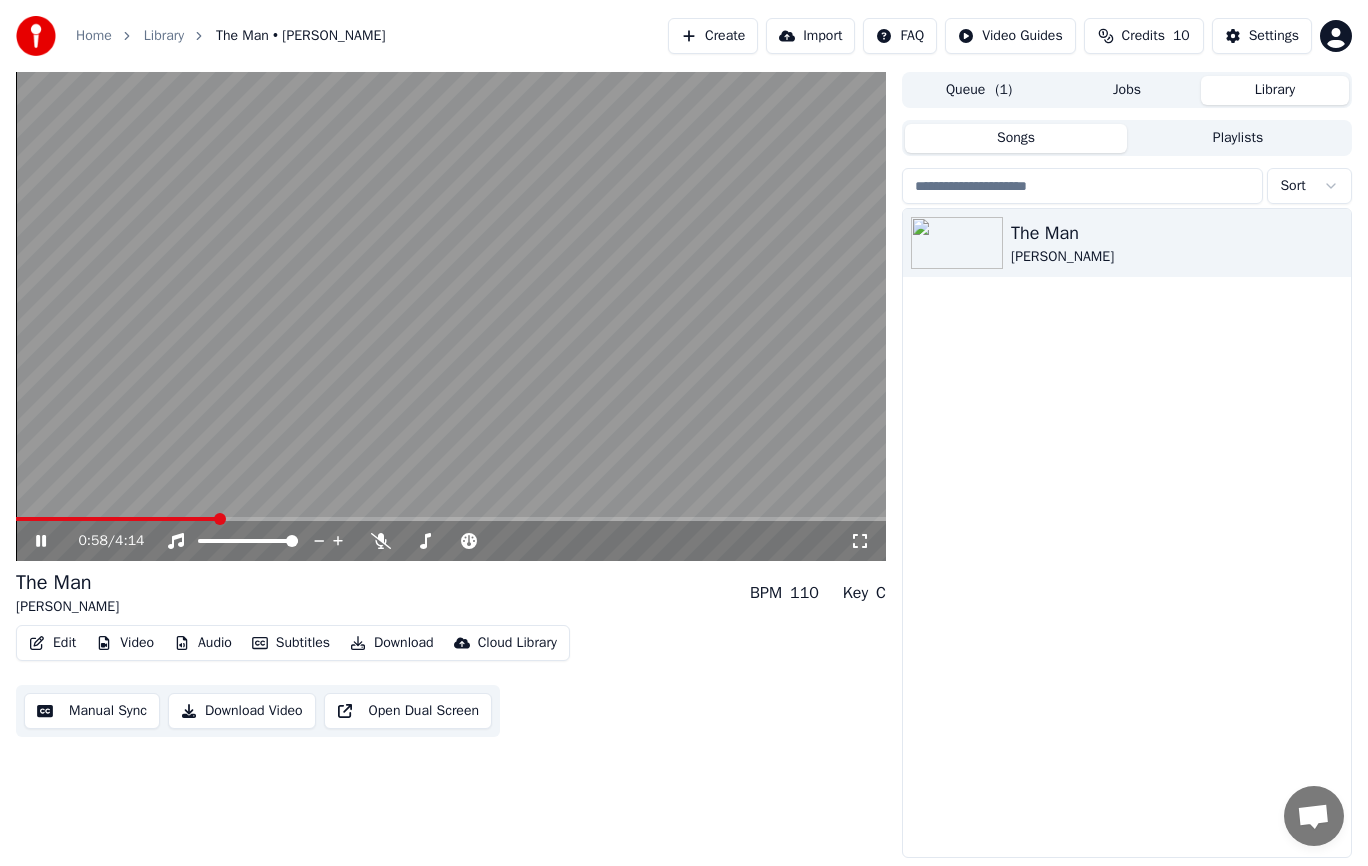 click at bounding box center (451, 316) 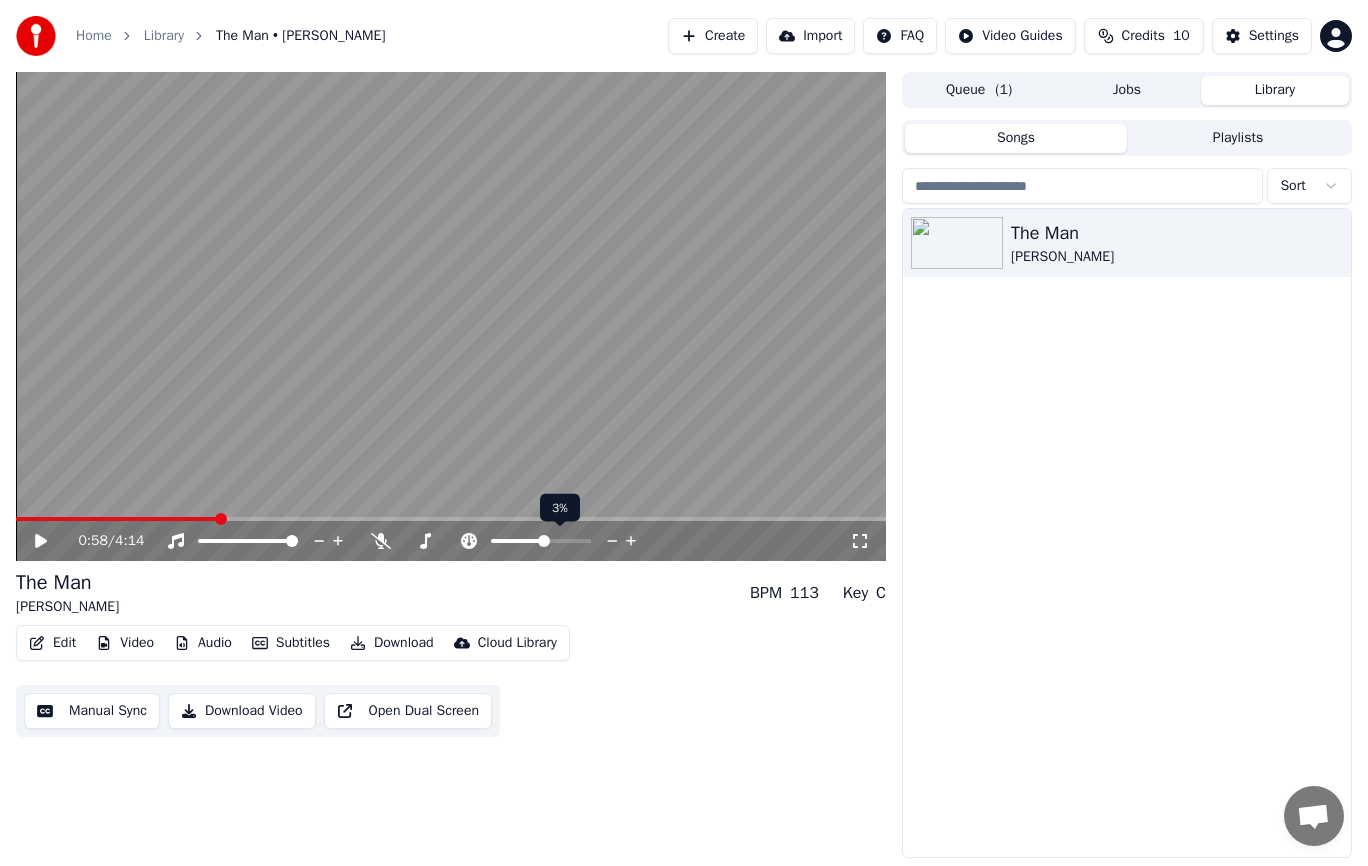 click at bounding box center [544, 541] 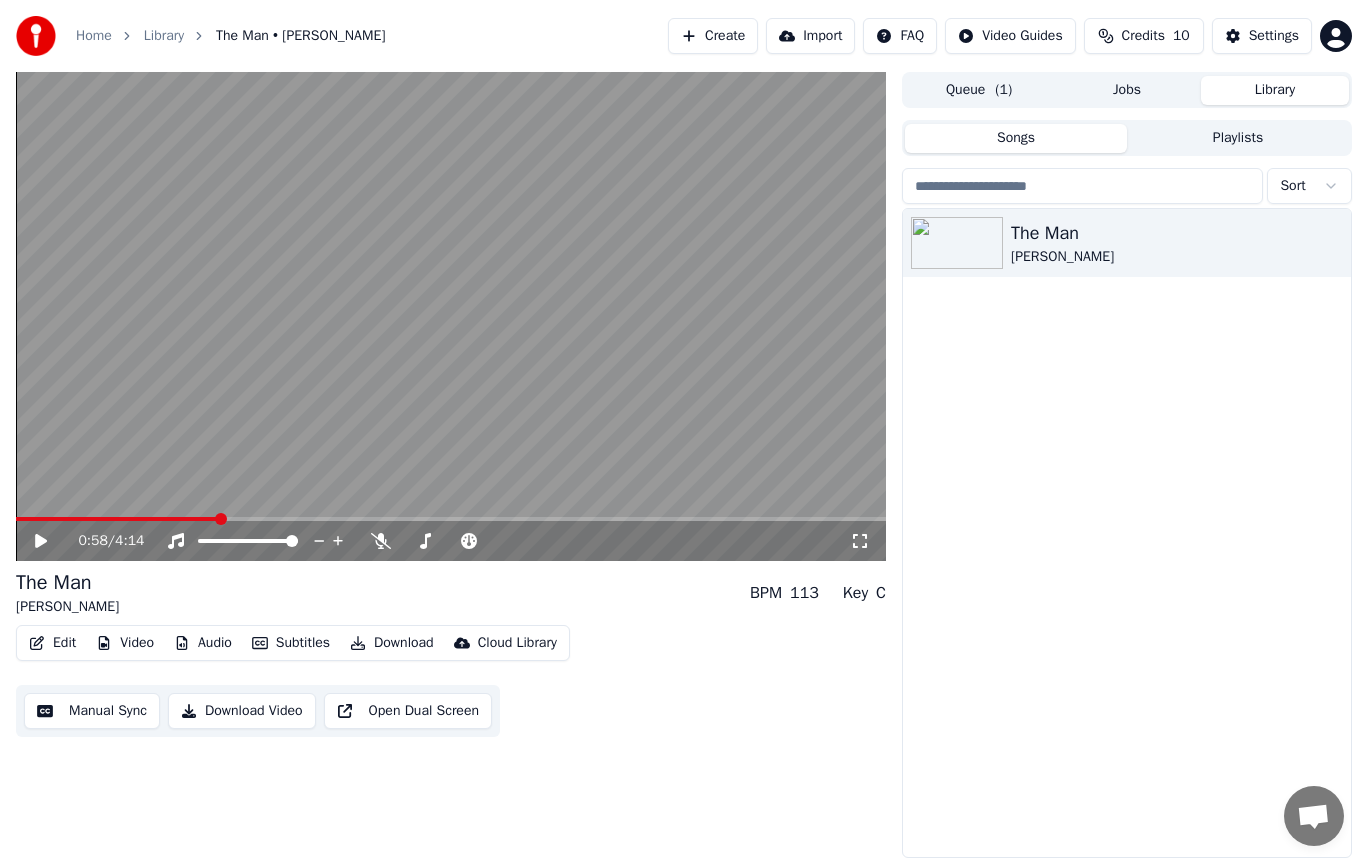 click 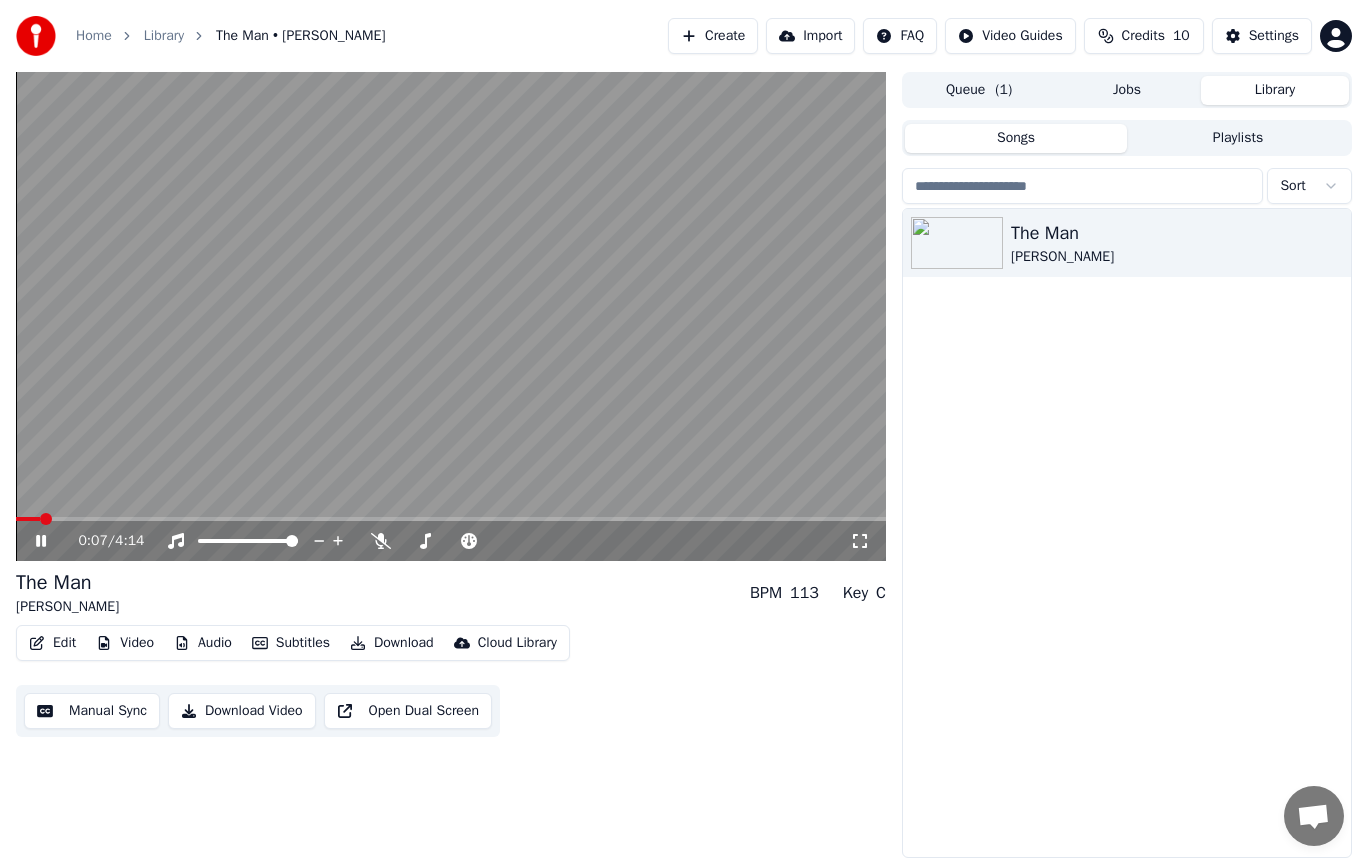 click at bounding box center (28, 519) 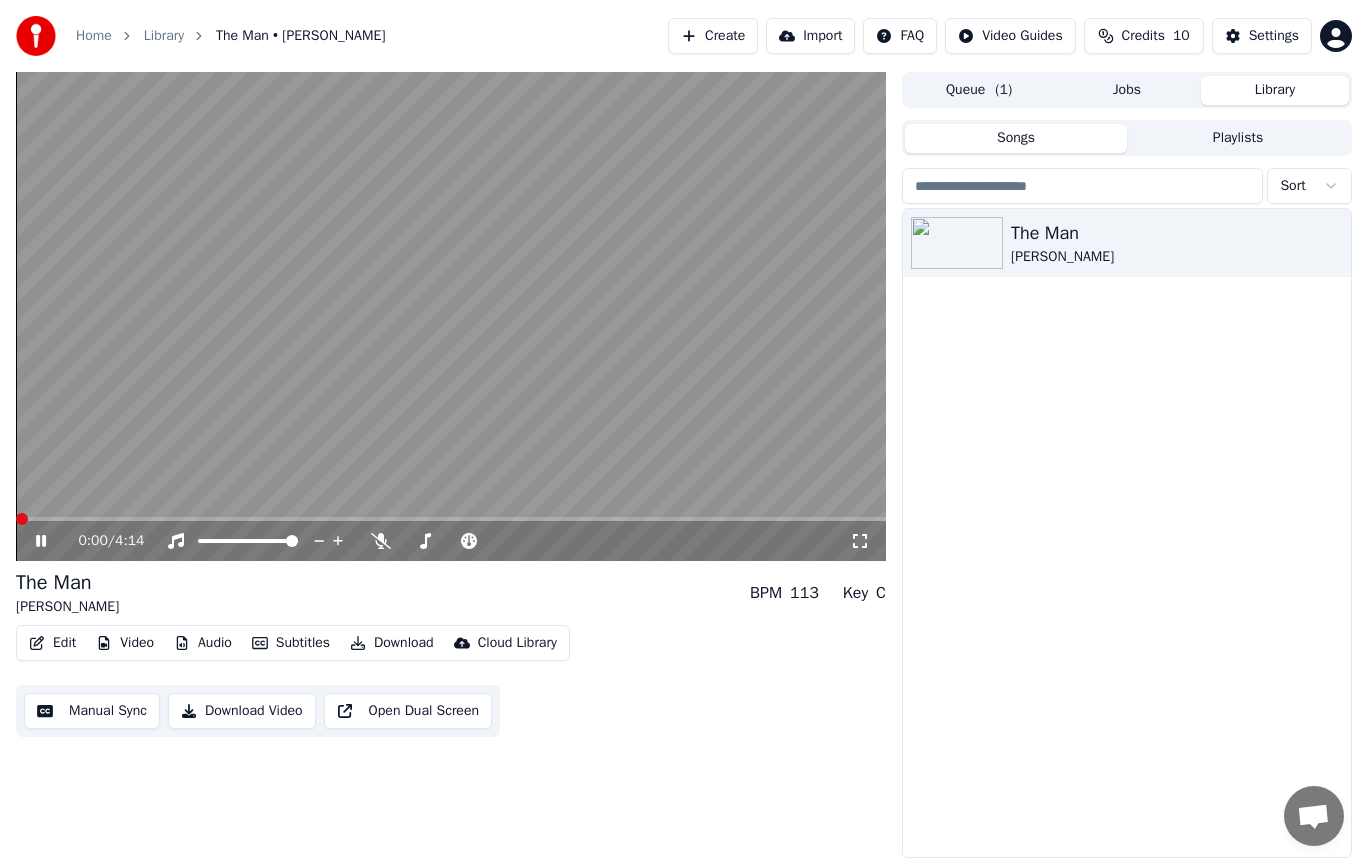click at bounding box center (16, 519) 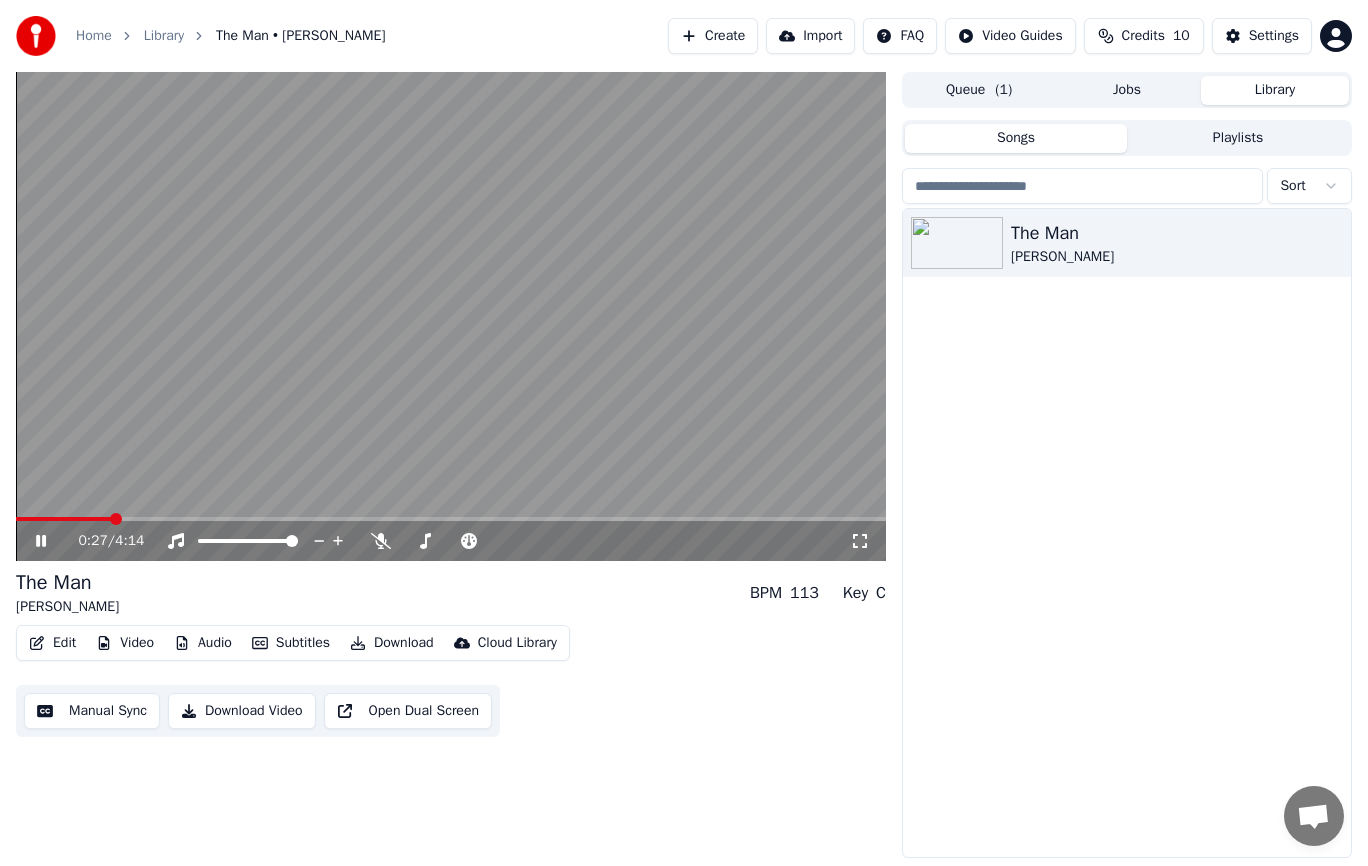 click on "0:27  /  4:14" at bounding box center (451, 541) 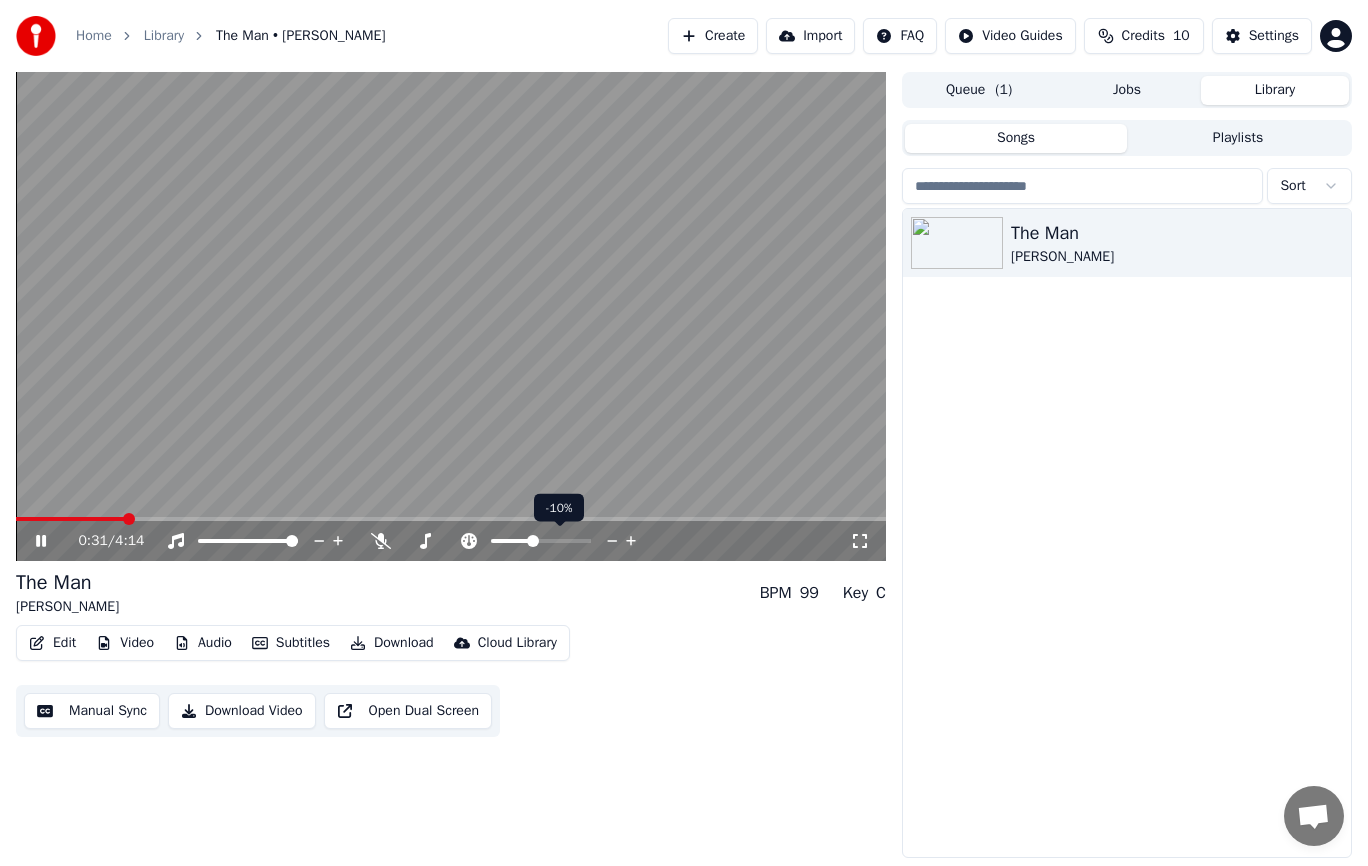 click at bounding box center (533, 541) 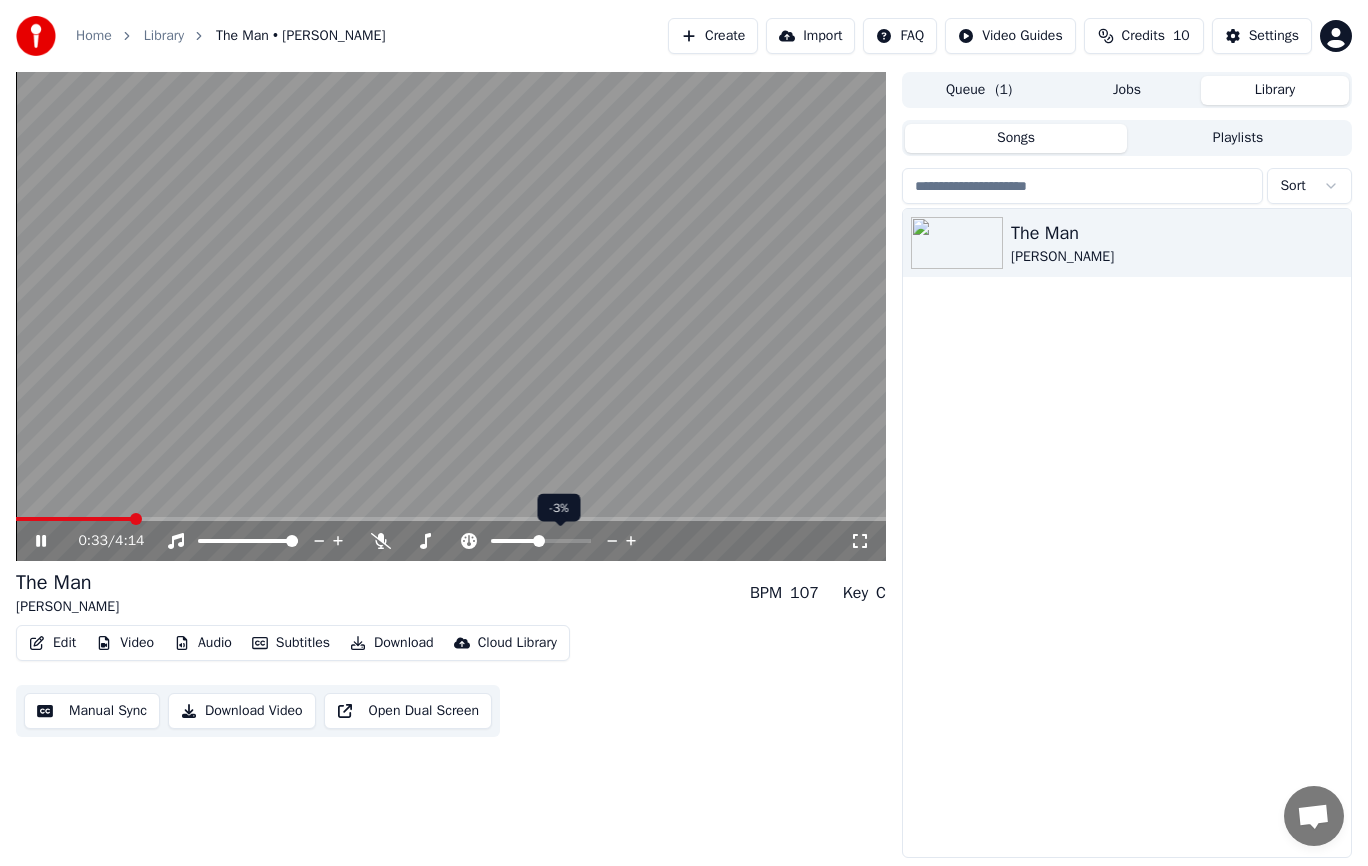 click at bounding box center (539, 541) 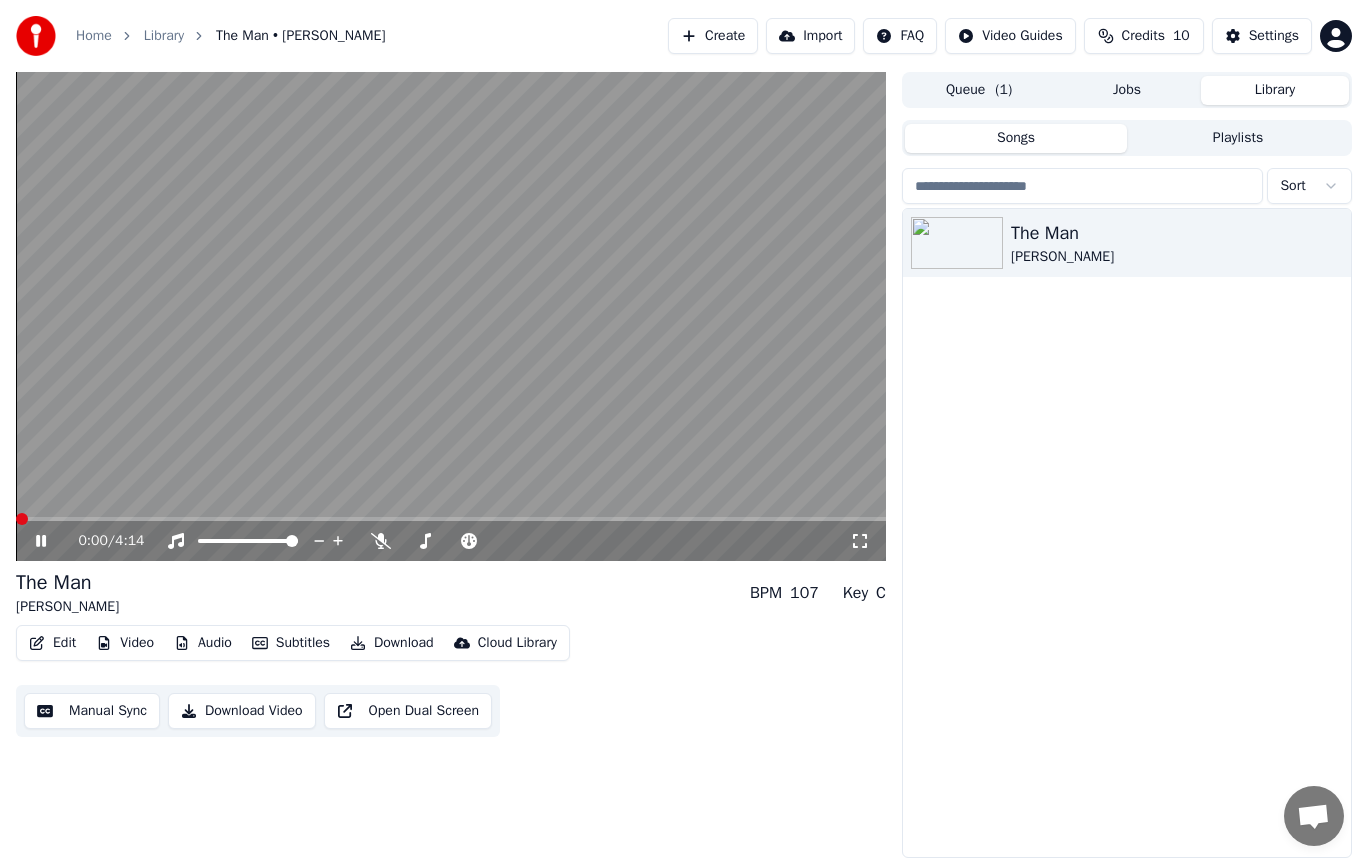 click at bounding box center [22, 519] 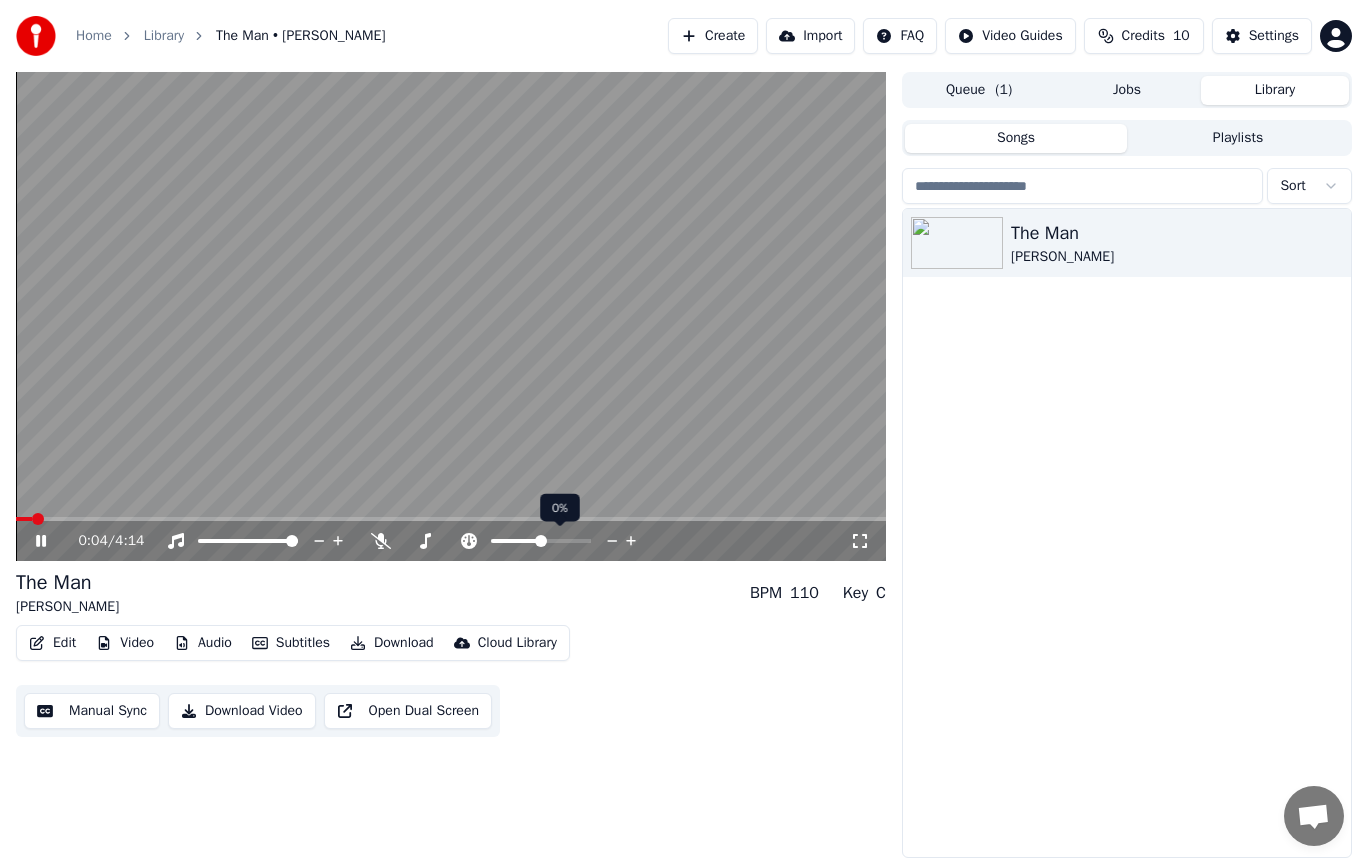 click at bounding box center [541, 541] 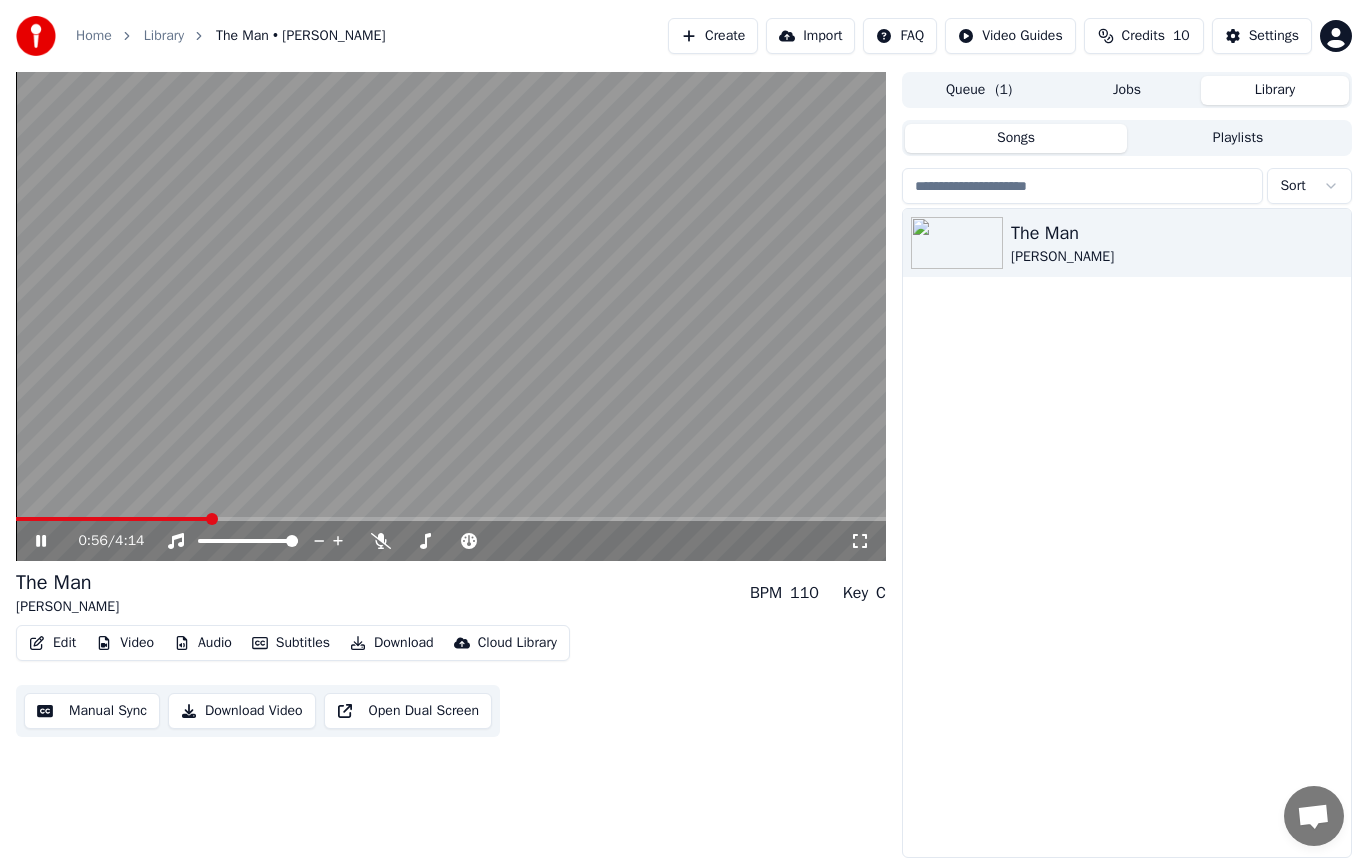 click 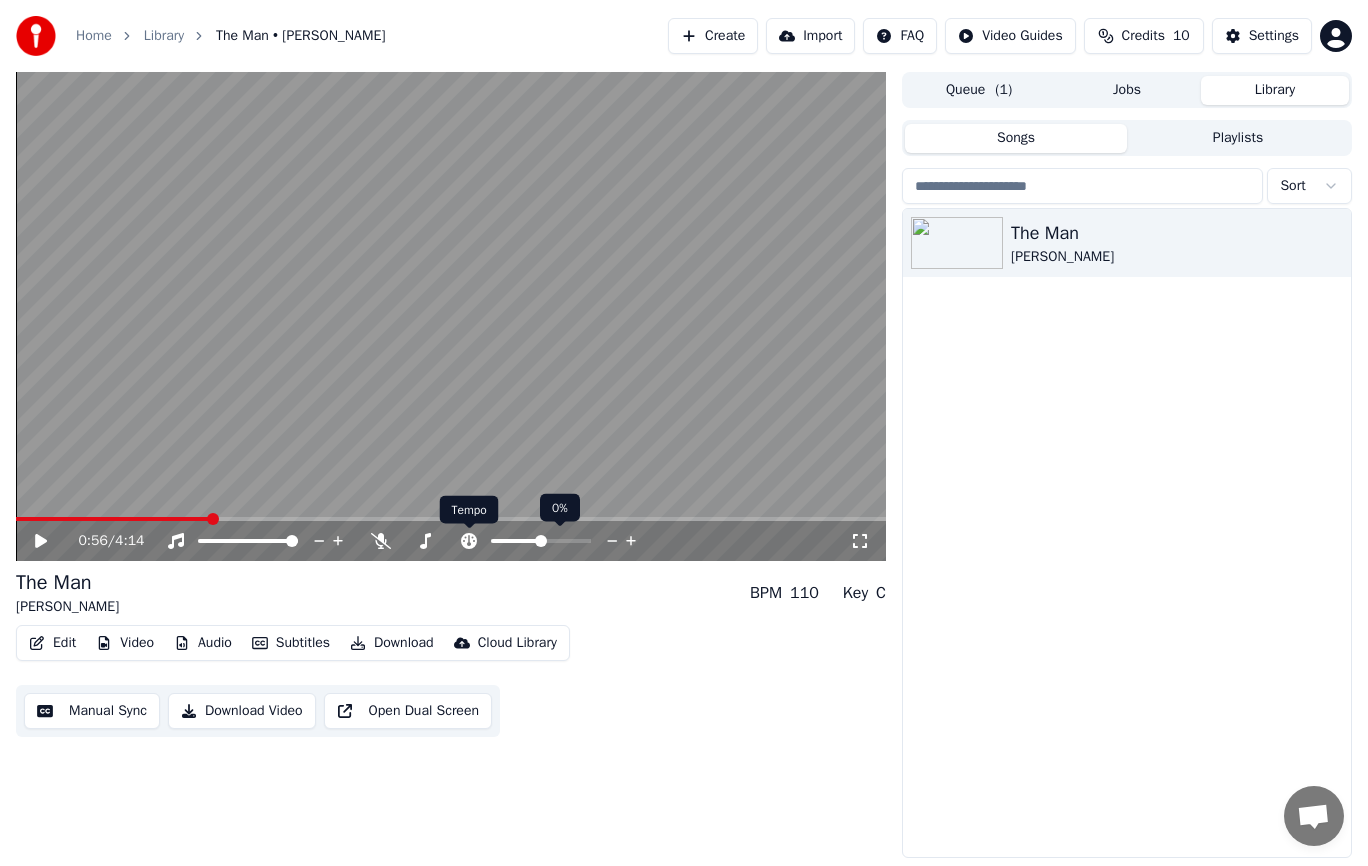 click 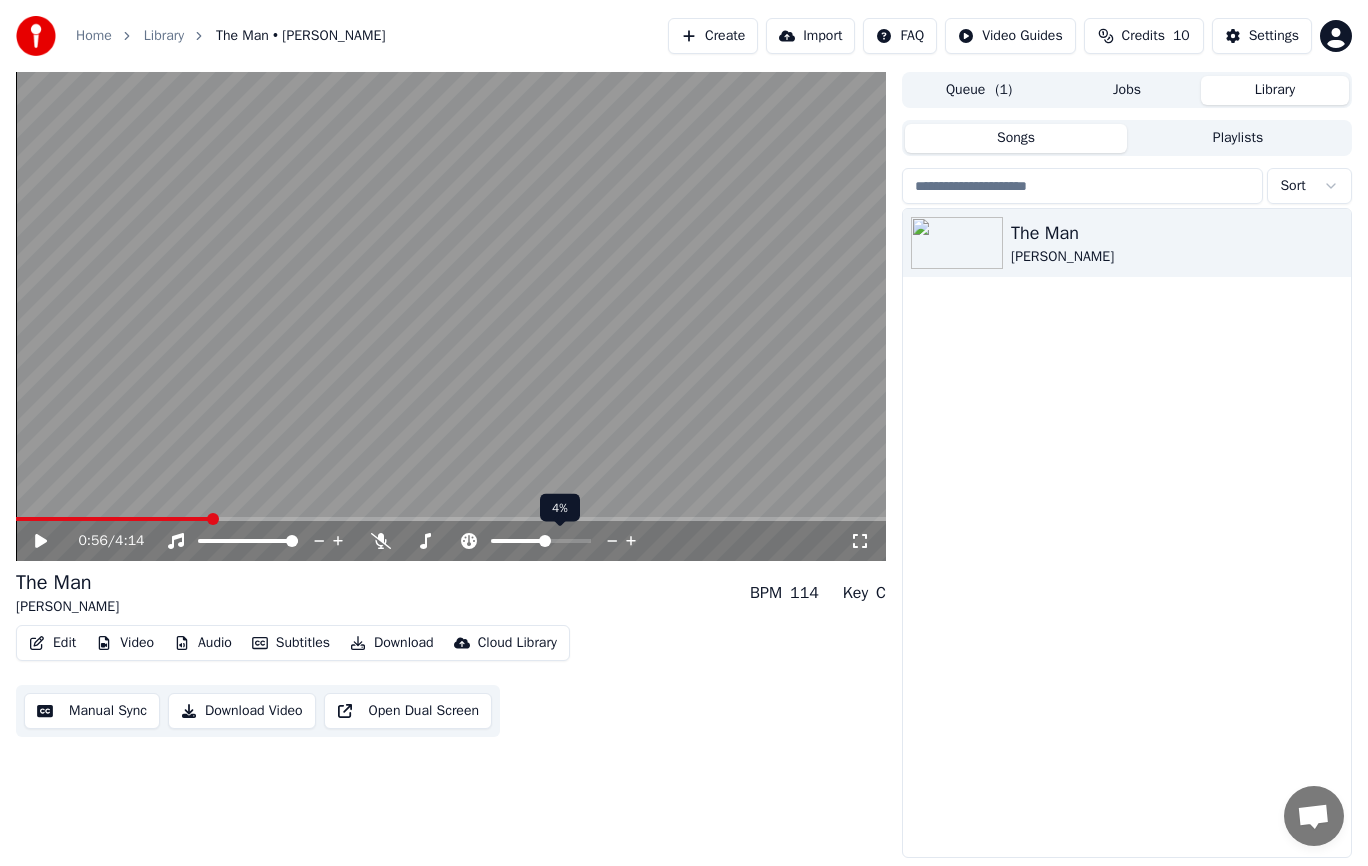 click at bounding box center (545, 541) 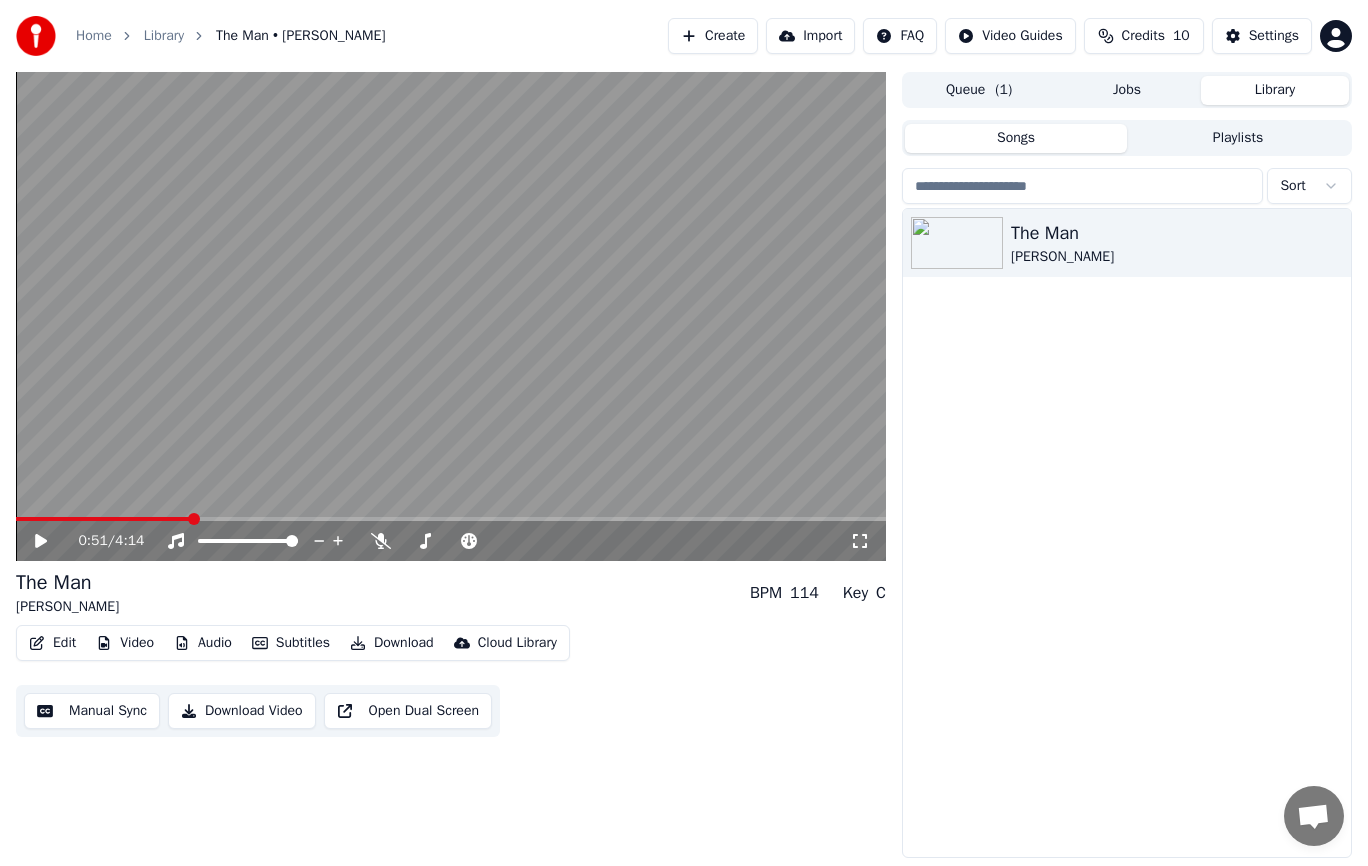 click at bounding box center (103, 519) 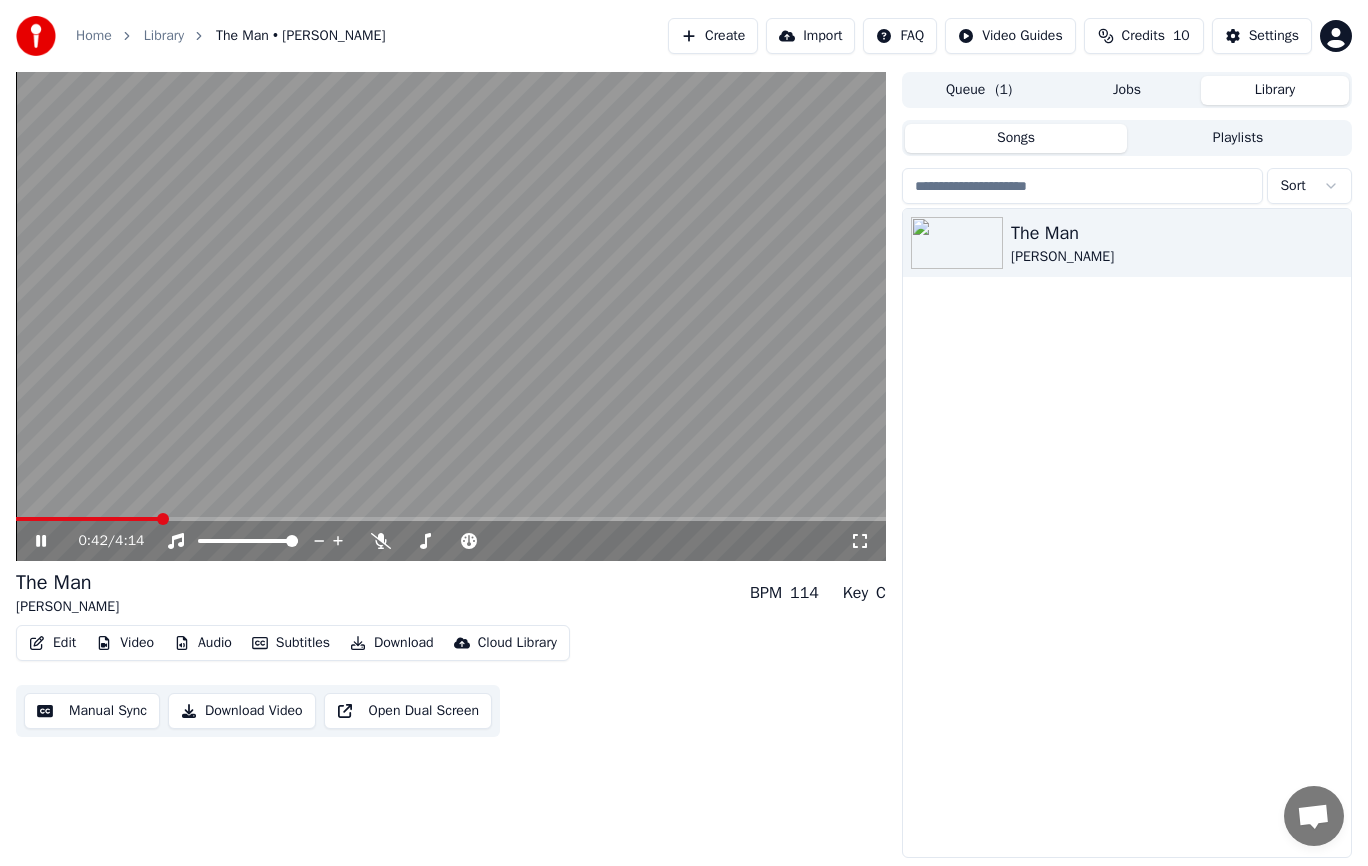 click at bounding box center (163, 519) 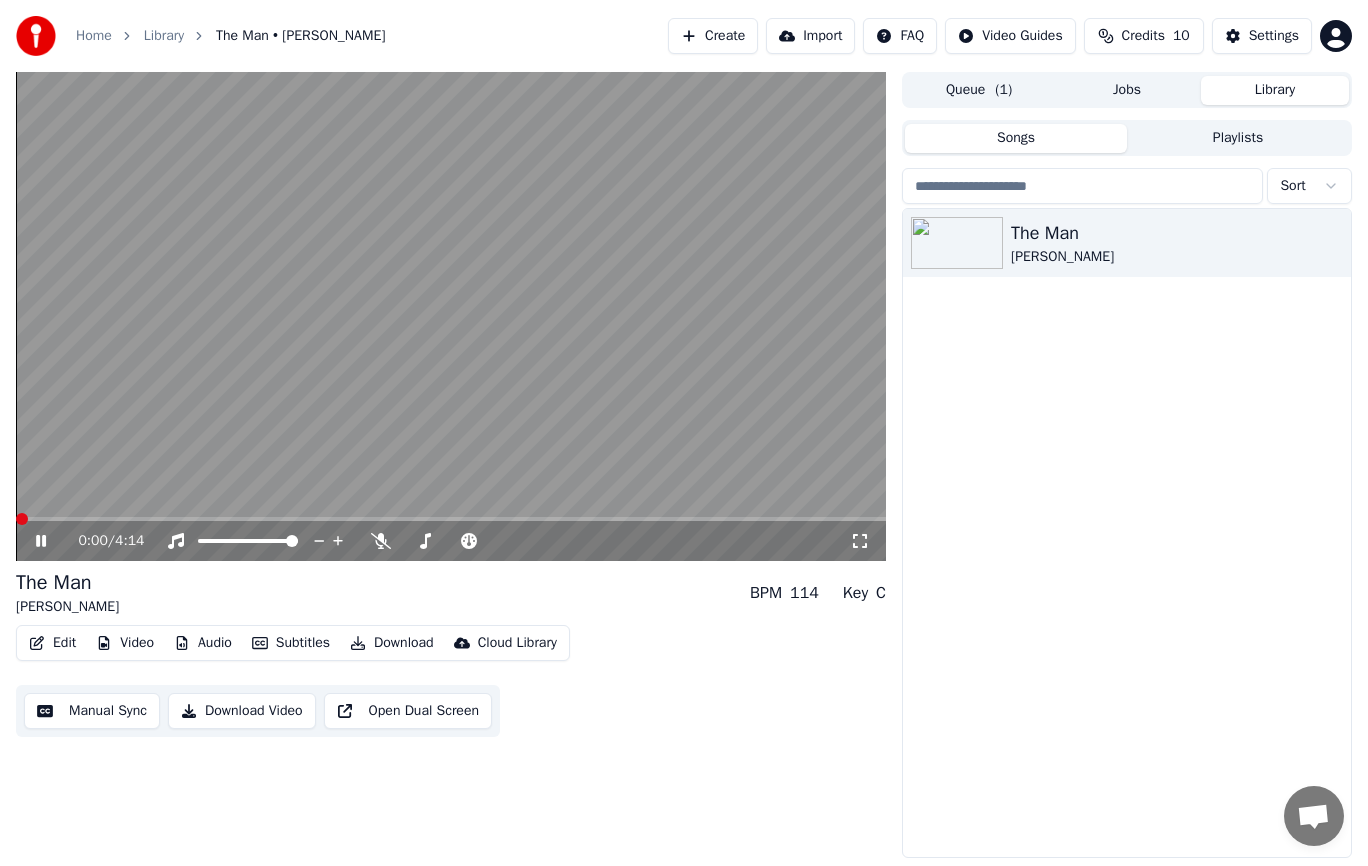 click at bounding box center [22, 519] 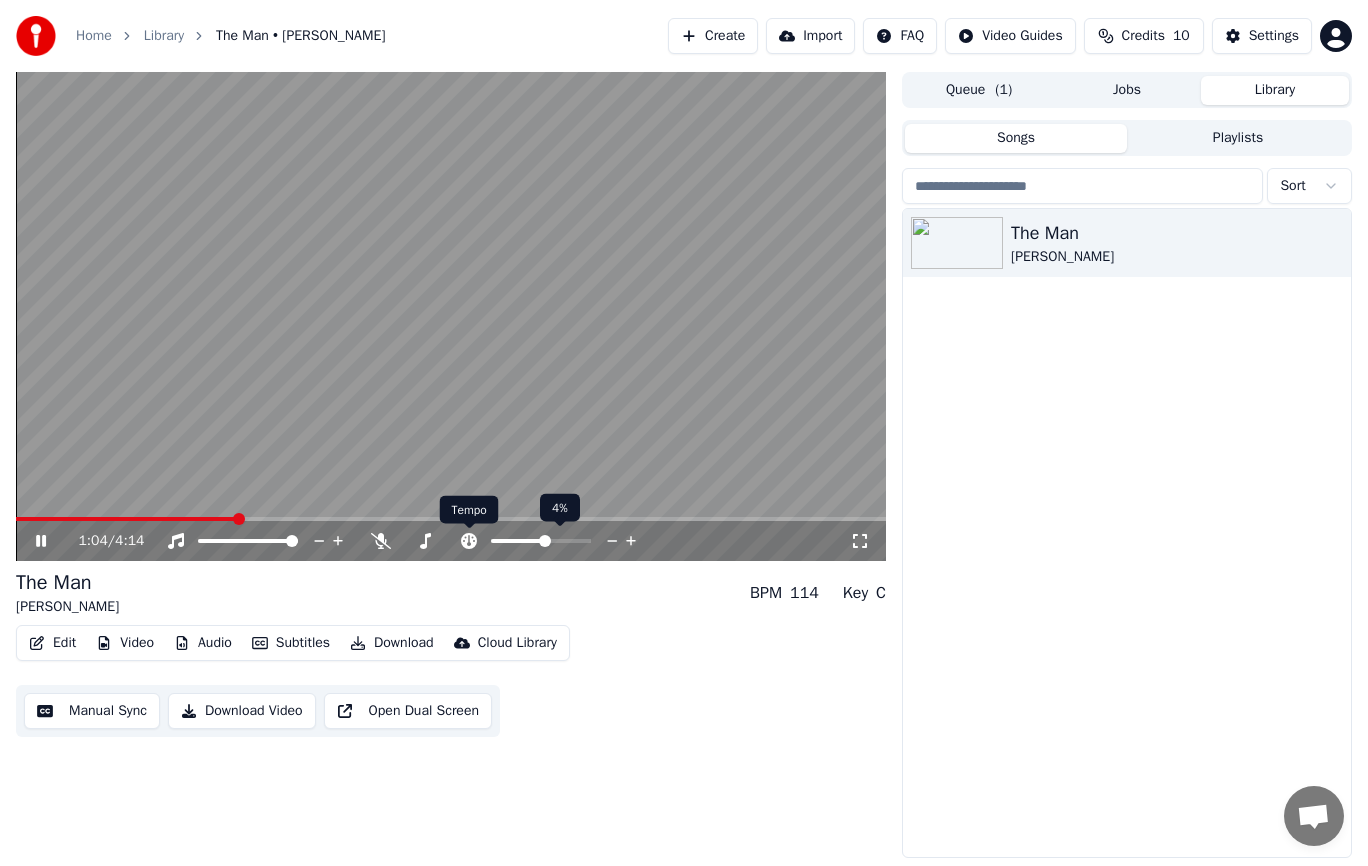 click 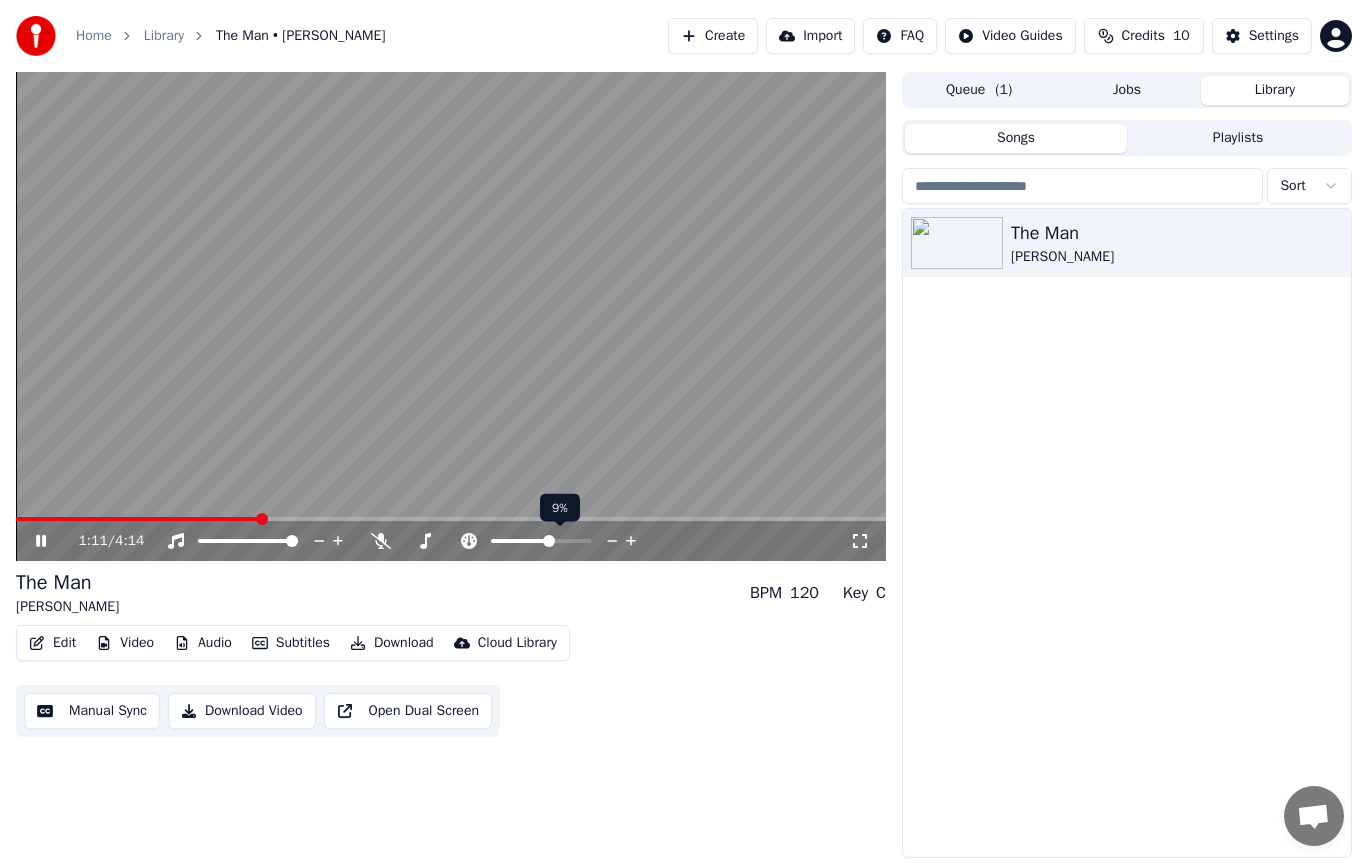 click at bounding box center (549, 541) 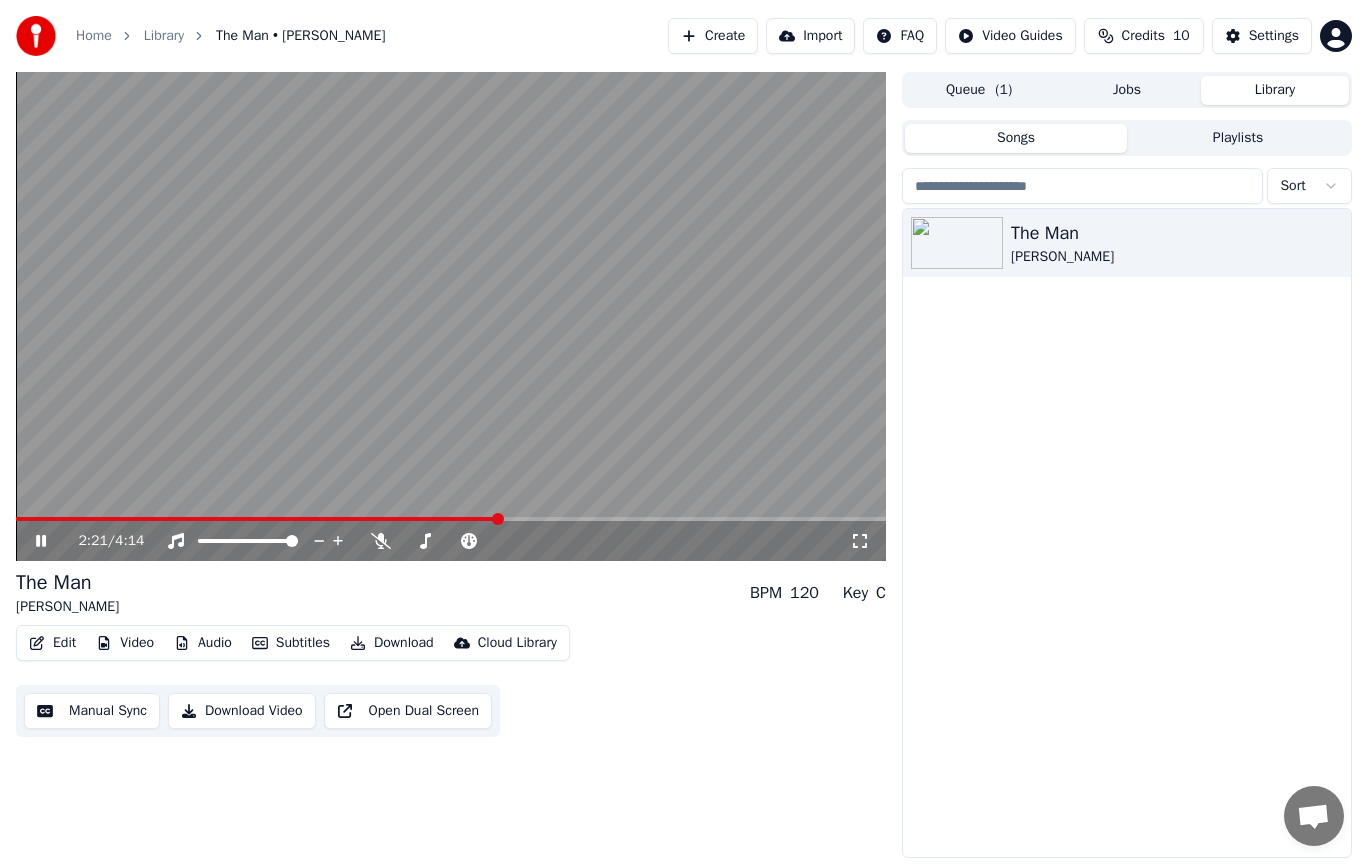 click 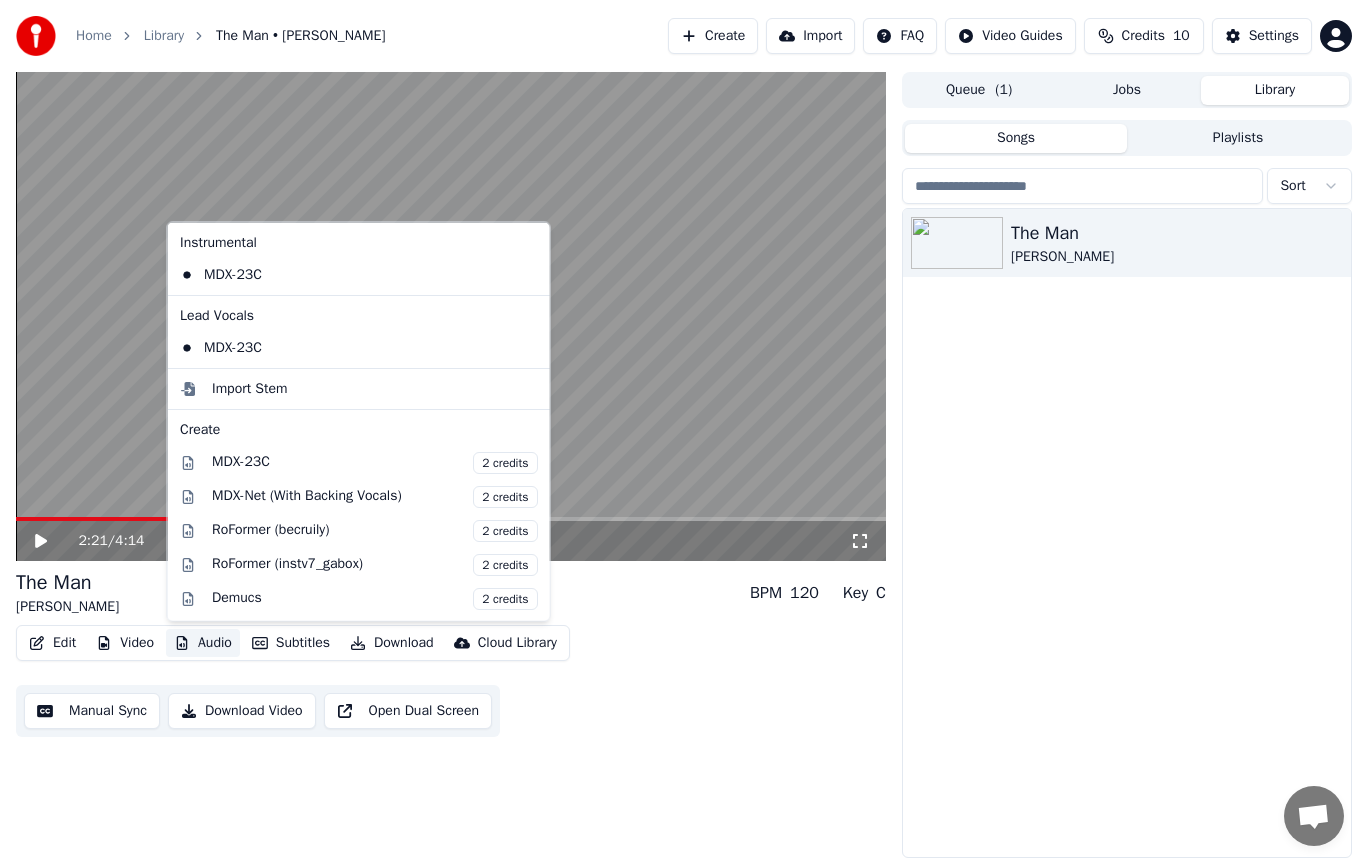 click on "Audio" at bounding box center (203, 643) 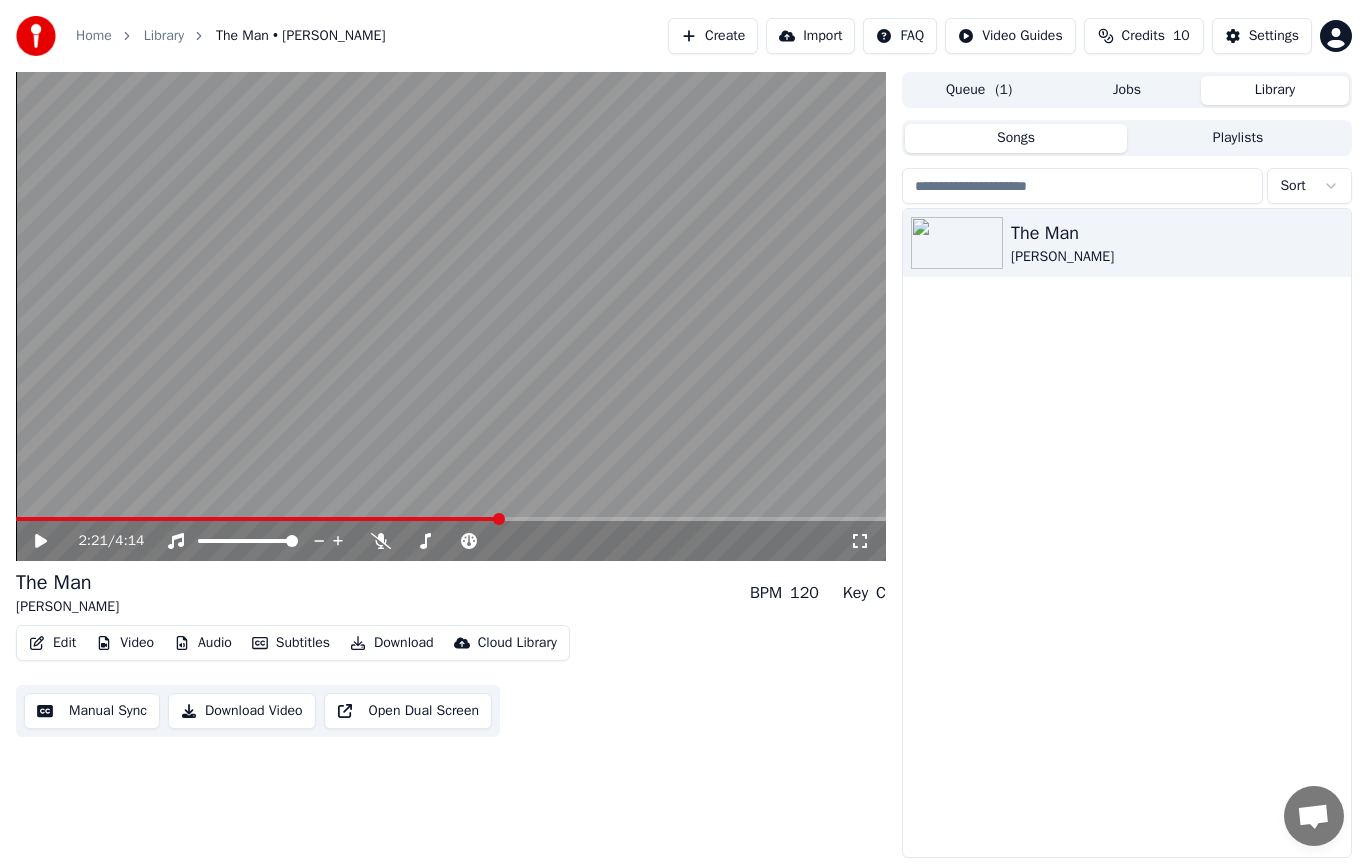 click on "Manual Sync" at bounding box center [92, 711] 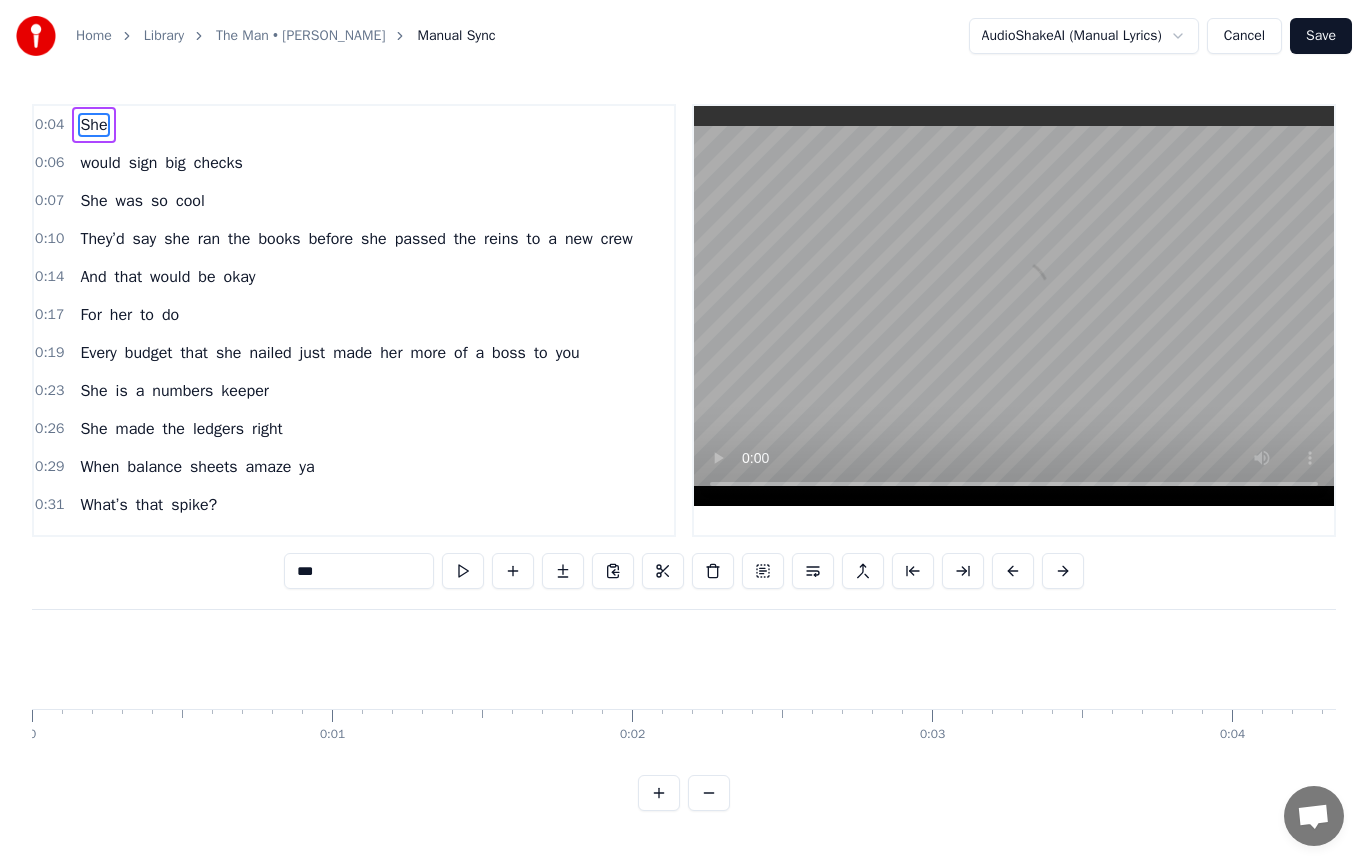 scroll, scrollTop: 0, scrollLeft: 1316, axis: horizontal 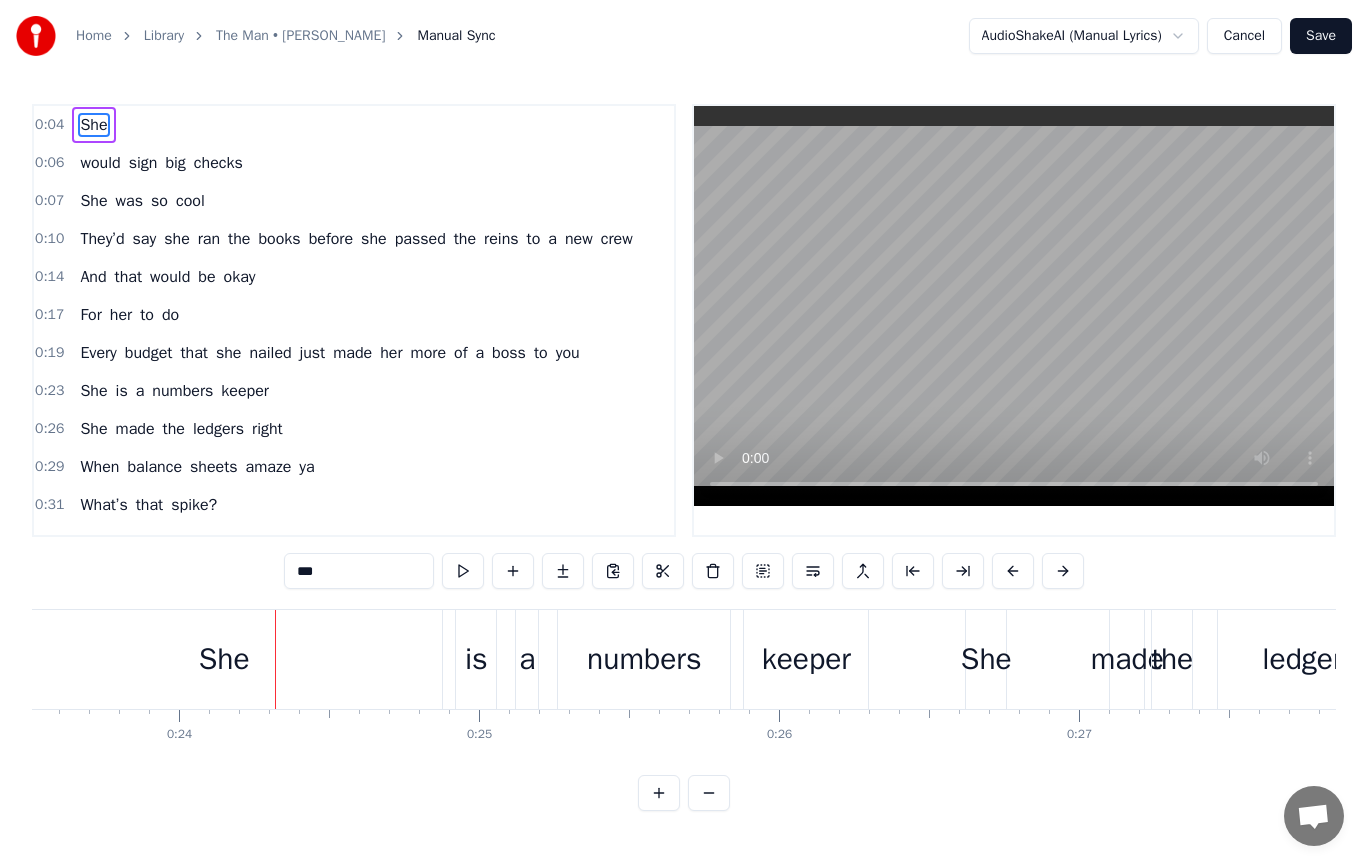 click on "Cancel" at bounding box center [1244, 36] 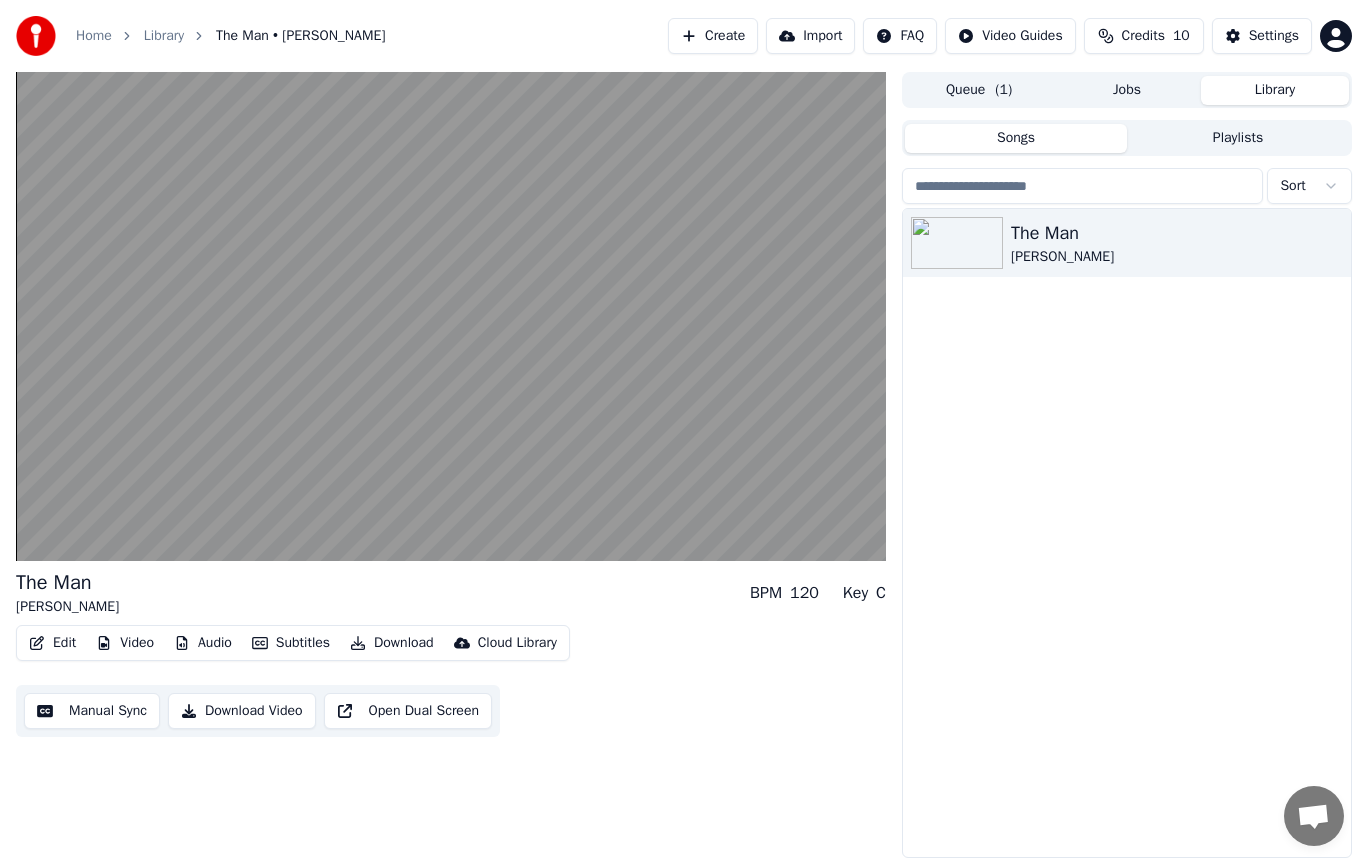 click on "Audio" at bounding box center [203, 643] 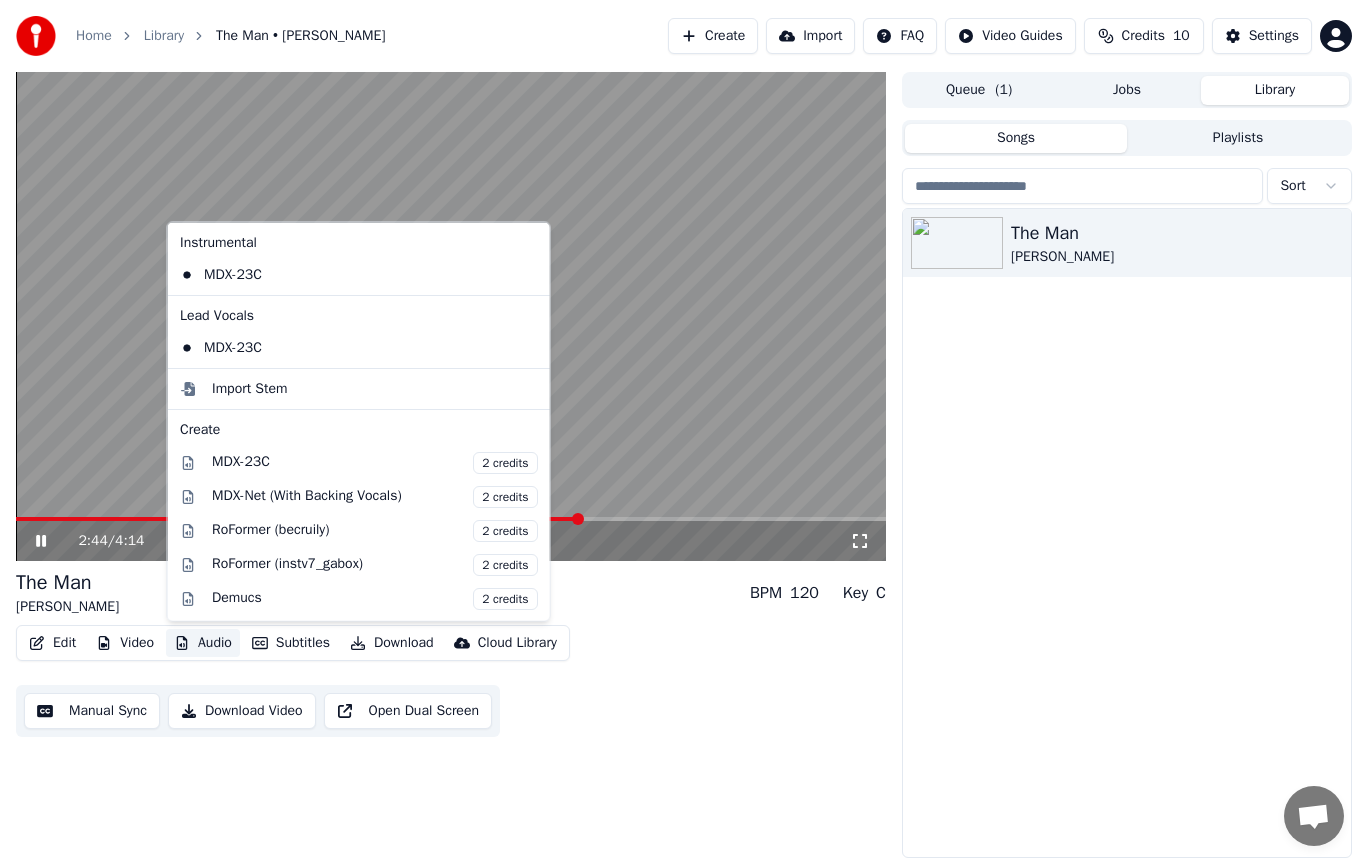 click at bounding box center [451, 316] 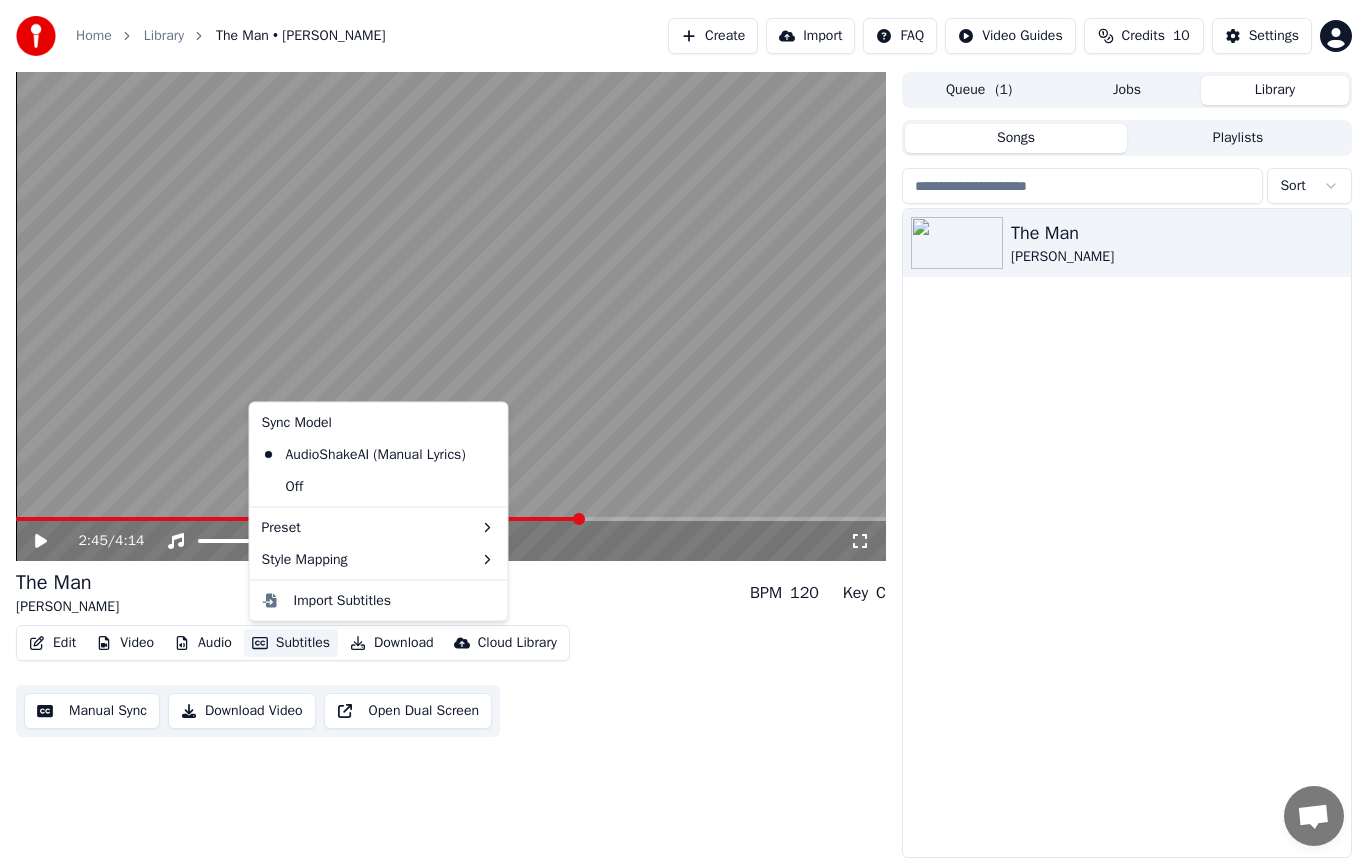 click on "Subtitles" at bounding box center [291, 643] 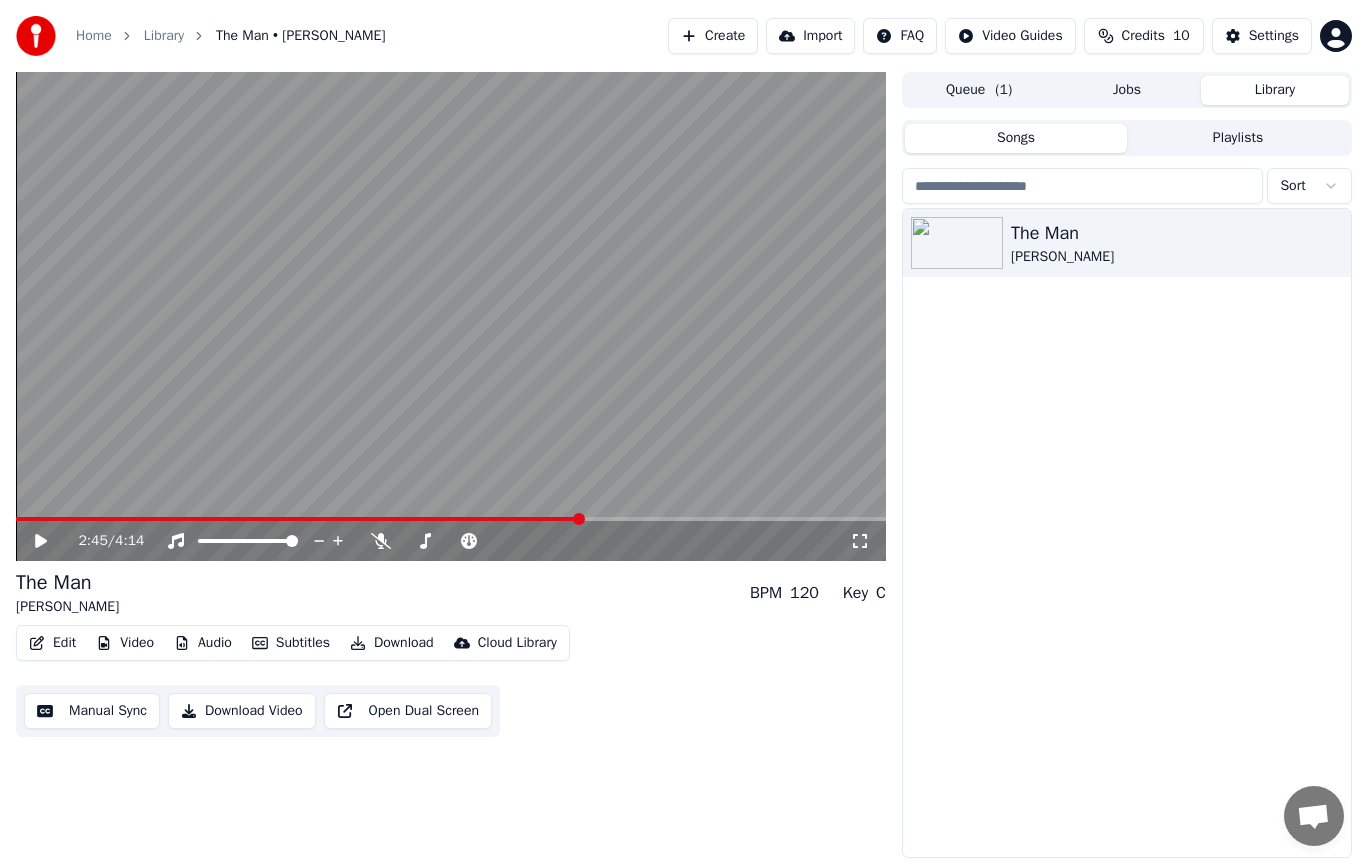 click on "Manual Sync" at bounding box center (92, 711) 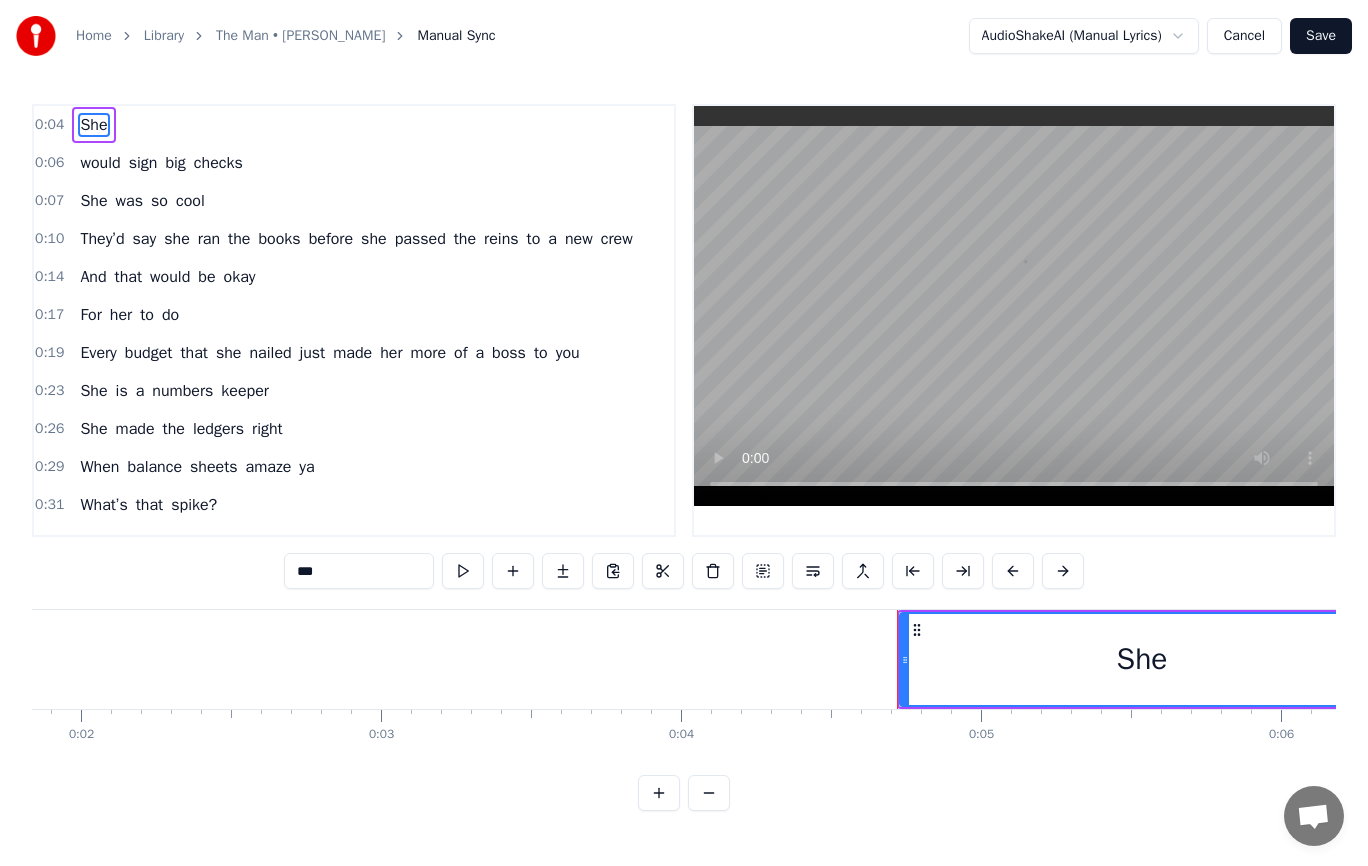 scroll, scrollTop: 0, scrollLeft: 1316, axis: horizontal 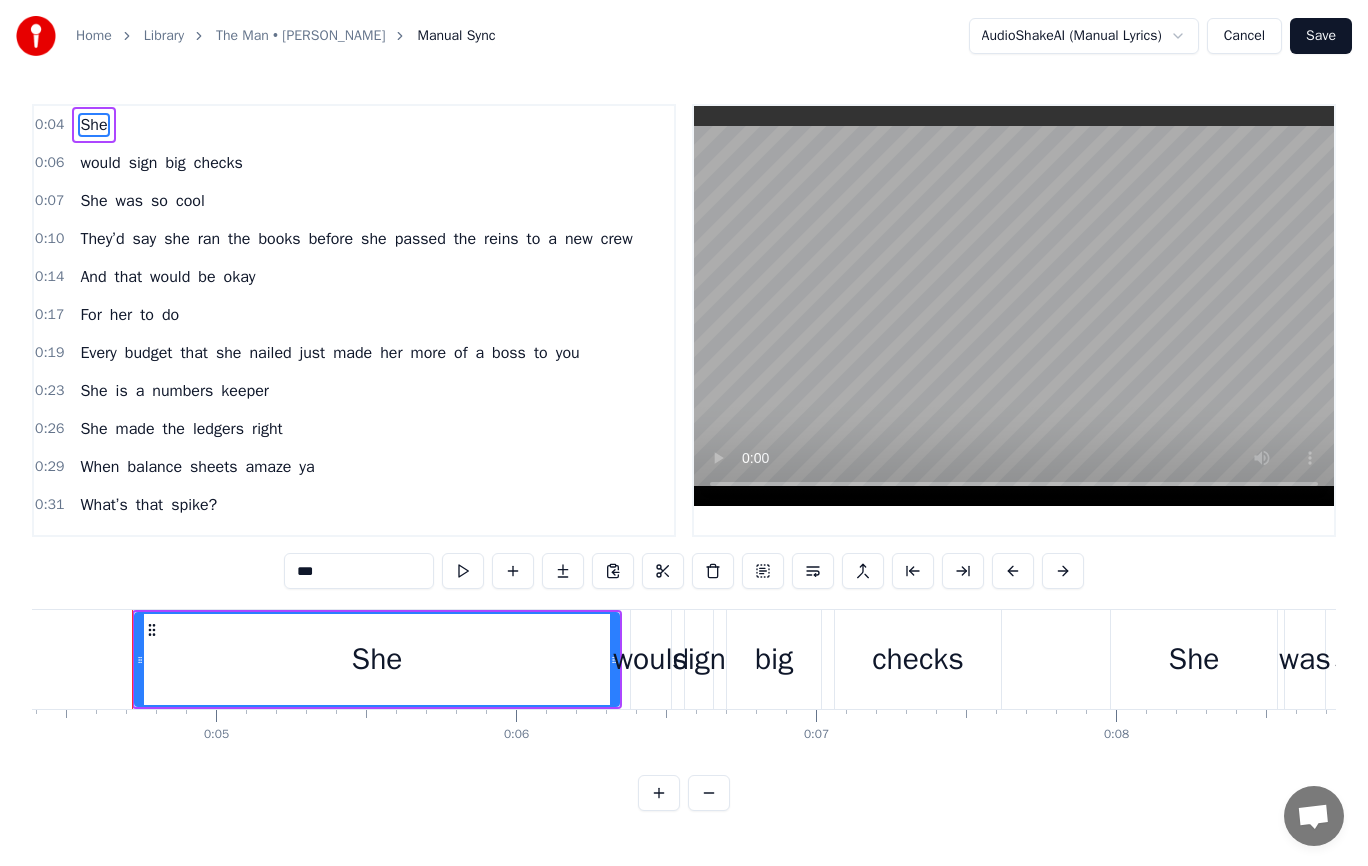 type 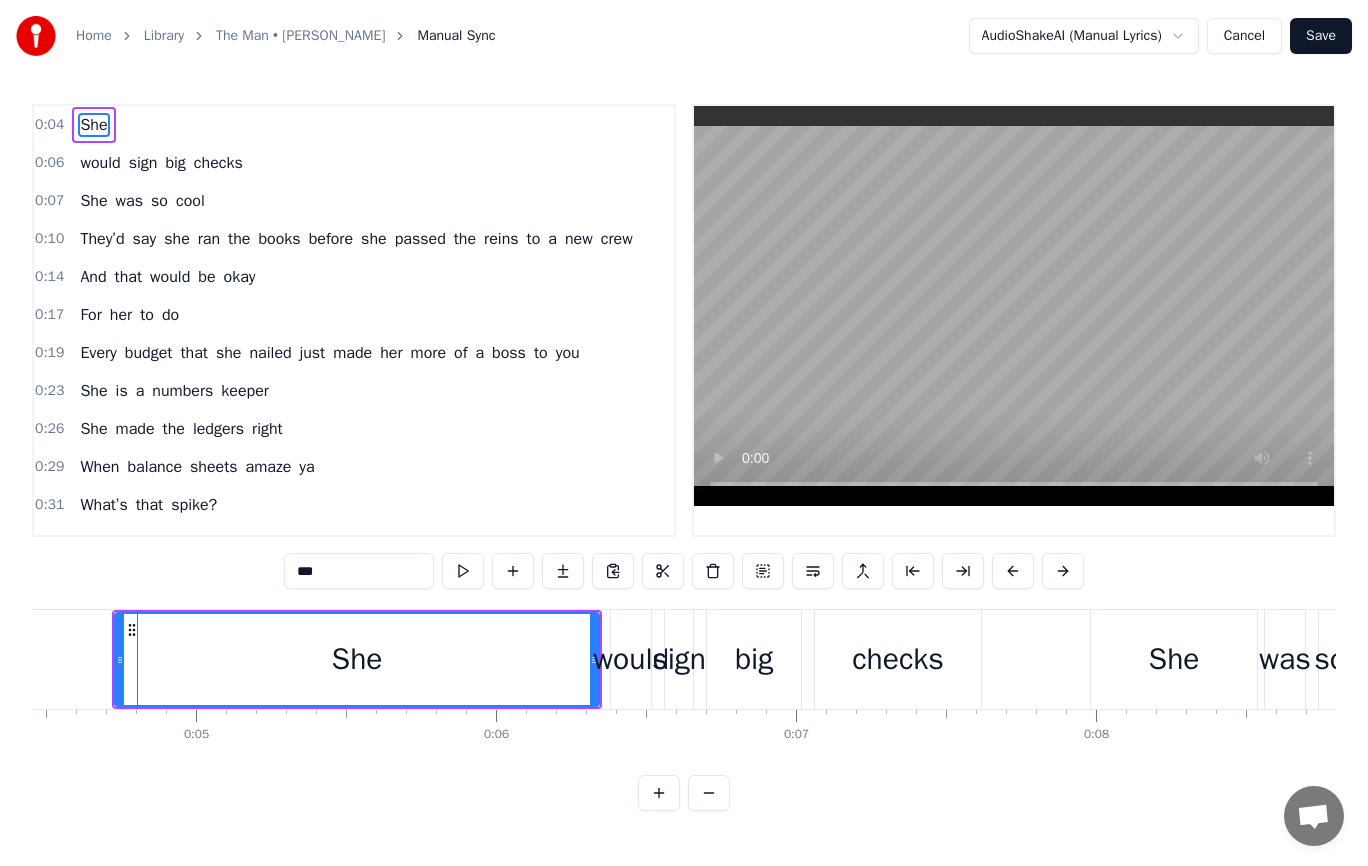 scroll, scrollTop: 0, scrollLeft: 1341, axis: horizontal 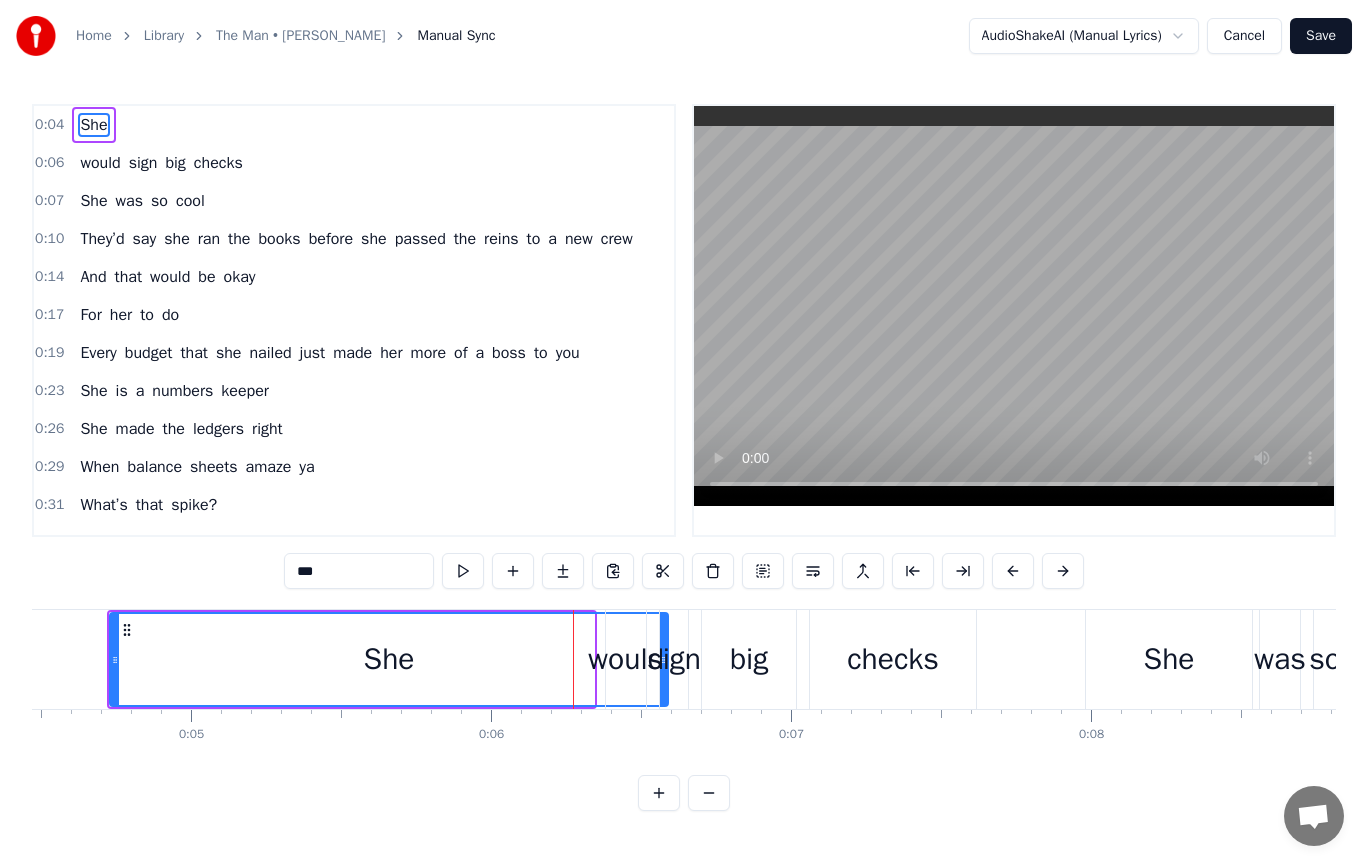 drag, startPoint x: 593, startPoint y: 700, endPoint x: 667, endPoint y: 698, distance: 74.02702 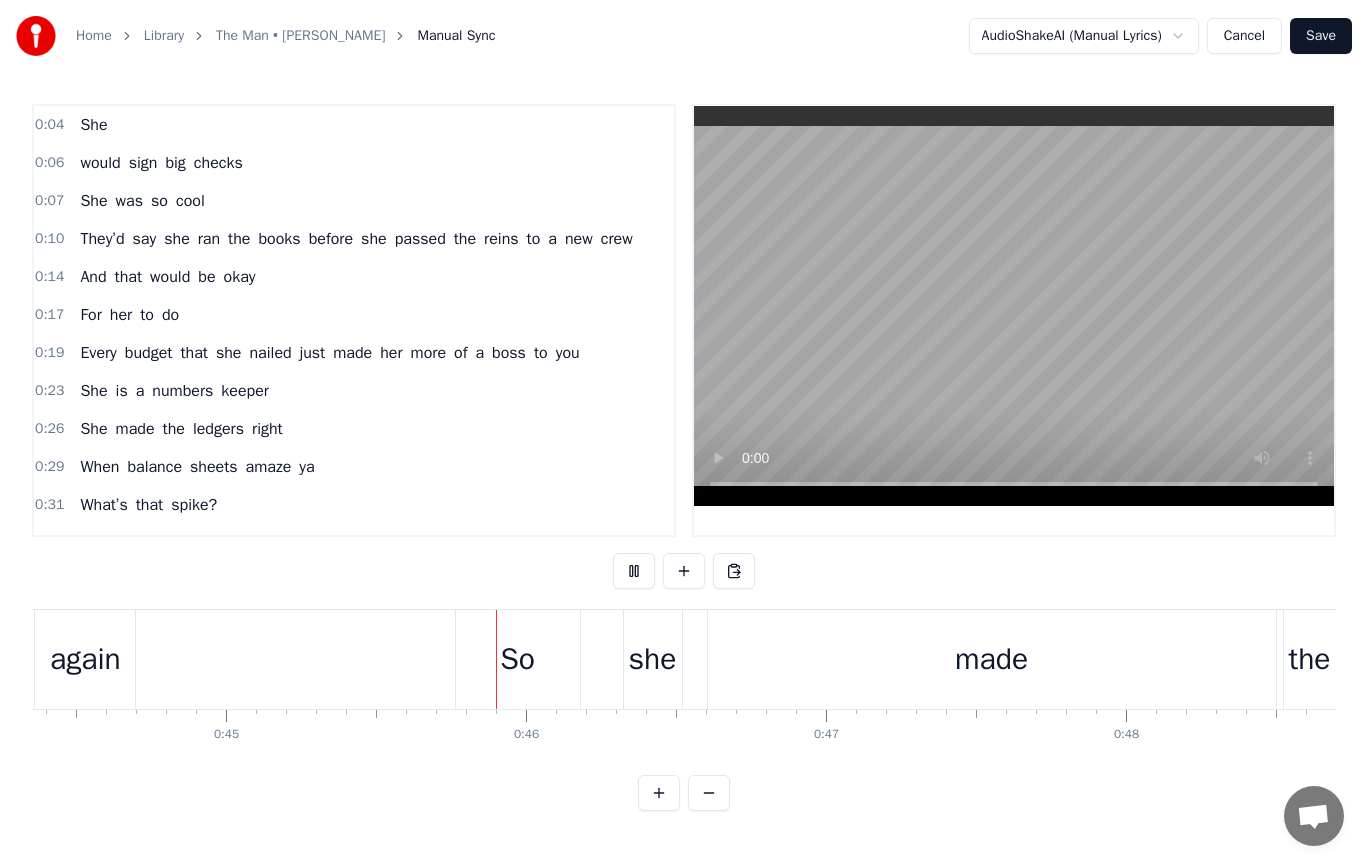 scroll, scrollTop: 0, scrollLeft: 13435, axis: horizontal 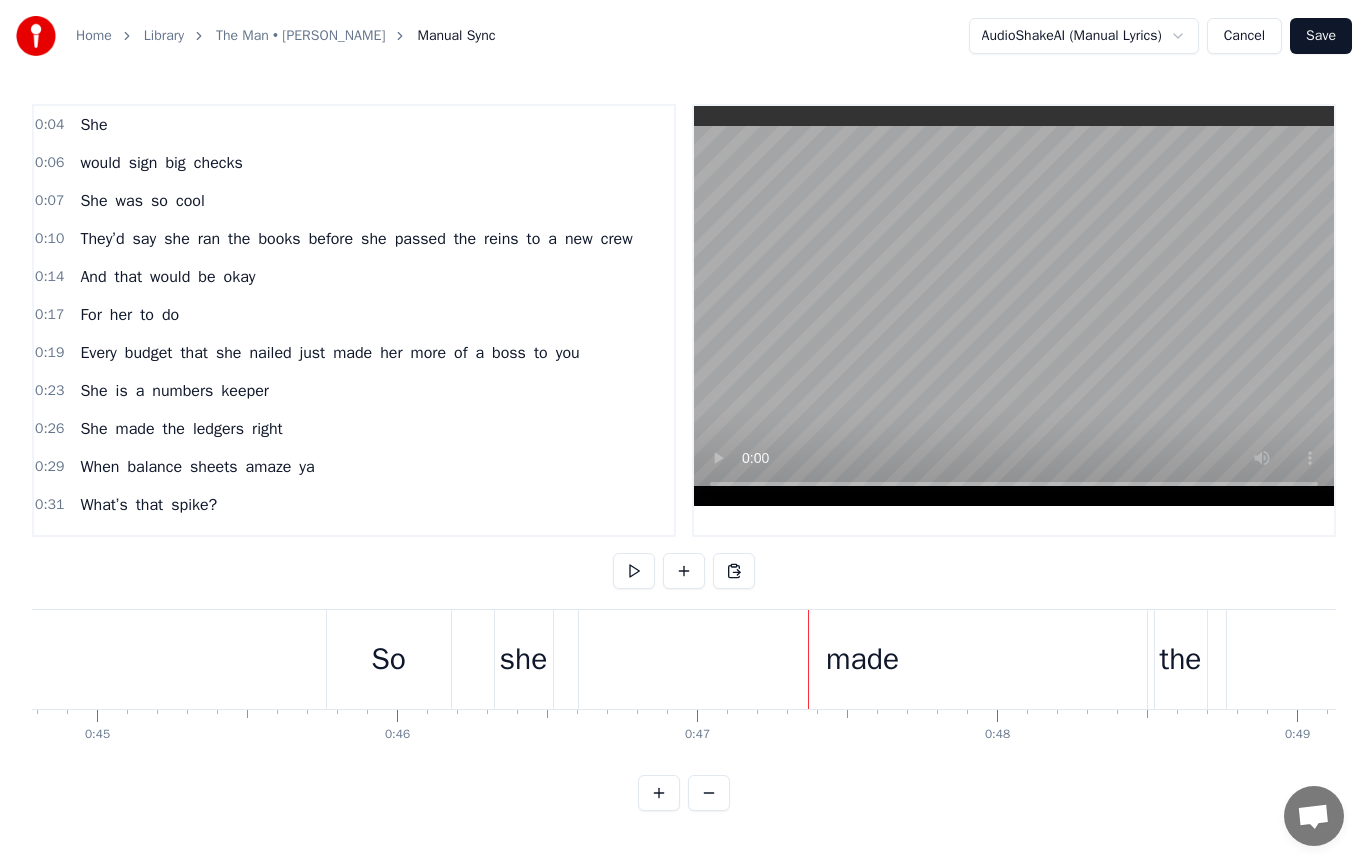 click at bounding box center (709, 793) 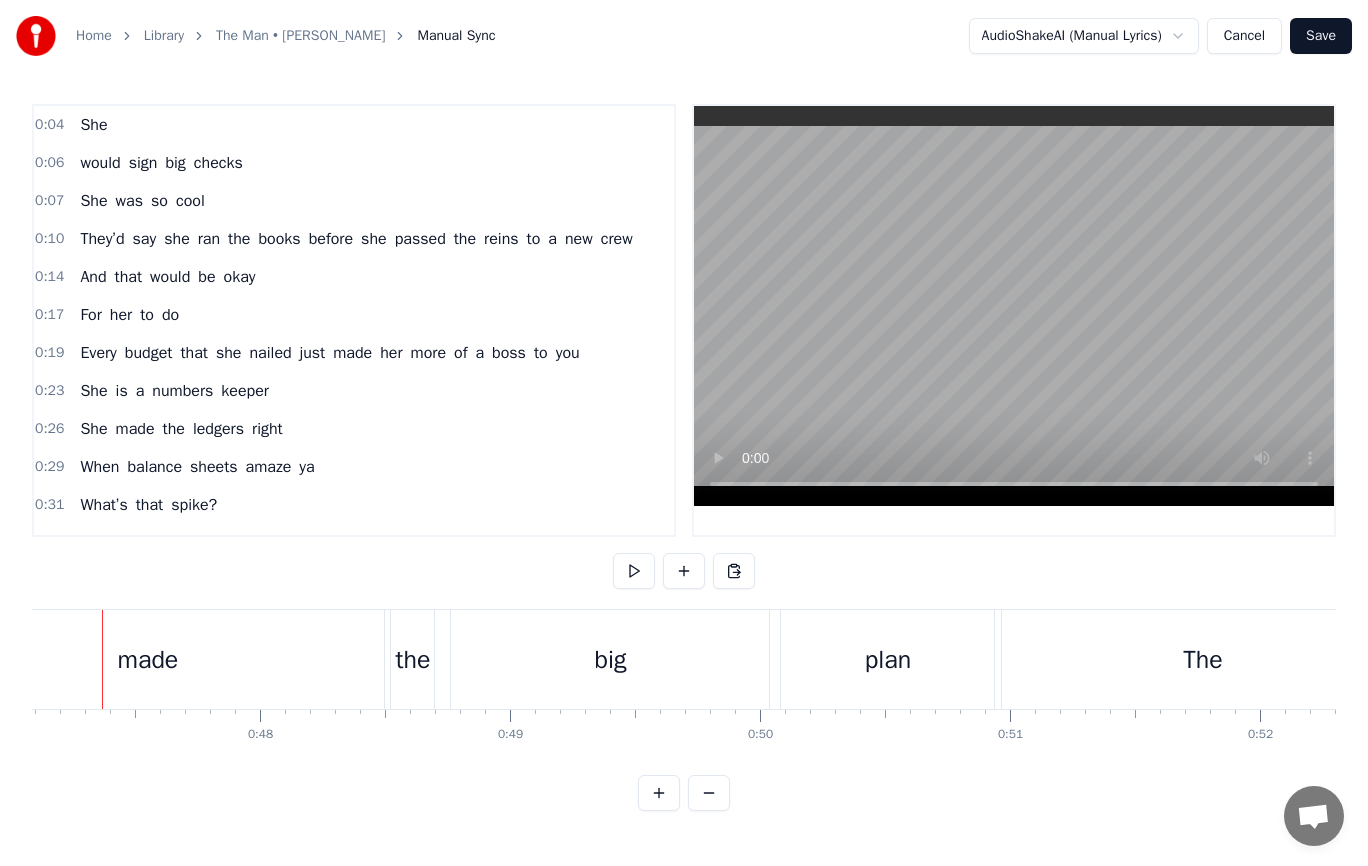 scroll, scrollTop: 0, scrollLeft: 11742, axis: horizontal 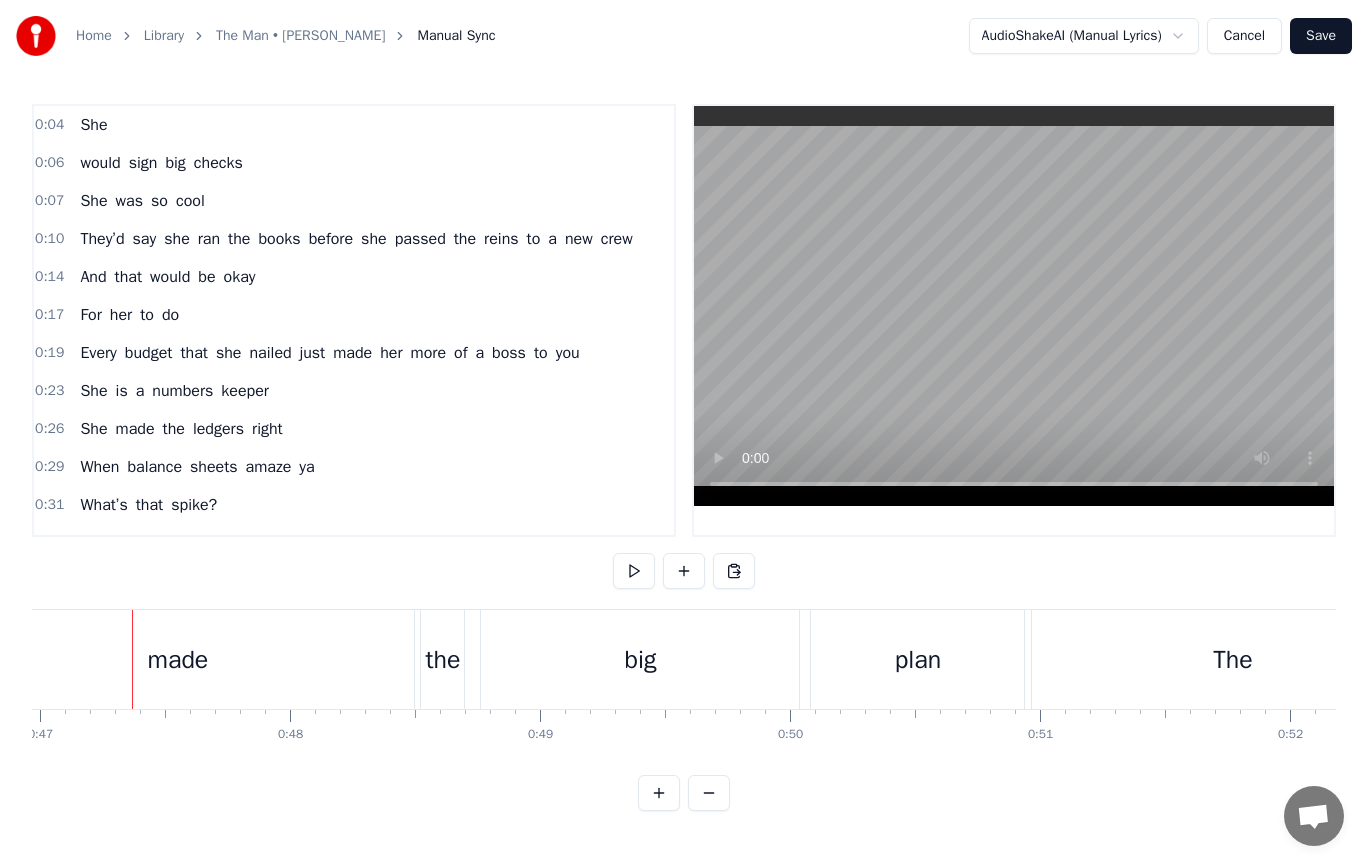 click at bounding box center (709, 793) 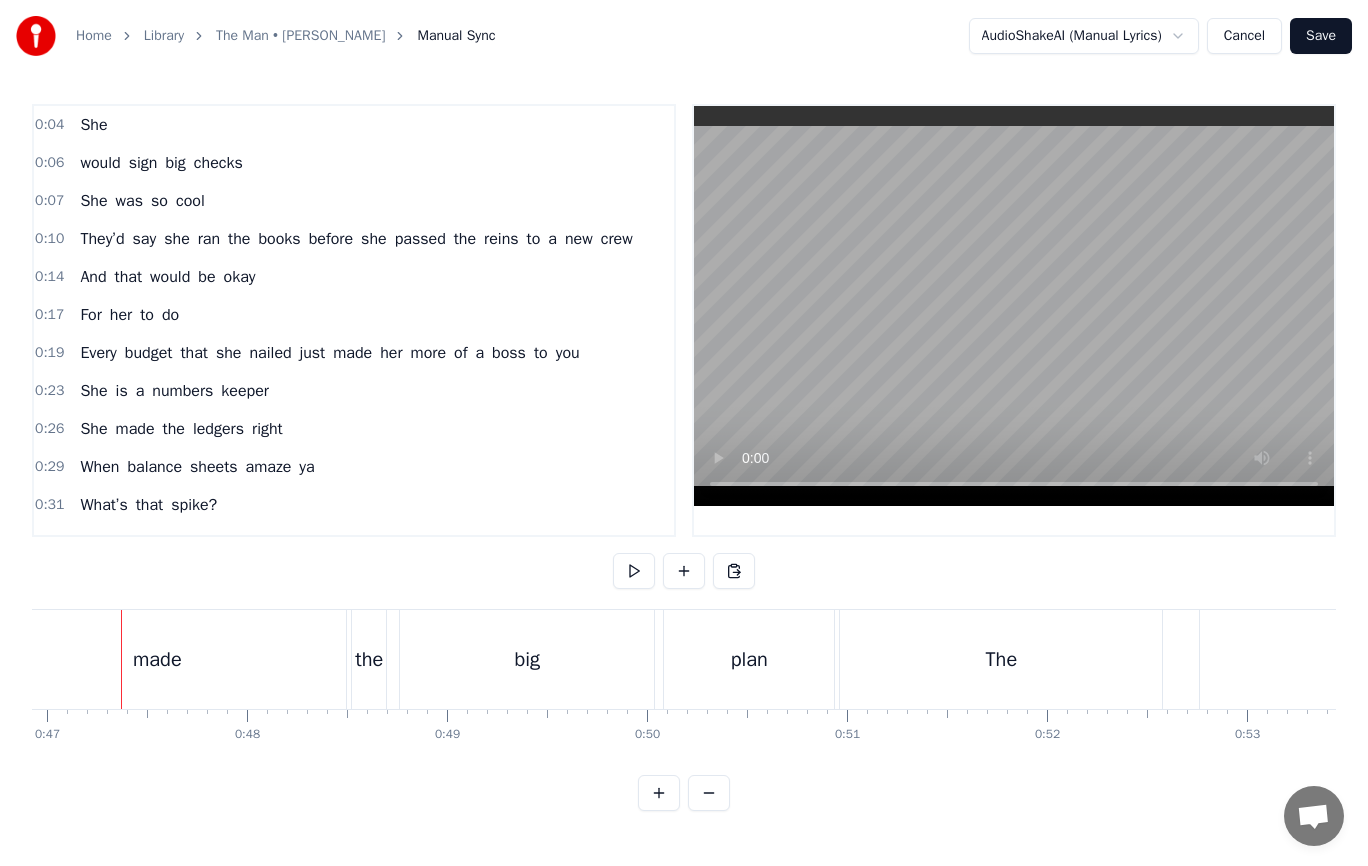 scroll, scrollTop: 0, scrollLeft: 9373, axis: horizontal 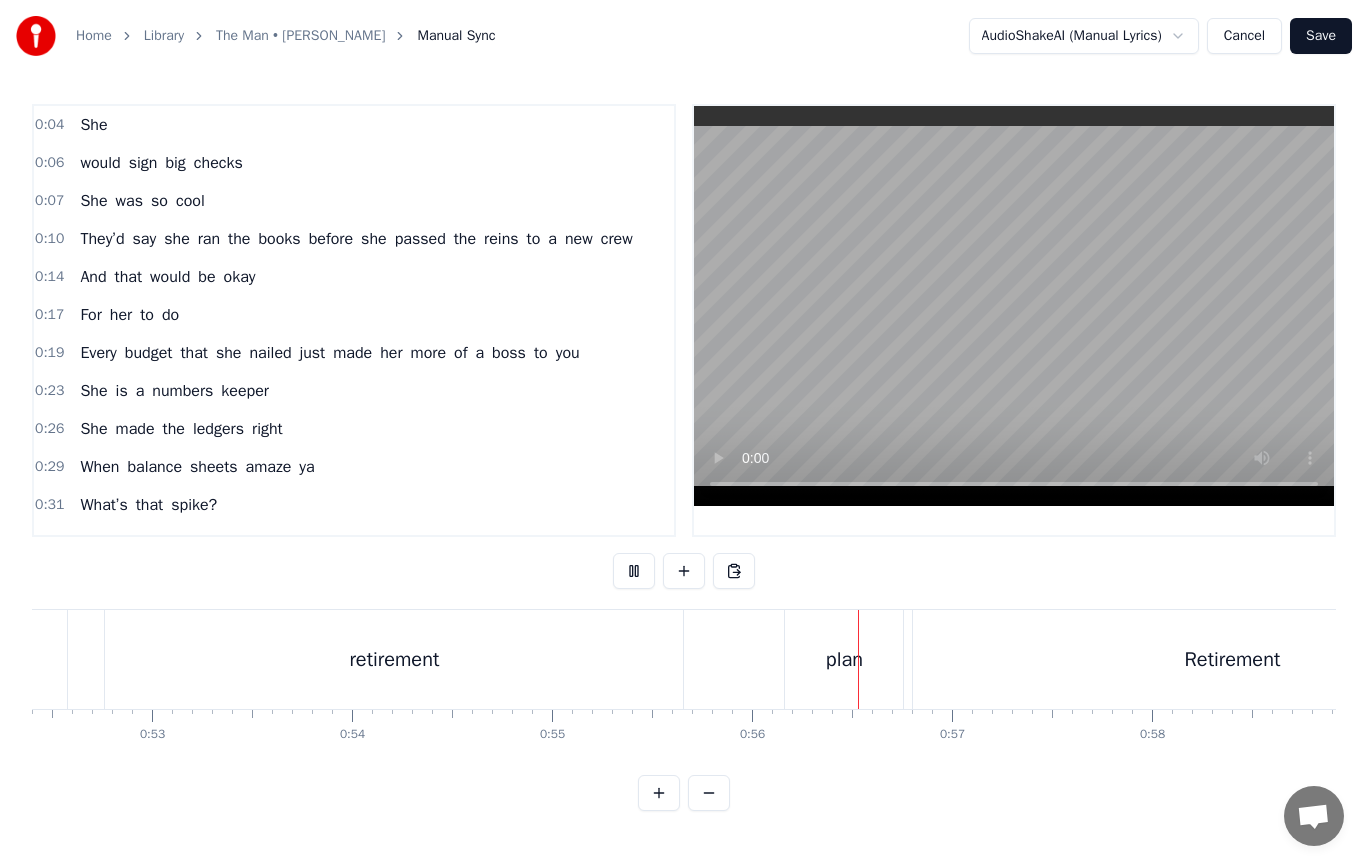 drag, startPoint x: 804, startPoint y: 666, endPoint x: 1050, endPoint y: 666, distance: 246 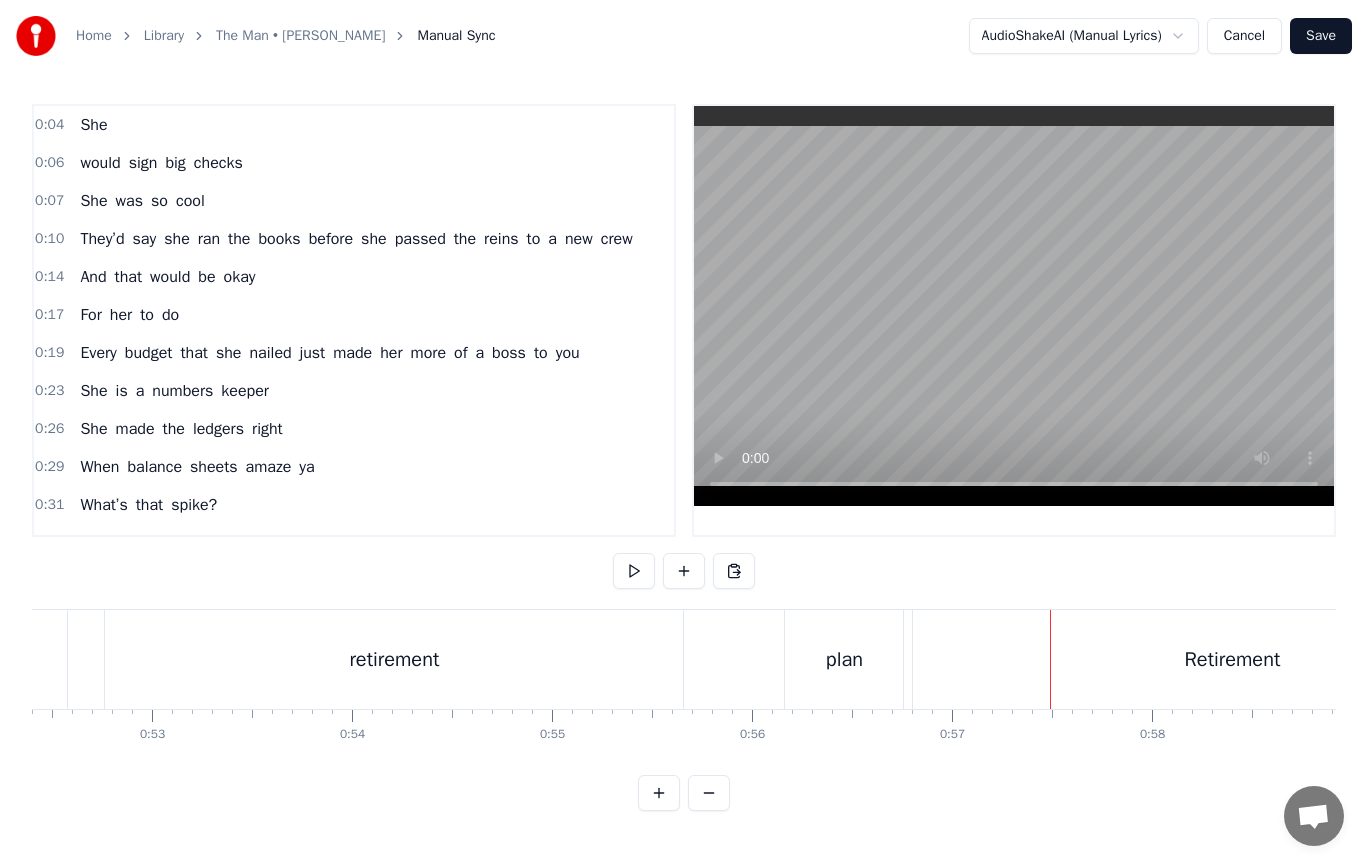 drag, startPoint x: 662, startPoint y: 683, endPoint x: 1040, endPoint y: 666, distance: 378.38208 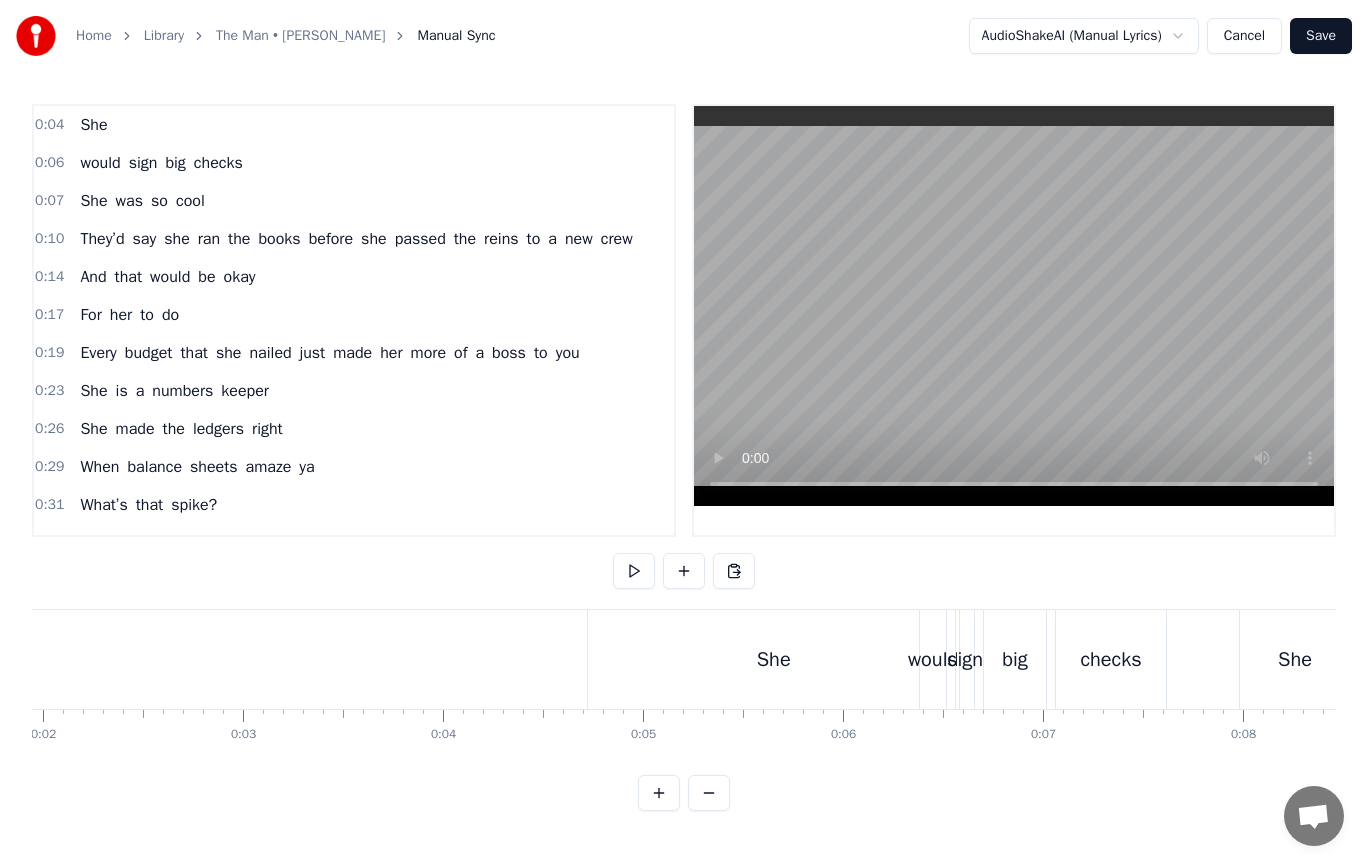 scroll, scrollTop: 0, scrollLeft: 349, axis: horizontal 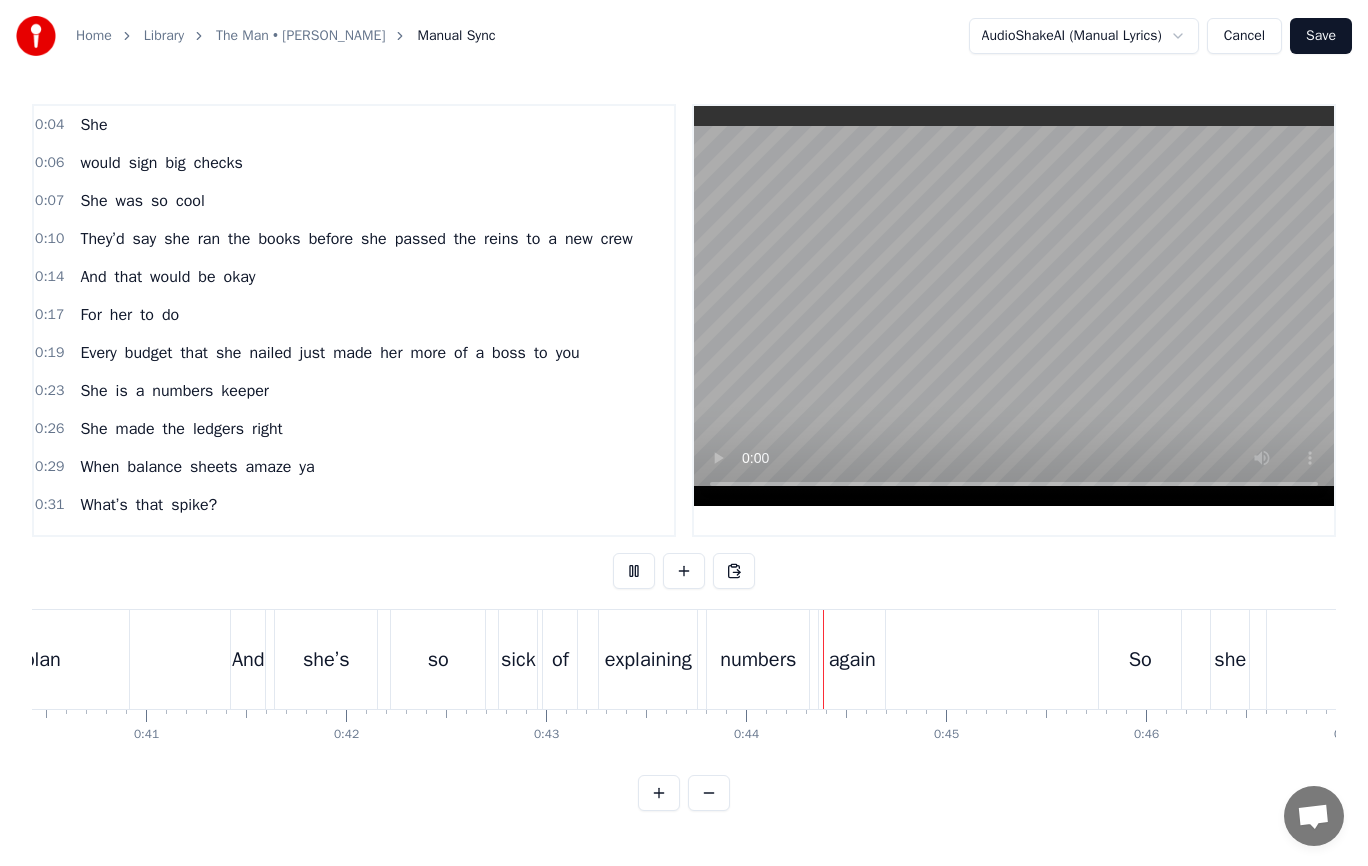 click at bounding box center [1014, 320] 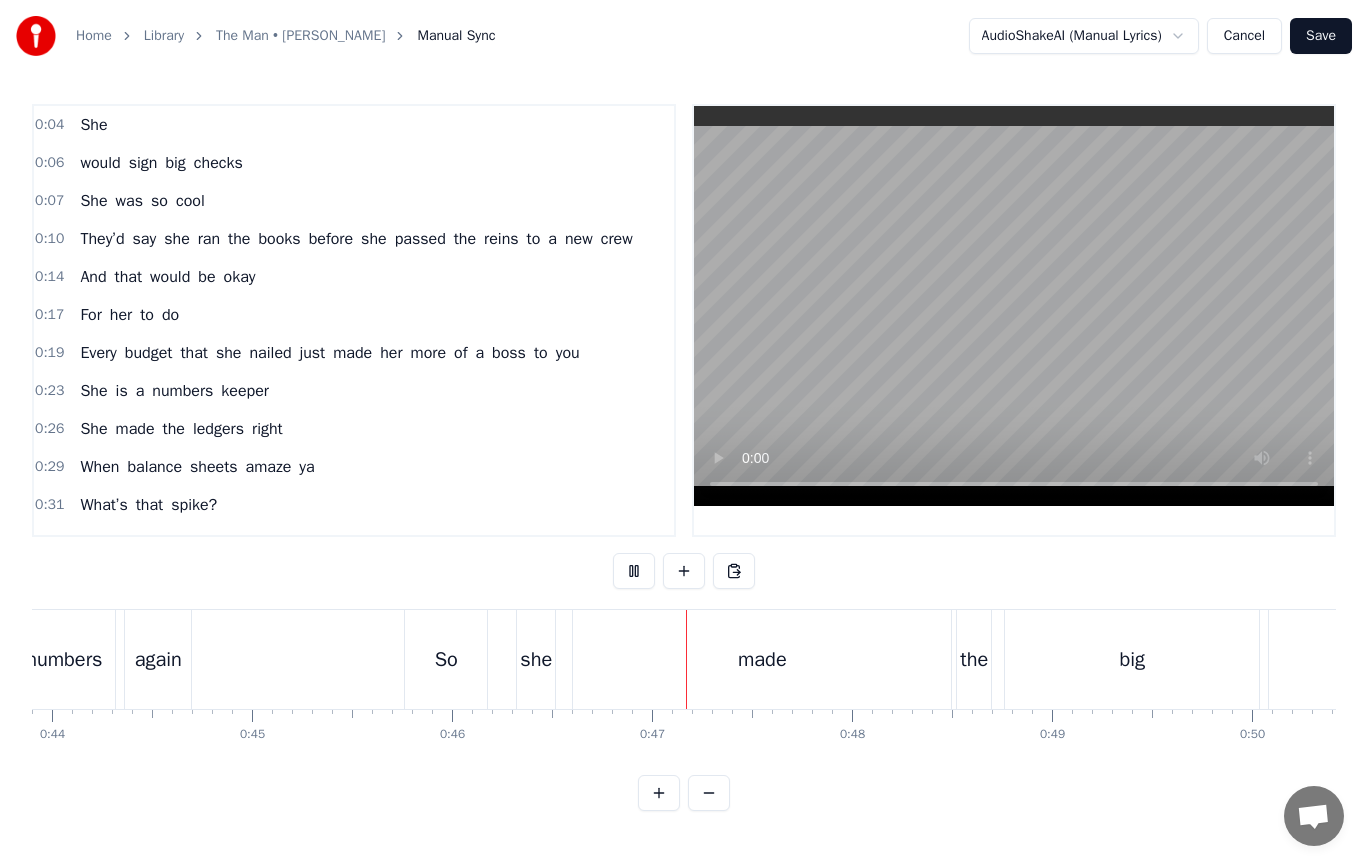 scroll, scrollTop: 0, scrollLeft: 9202, axis: horizontal 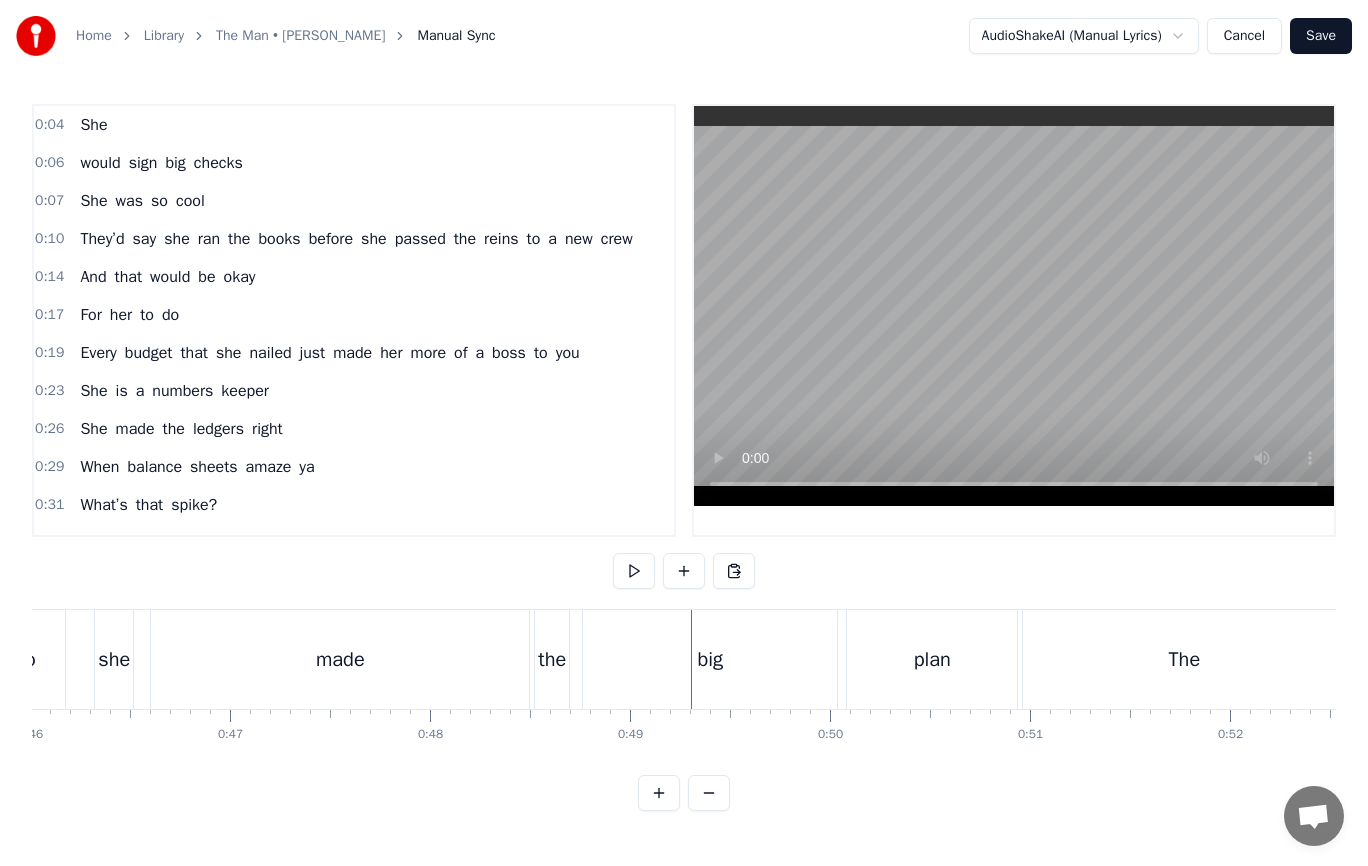 drag, startPoint x: 690, startPoint y: 709, endPoint x: 663, endPoint y: 705, distance: 27.294687 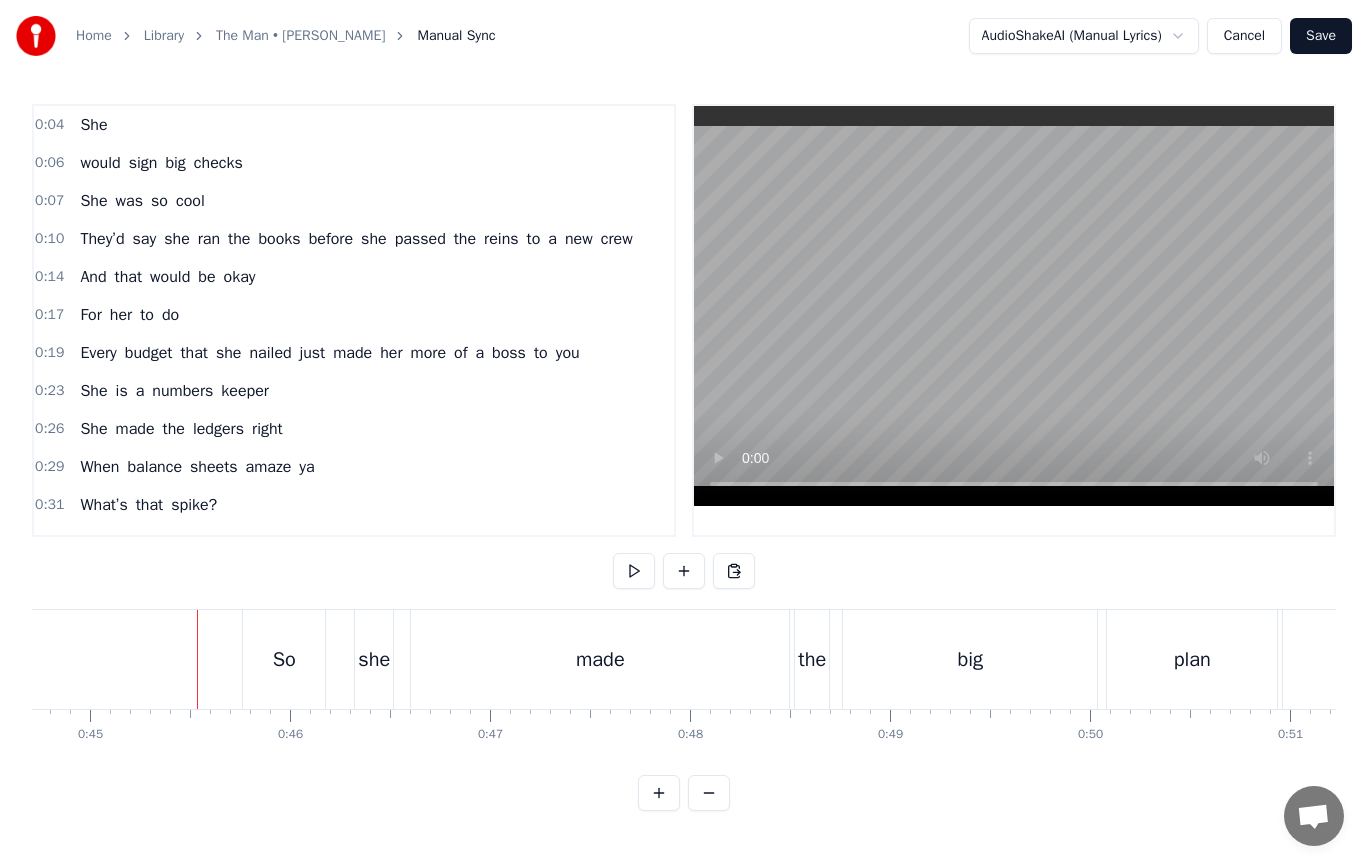 scroll, scrollTop: 0, scrollLeft: 9007, axis: horizontal 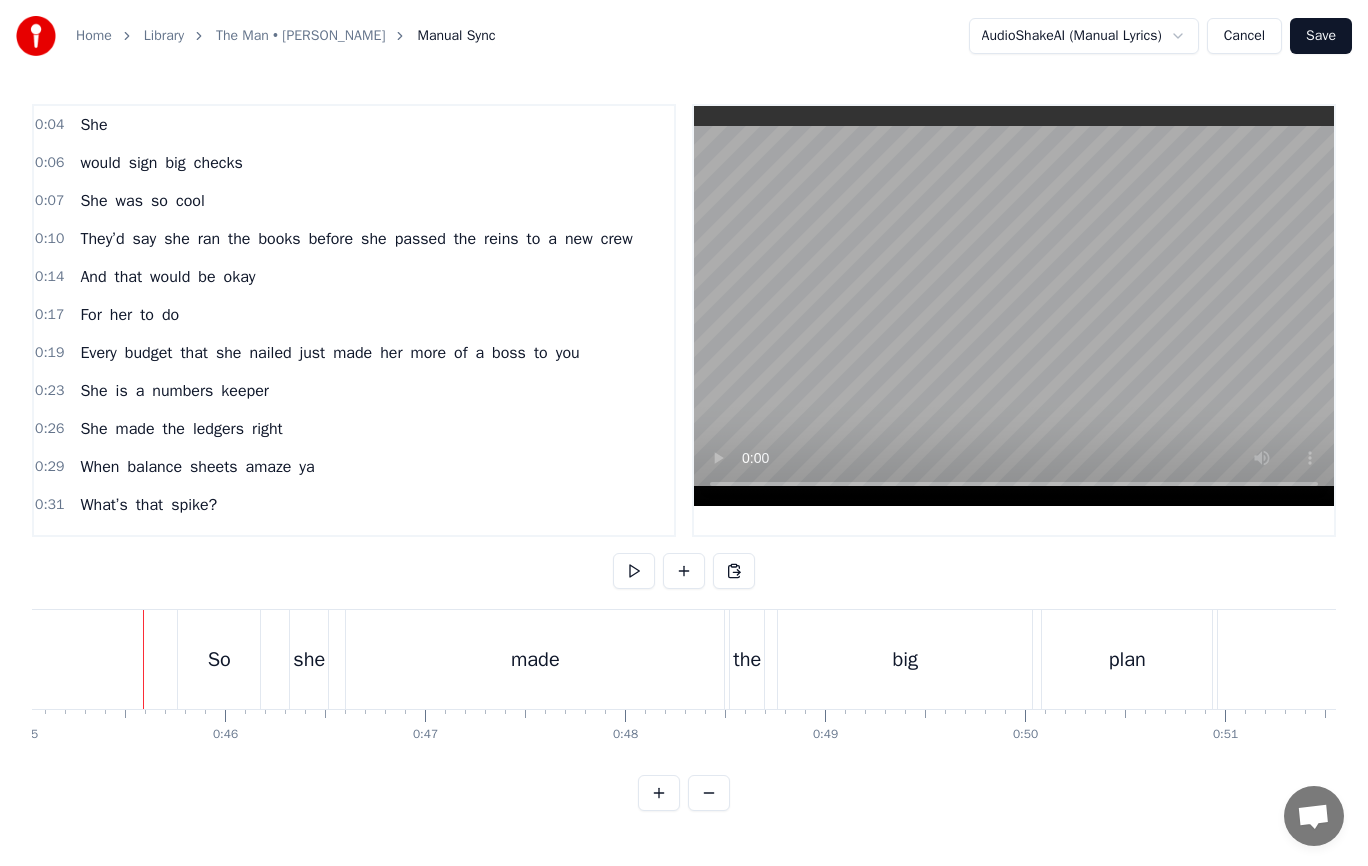 drag, startPoint x: 97, startPoint y: 660, endPoint x: 115, endPoint y: 659, distance: 18.027756 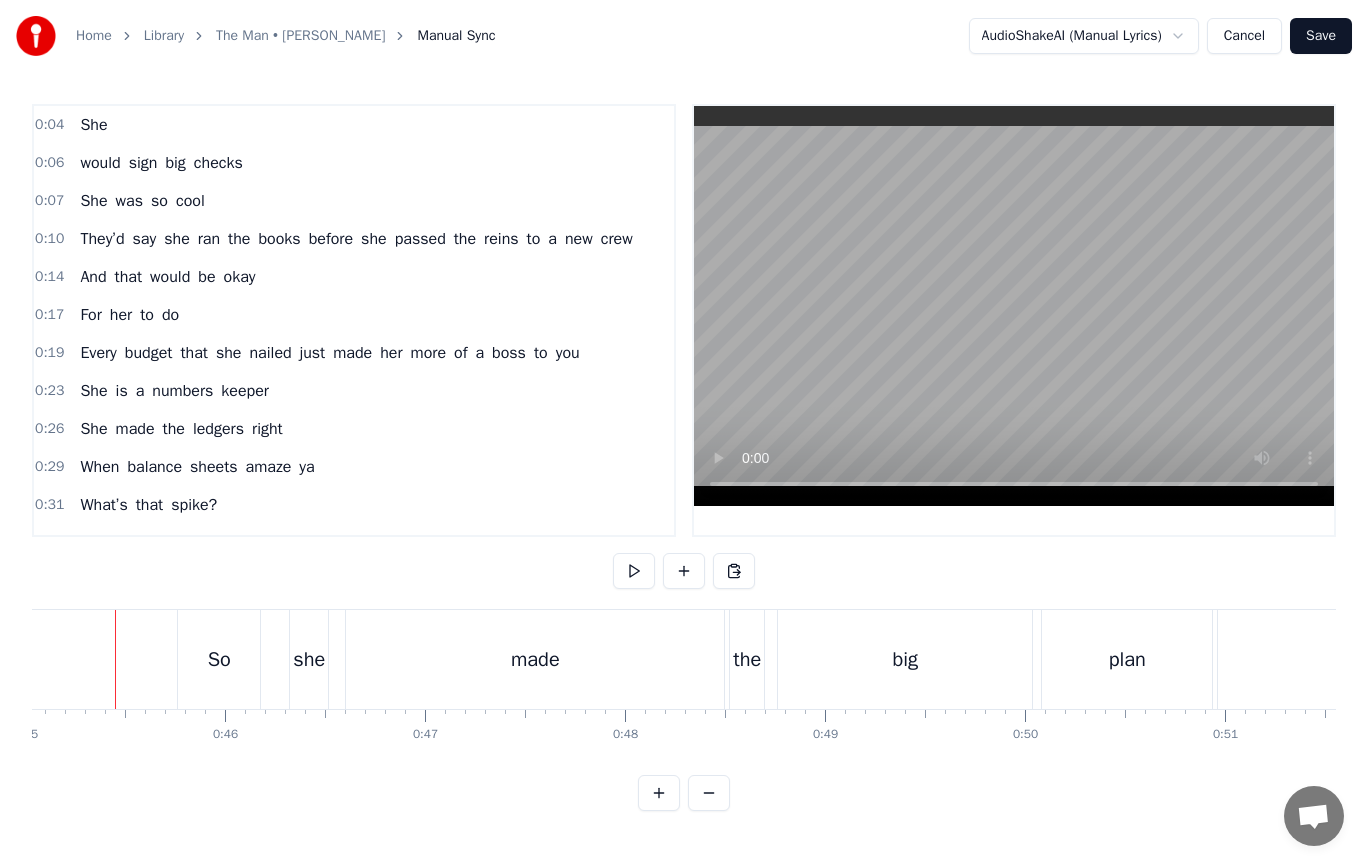 scroll, scrollTop: 0, scrollLeft: 8990, axis: horizontal 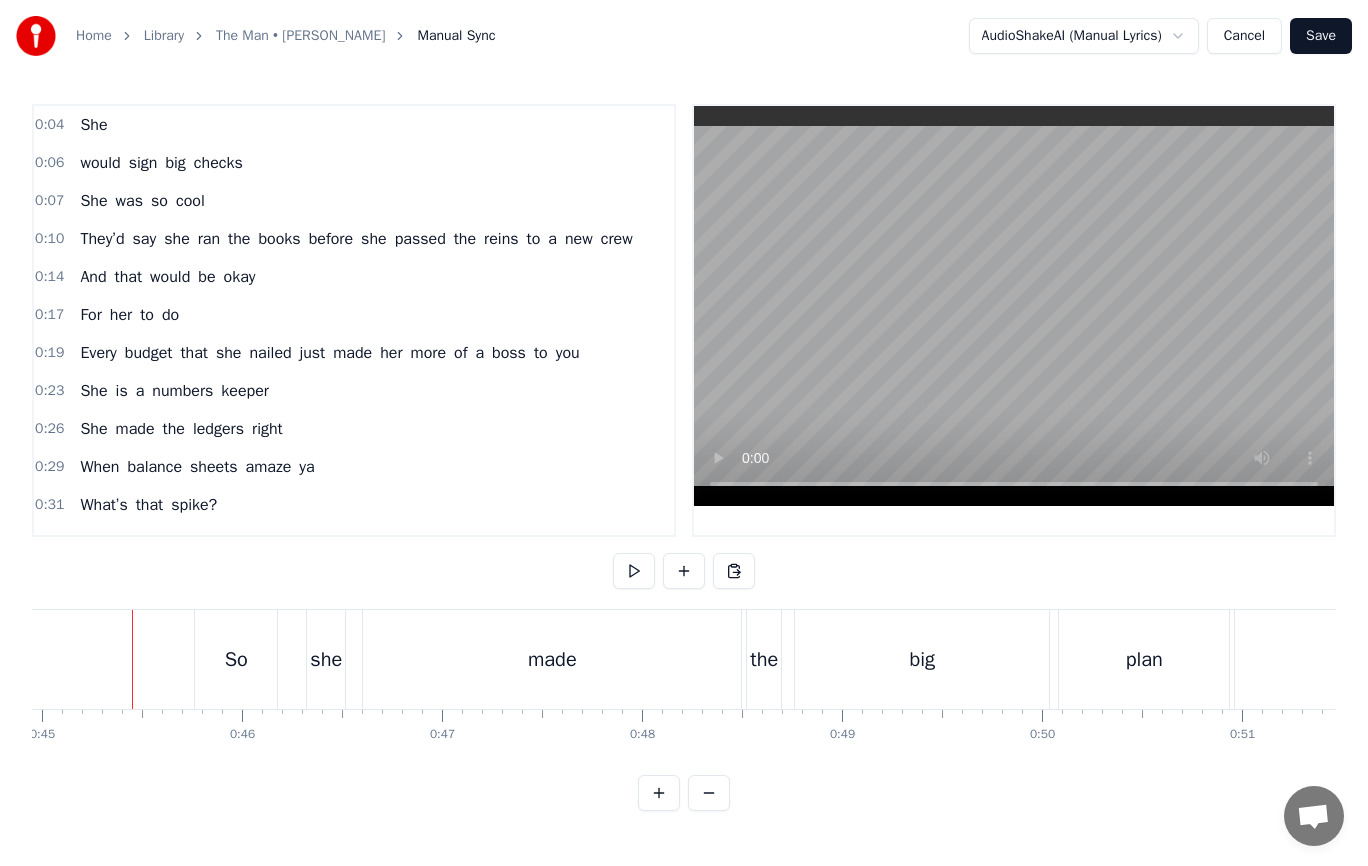click at bounding box center (16519, 659) 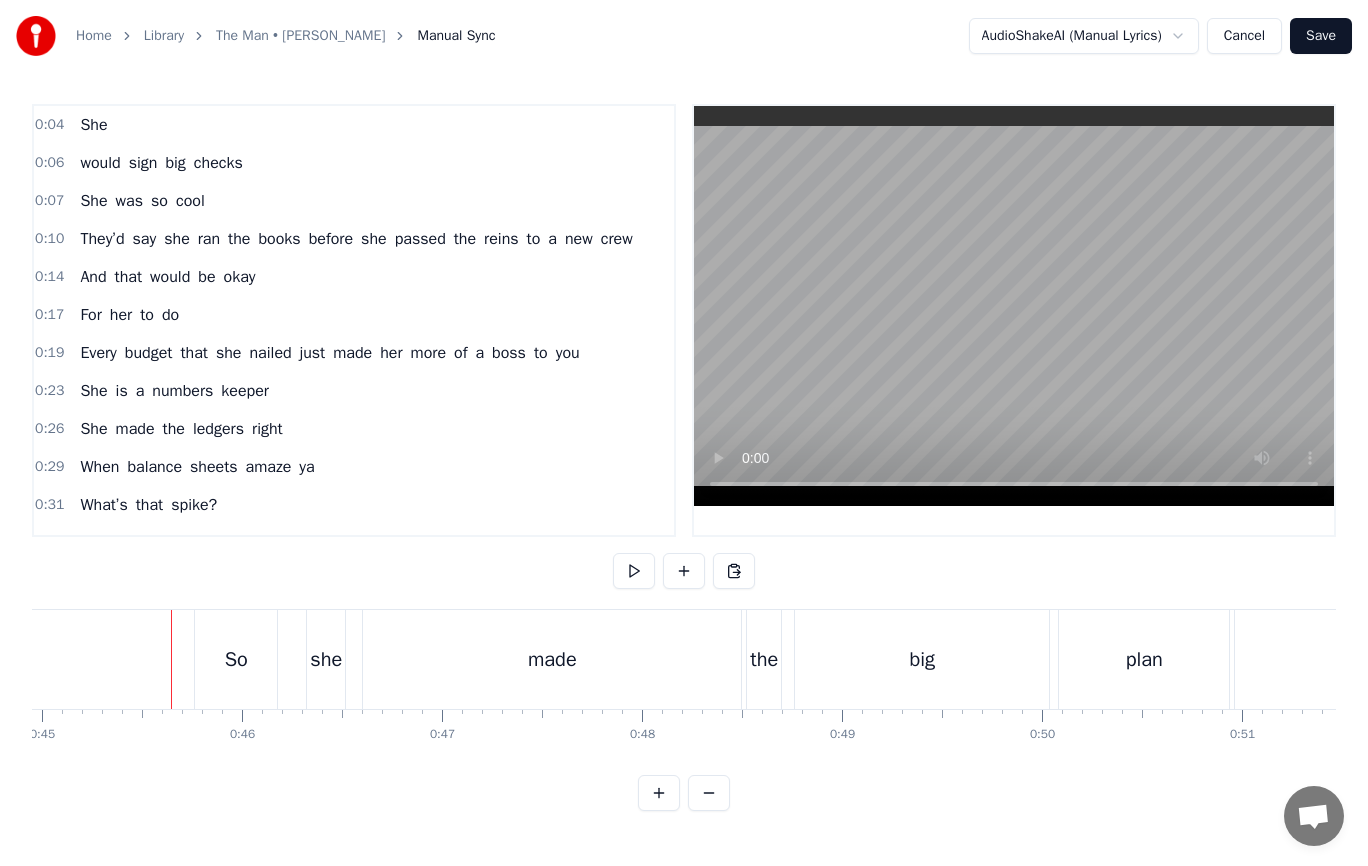click on "So" at bounding box center (236, 659) 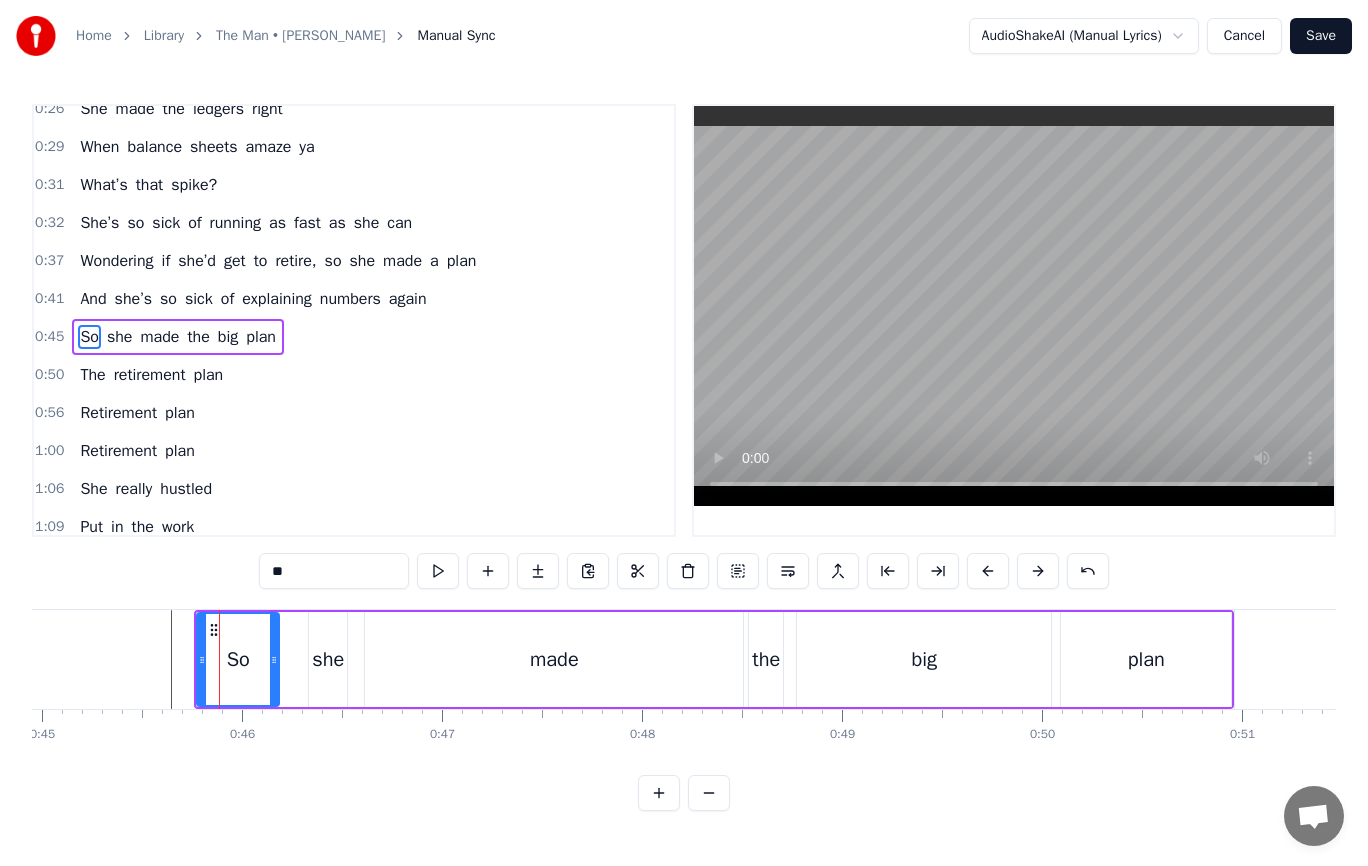 scroll, scrollTop: 336, scrollLeft: 0, axis: vertical 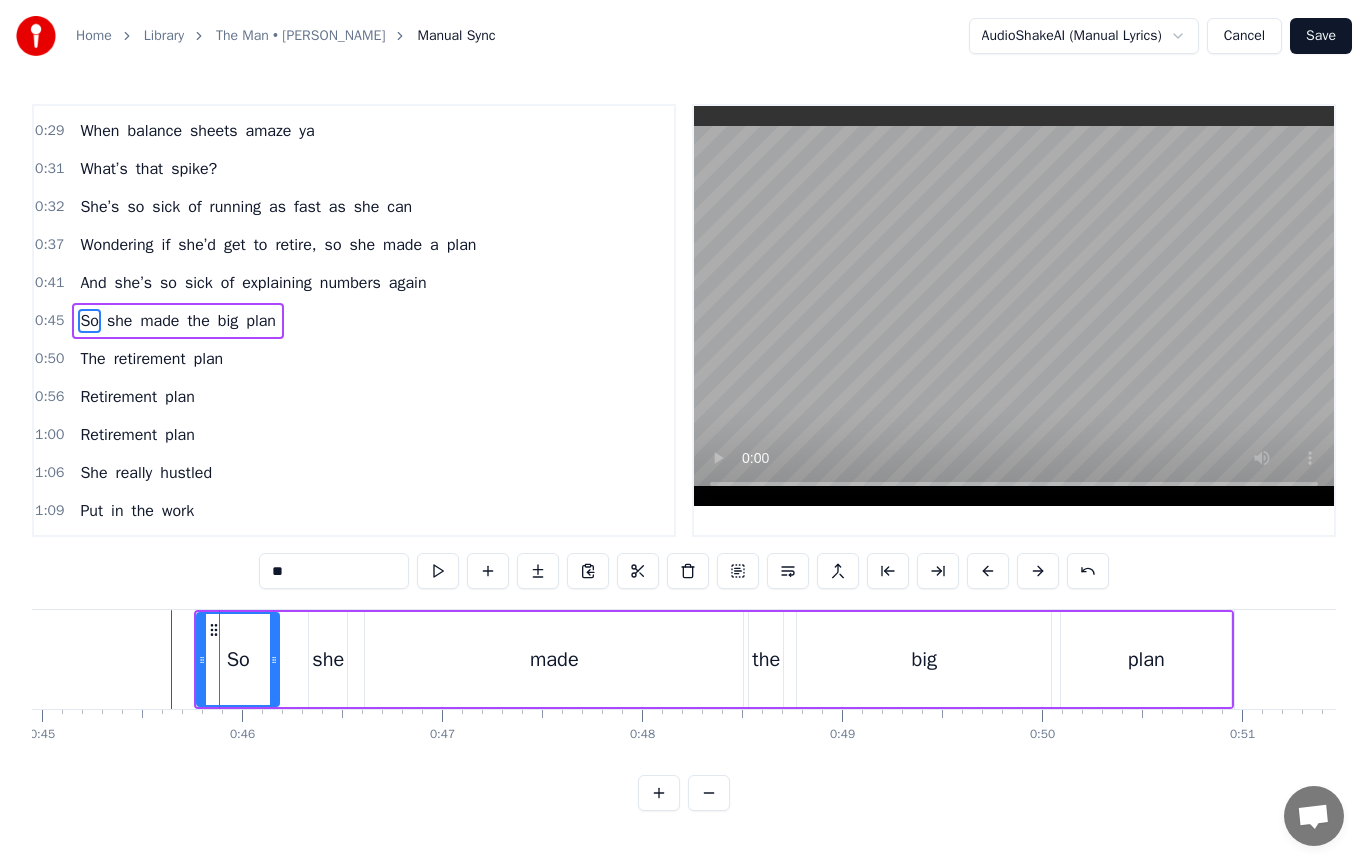 click on "She would sign big checks She was so cool They’d say she ran the books before she passed the reins to a new crew And that would be okay For her to do Every budget that she nailed just made her more of a boss to you She is a numbers keeper She made the ledgers right When balance sheets amaze ya What’s that spike? She’s so sick of running as fast as she can Wondering if she’d get to retire, so she made a plan And she’s so sick of explaining numbers again So she made the big plan The retirement plan Retirement plan Retirement plan She really hustled Put in the work We won’t shake our heads and question how much of this she deserves Now she’s retiring We’re in a mood We can’t be separated from her good ideas and power moves And we will toast to [PERSON_NAME], oh Led the Voqal way She’ll be off to [GEOGRAPHIC_DATA] She’s so sick of running as fast as she can Wondering if she’d get to retire, so she made a plan And she’s so sick of explaining numbers again, So she made the big plan The plan it" at bounding box center [16519, 659] 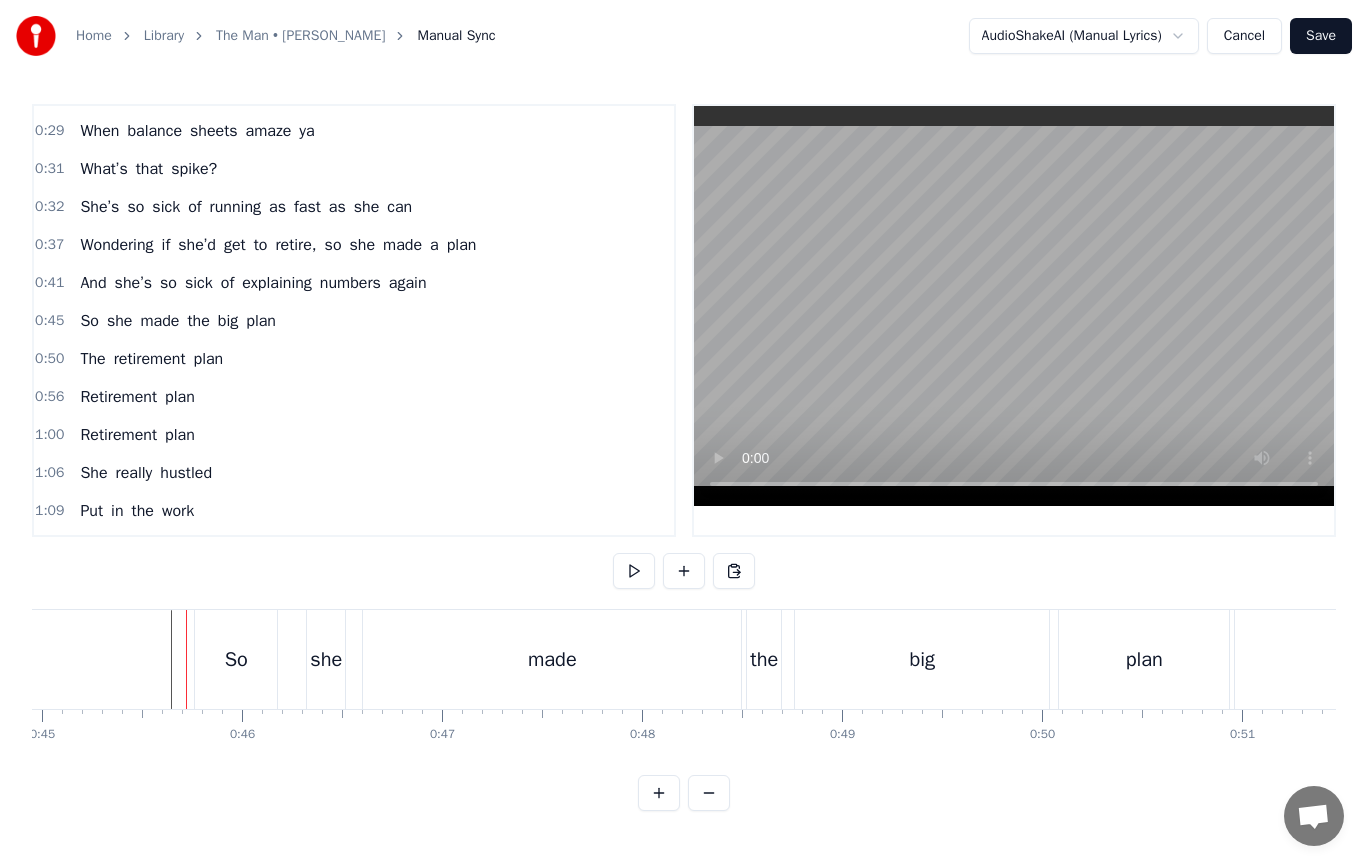 click on "So" at bounding box center (236, 660) 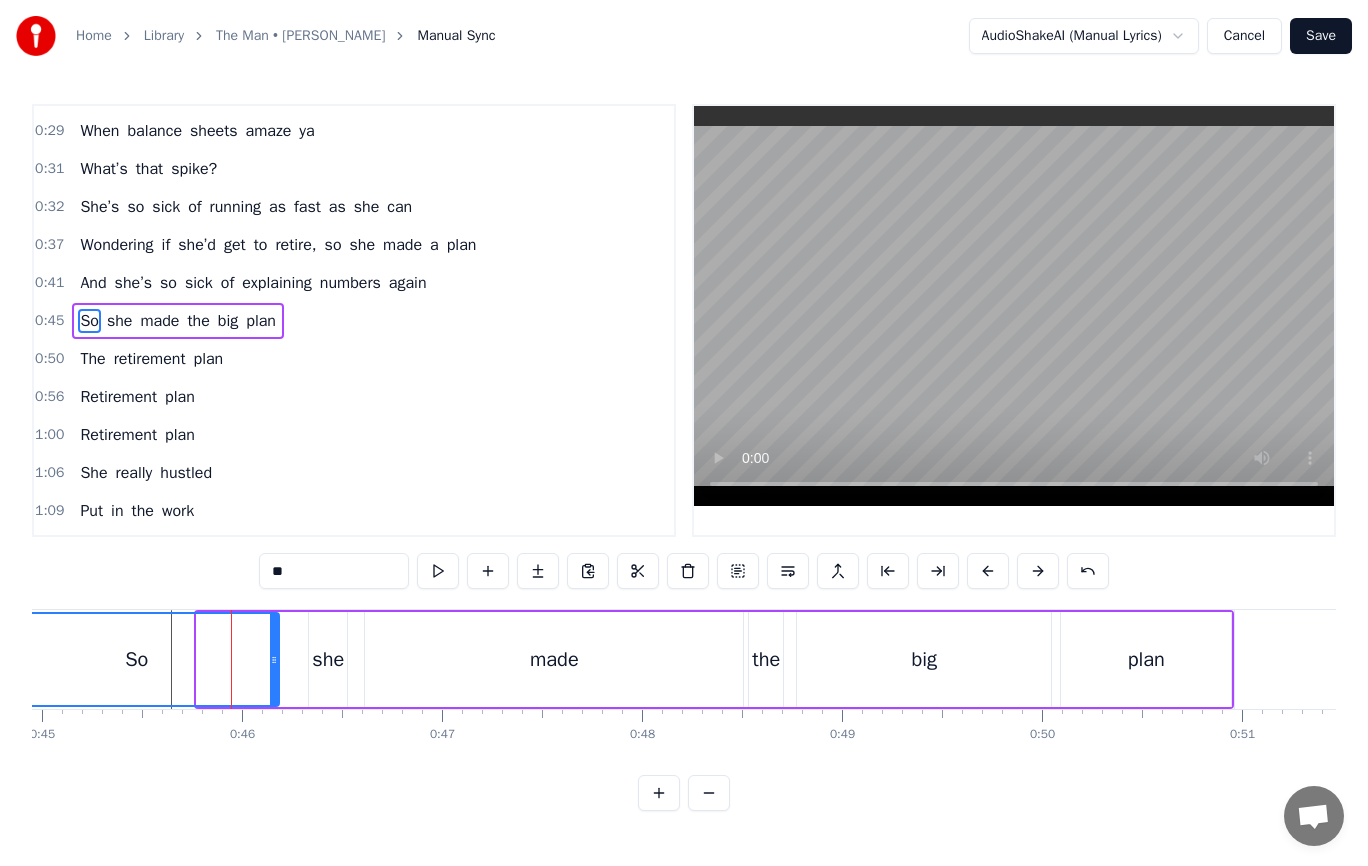 drag, startPoint x: 203, startPoint y: 657, endPoint x: 0, endPoint y: 659, distance: 203.00986 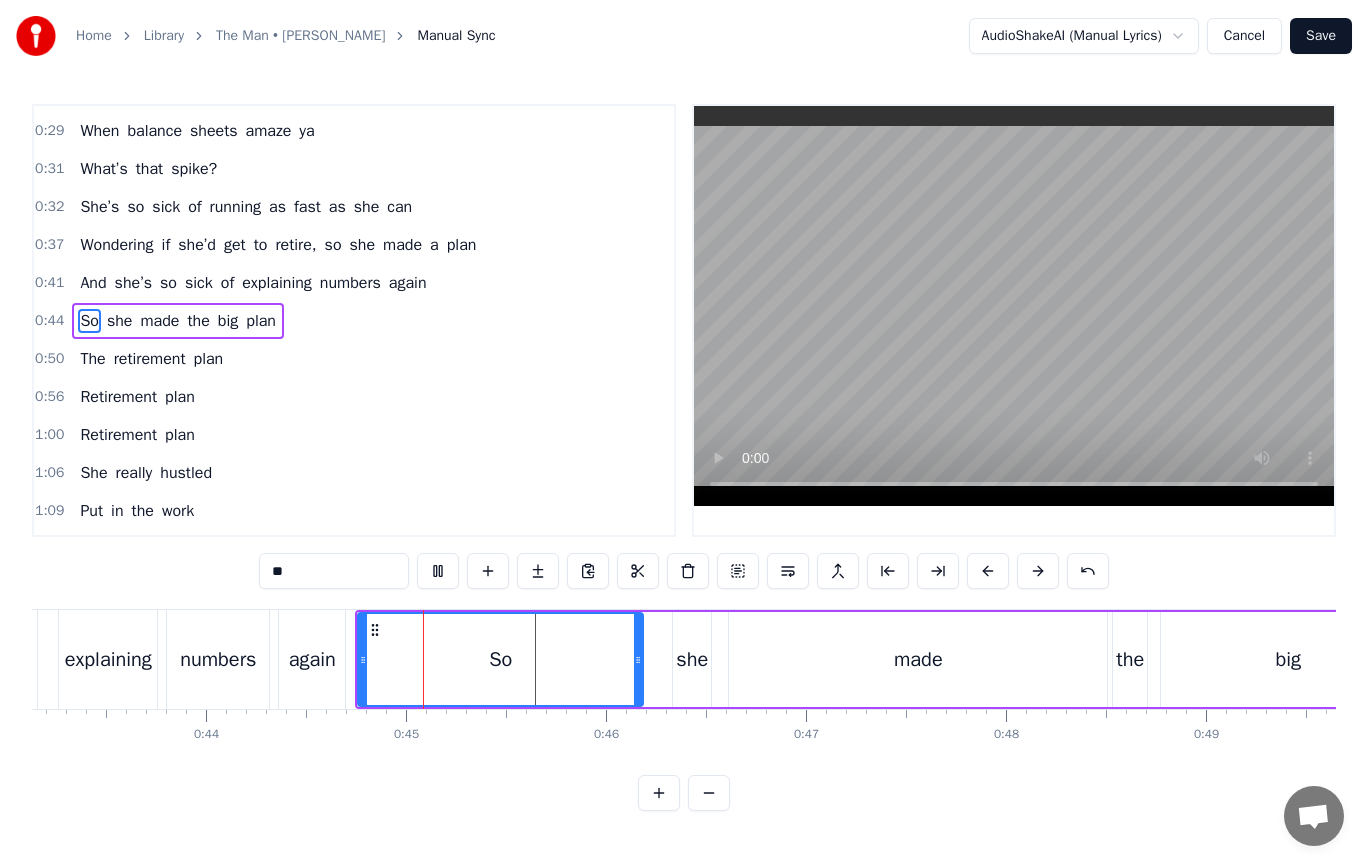 scroll, scrollTop: 0, scrollLeft: 8817, axis: horizontal 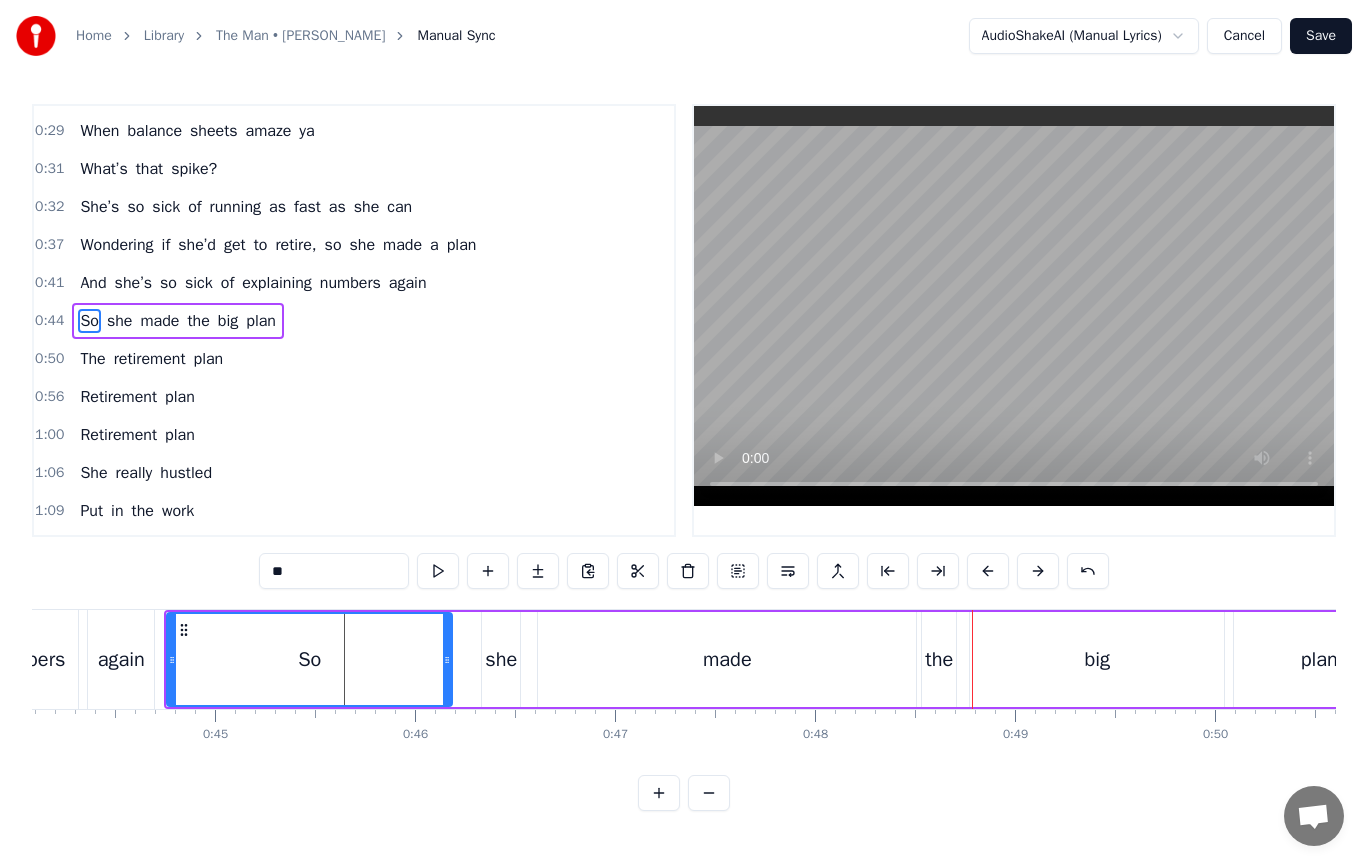 click on "made" at bounding box center (727, 660) 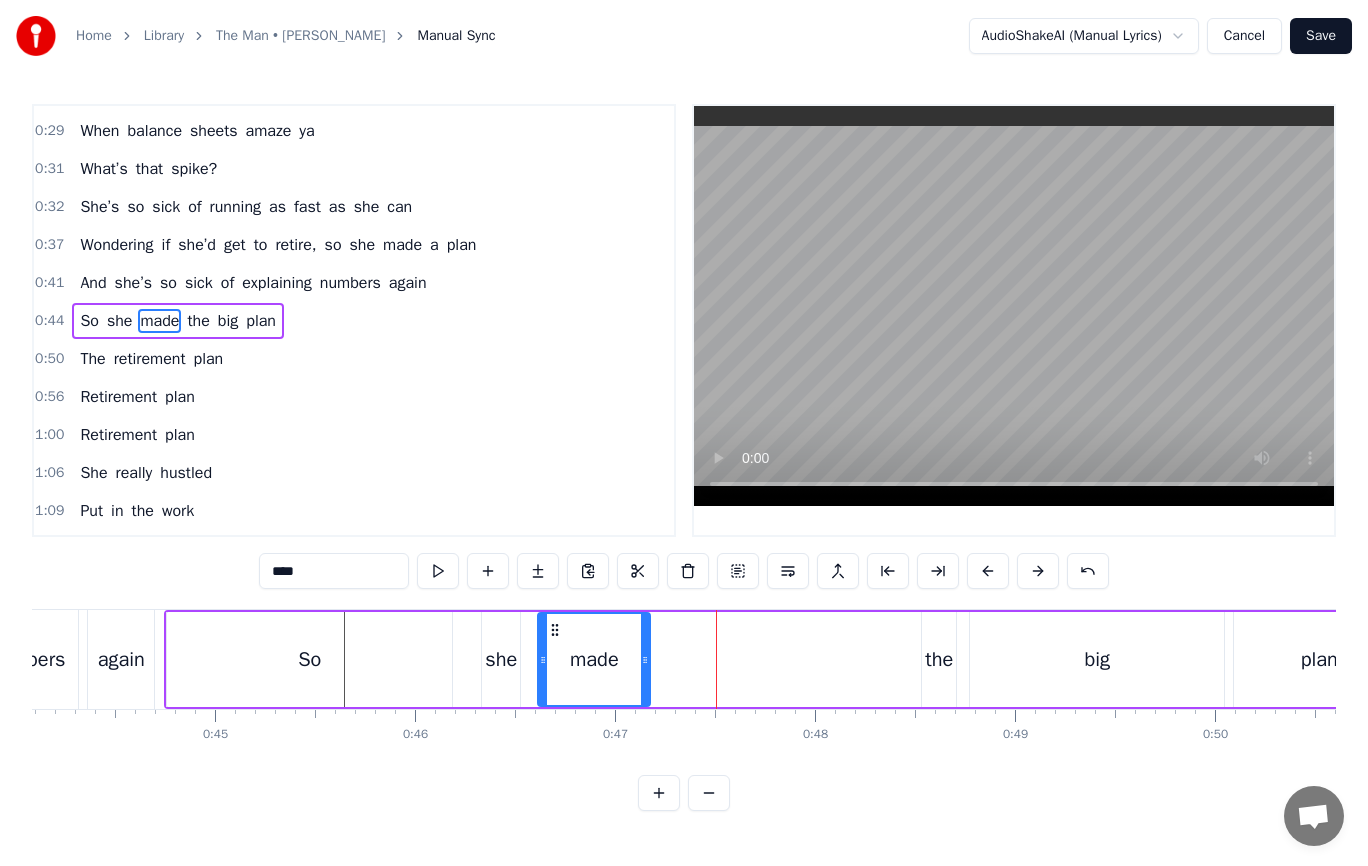 drag, startPoint x: 914, startPoint y: 648, endPoint x: 648, endPoint y: 661, distance: 266.31747 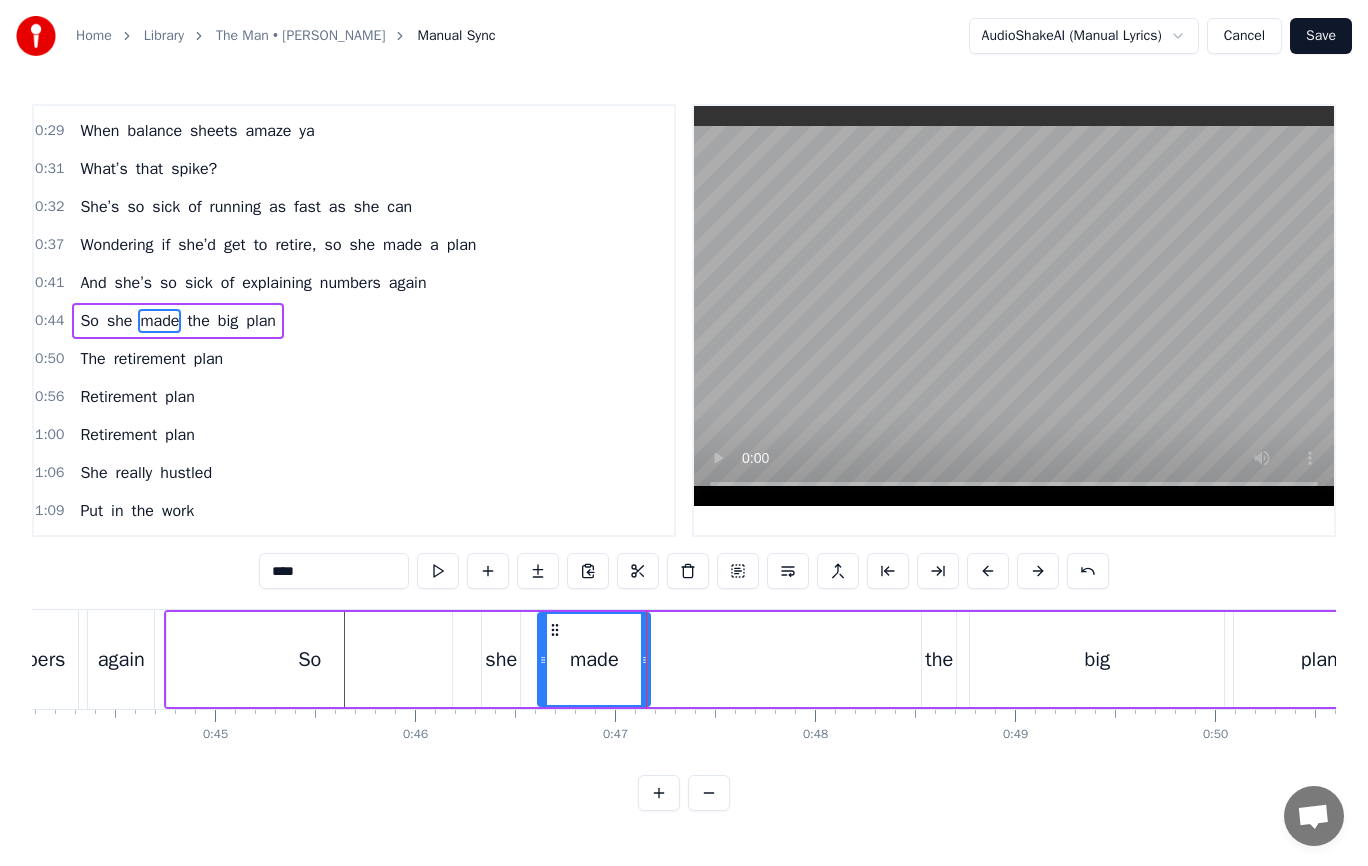 click on "she" at bounding box center [501, 659] 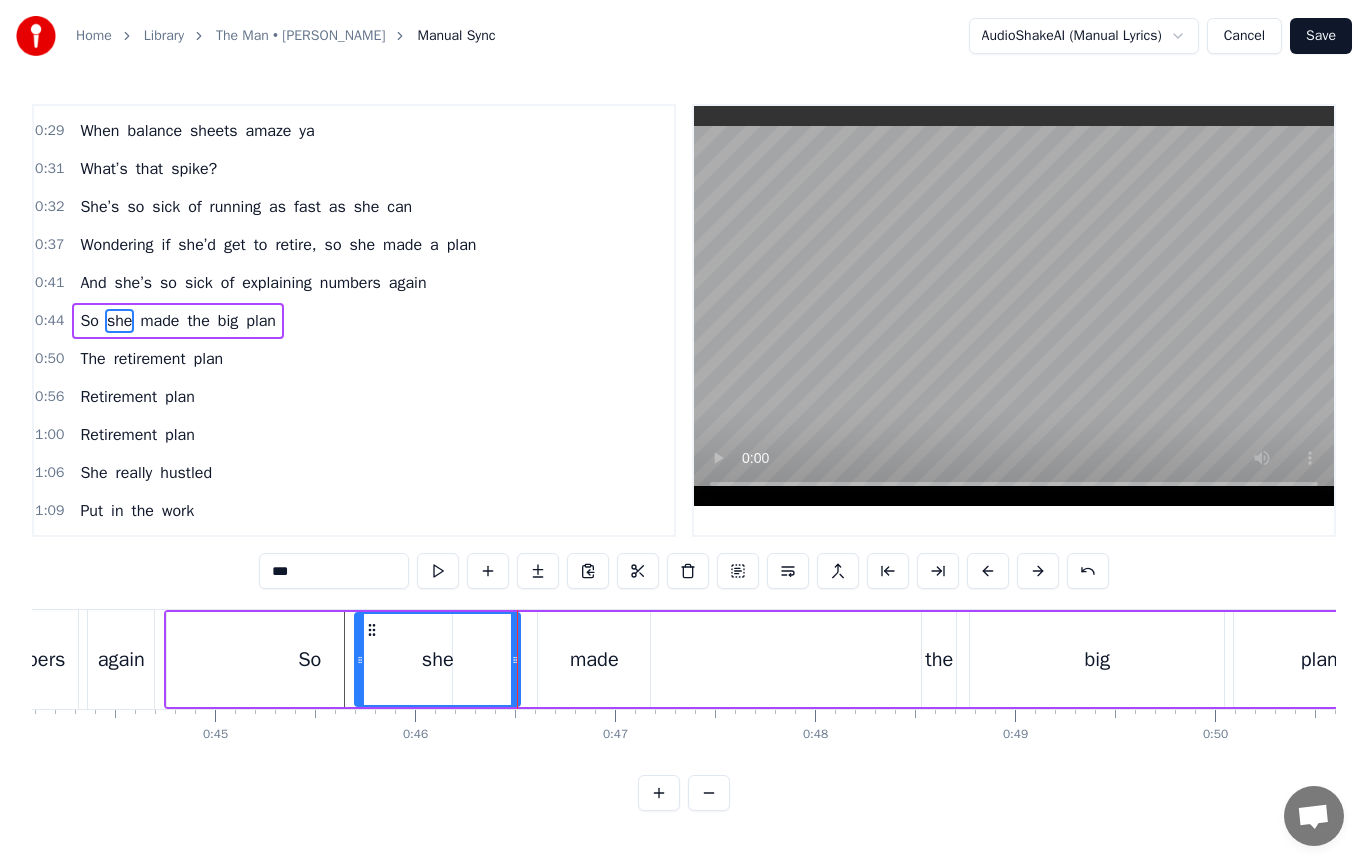 drag, startPoint x: 487, startPoint y: 660, endPoint x: 360, endPoint y: 664, distance: 127.06297 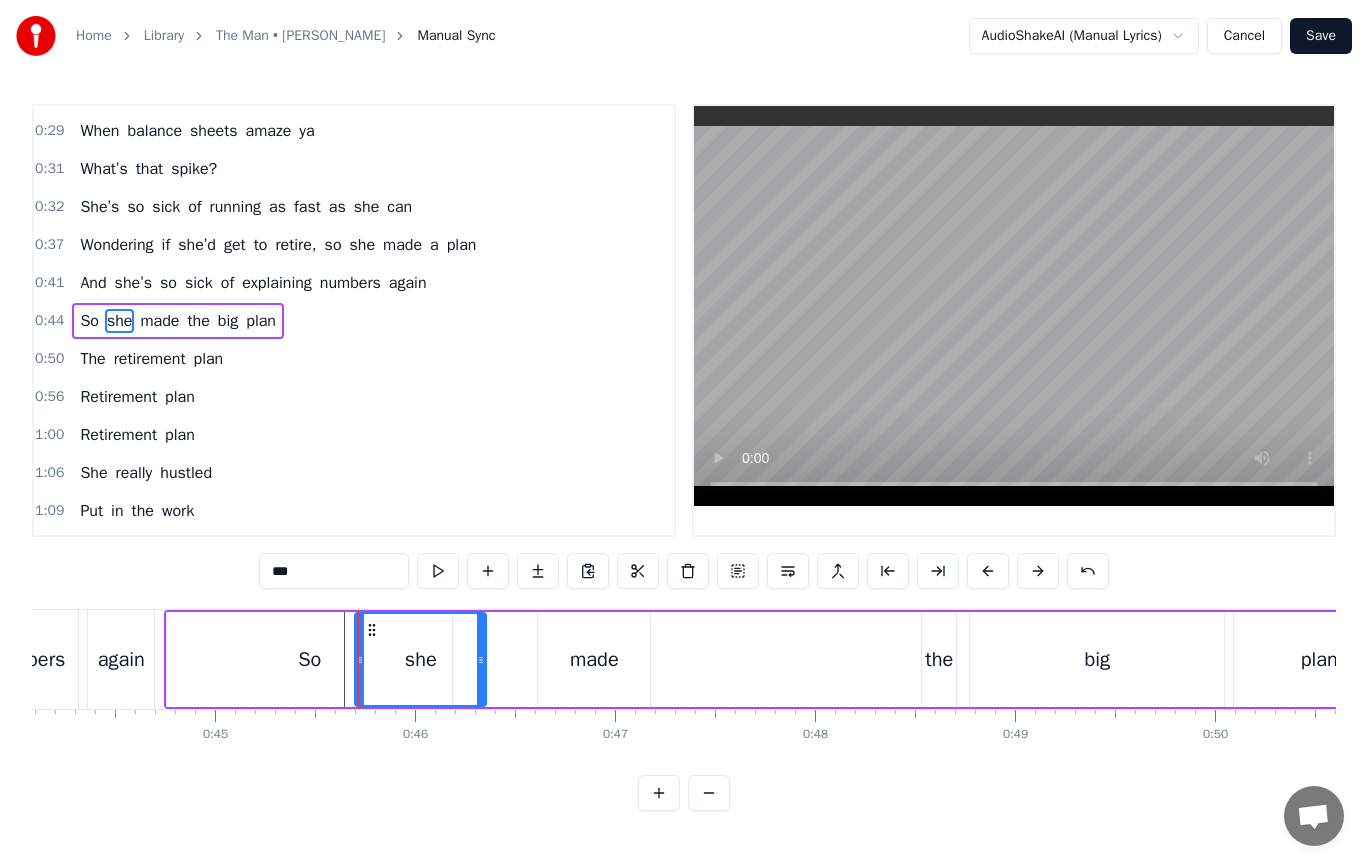 click 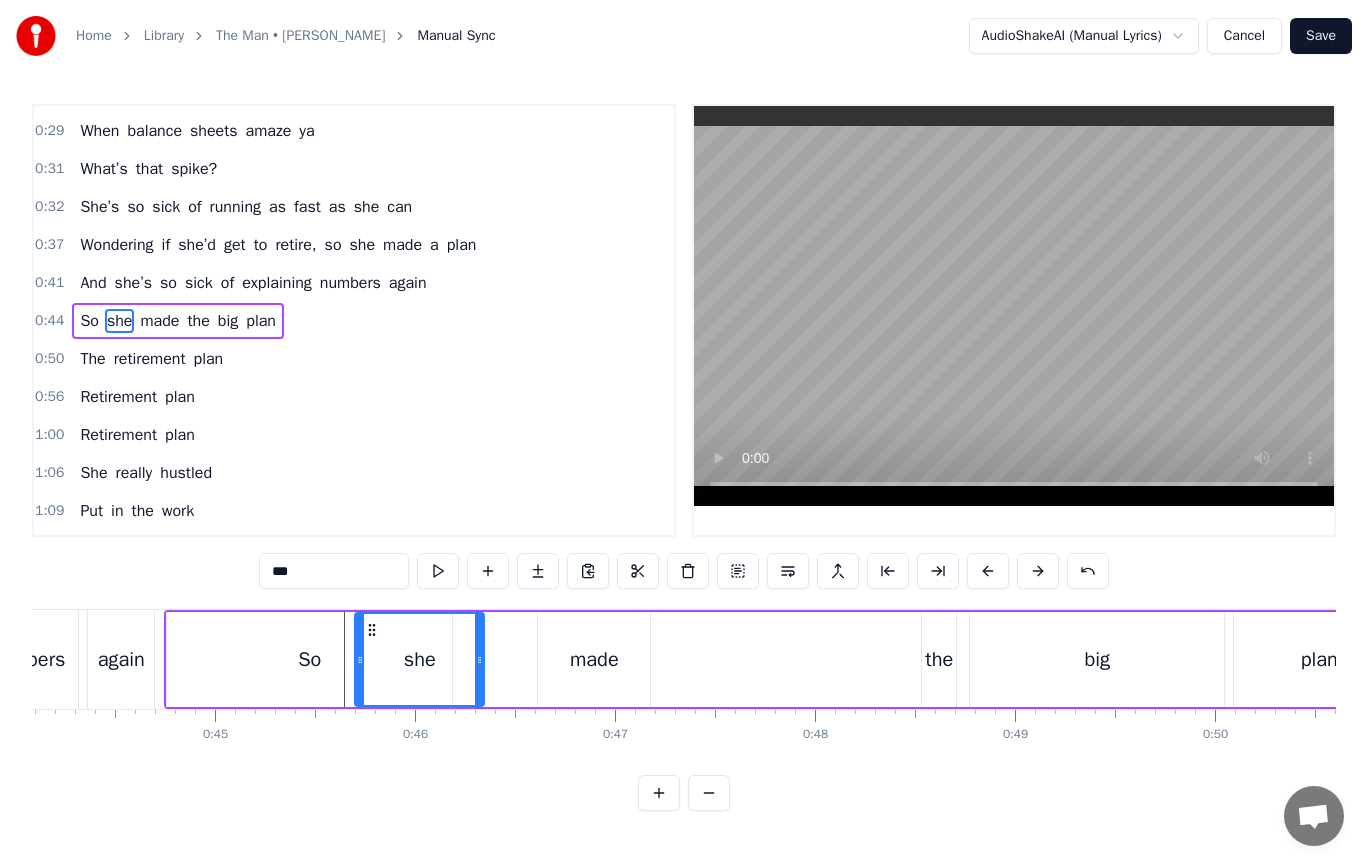 click on "made" at bounding box center [594, 660] 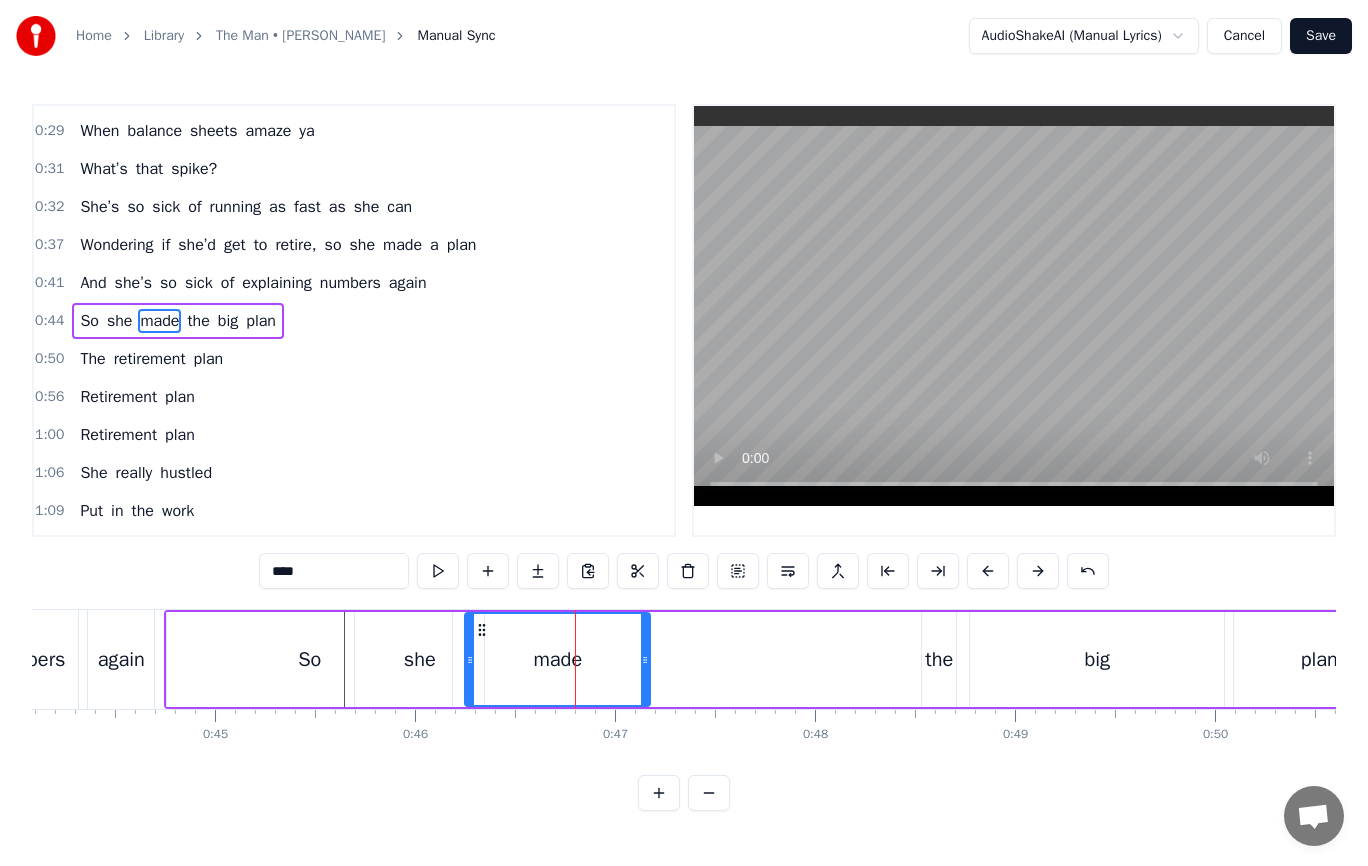 drag, startPoint x: 542, startPoint y: 654, endPoint x: 469, endPoint y: 661, distance: 73.33485 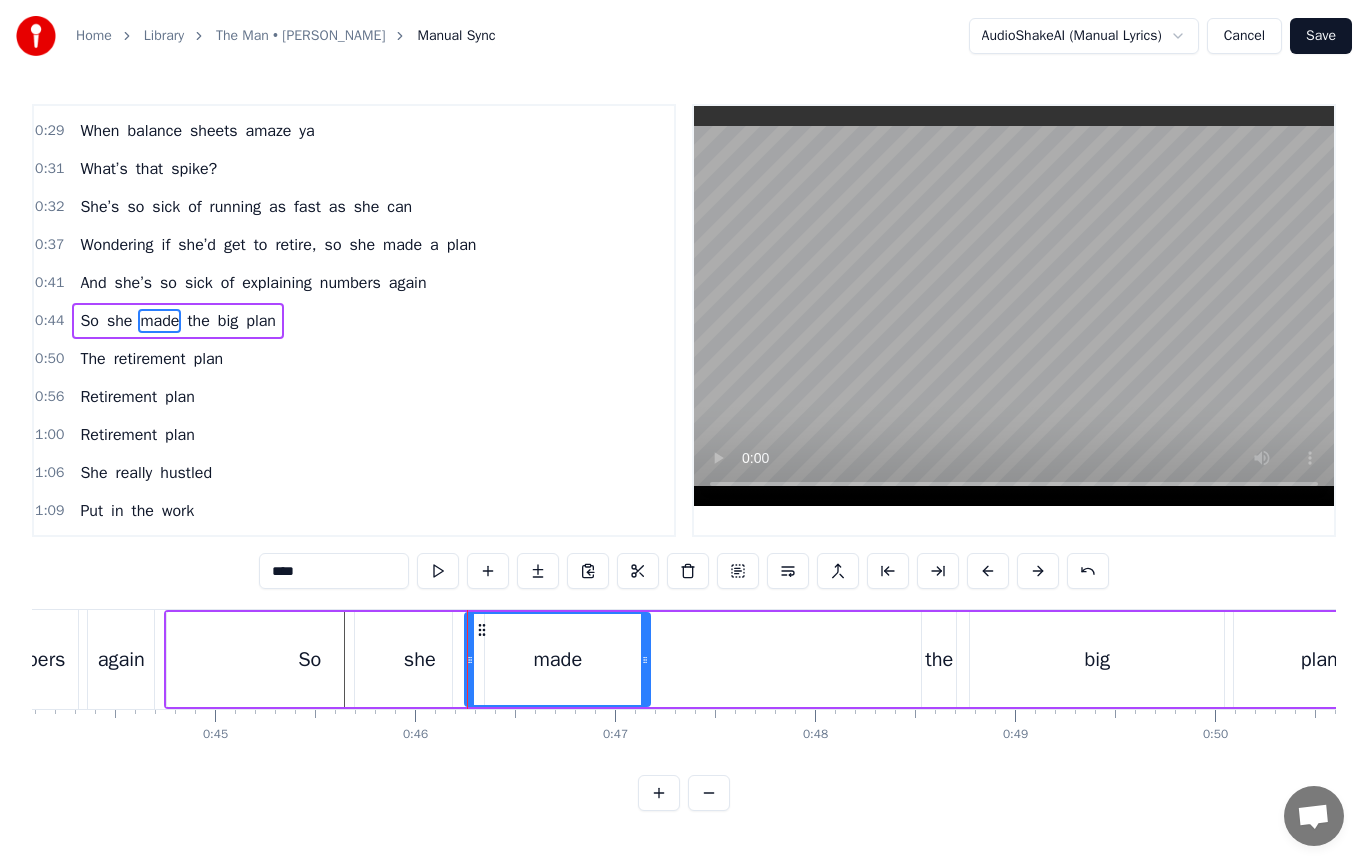 click 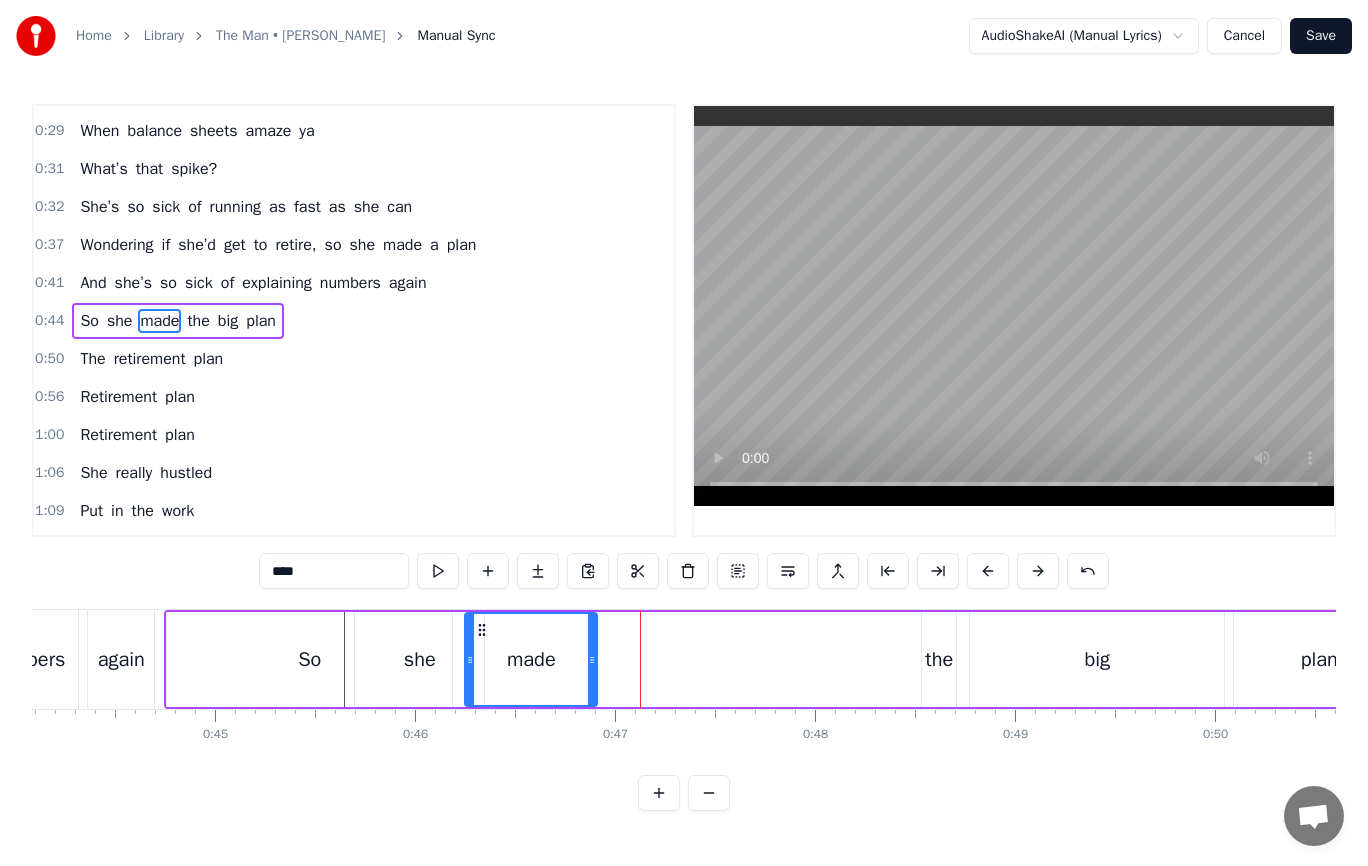 drag, startPoint x: 644, startPoint y: 655, endPoint x: 591, endPoint y: 661, distance: 53.338543 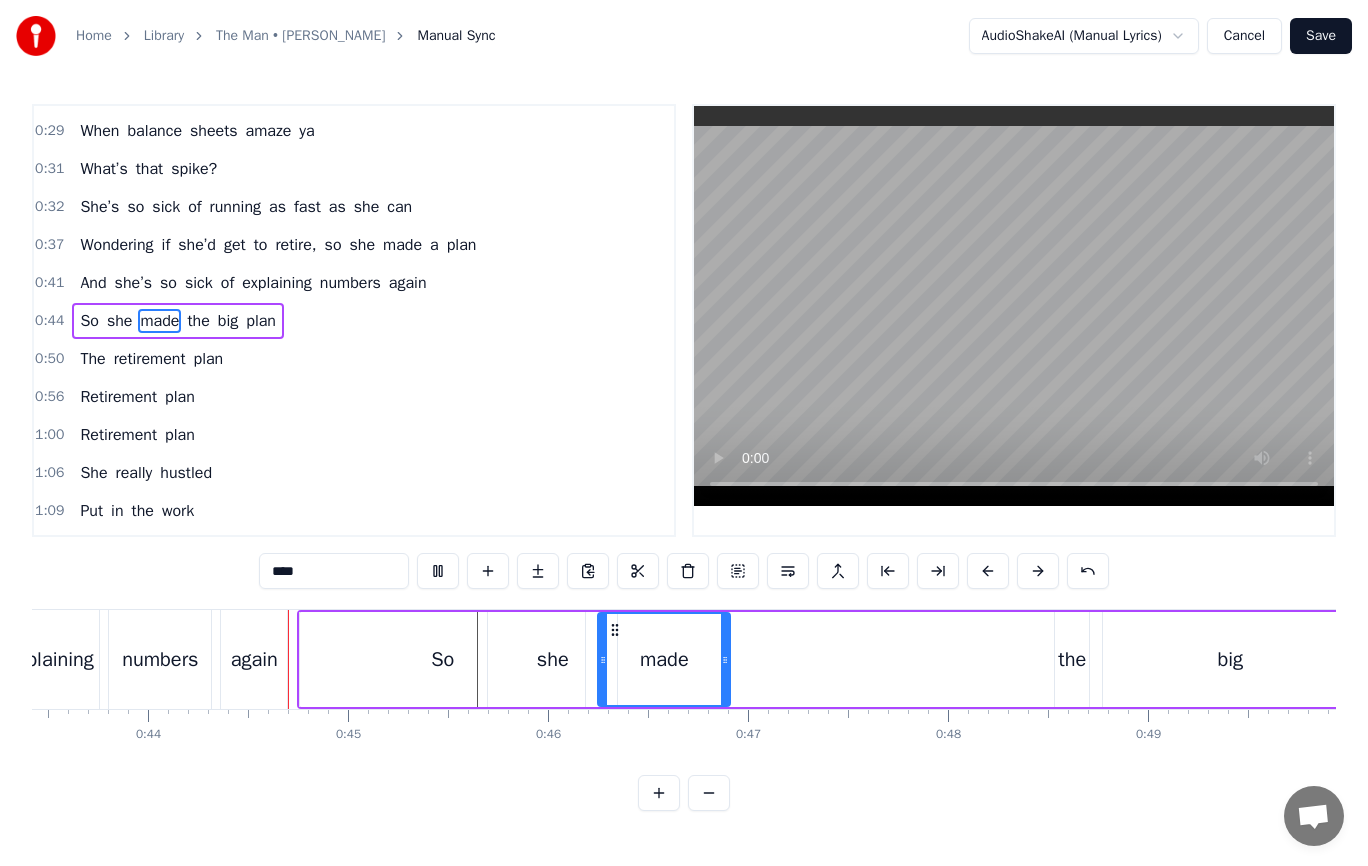scroll, scrollTop: 0, scrollLeft: 8695, axis: horizontal 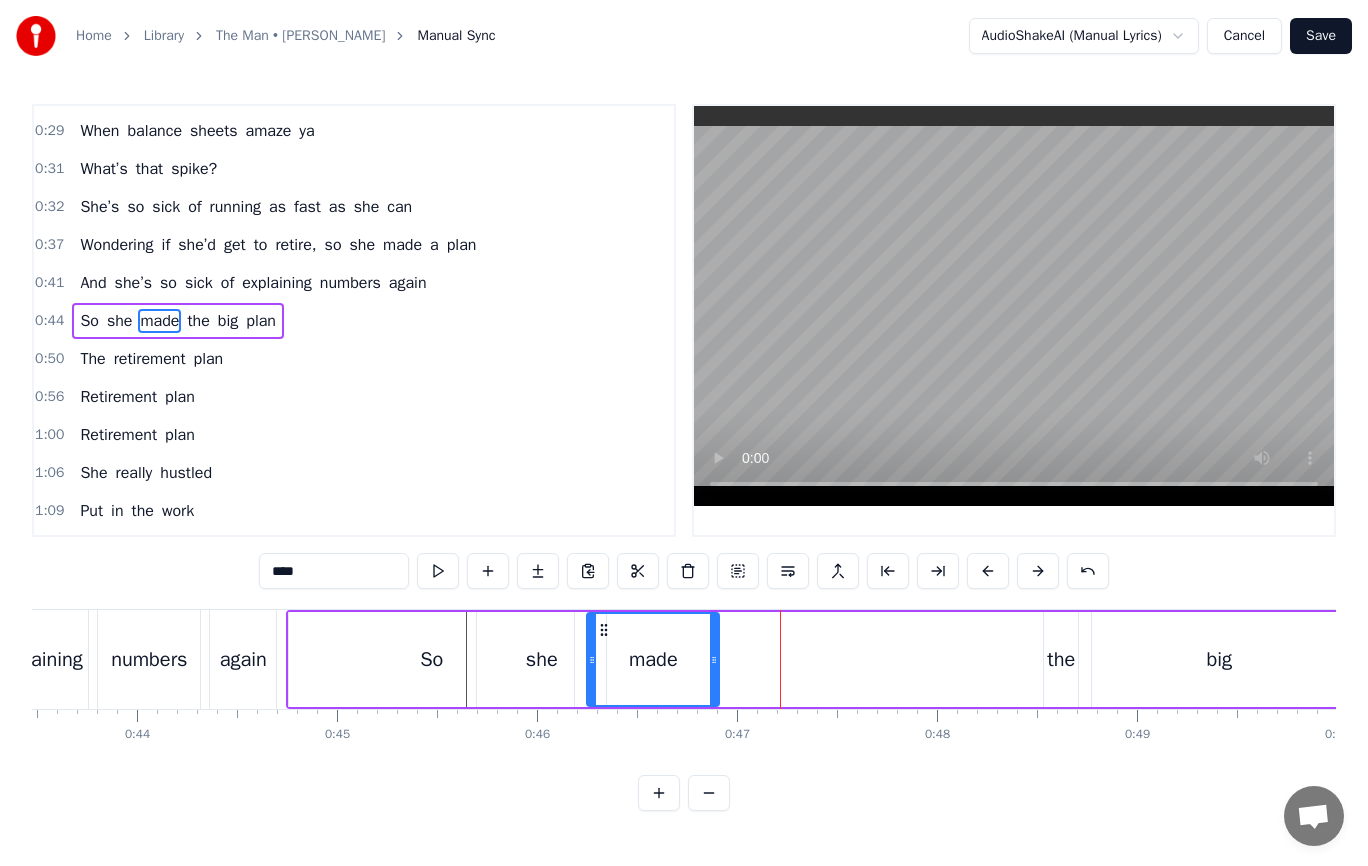 click on "the" at bounding box center [1061, 660] 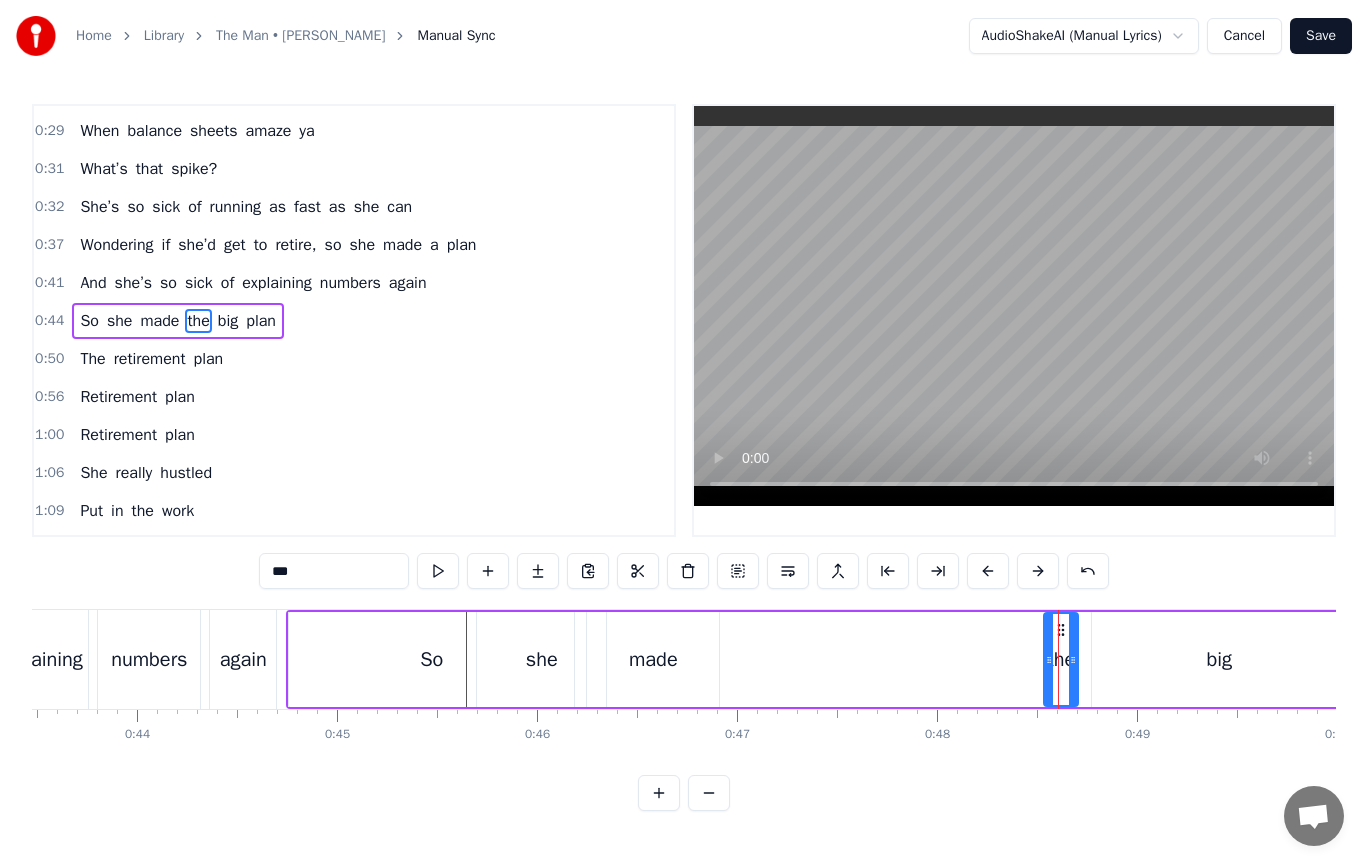drag, startPoint x: 1063, startPoint y: 652, endPoint x: 1045, endPoint y: 652, distance: 18 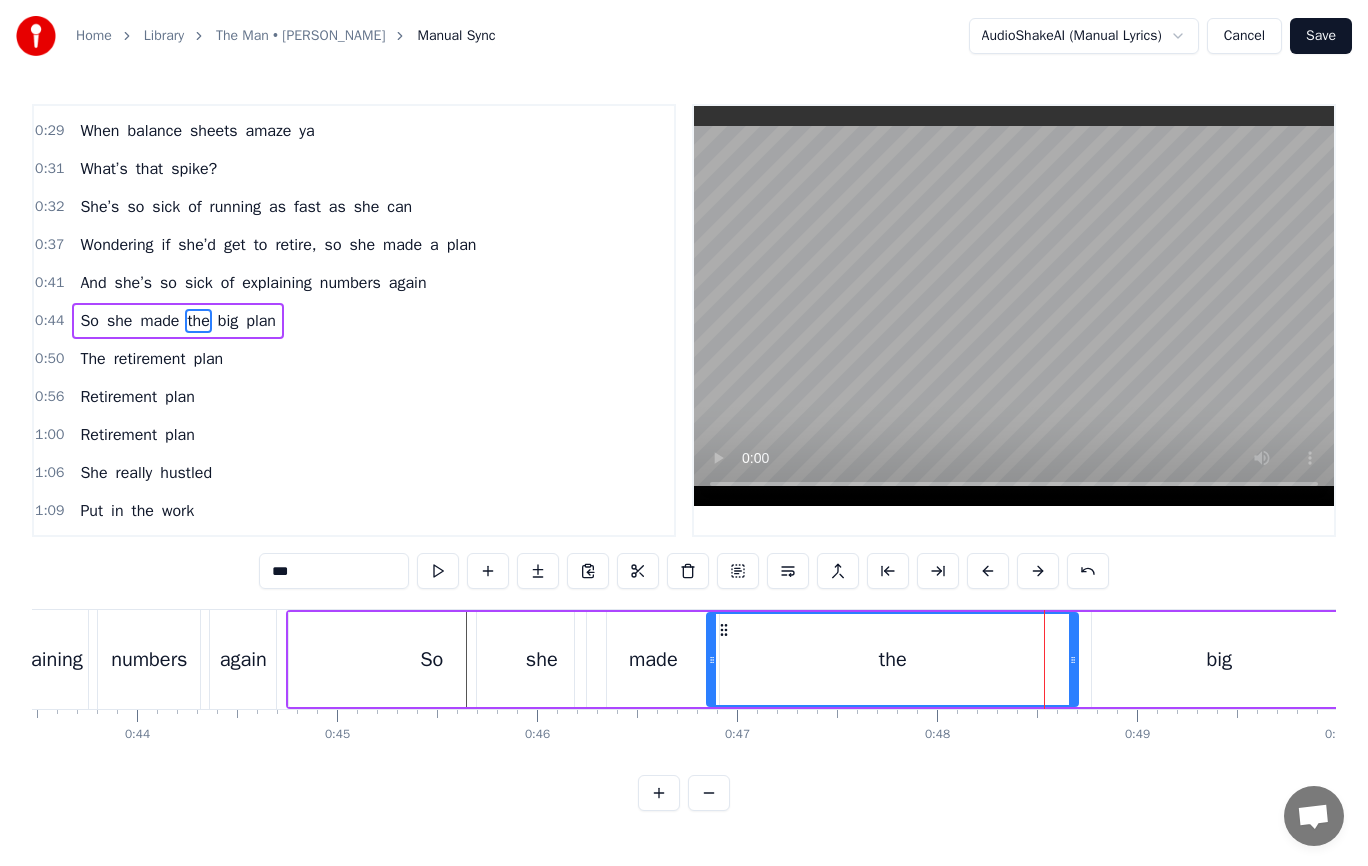 drag, startPoint x: 1046, startPoint y: 658, endPoint x: 709, endPoint y: 660, distance: 337.00592 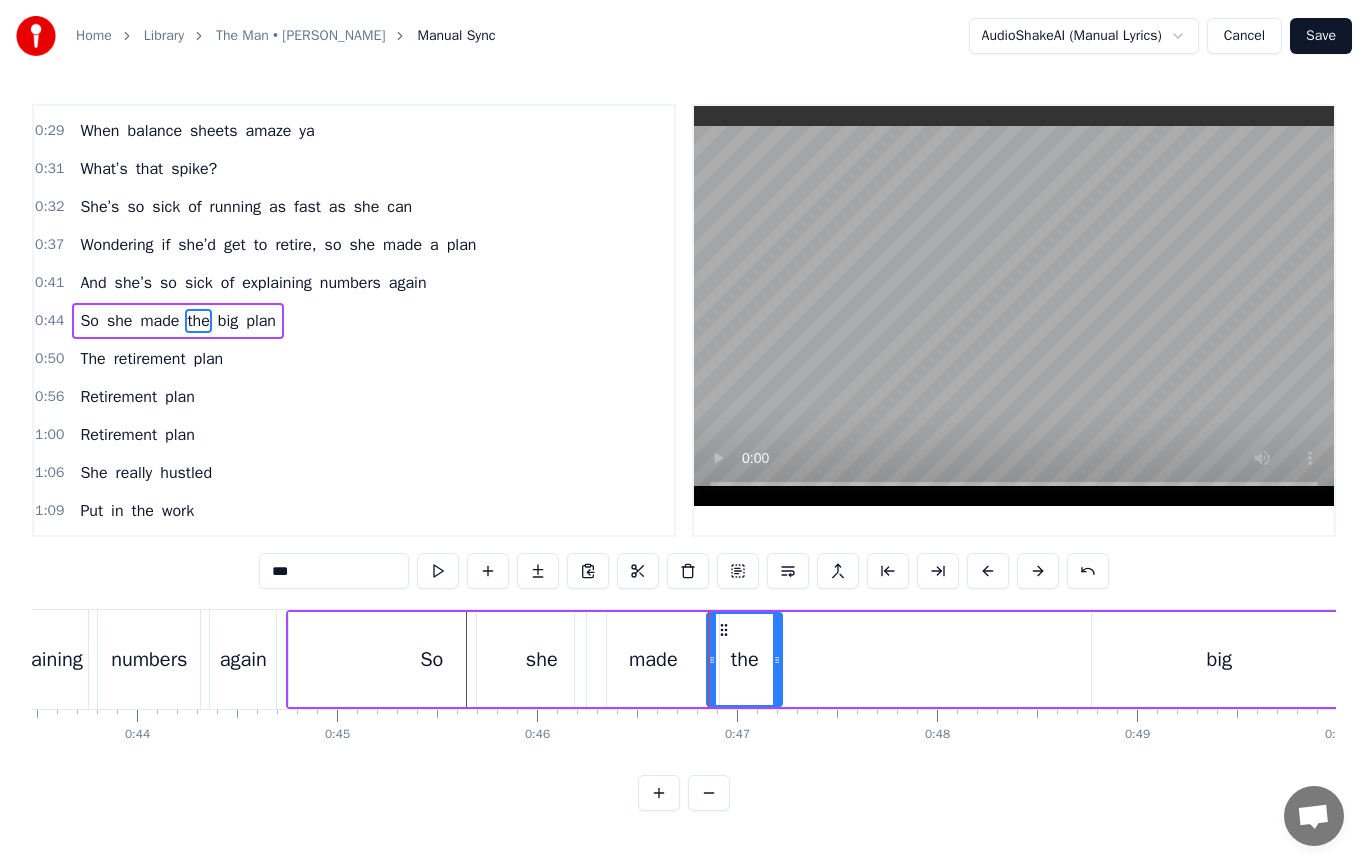drag, startPoint x: 1070, startPoint y: 659, endPoint x: 774, endPoint y: 665, distance: 296.0608 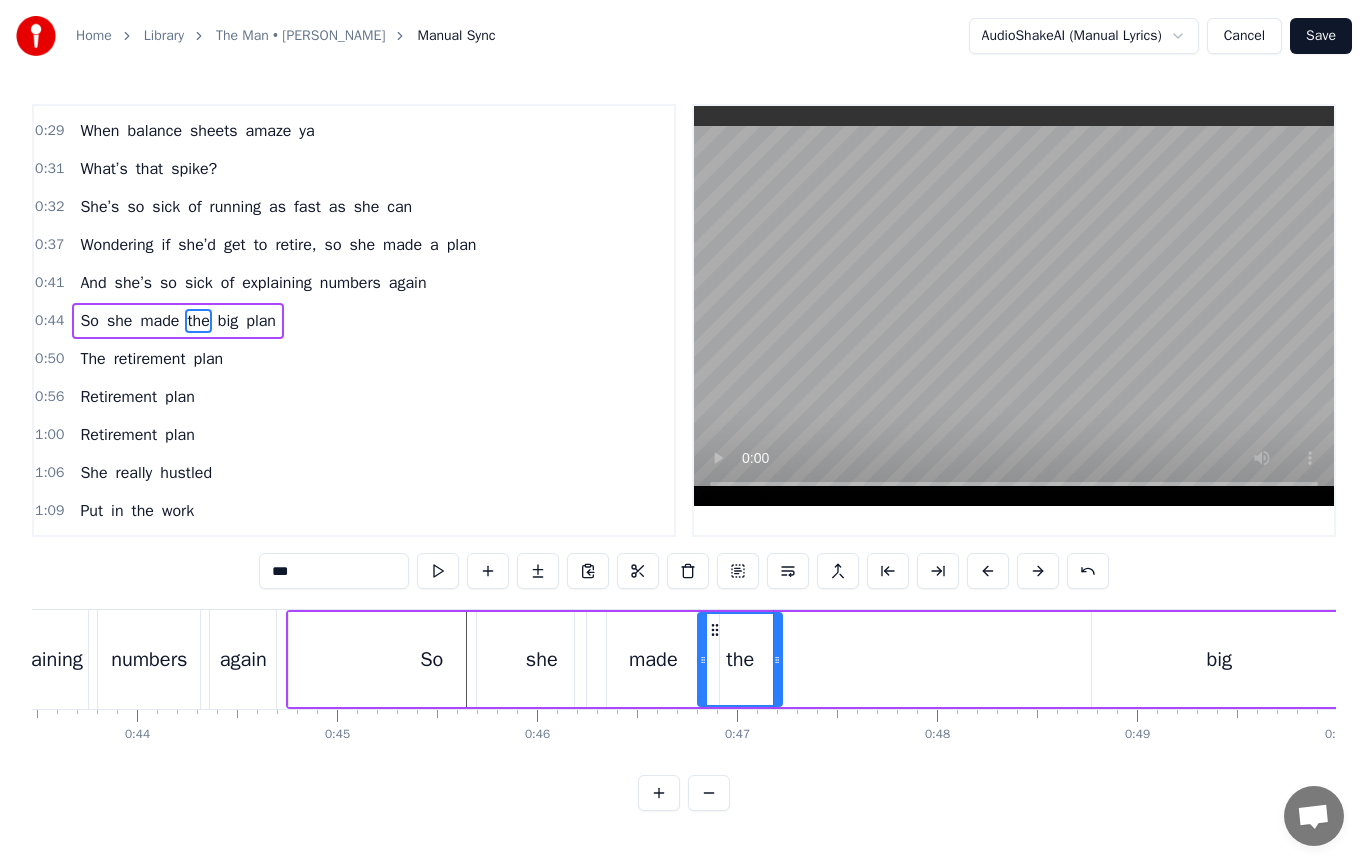 click 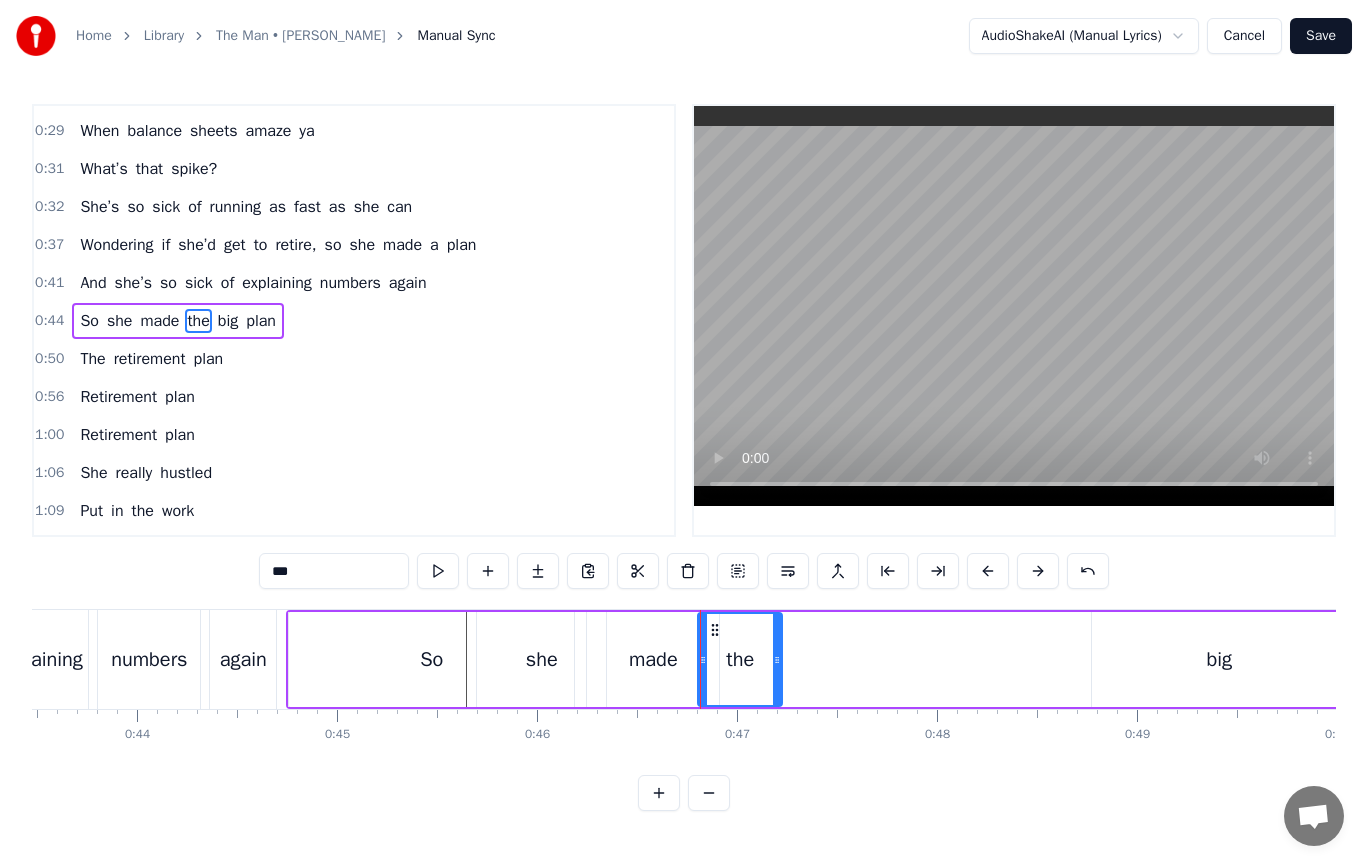 click on "big" at bounding box center (1220, 660) 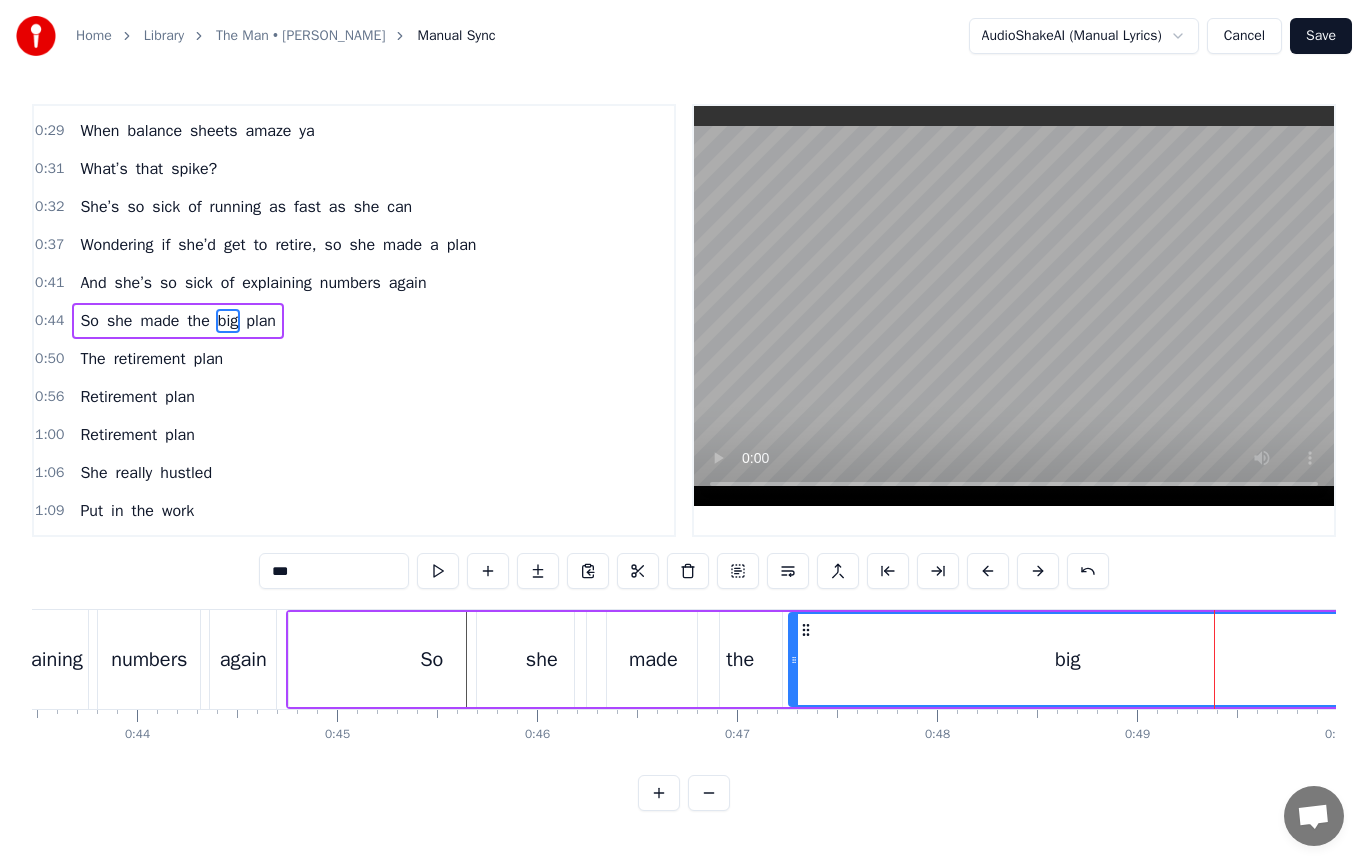drag, startPoint x: 1098, startPoint y: 659, endPoint x: 795, endPoint y: 665, distance: 303.0594 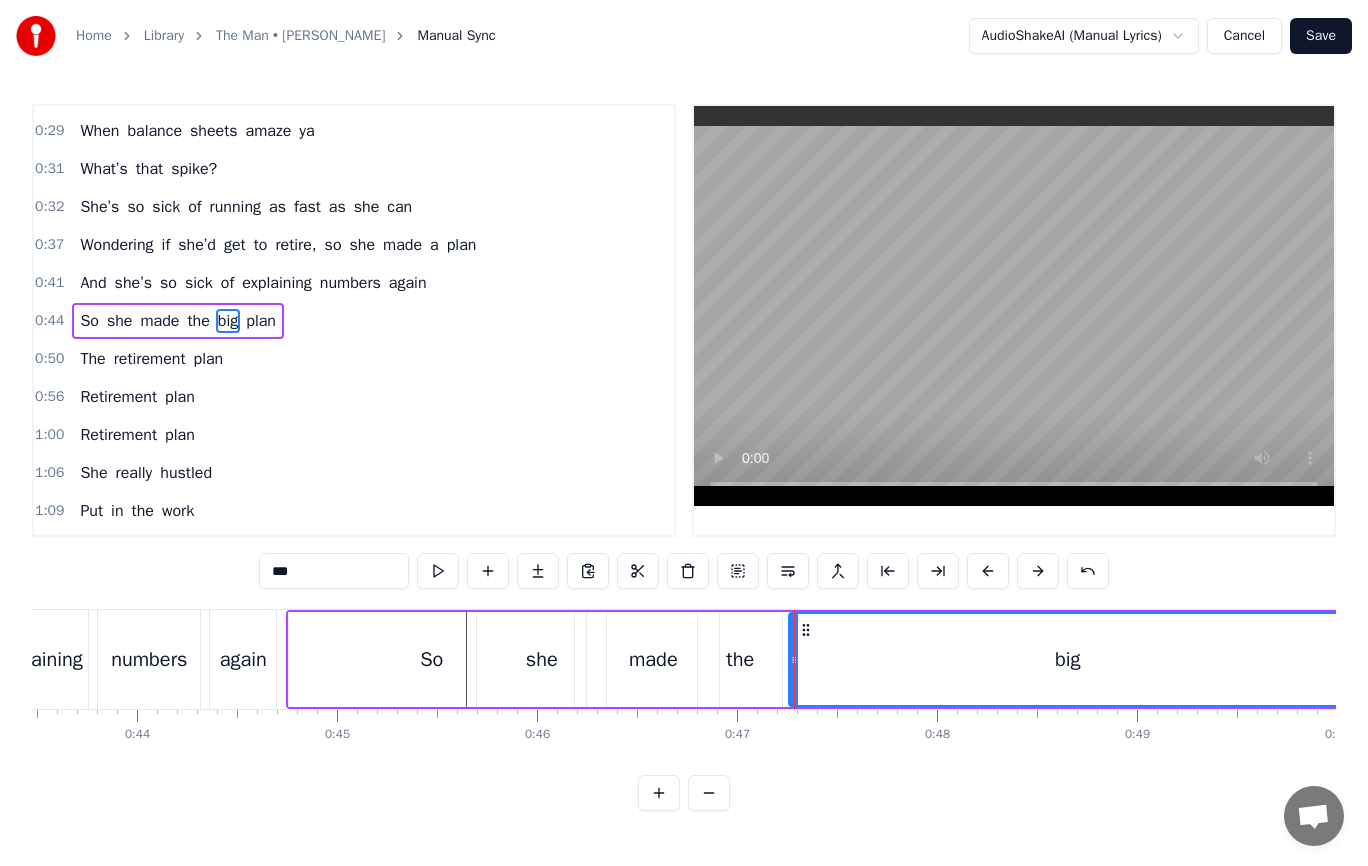 click on "big" at bounding box center [1067, 659] 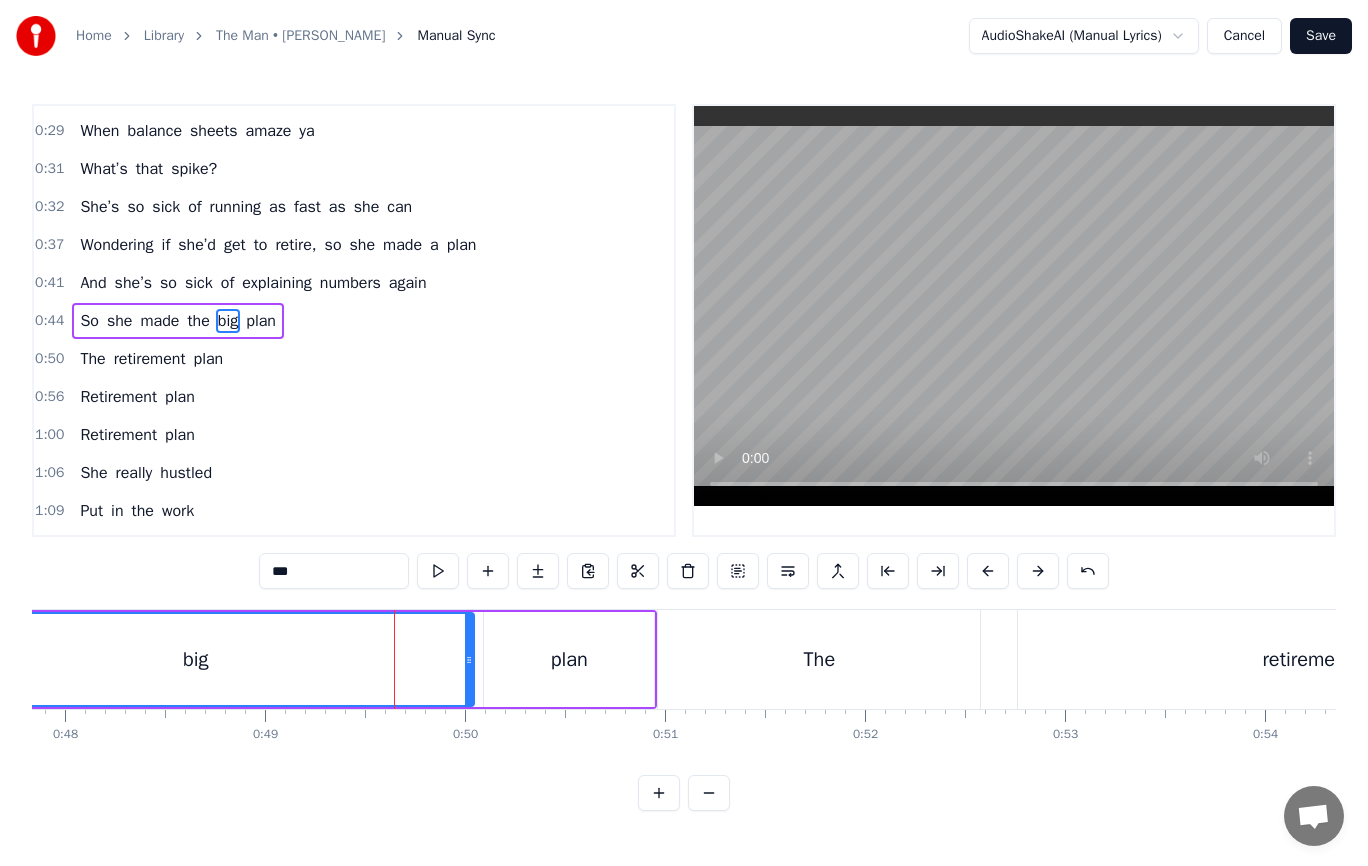 scroll, scrollTop: 0, scrollLeft: 9828, axis: horizontal 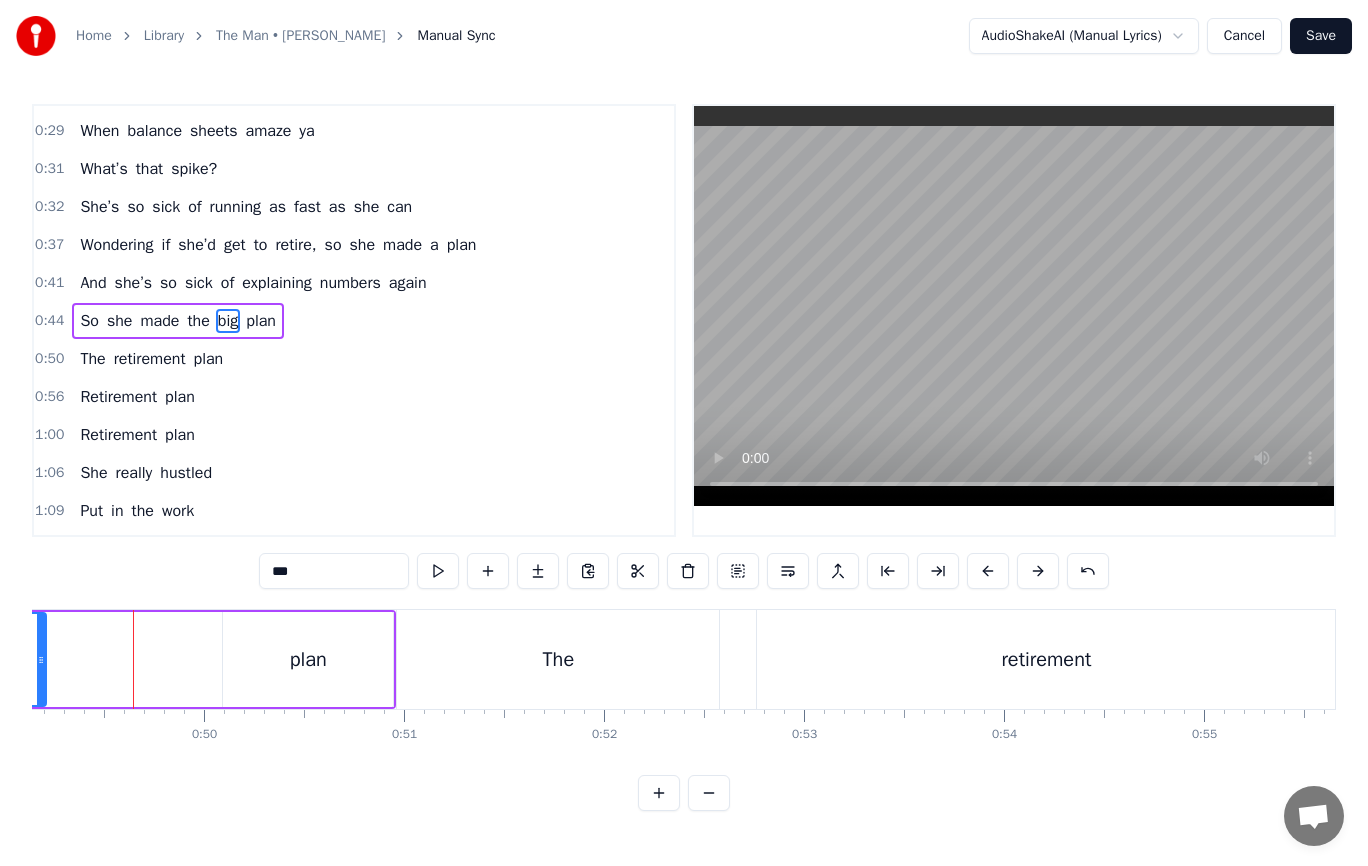 drag, startPoint x: 208, startPoint y: 656, endPoint x: 41, endPoint y: 655, distance: 167.00299 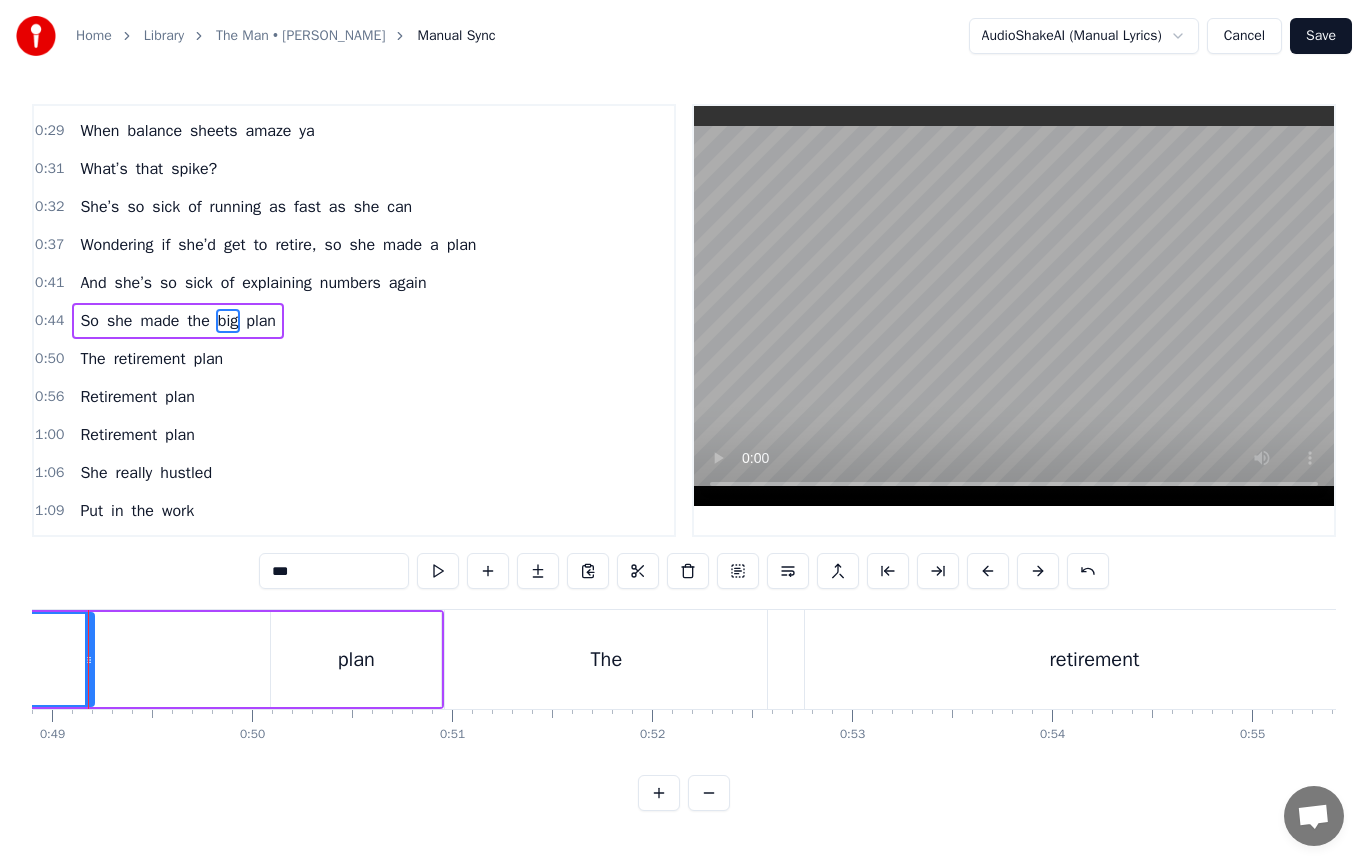 scroll, scrollTop: 0, scrollLeft: 9735, axis: horizontal 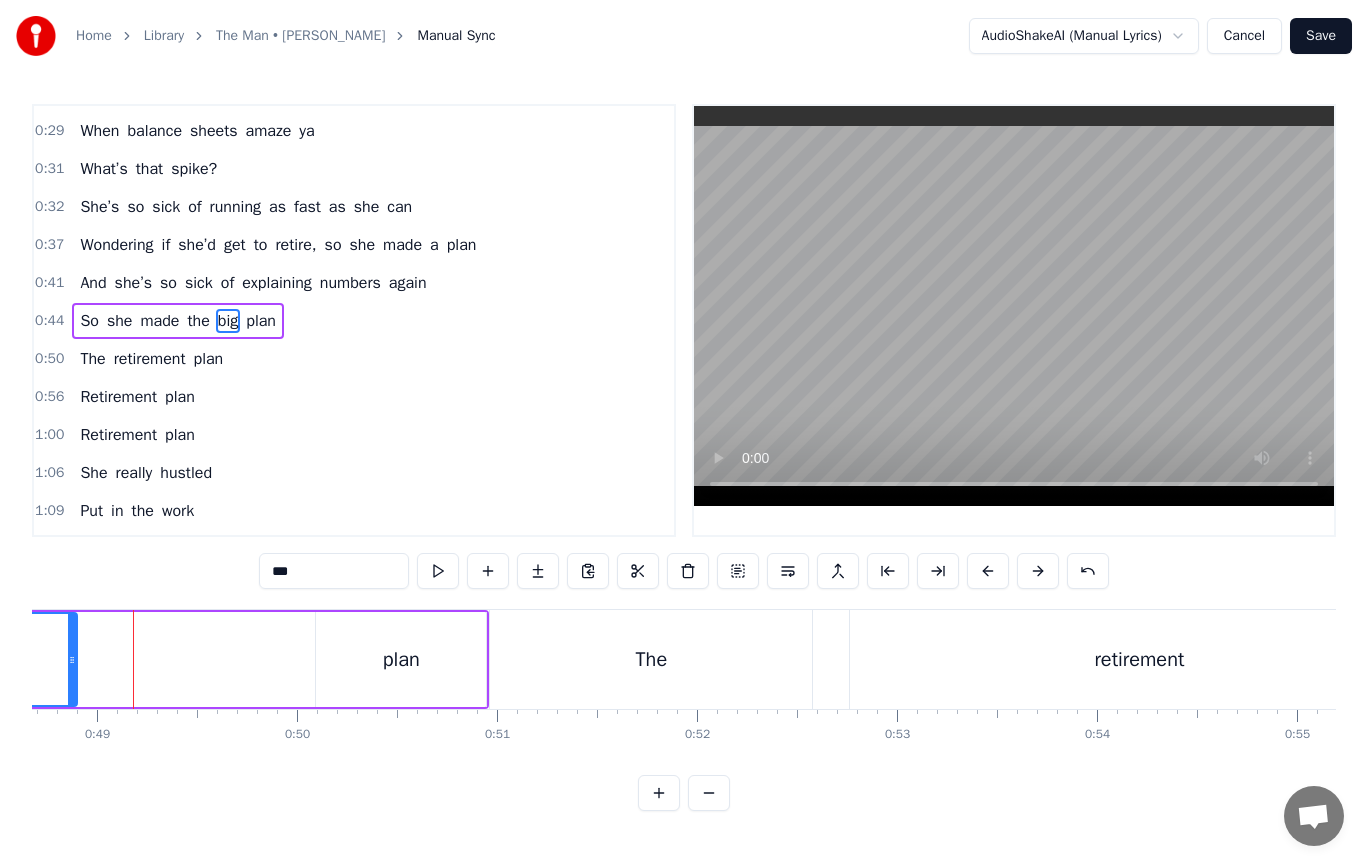 drag, startPoint x: 136, startPoint y: 661, endPoint x: 74, endPoint y: 663, distance: 62.03225 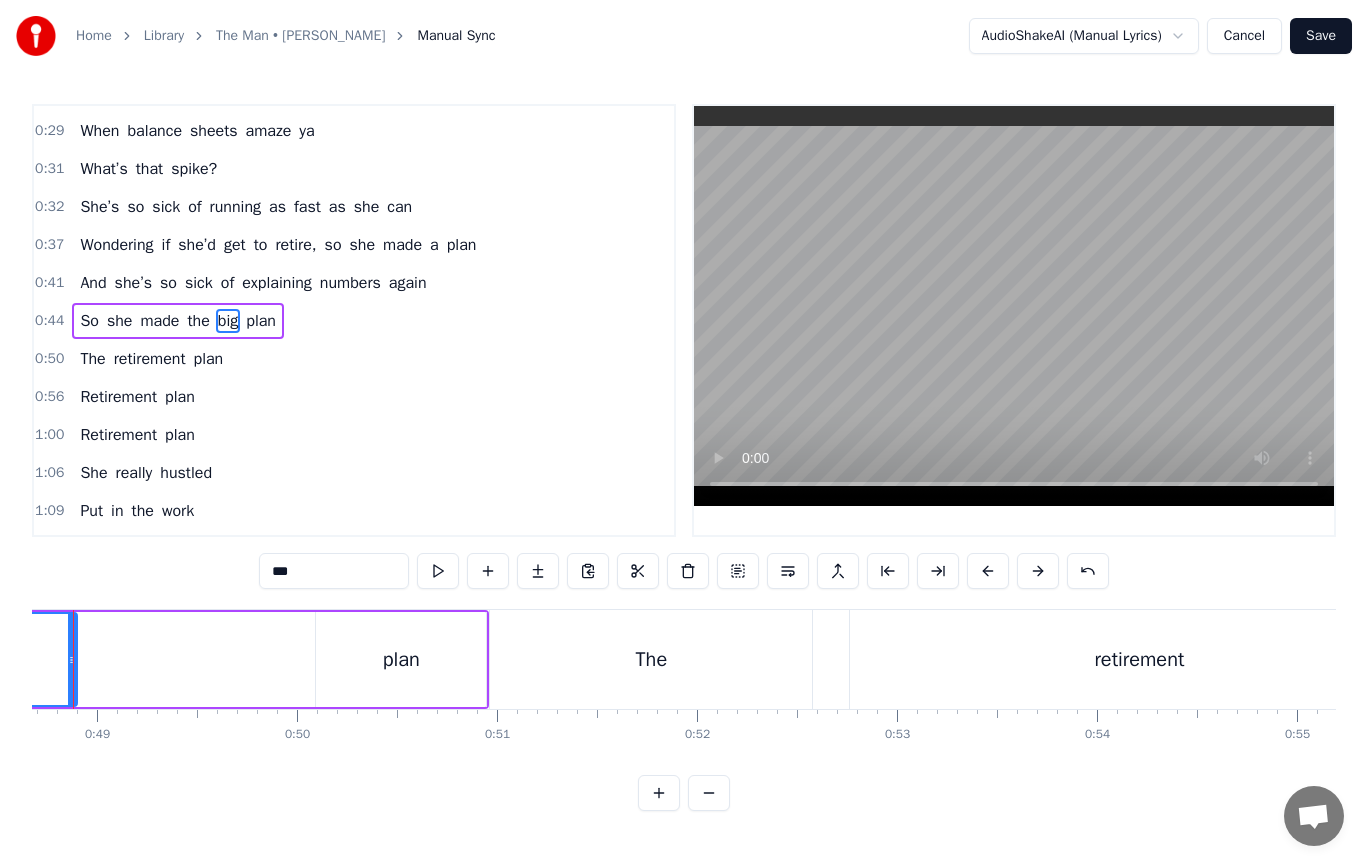 scroll, scrollTop: 0, scrollLeft: 9675, axis: horizontal 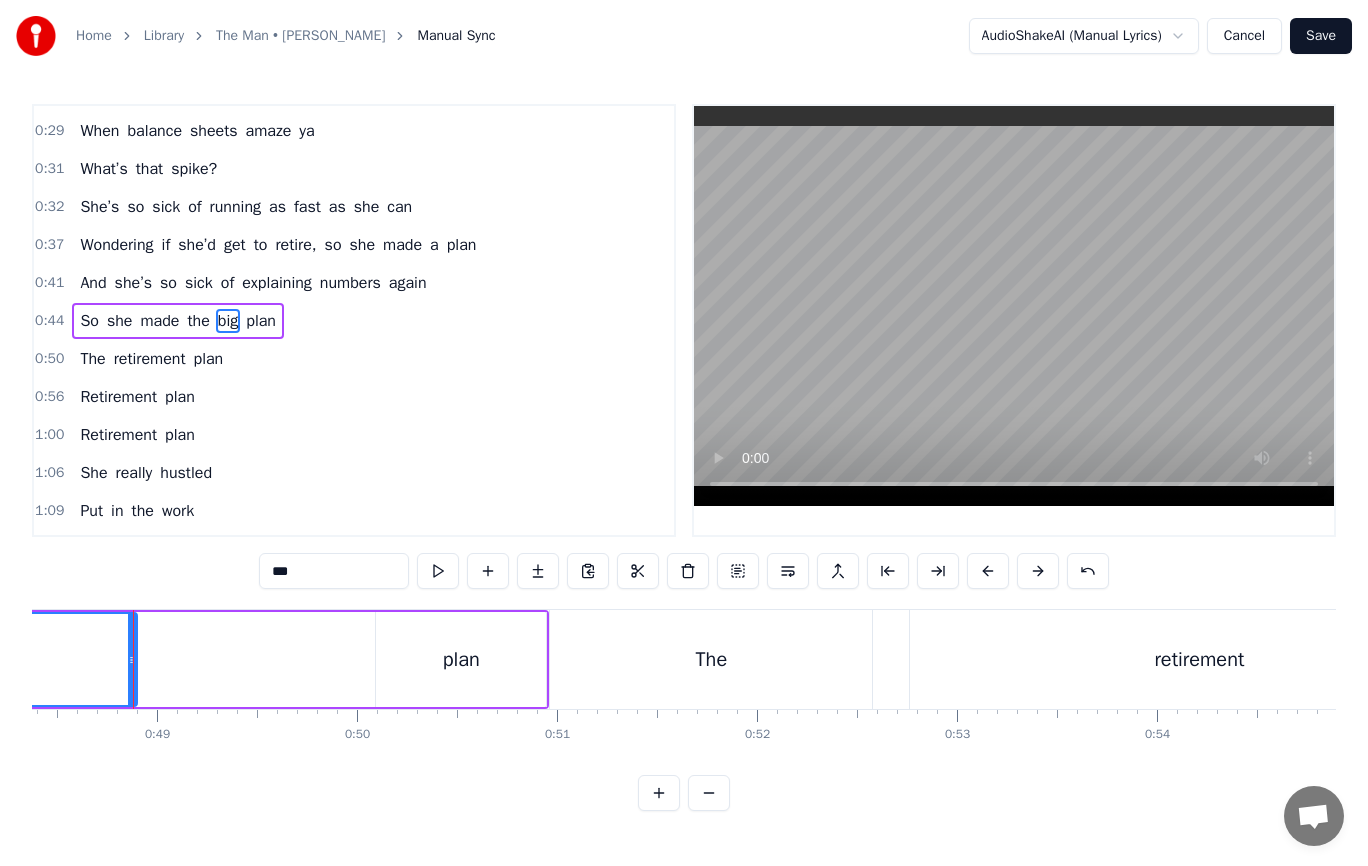 click on "plan" at bounding box center (461, 659) 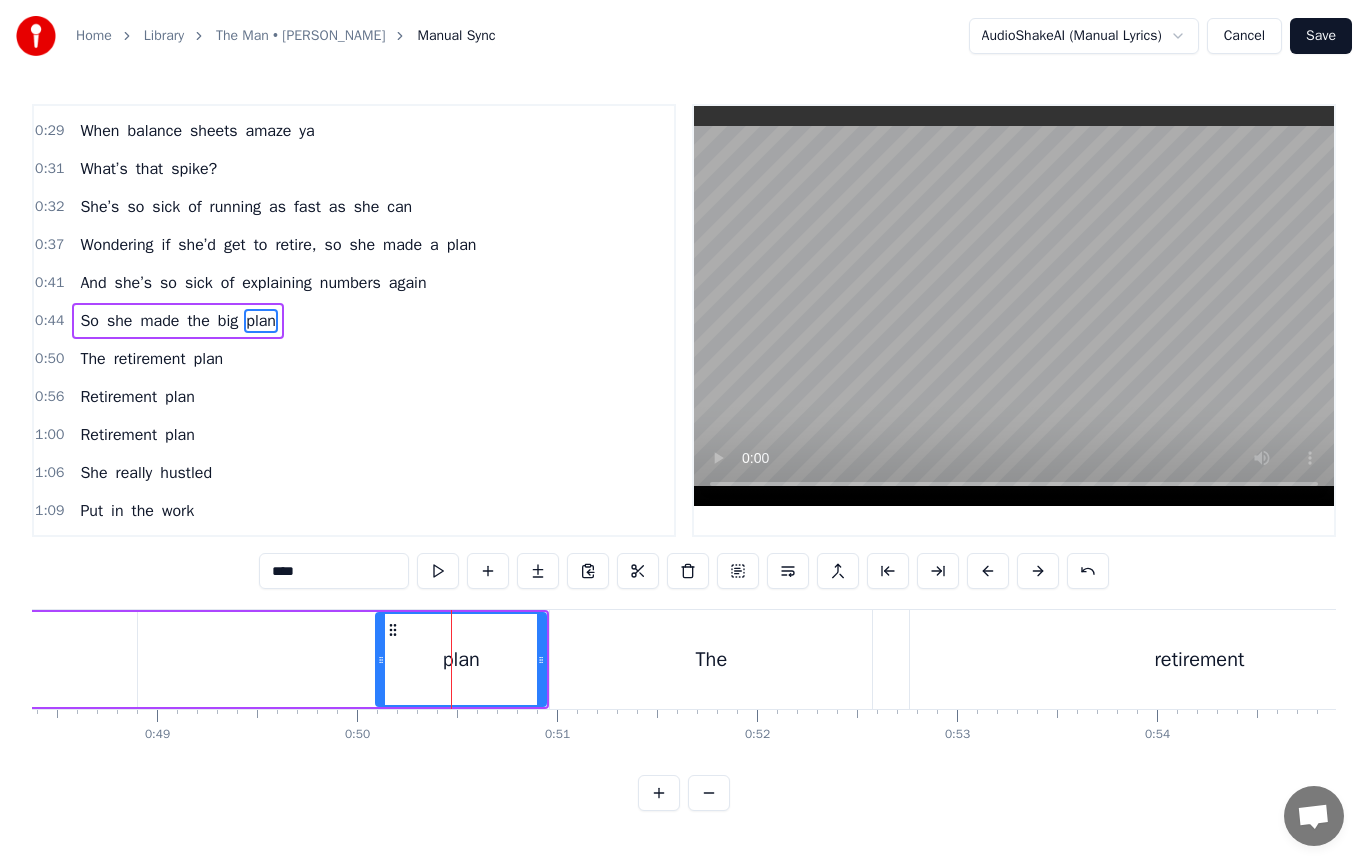 drag, startPoint x: 518, startPoint y: 608, endPoint x: 425, endPoint y: 610, distance: 93.0215 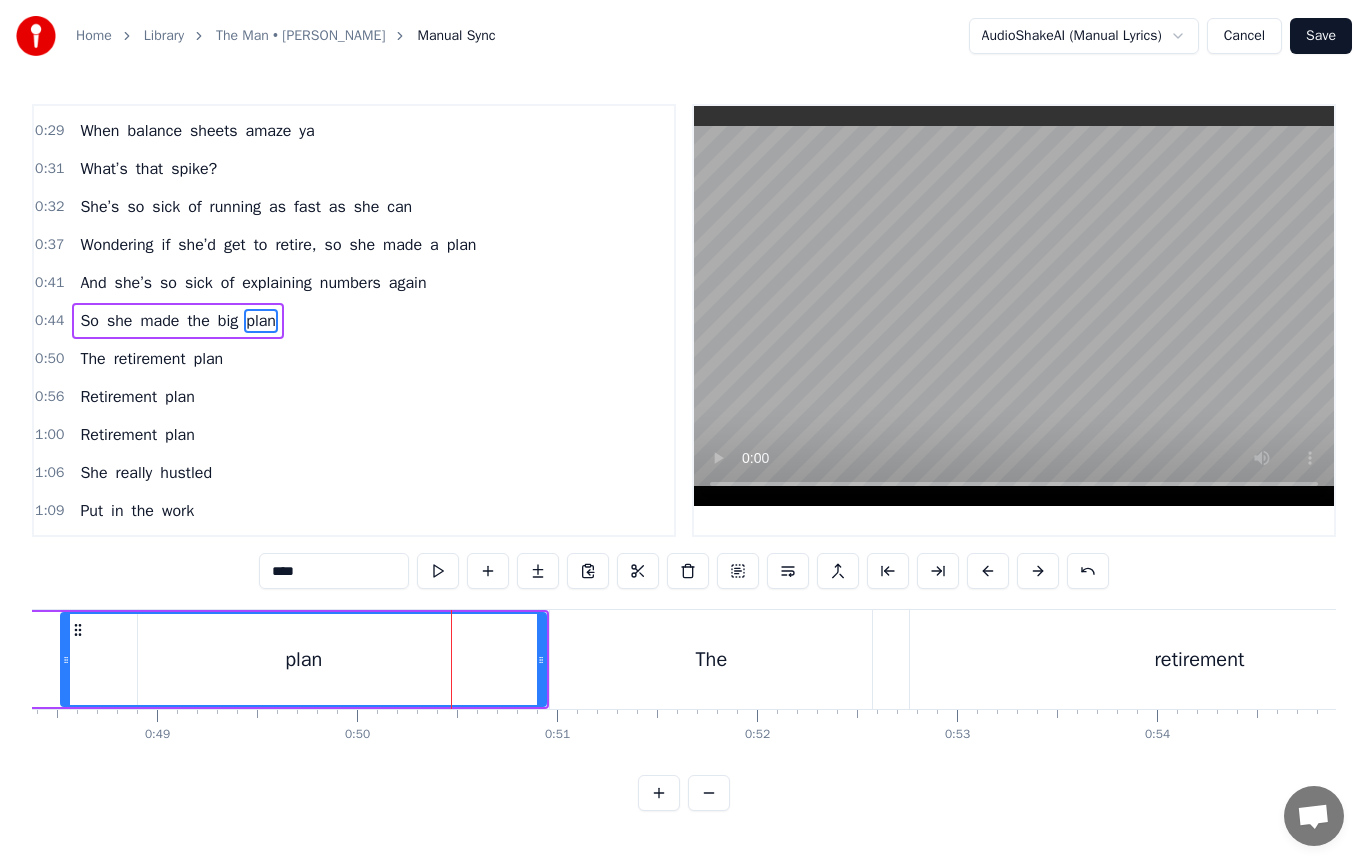 drag, startPoint x: 376, startPoint y: 656, endPoint x: 41, endPoint y: 659, distance: 335.01343 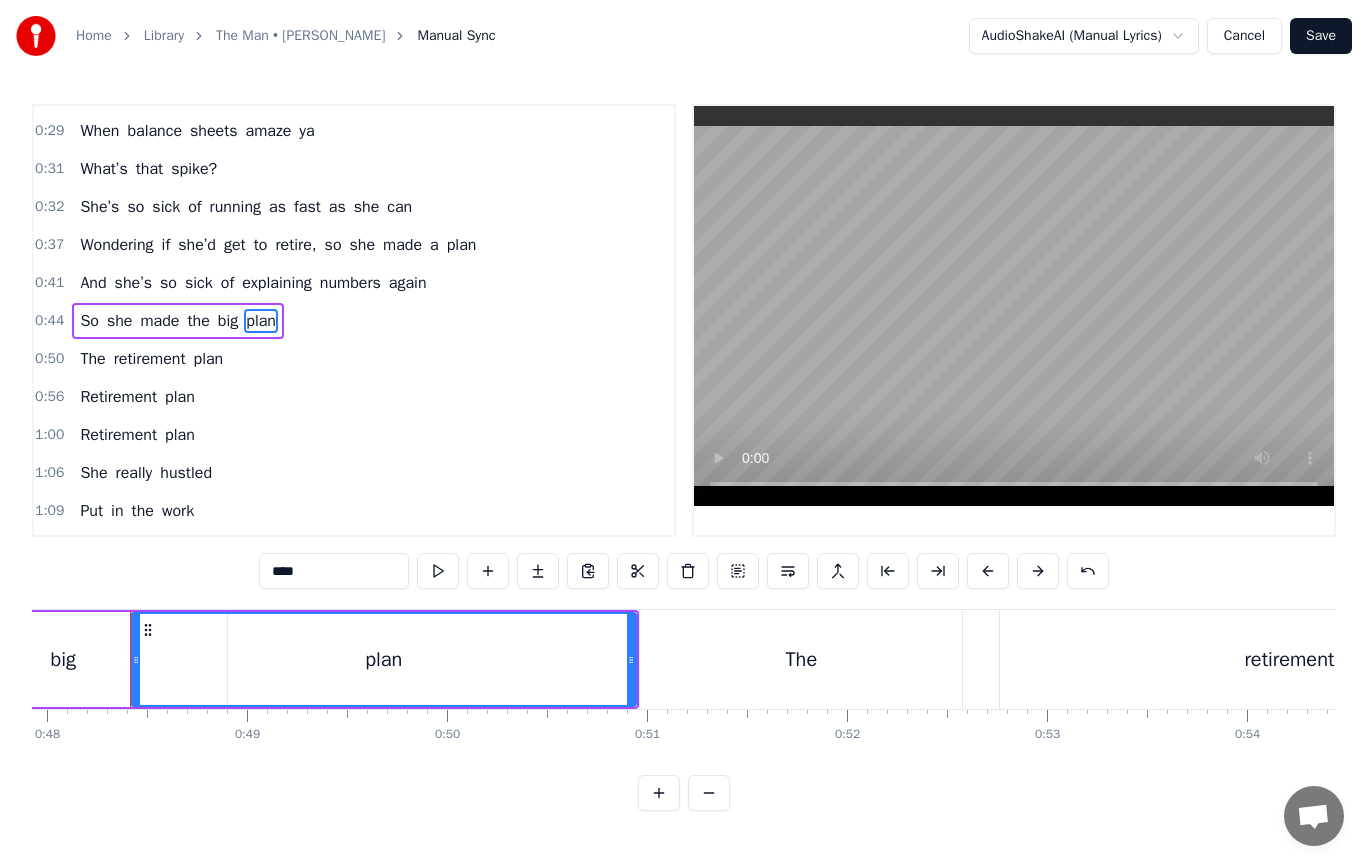 scroll, scrollTop: 0, scrollLeft: 9582, axis: horizontal 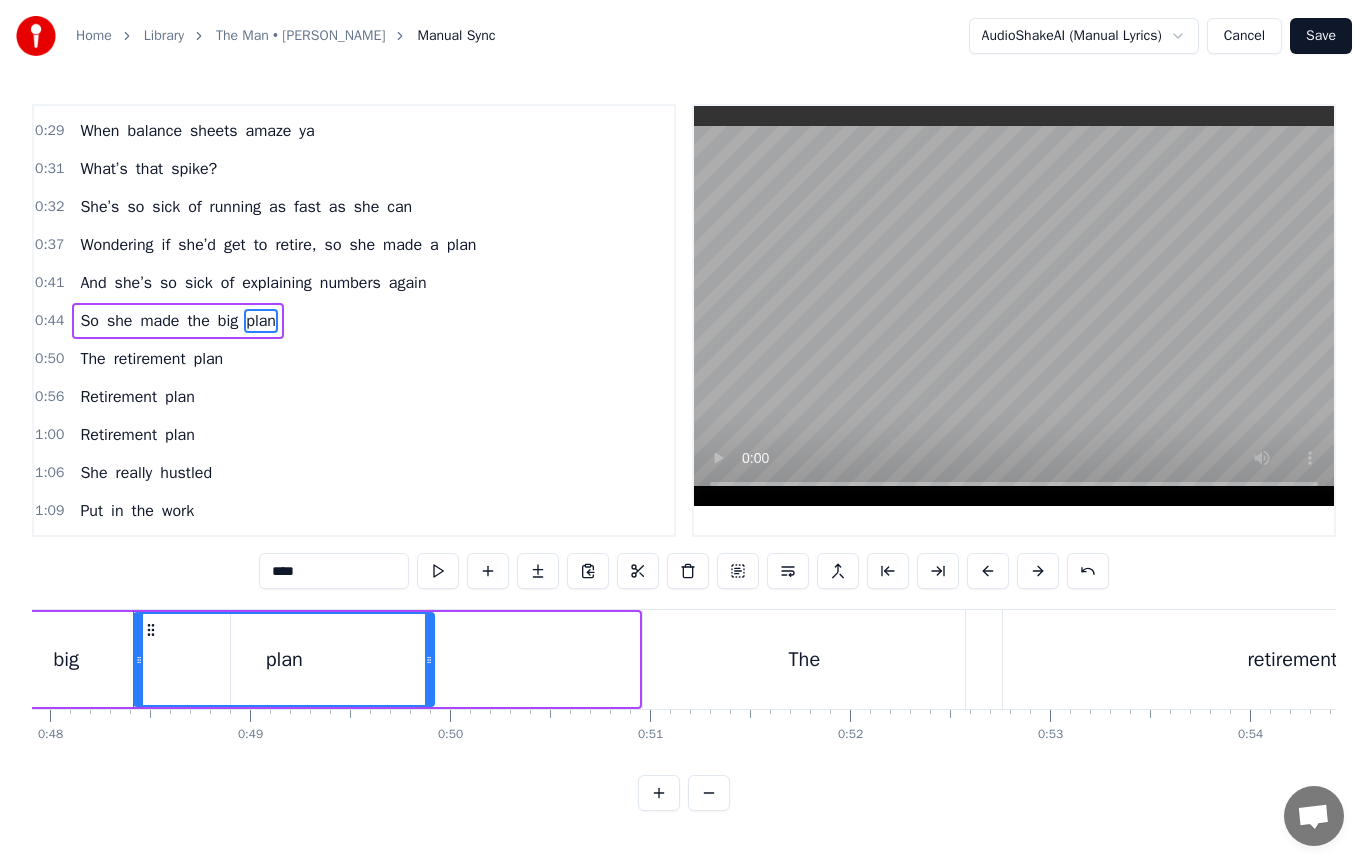 drag, startPoint x: 635, startPoint y: 657, endPoint x: 430, endPoint y: 668, distance: 205.2949 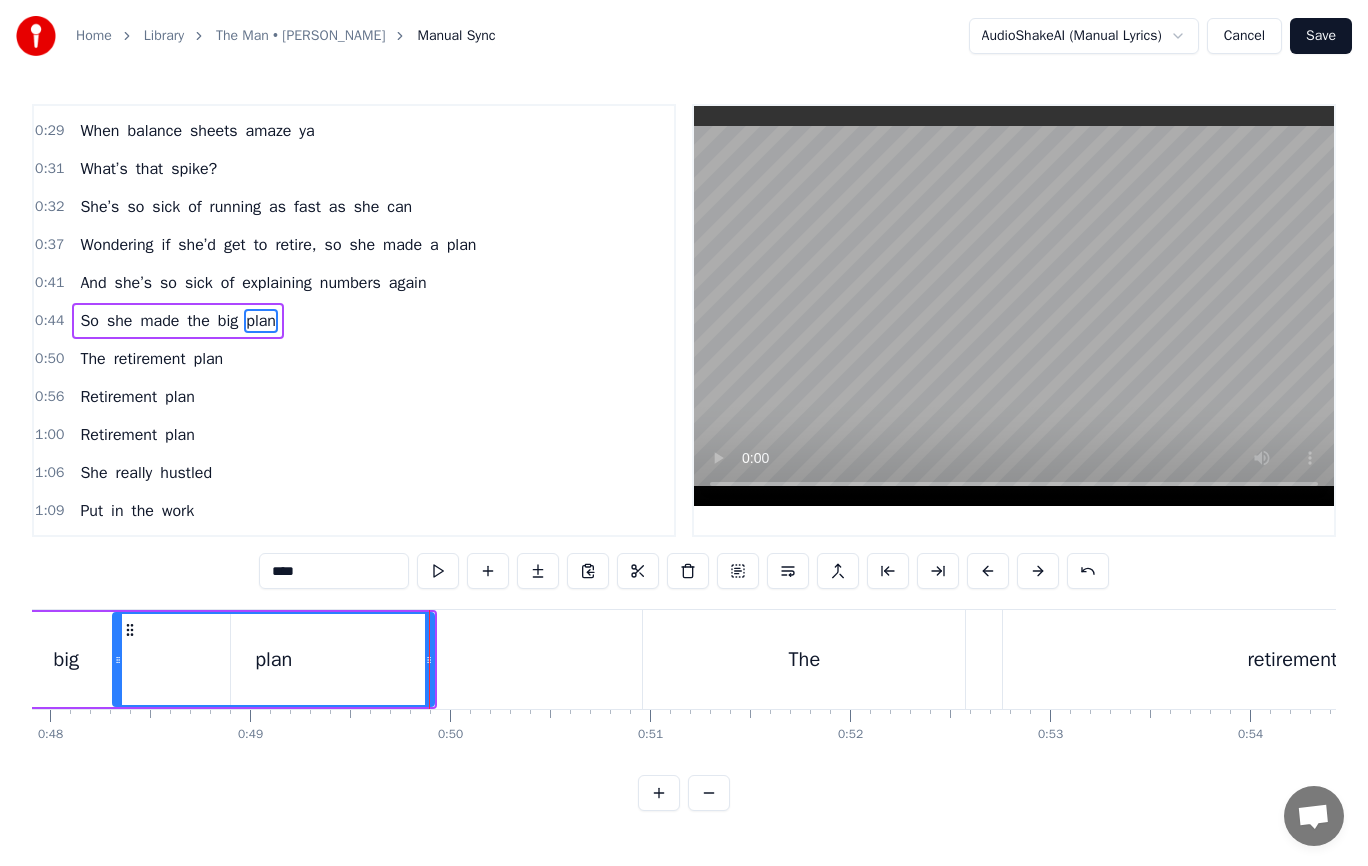 drag, startPoint x: 136, startPoint y: 659, endPoint x: 115, endPoint y: 659, distance: 21 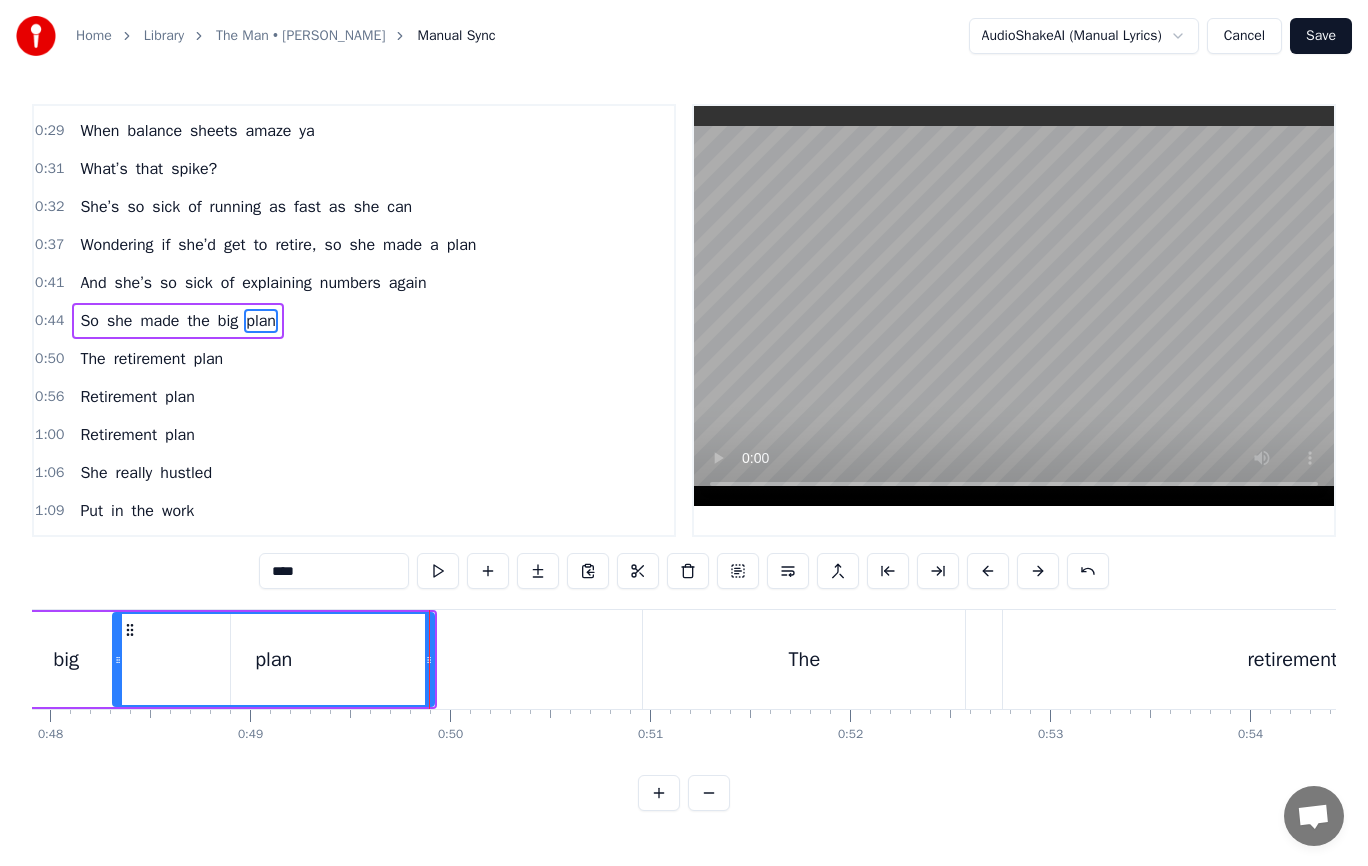 click 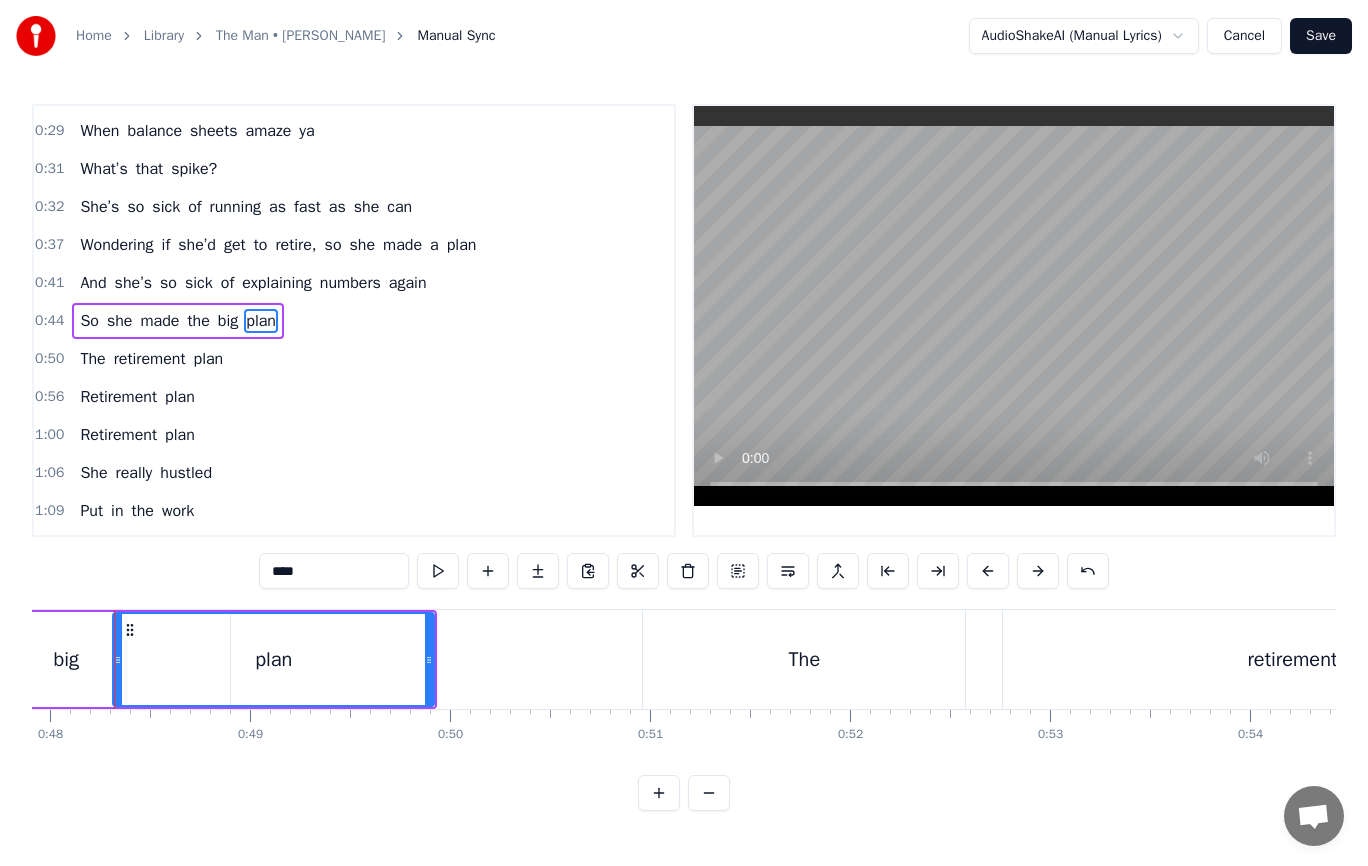 scroll, scrollTop: 0, scrollLeft: 9563, axis: horizontal 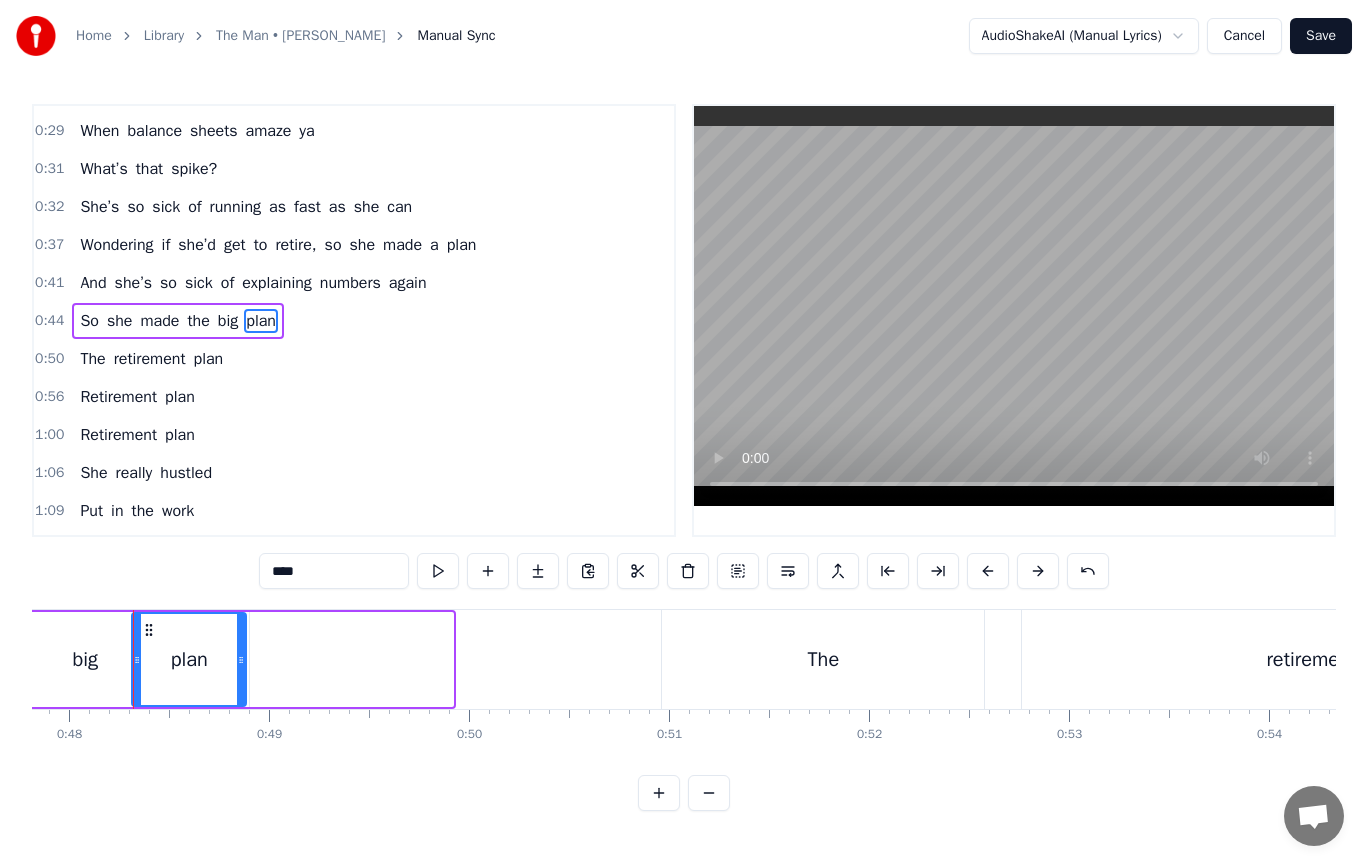 drag, startPoint x: 451, startPoint y: 658, endPoint x: 244, endPoint y: 671, distance: 207.4078 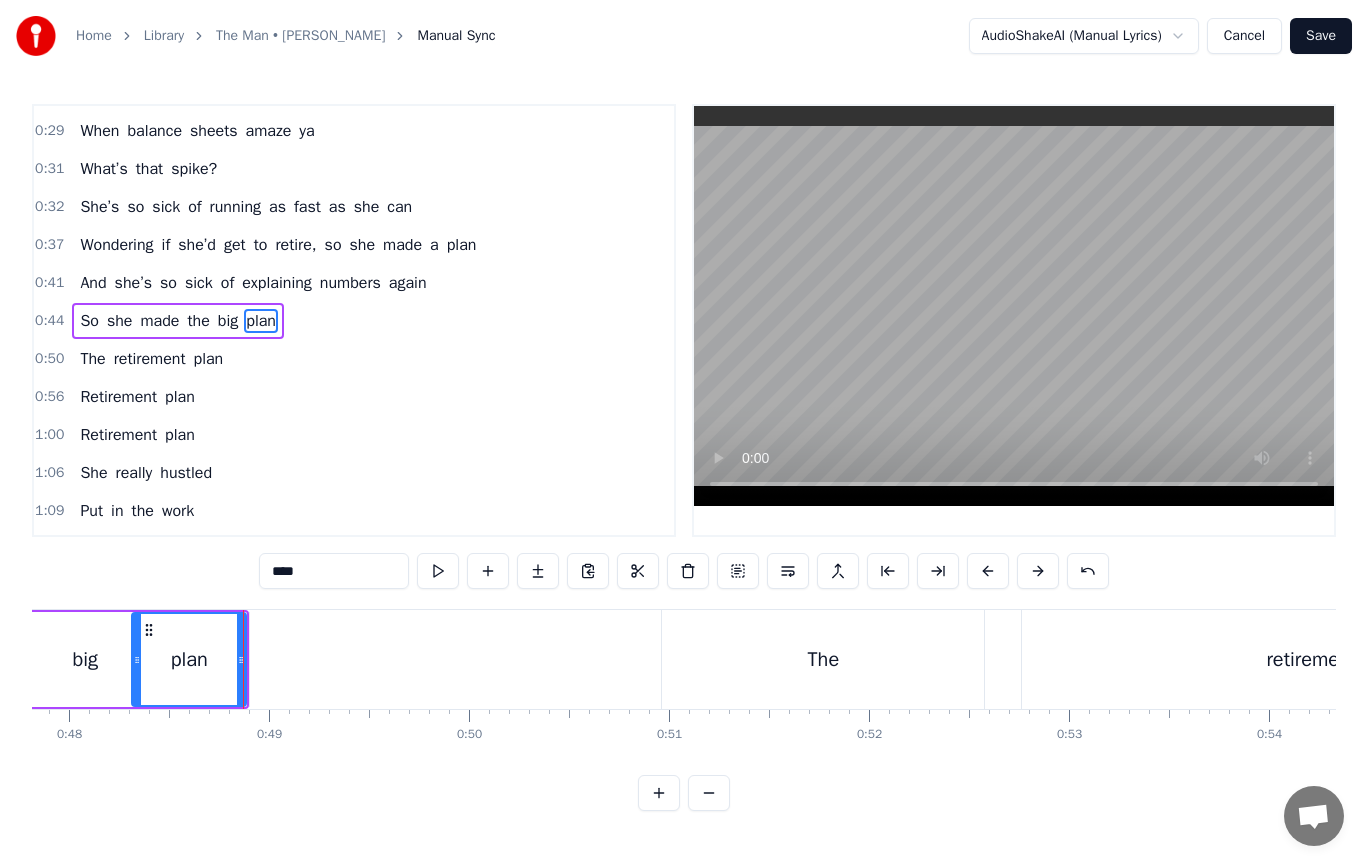 click on "The" at bounding box center (823, 659) 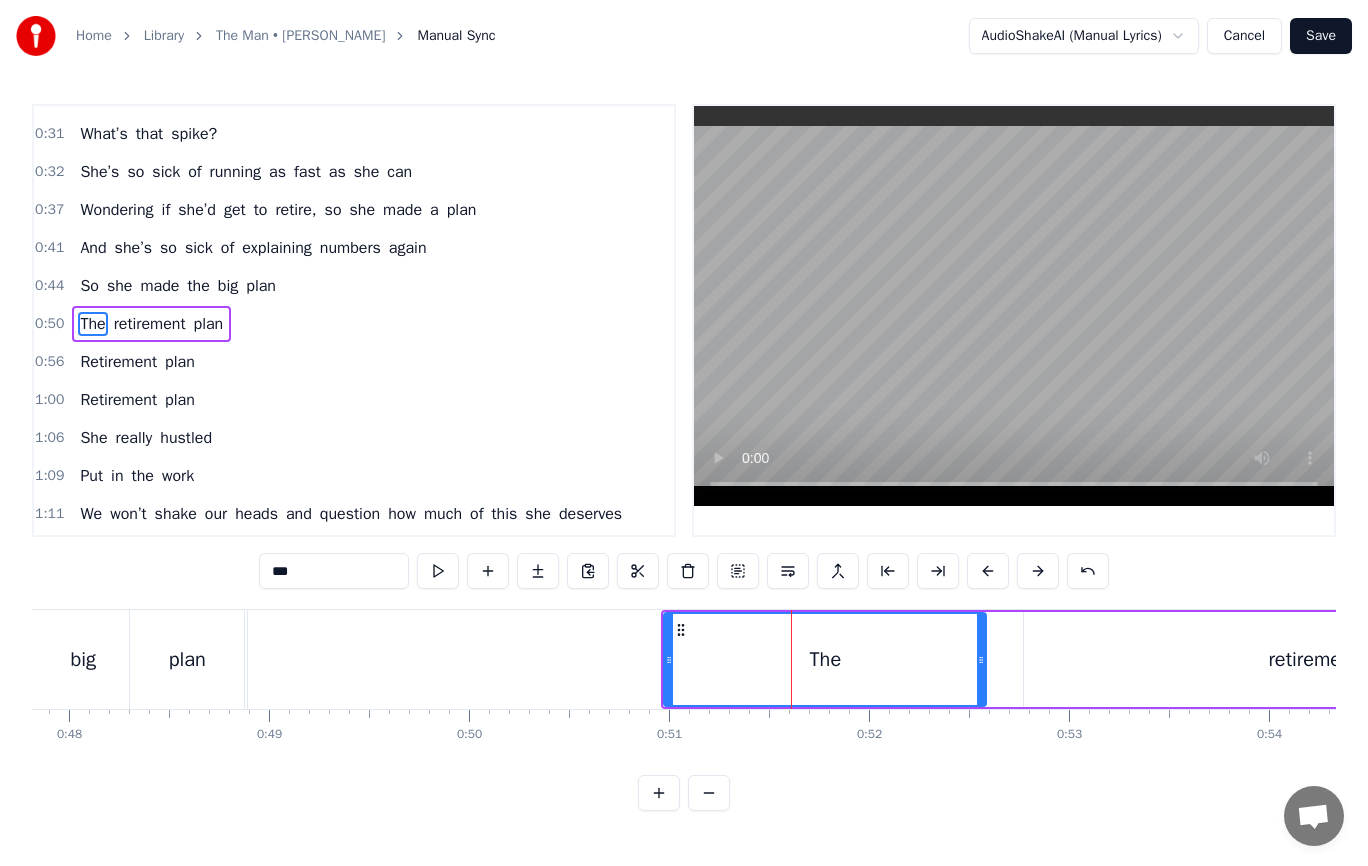 scroll, scrollTop: 374, scrollLeft: 0, axis: vertical 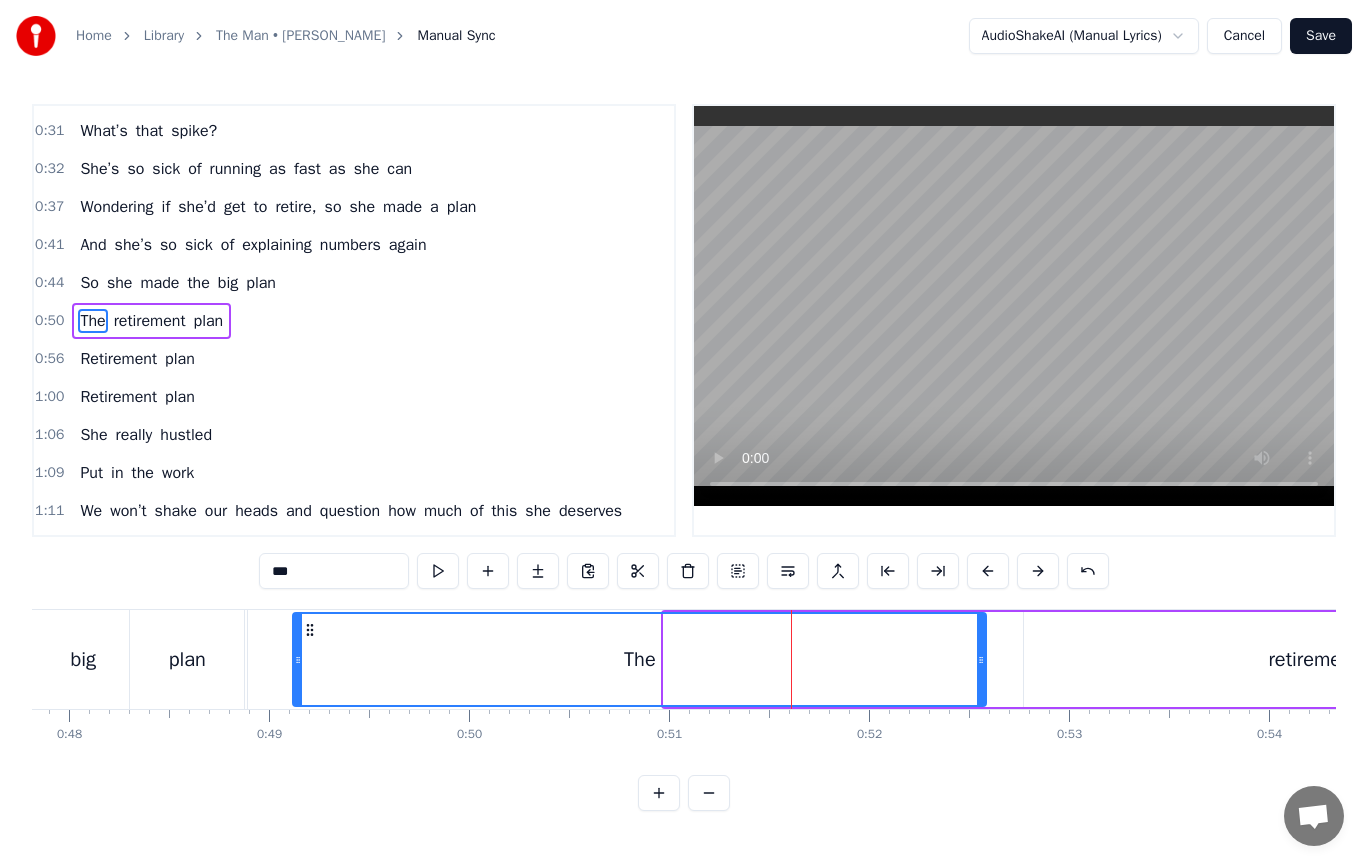 drag, startPoint x: 670, startPoint y: 660, endPoint x: 299, endPoint y: 667, distance: 371.06604 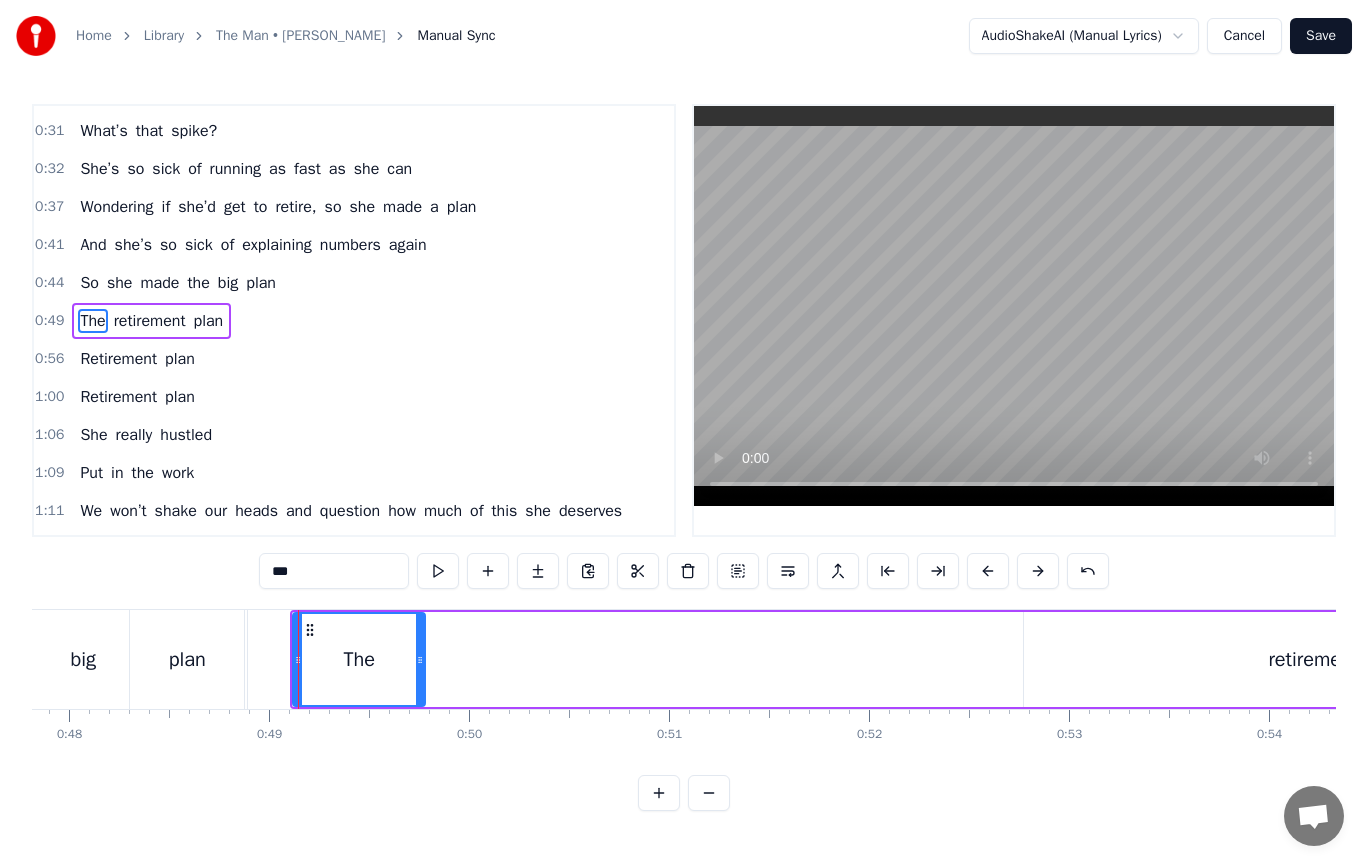 drag, startPoint x: 983, startPoint y: 656, endPoint x: 422, endPoint y: 671, distance: 561.2005 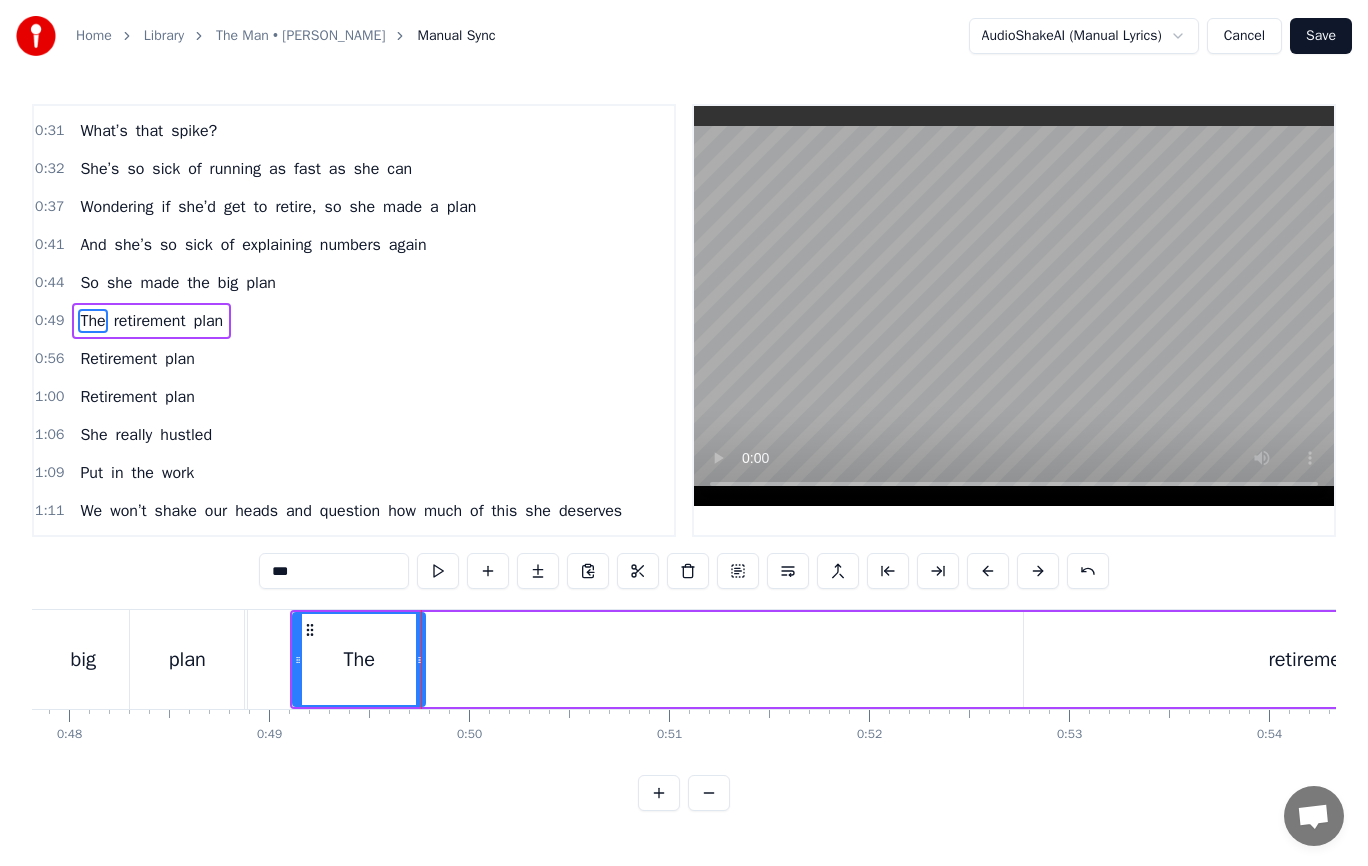click on "retirement" at bounding box center (1313, 659) 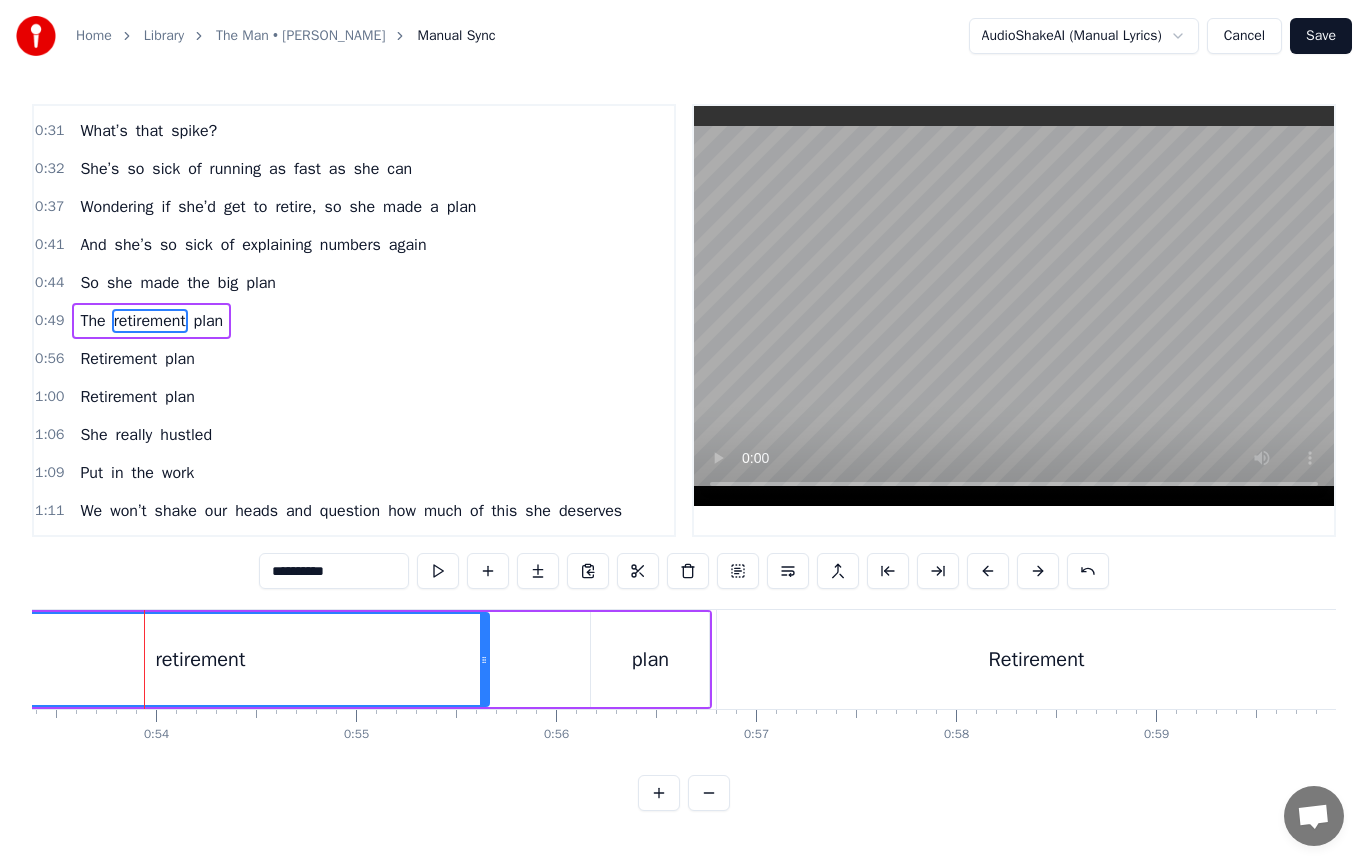scroll, scrollTop: 0, scrollLeft: 10687, axis: horizontal 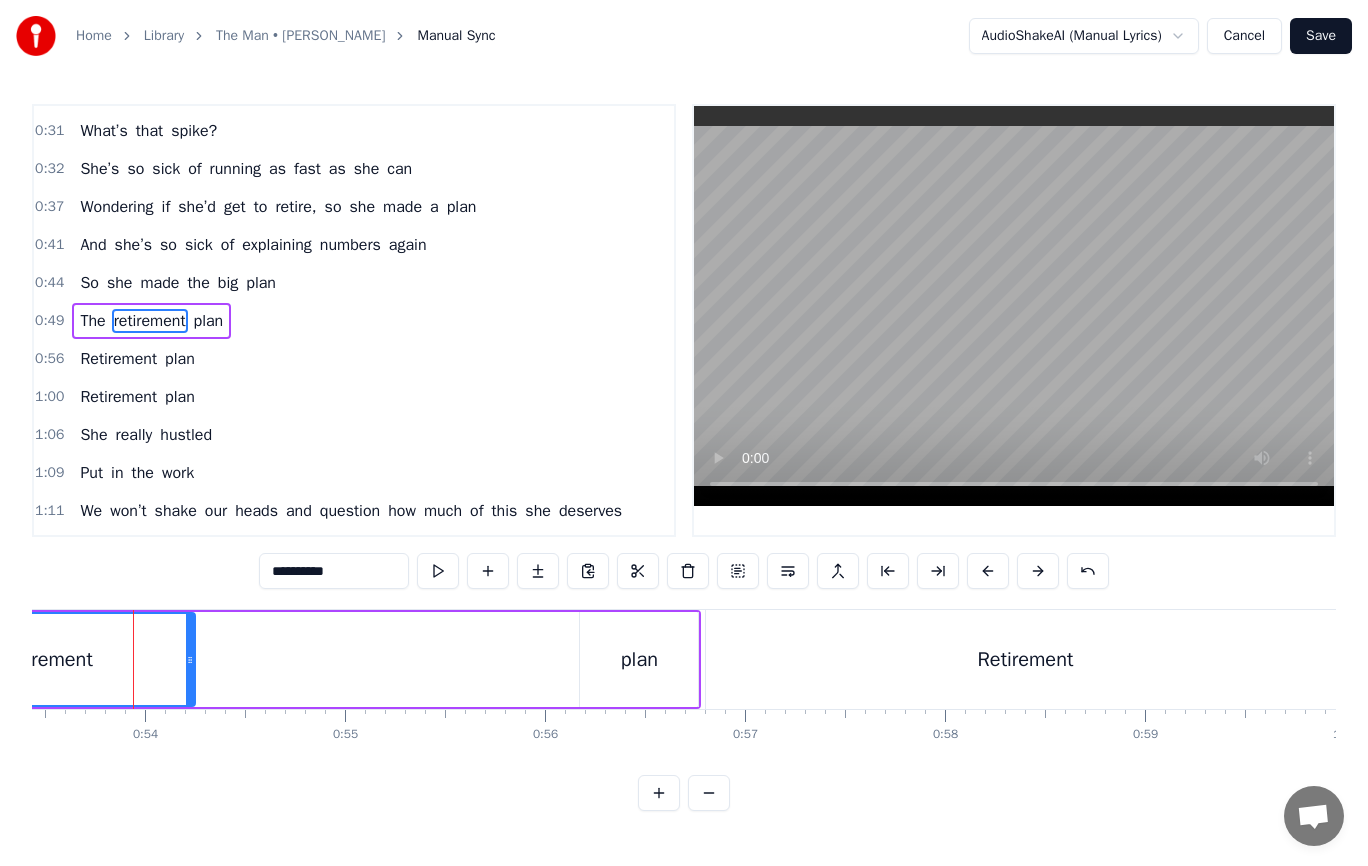 drag, startPoint x: 471, startPoint y: 656, endPoint x: 188, endPoint y: 670, distance: 283.34607 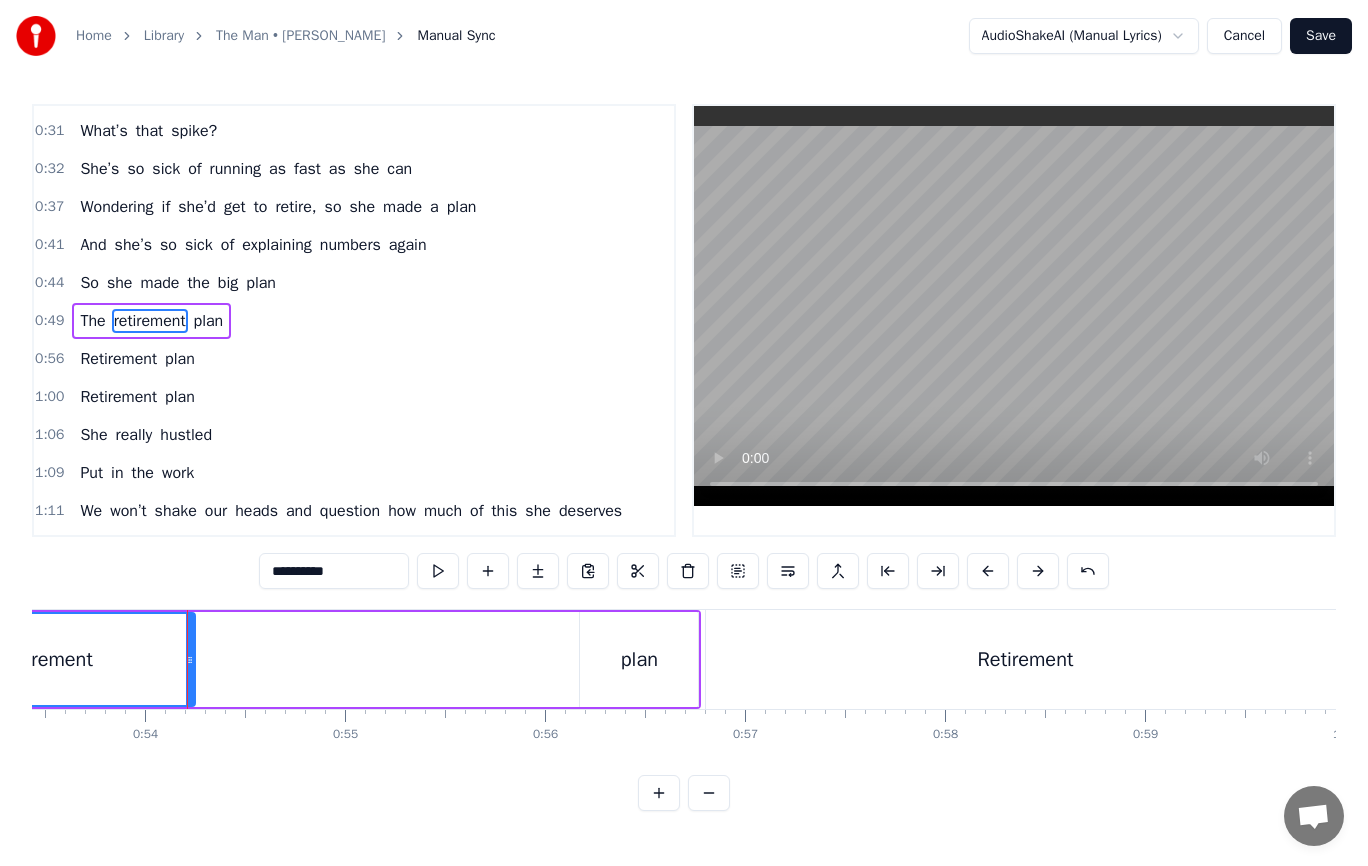 click on "plan" at bounding box center (639, 659) 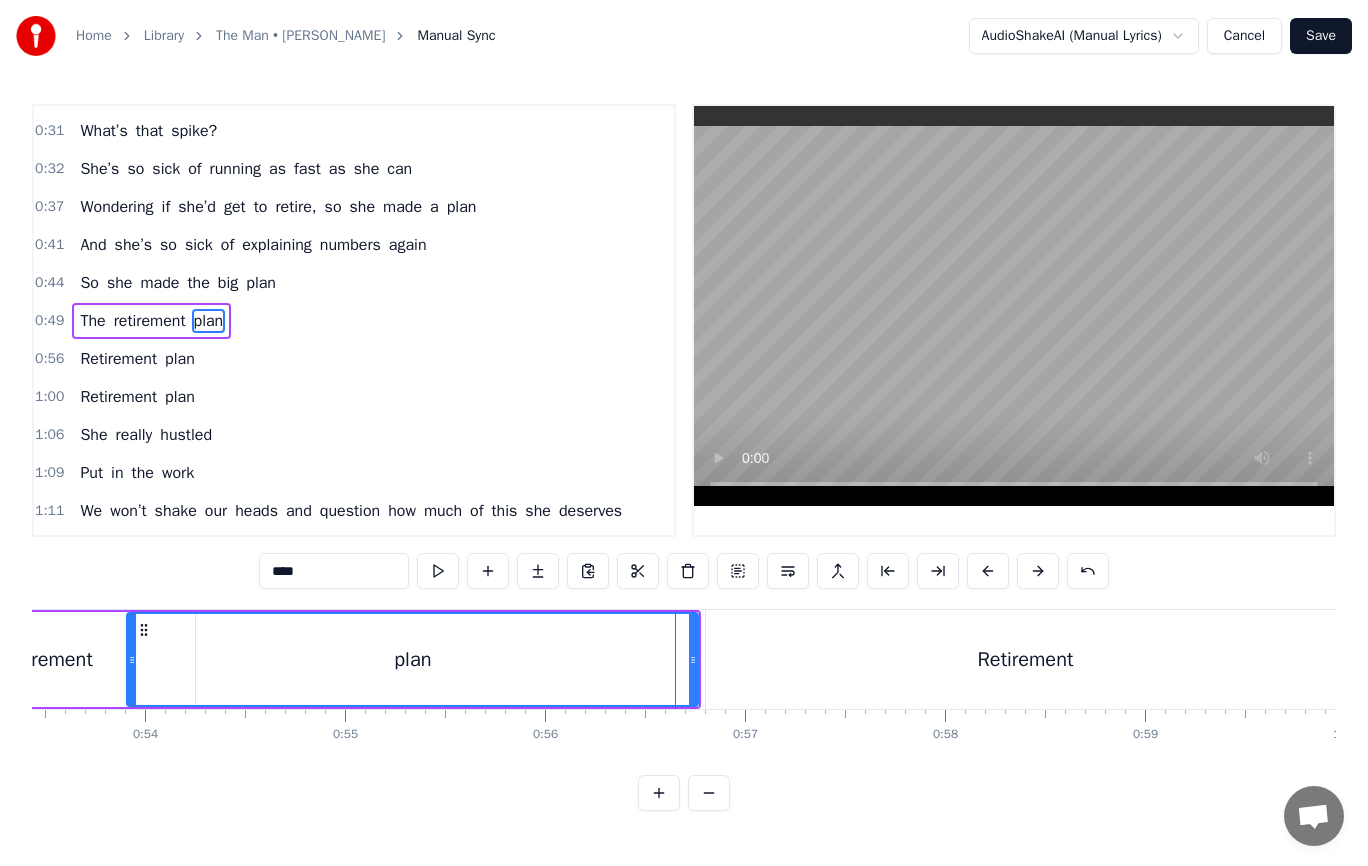 drag, startPoint x: 581, startPoint y: 658, endPoint x: 128, endPoint y: 661, distance: 453.00995 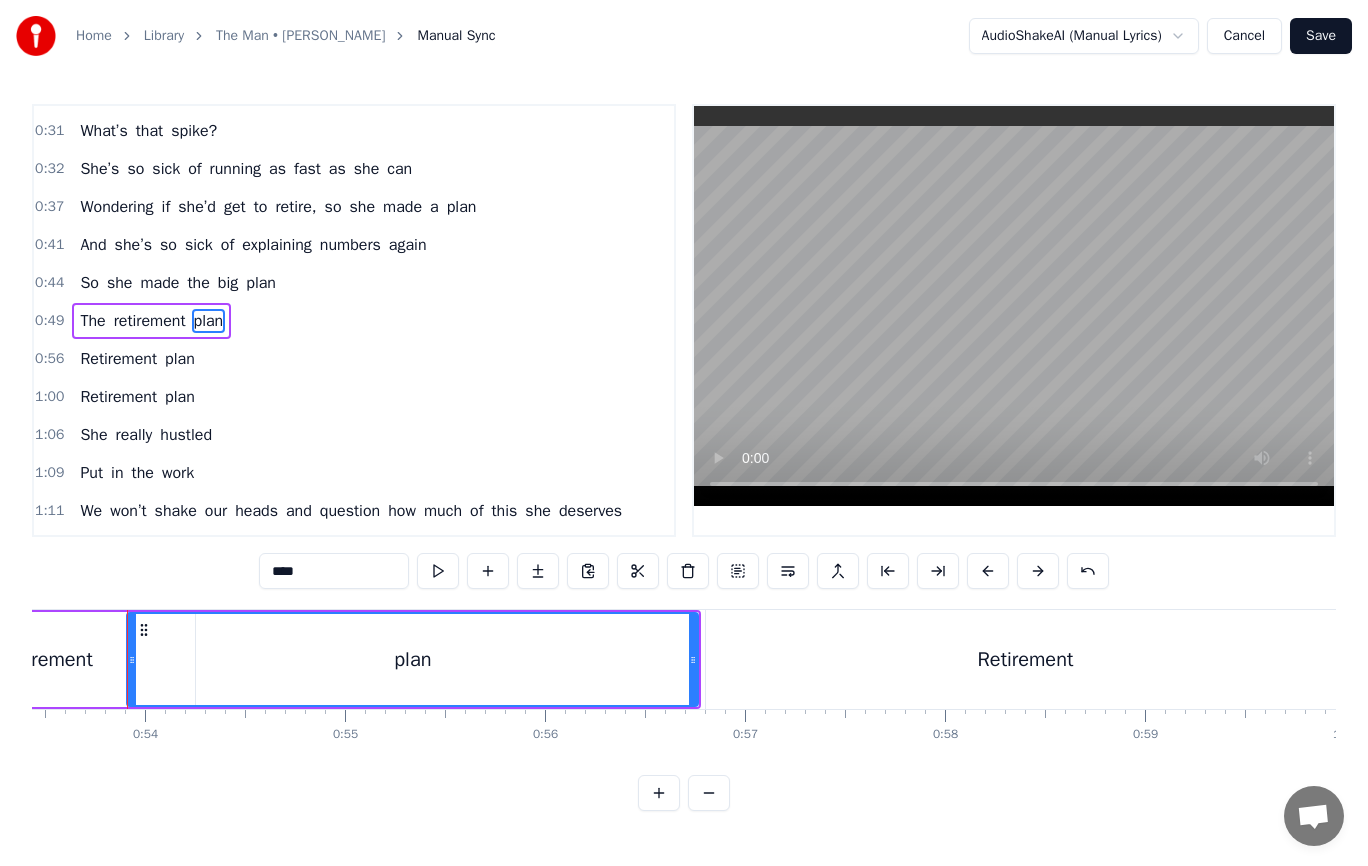 scroll, scrollTop: 0, scrollLeft: 10681, axis: horizontal 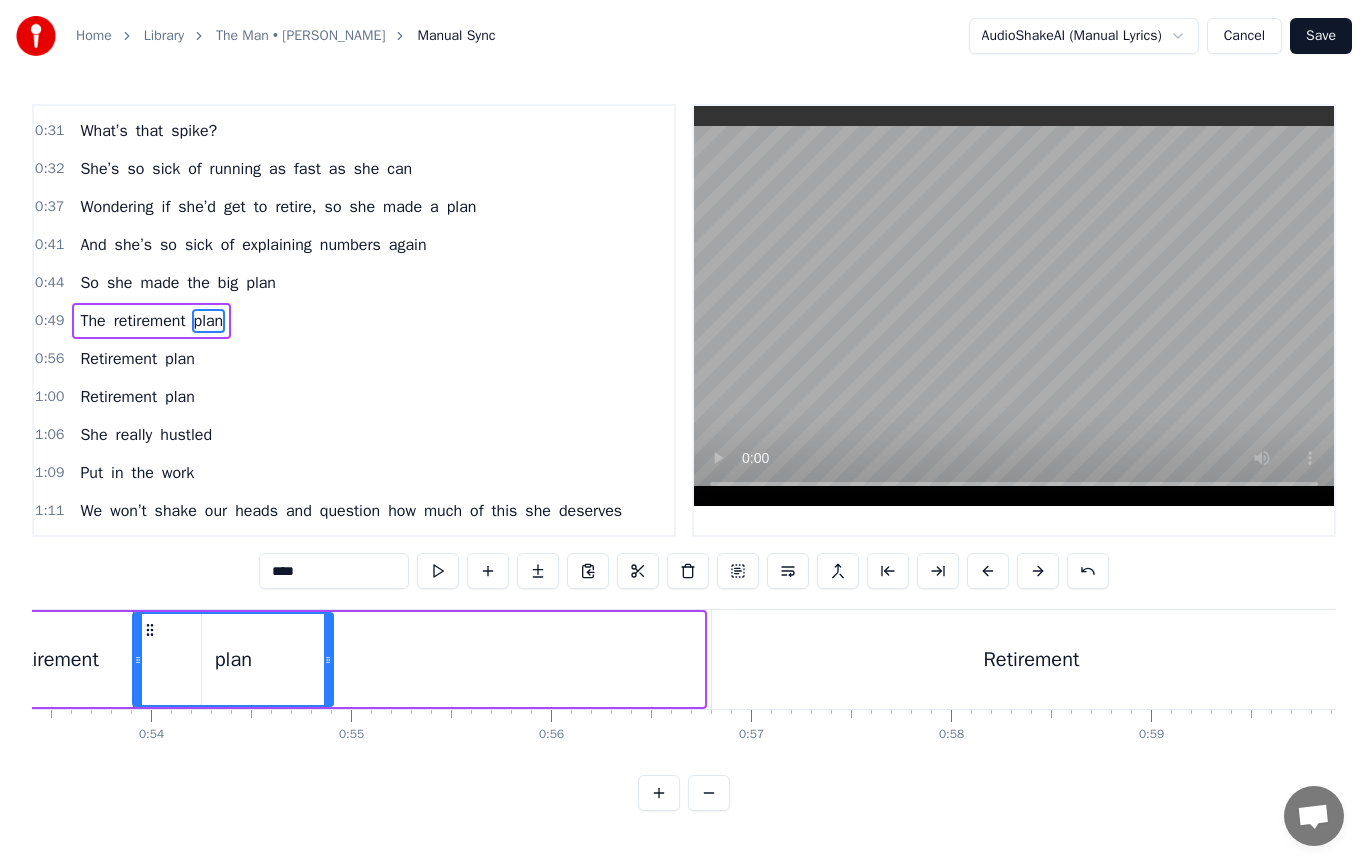 drag, startPoint x: 700, startPoint y: 655, endPoint x: 329, endPoint y: 667, distance: 371.19403 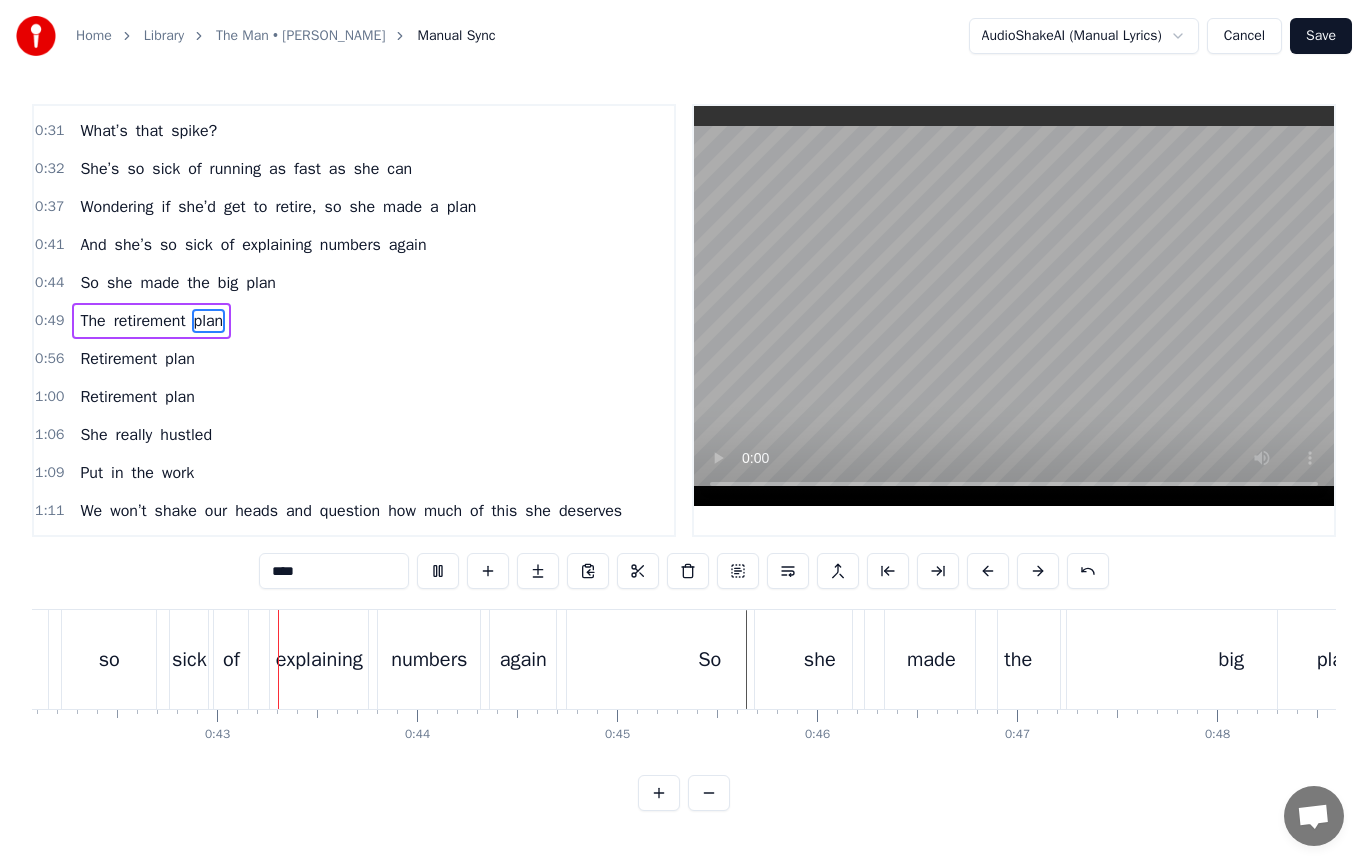 scroll, scrollTop: 0, scrollLeft: 8420, axis: horizontal 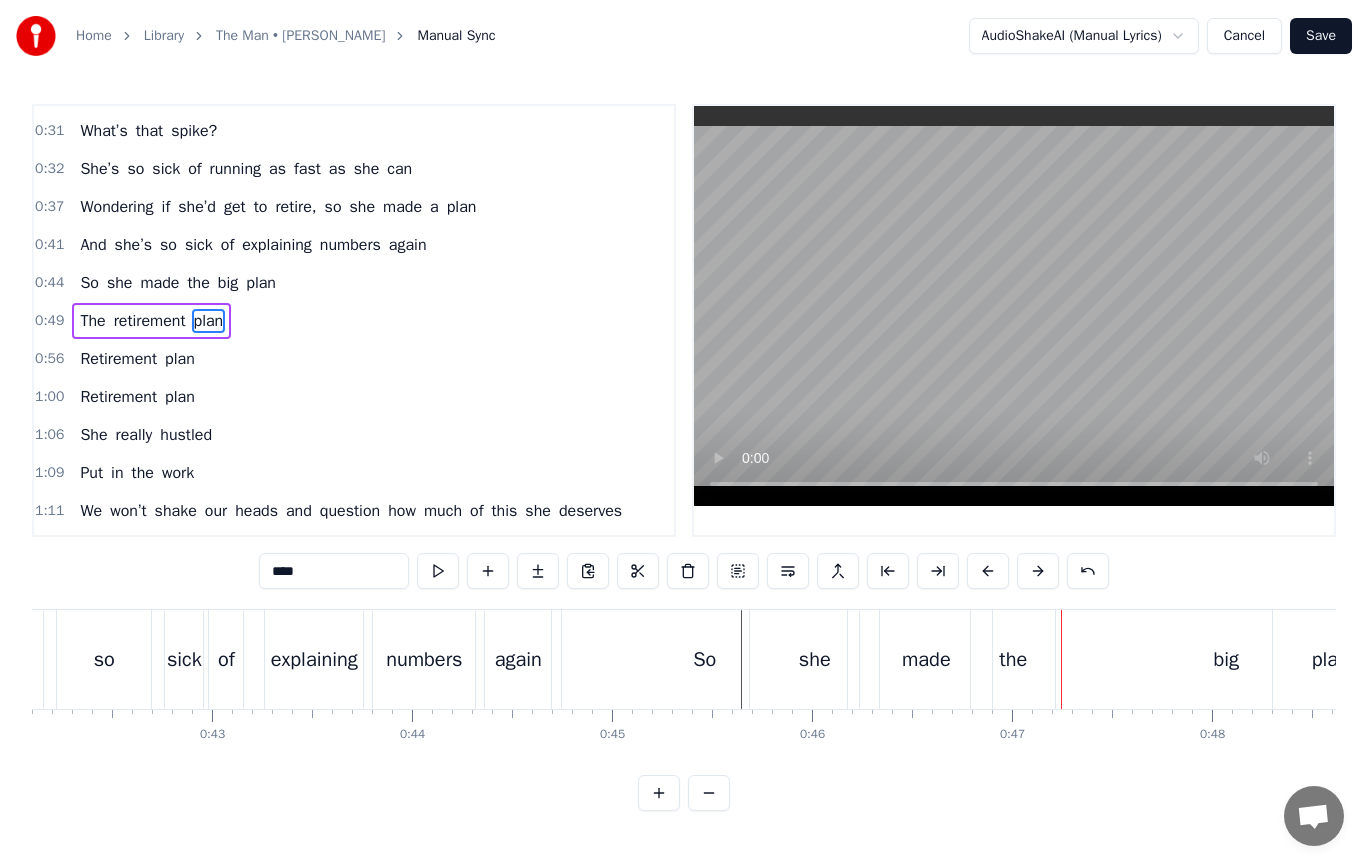 click on "she" at bounding box center [815, 660] 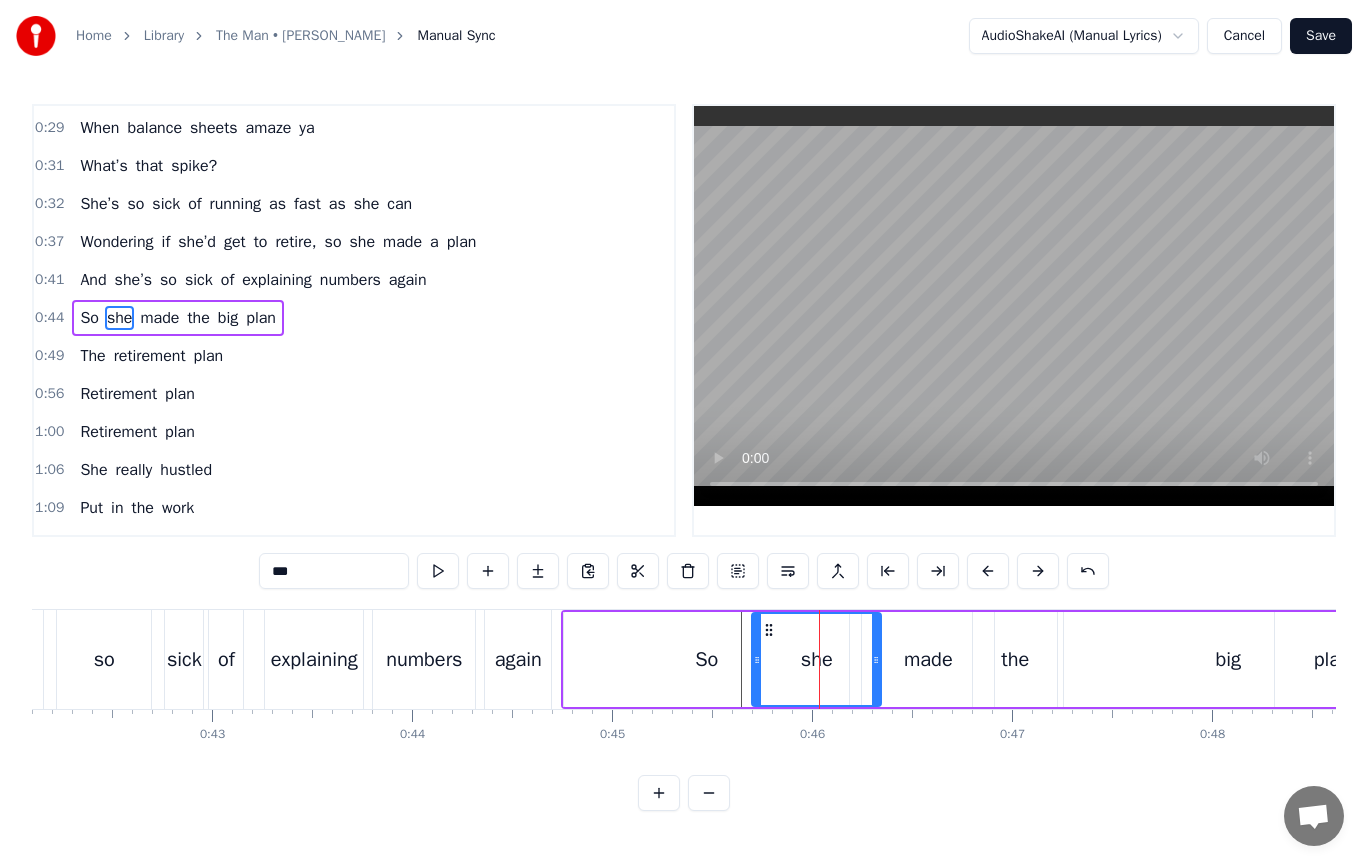 scroll, scrollTop: 336, scrollLeft: 0, axis: vertical 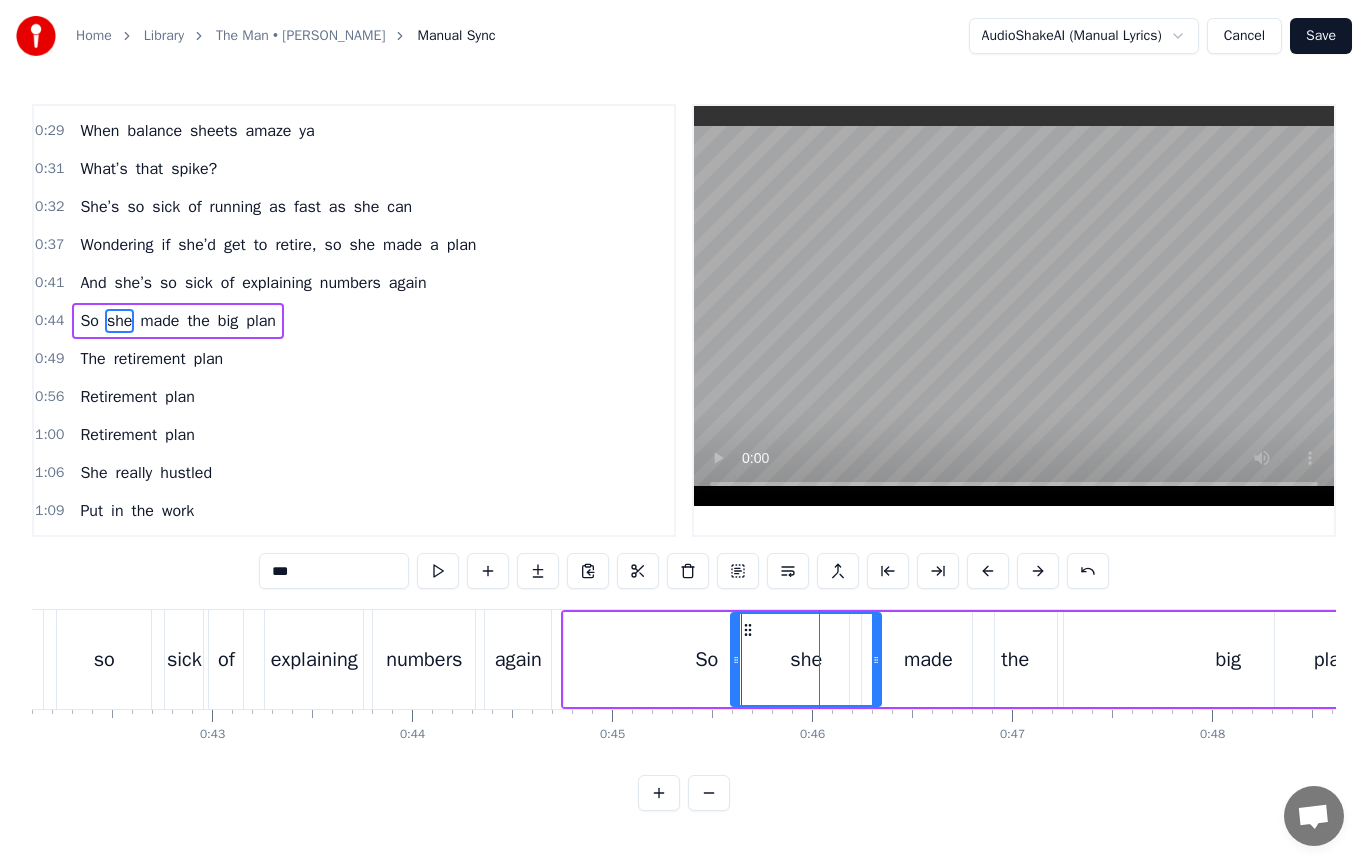 drag, startPoint x: 755, startPoint y: 660, endPoint x: 734, endPoint y: 664, distance: 21.377558 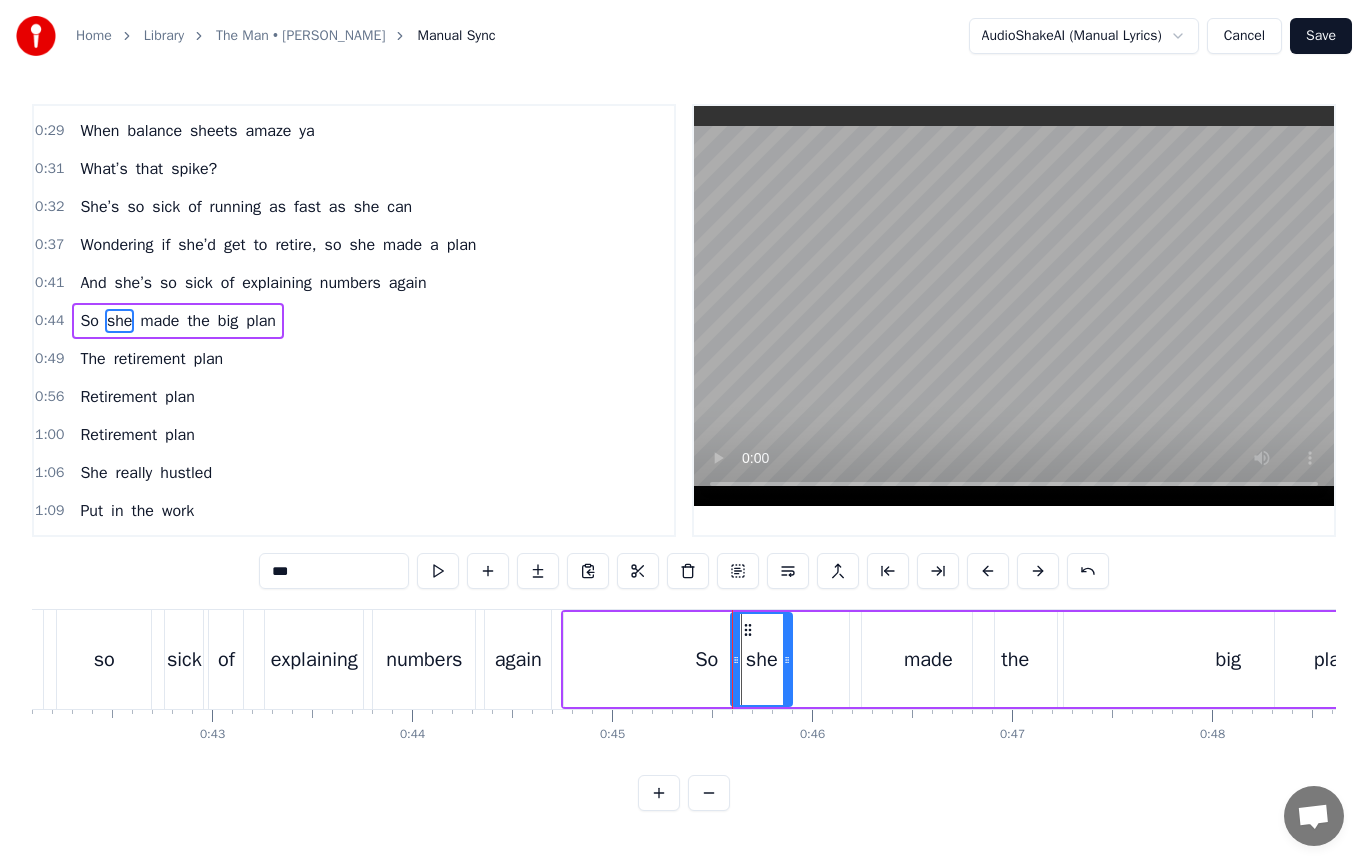 drag, startPoint x: 876, startPoint y: 658, endPoint x: 787, endPoint y: 662, distance: 89.08984 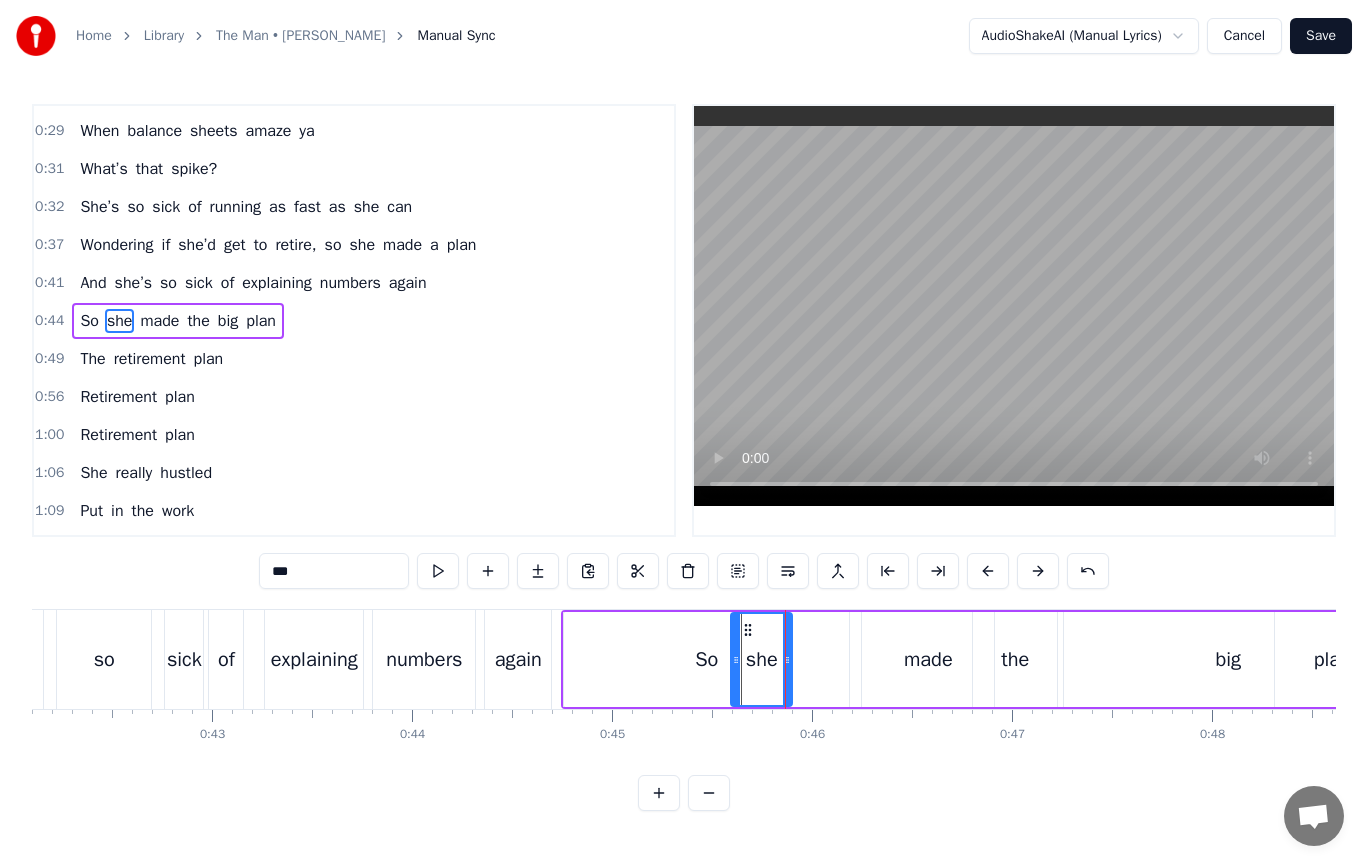 click on "made" at bounding box center (928, 659) 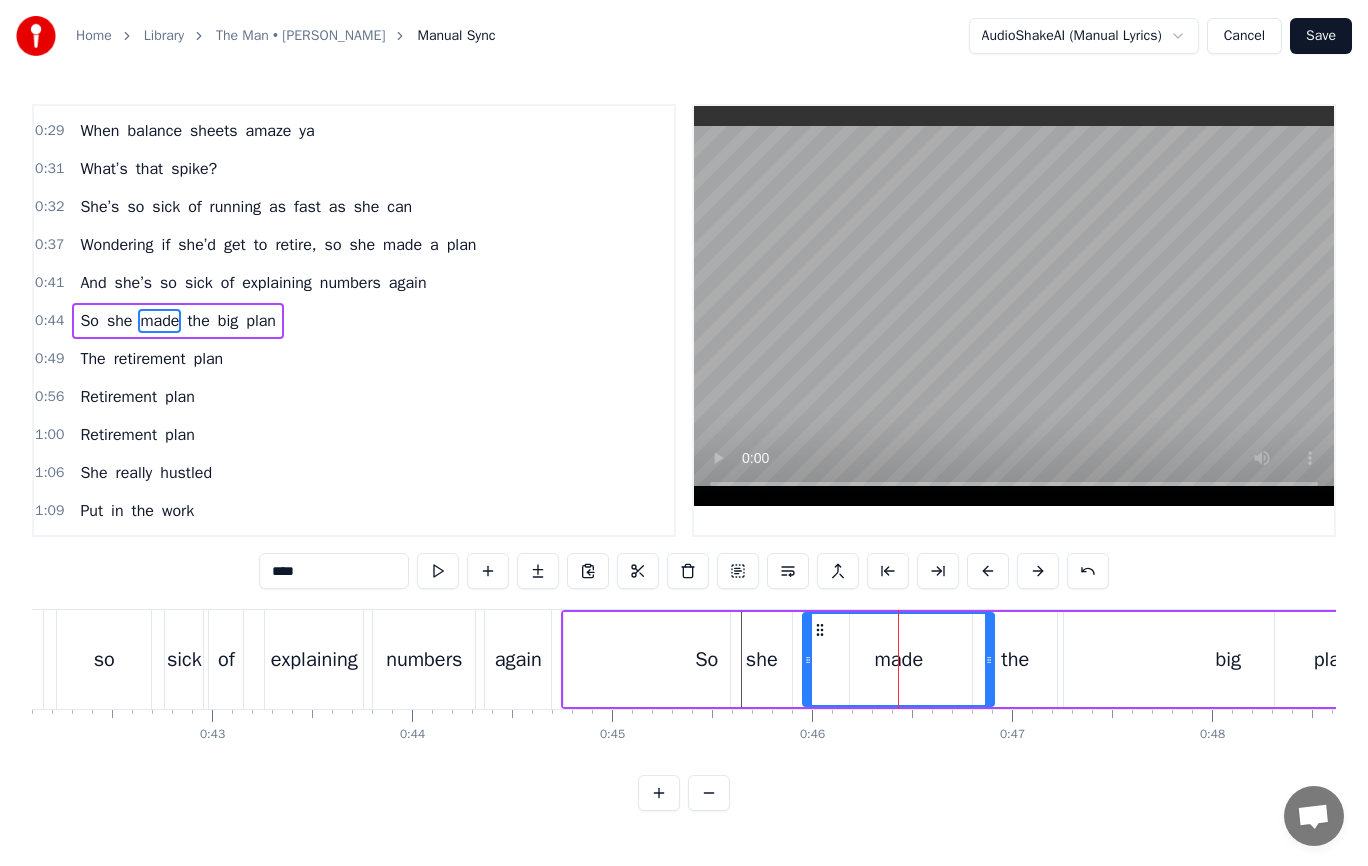 drag, startPoint x: 865, startPoint y: 657, endPoint x: 812, endPoint y: 659, distance: 53.037724 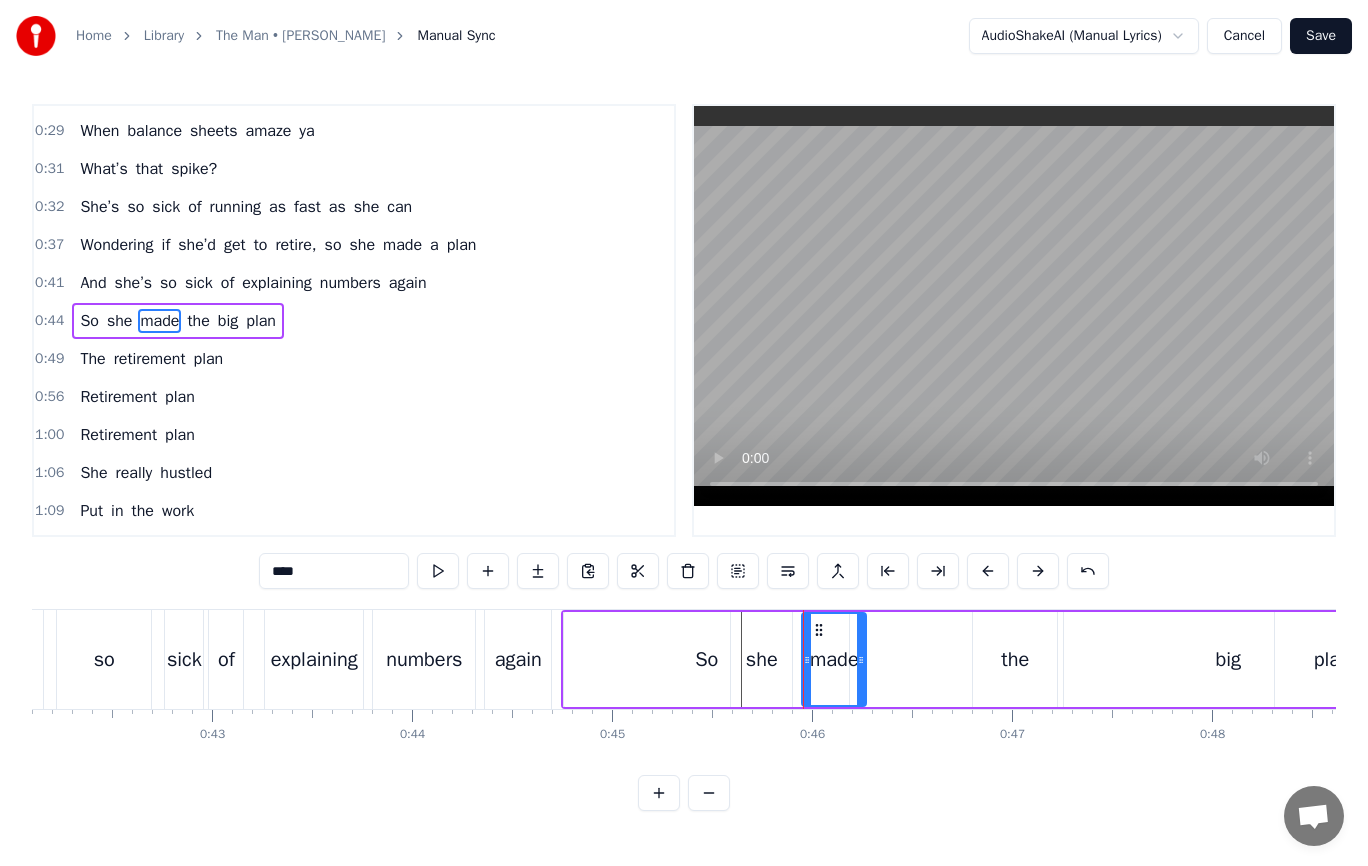 drag, startPoint x: 989, startPoint y: 655, endPoint x: 861, endPoint y: 668, distance: 128.65846 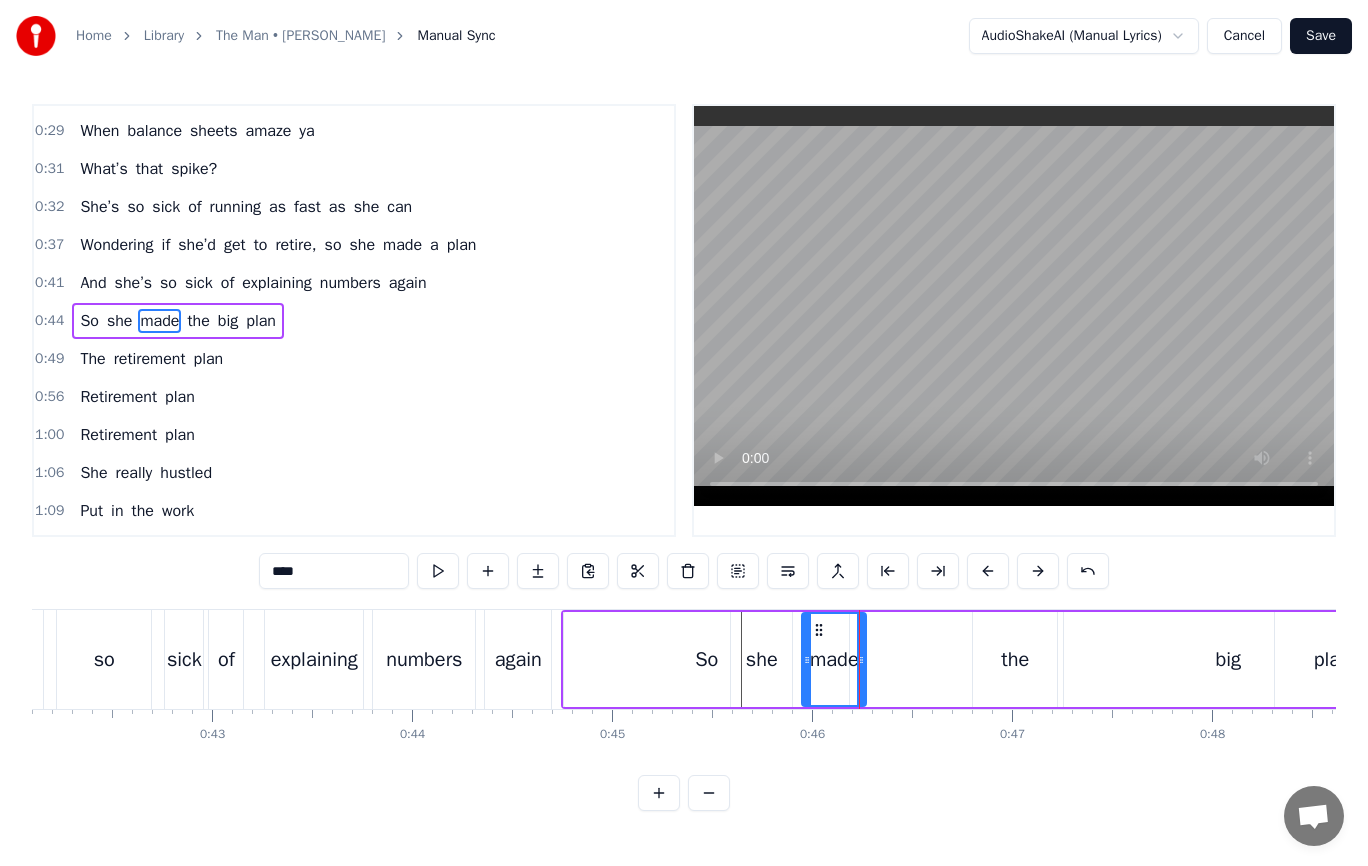 click on "the" at bounding box center (1015, 660) 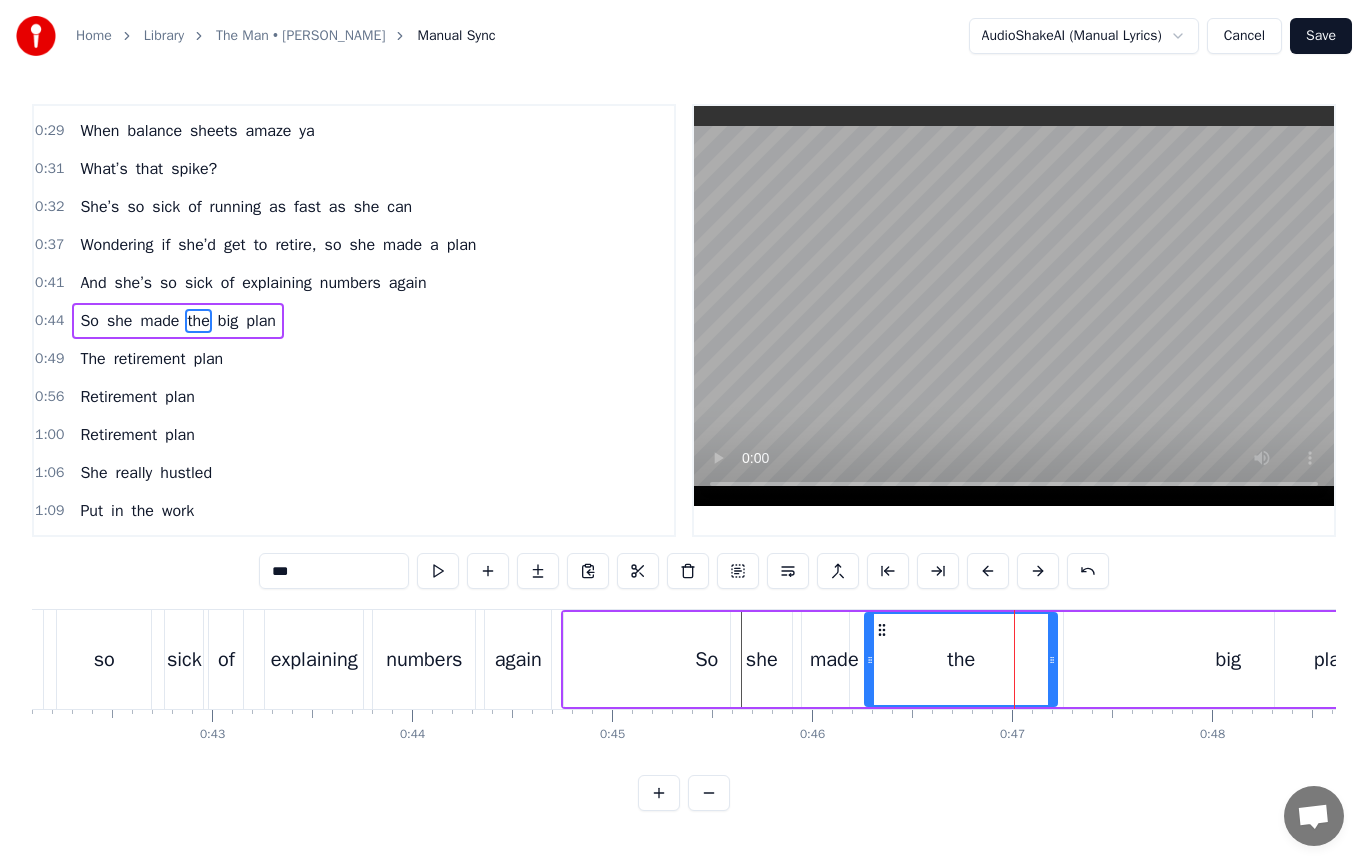 drag, startPoint x: 979, startPoint y: 659, endPoint x: 874, endPoint y: 667, distance: 105.30432 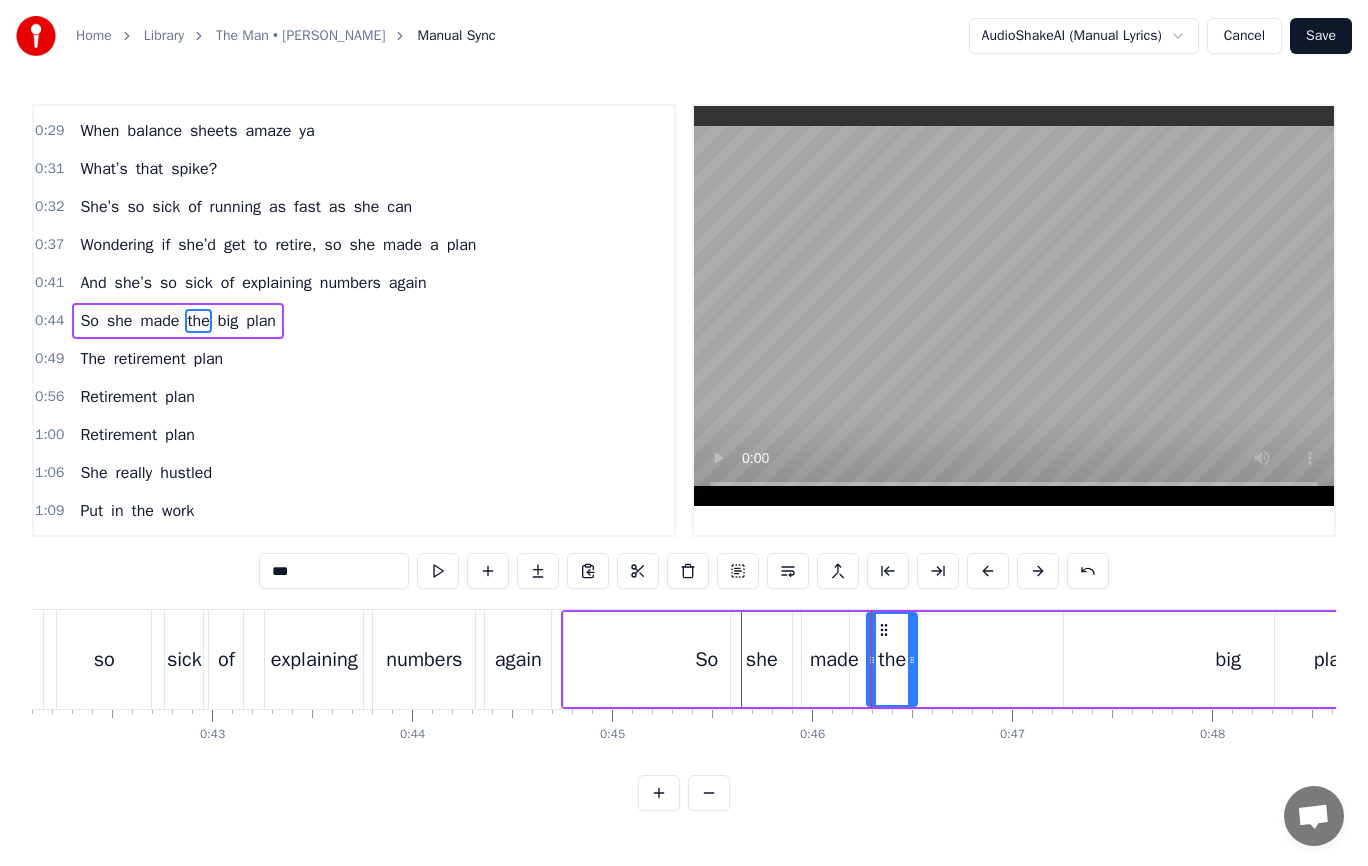 drag, startPoint x: 1055, startPoint y: 655, endPoint x: 915, endPoint y: 668, distance: 140.60228 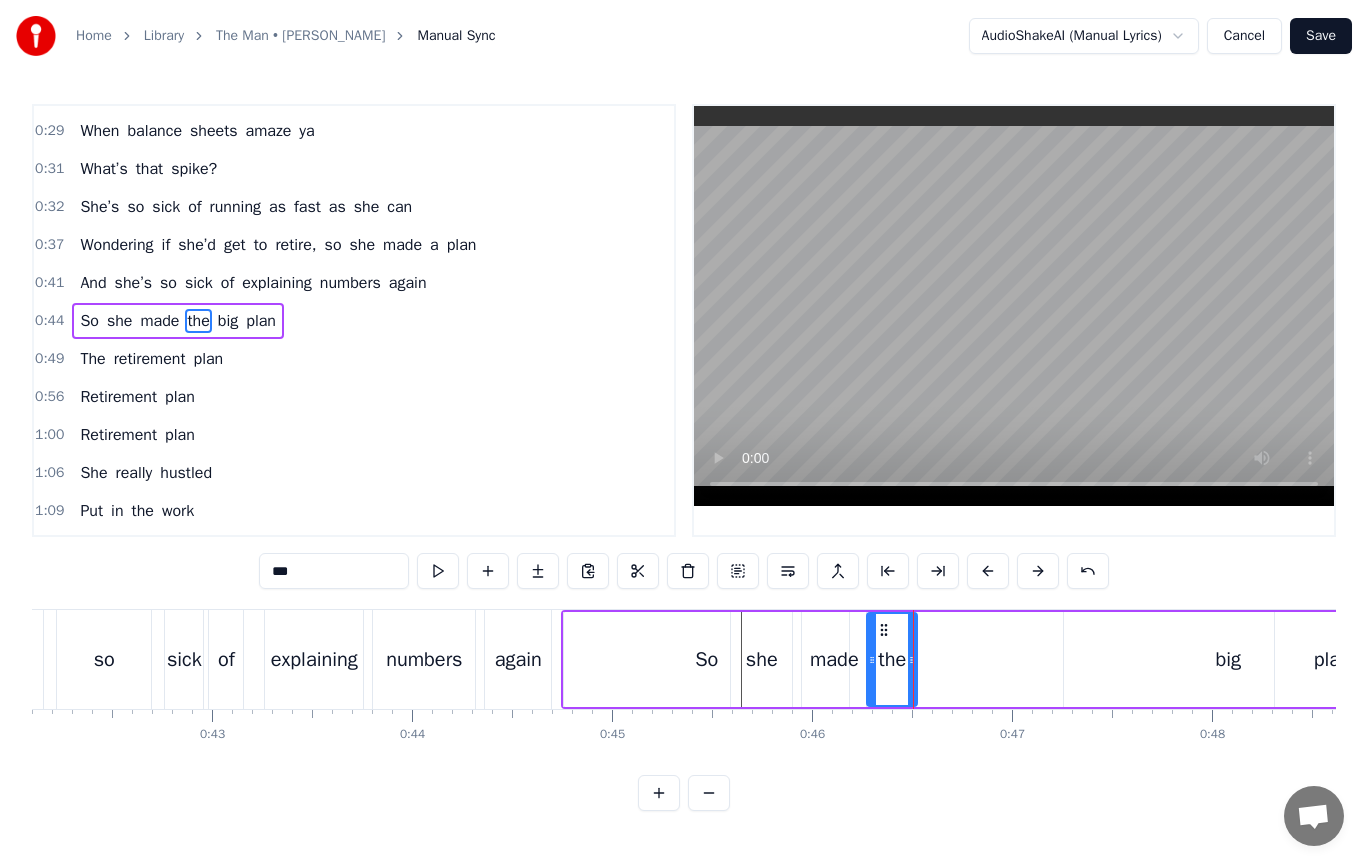 click on "big" at bounding box center [1229, 660] 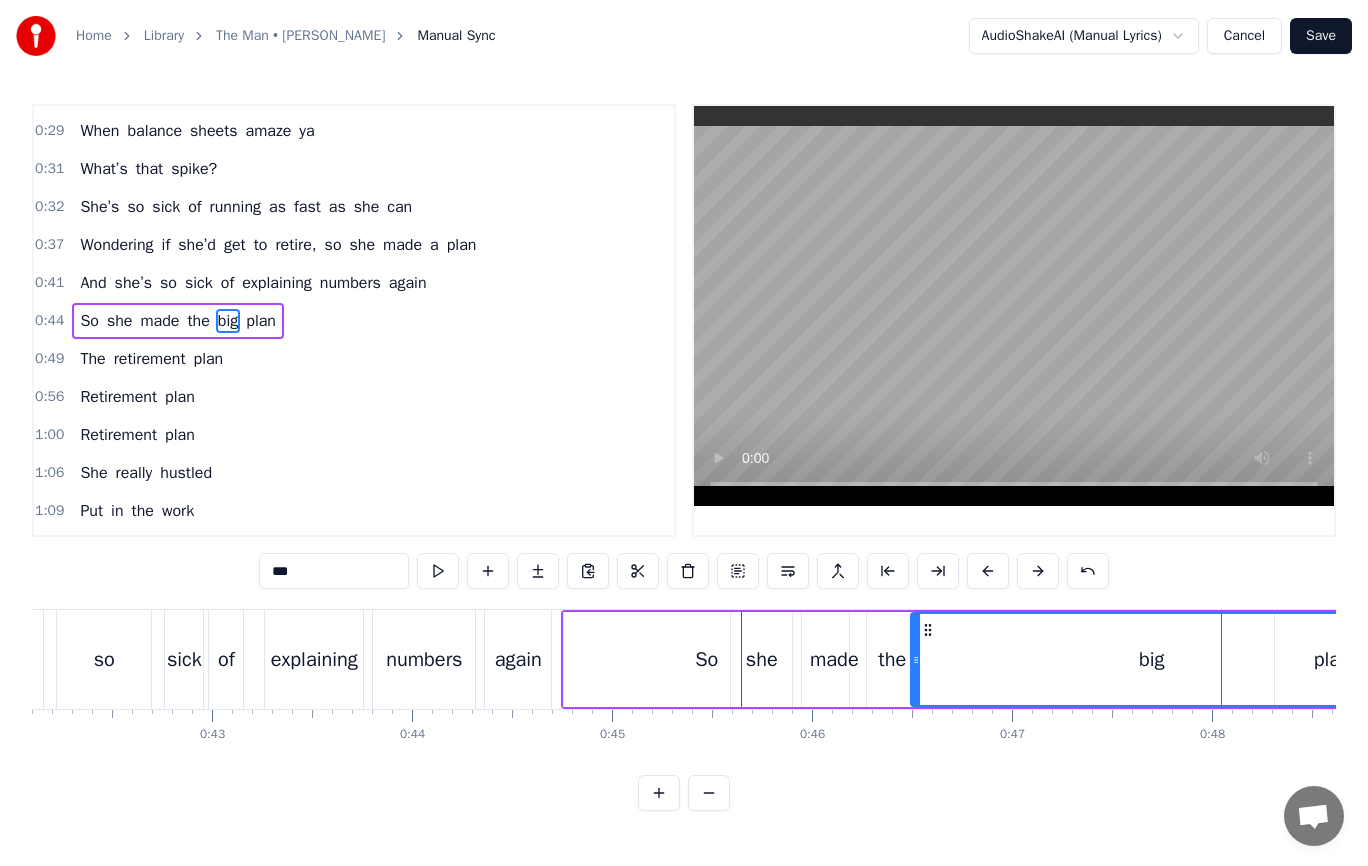 drag, startPoint x: 1072, startPoint y: 660, endPoint x: 919, endPoint y: 665, distance: 153.08168 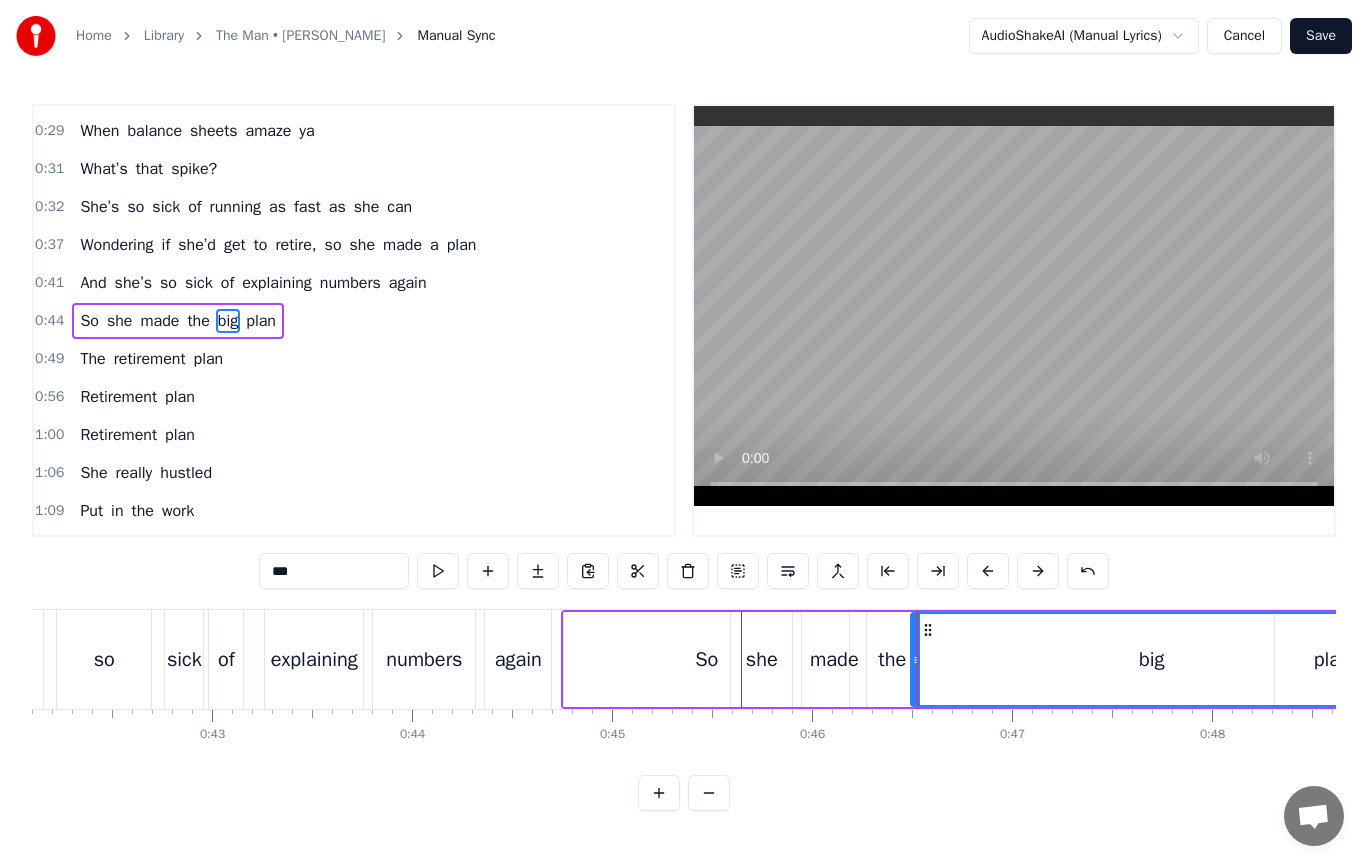 click on "big" at bounding box center [1151, 659] 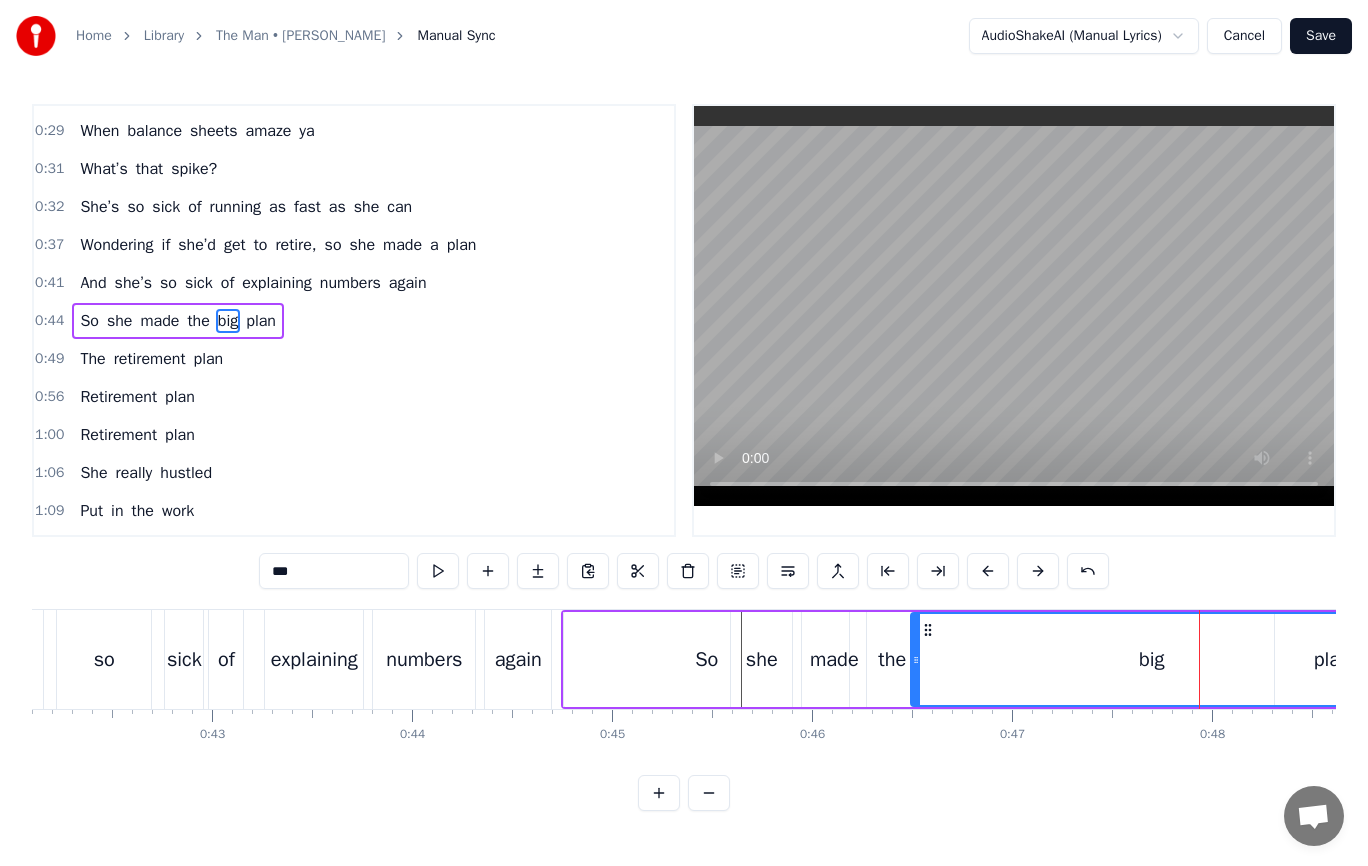 drag, startPoint x: 1196, startPoint y: 677, endPoint x: 1093, endPoint y: 672, distance: 103.121284 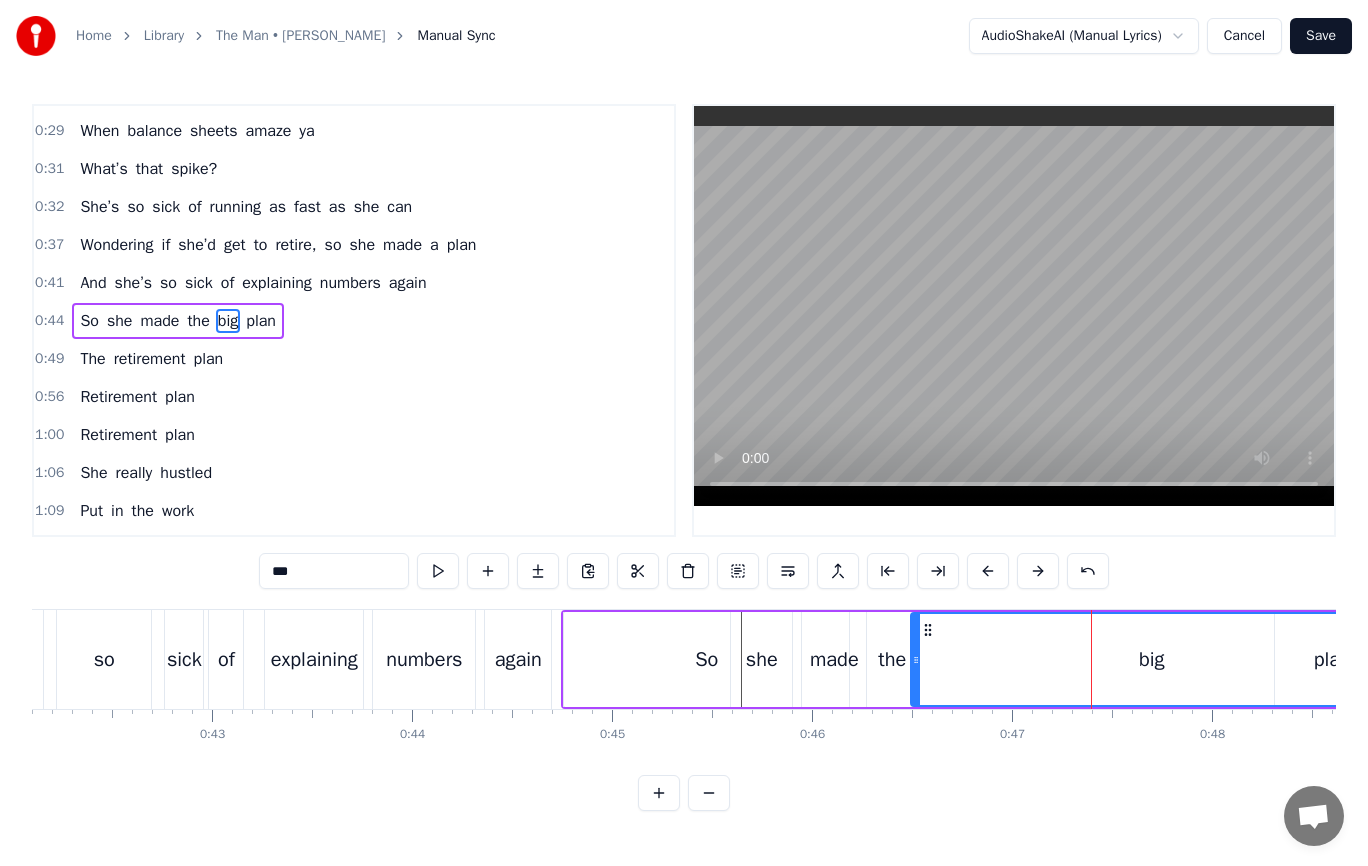drag, startPoint x: 1306, startPoint y: 611, endPoint x: 1215, endPoint y: 607, distance: 91.08787 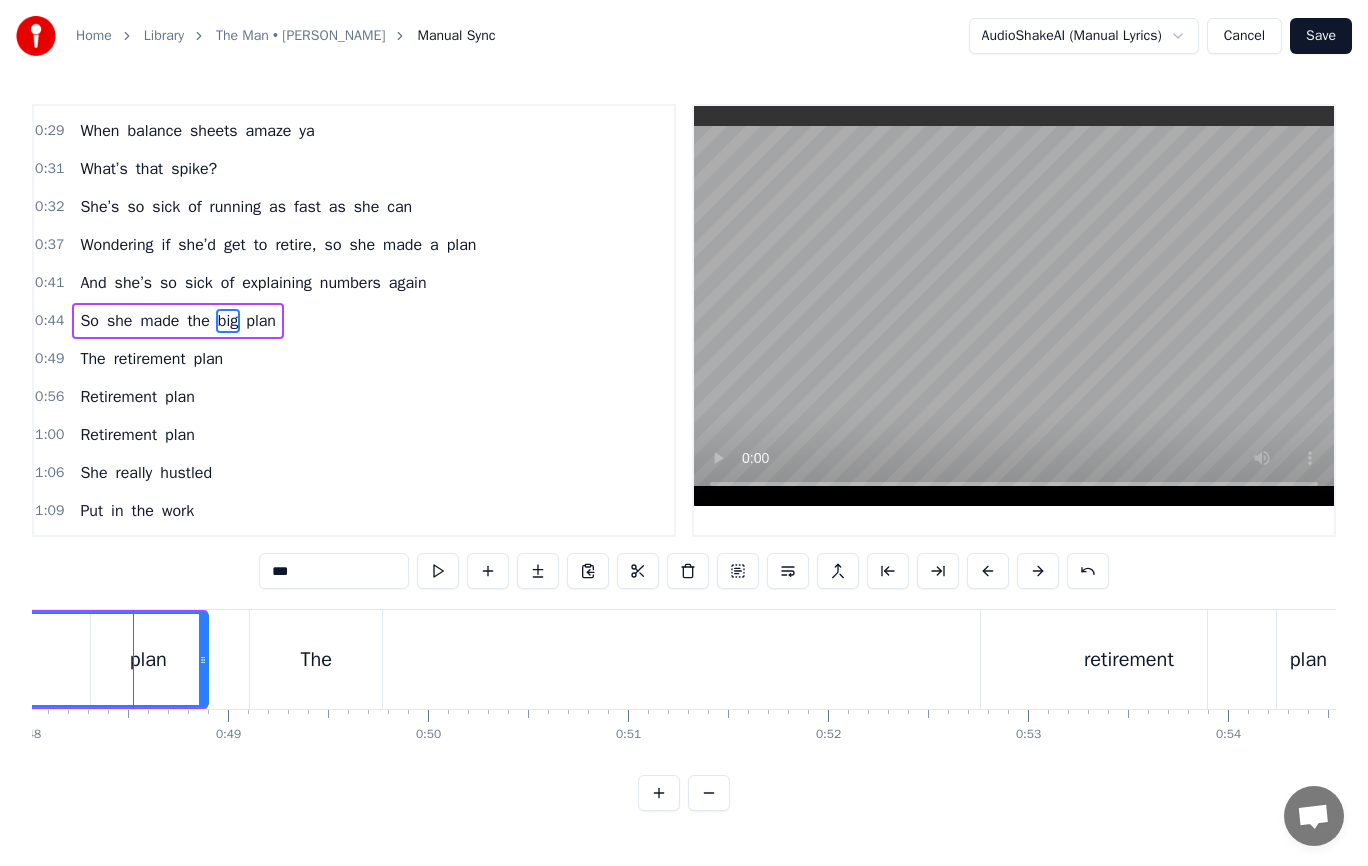 scroll, scrollTop: 0, scrollLeft: 9605, axis: horizontal 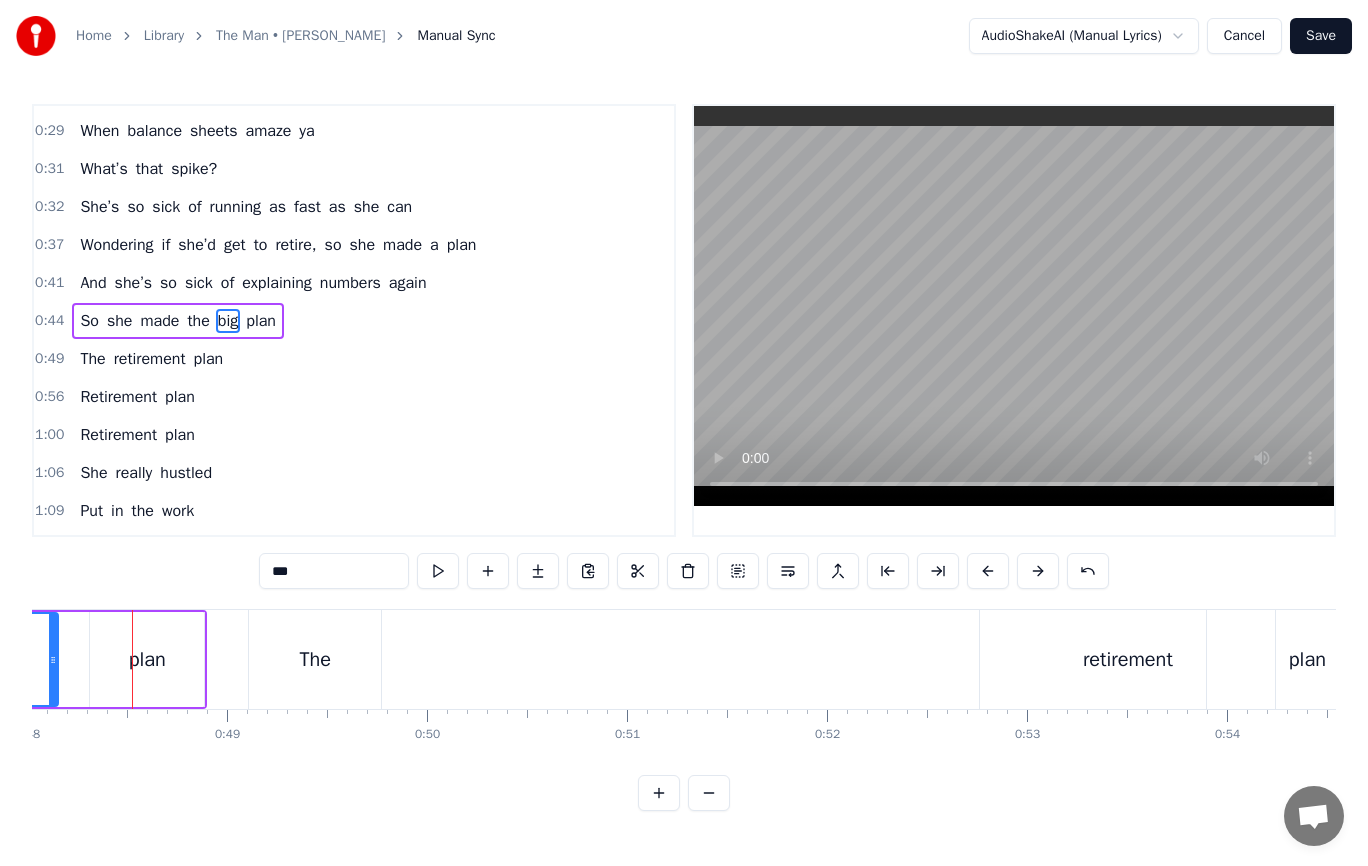 drag, startPoint x: 203, startPoint y: 652, endPoint x: 54, endPoint y: 655, distance: 149.0302 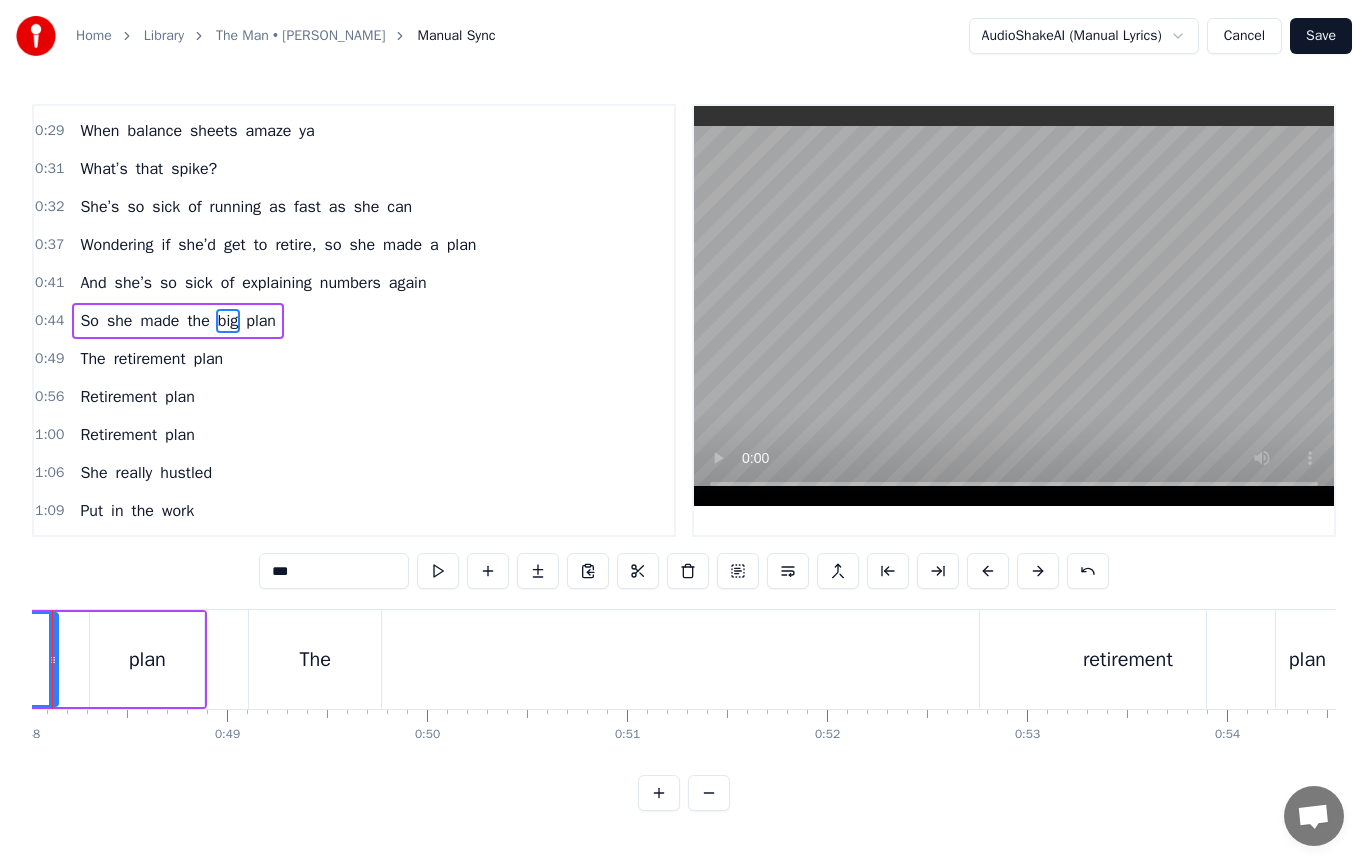 scroll, scrollTop: 0, scrollLeft: 9525, axis: horizontal 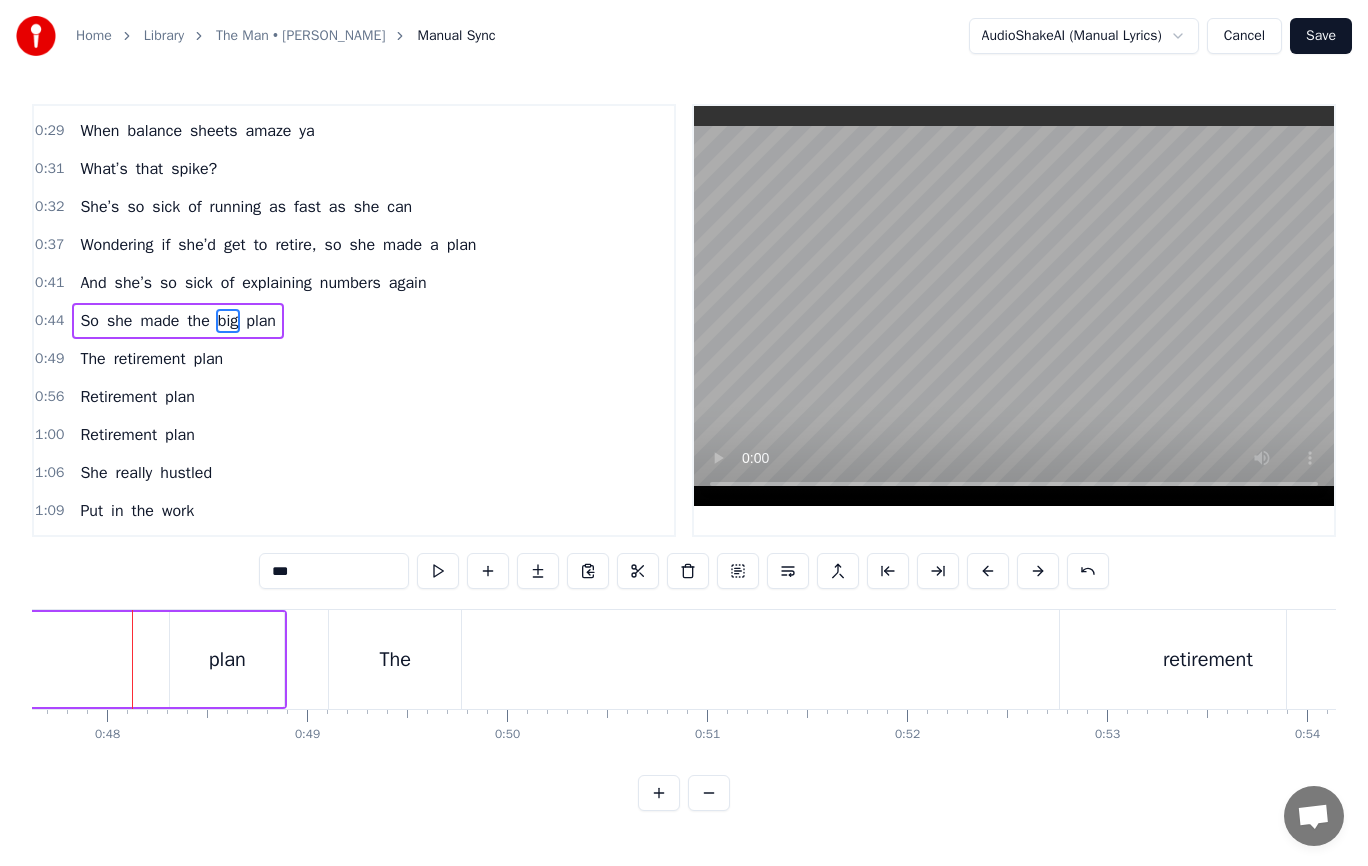 drag, startPoint x: 135, startPoint y: 659, endPoint x: 21, endPoint y: 661, distance: 114.01754 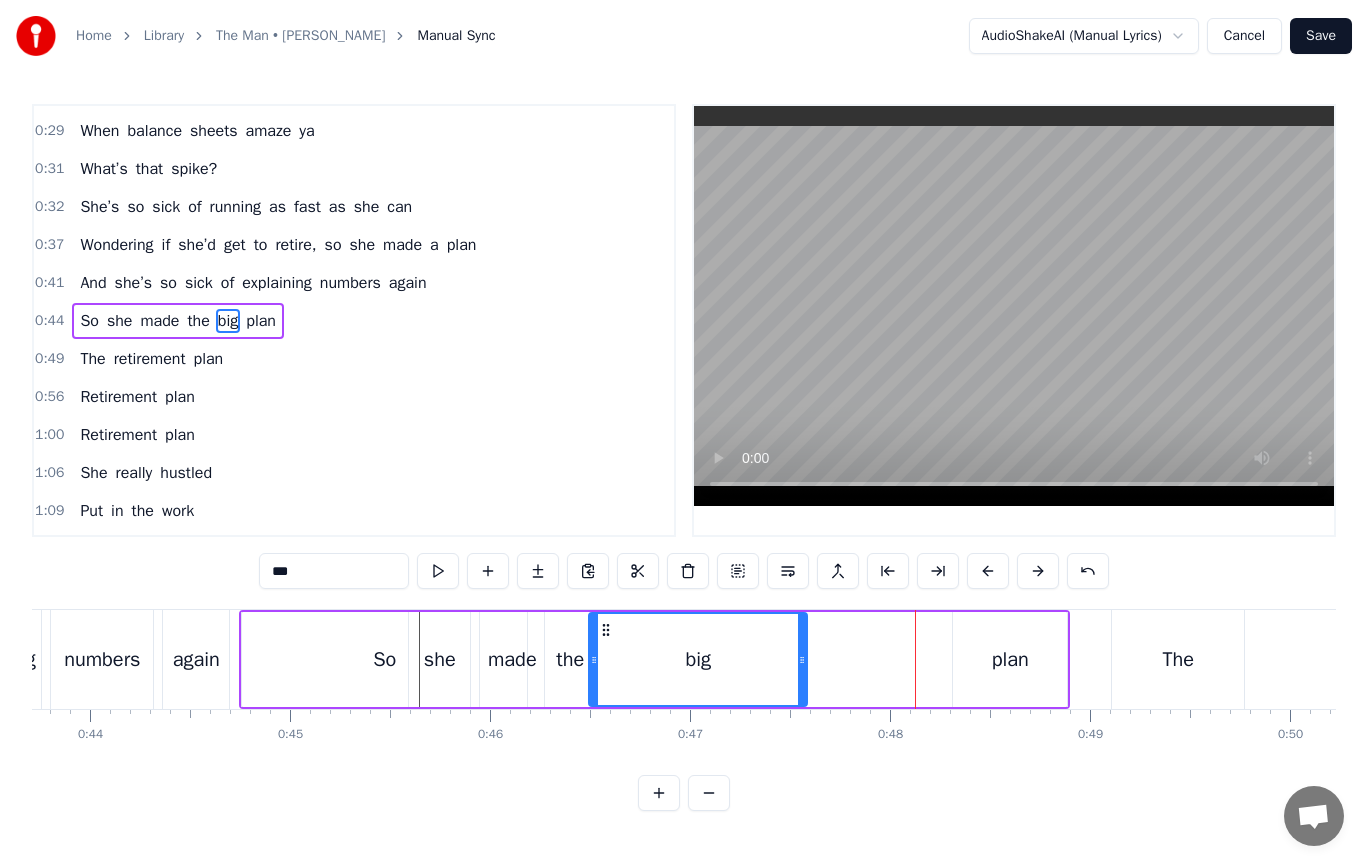 scroll, scrollTop: 0, scrollLeft: 8762, axis: horizontal 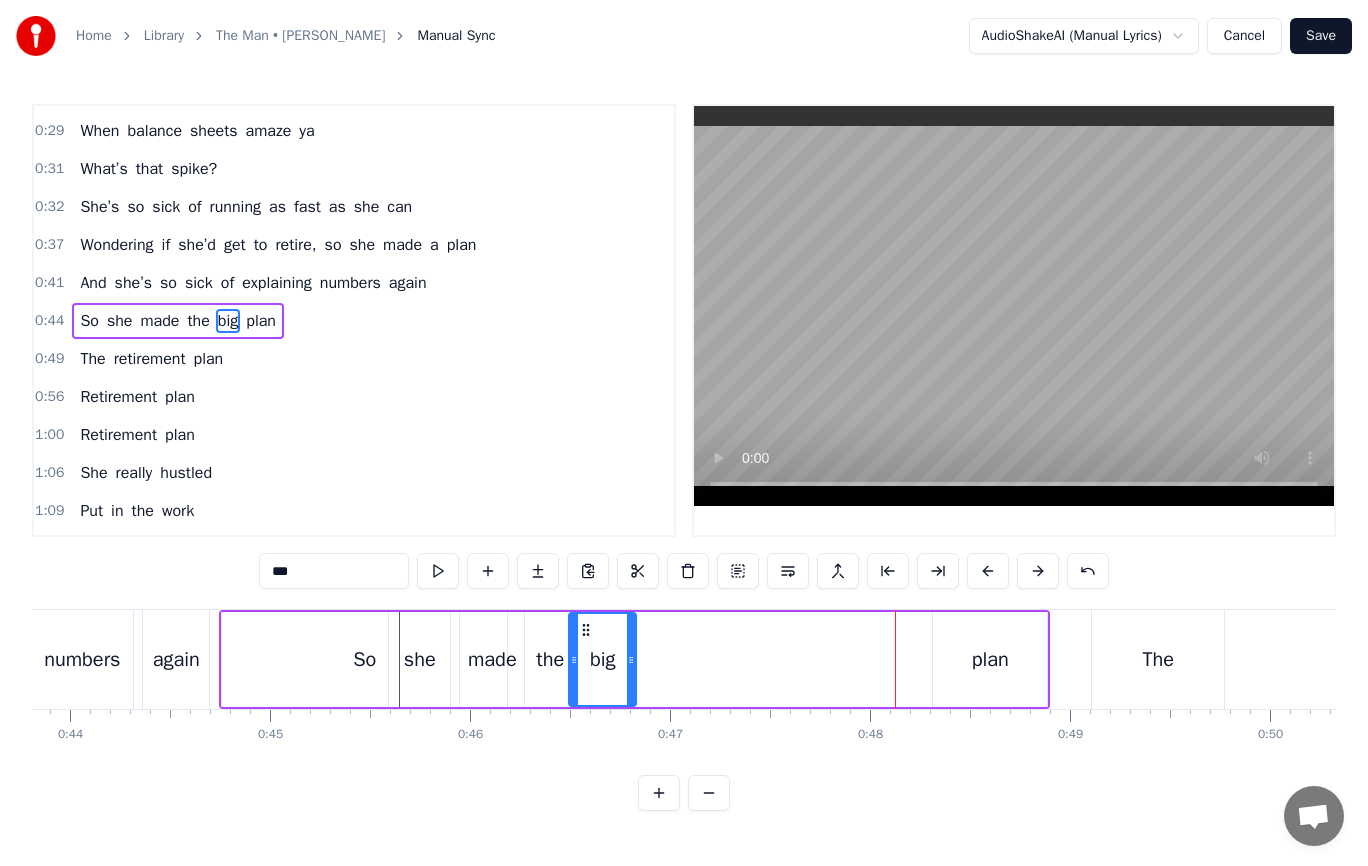 drag, startPoint x: 781, startPoint y: 663, endPoint x: 630, endPoint y: 667, distance: 151.05296 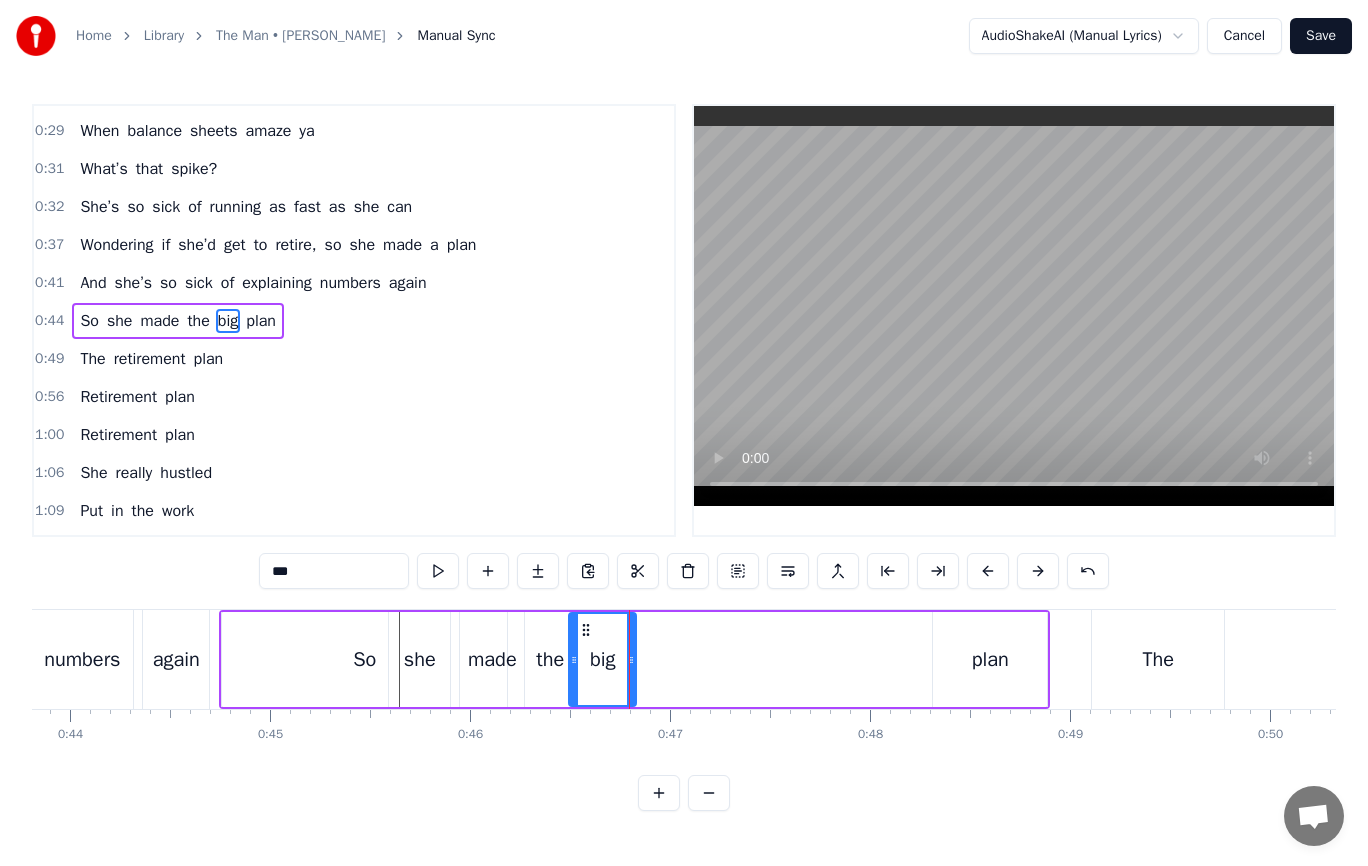 click on "plan" at bounding box center (990, 659) 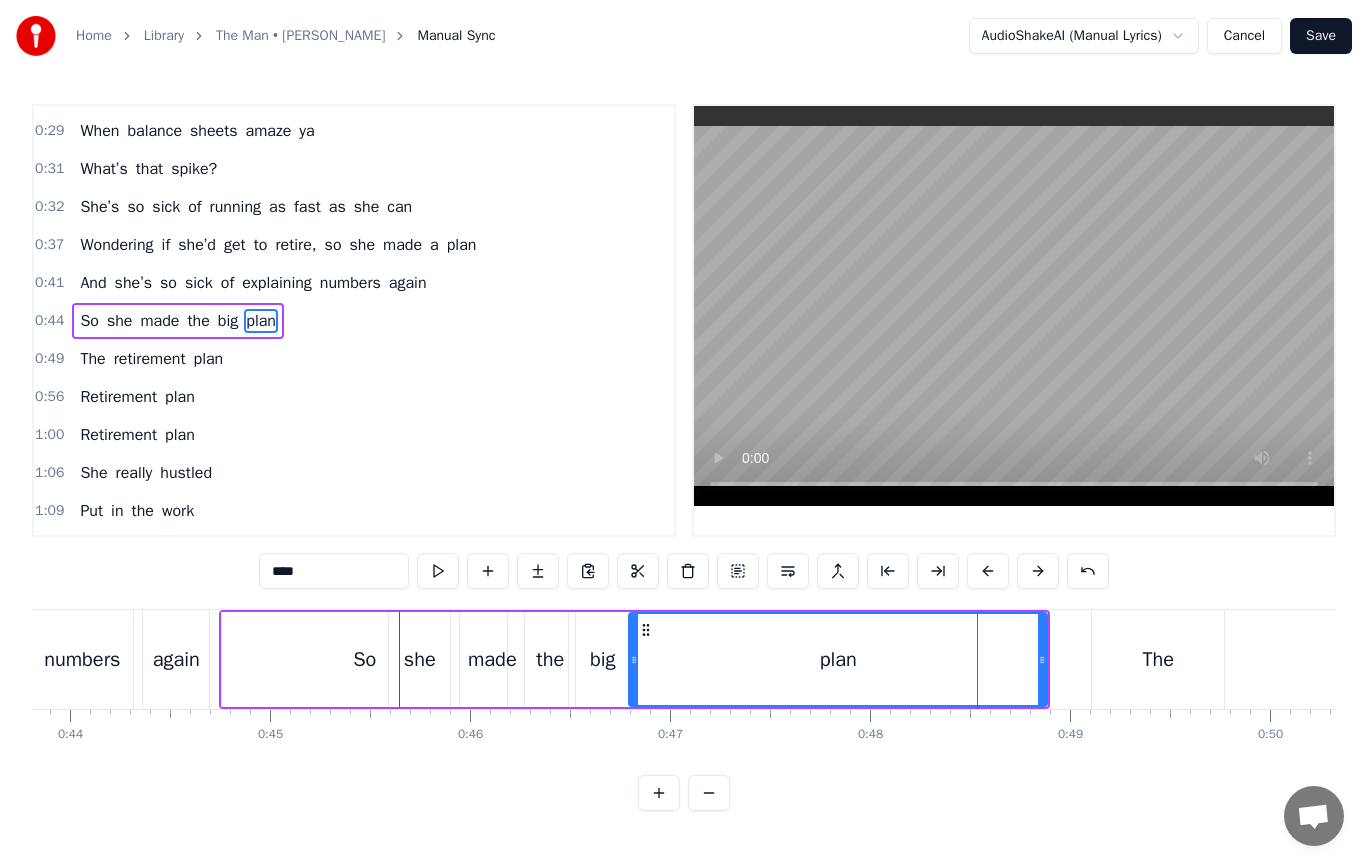 drag, startPoint x: 940, startPoint y: 663, endPoint x: 636, endPoint y: 657, distance: 304.0592 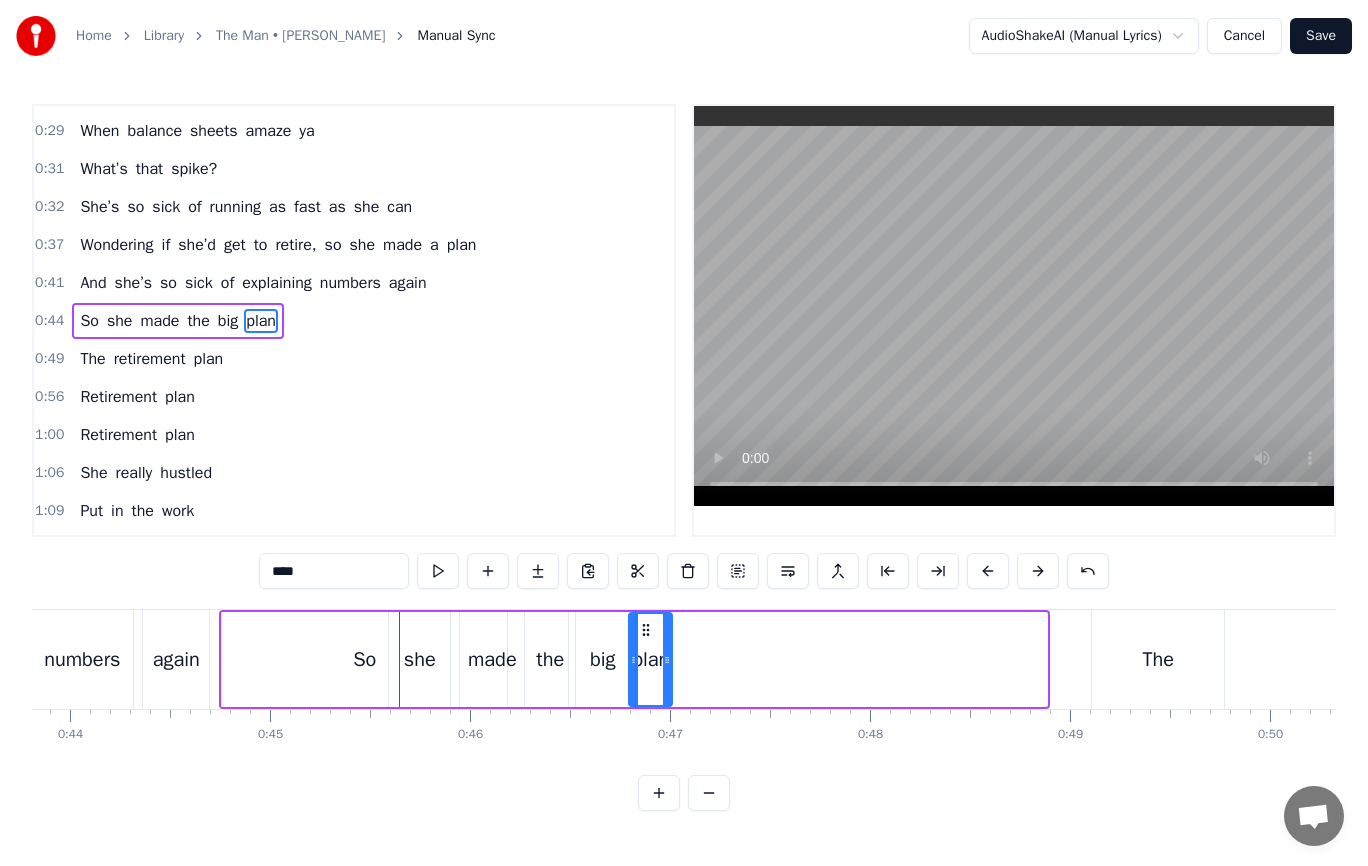 drag, startPoint x: 1042, startPoint y: 664, endPoint x: 667, endPoint y: 663, distance: 375.00134 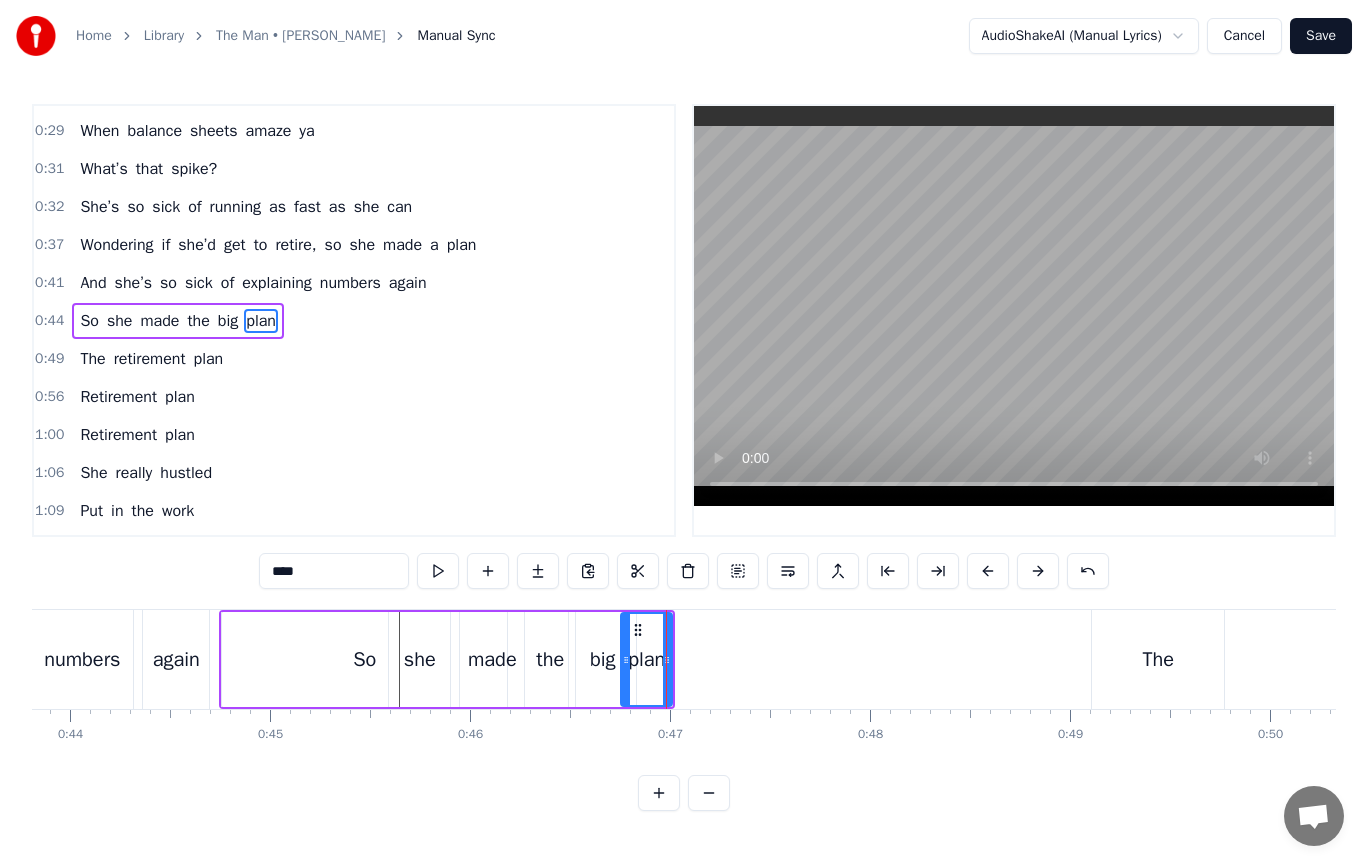 drag, startPoint x: 630, startPoint y: 659, endPoint x: 611, endPoint y: 667, distance: 20.615528 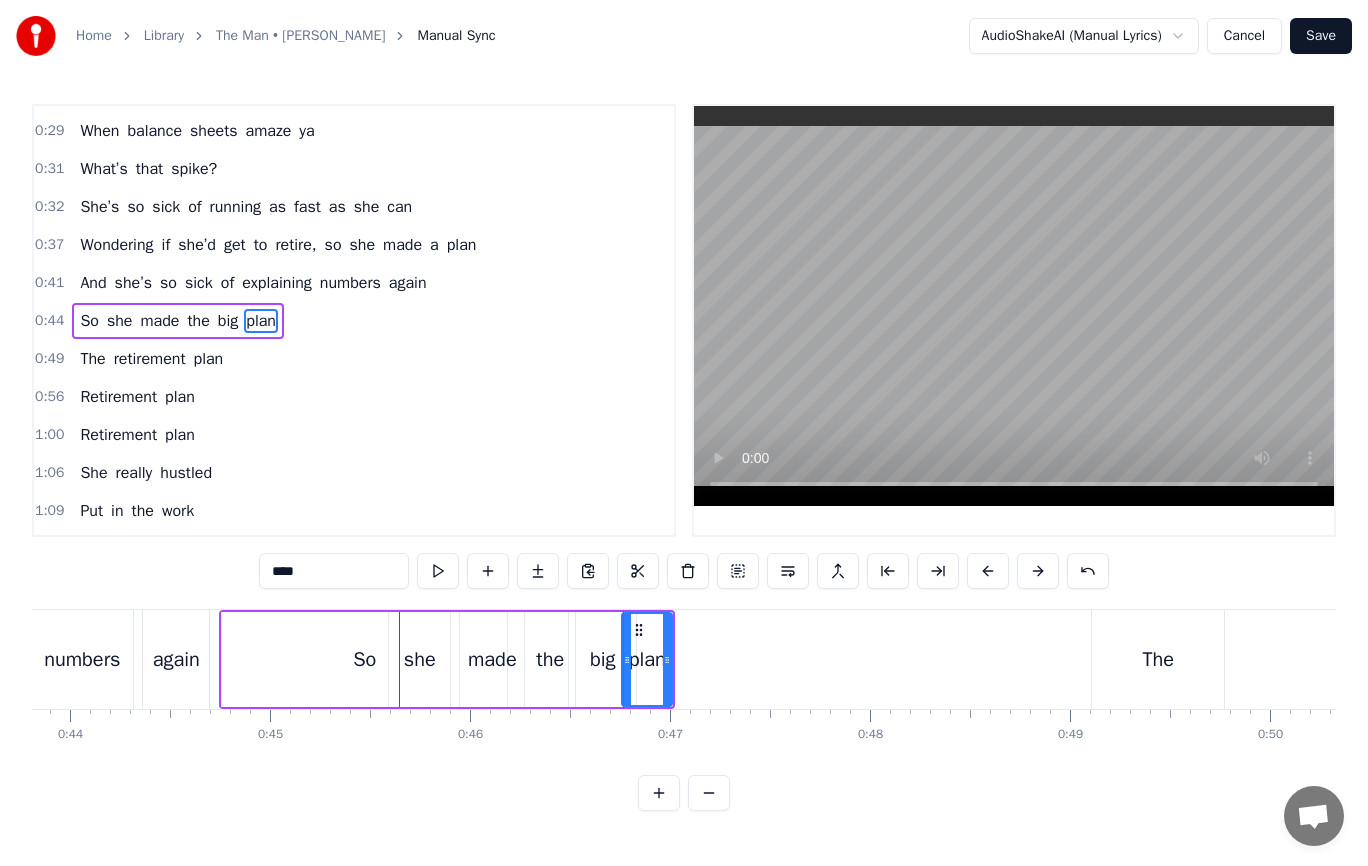click on "big" at bounding box center (603, 660) 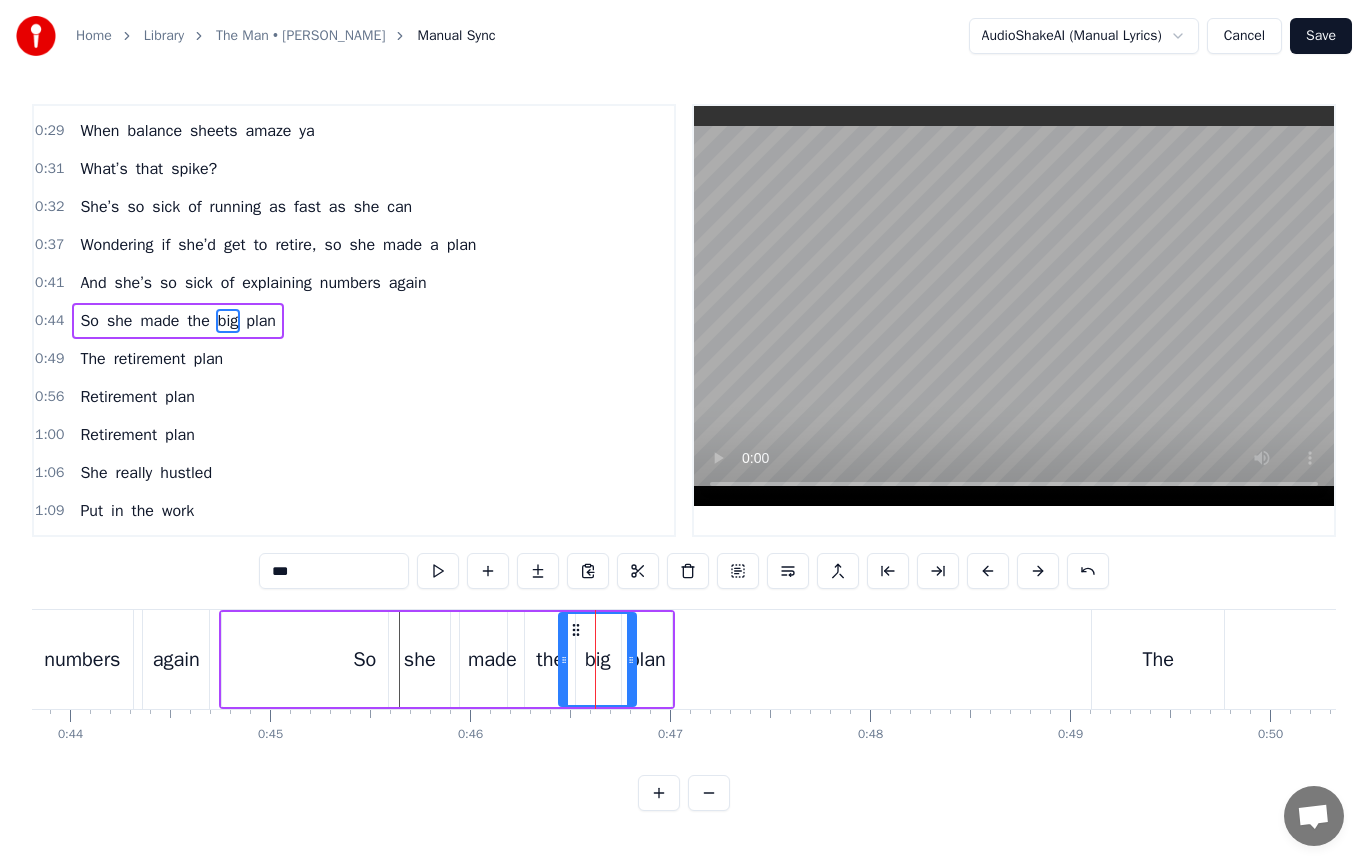drag, startPoint x: 570, startPoint y: 659, endPoint x: 560, endPoint y: 662, distance: 10.440307 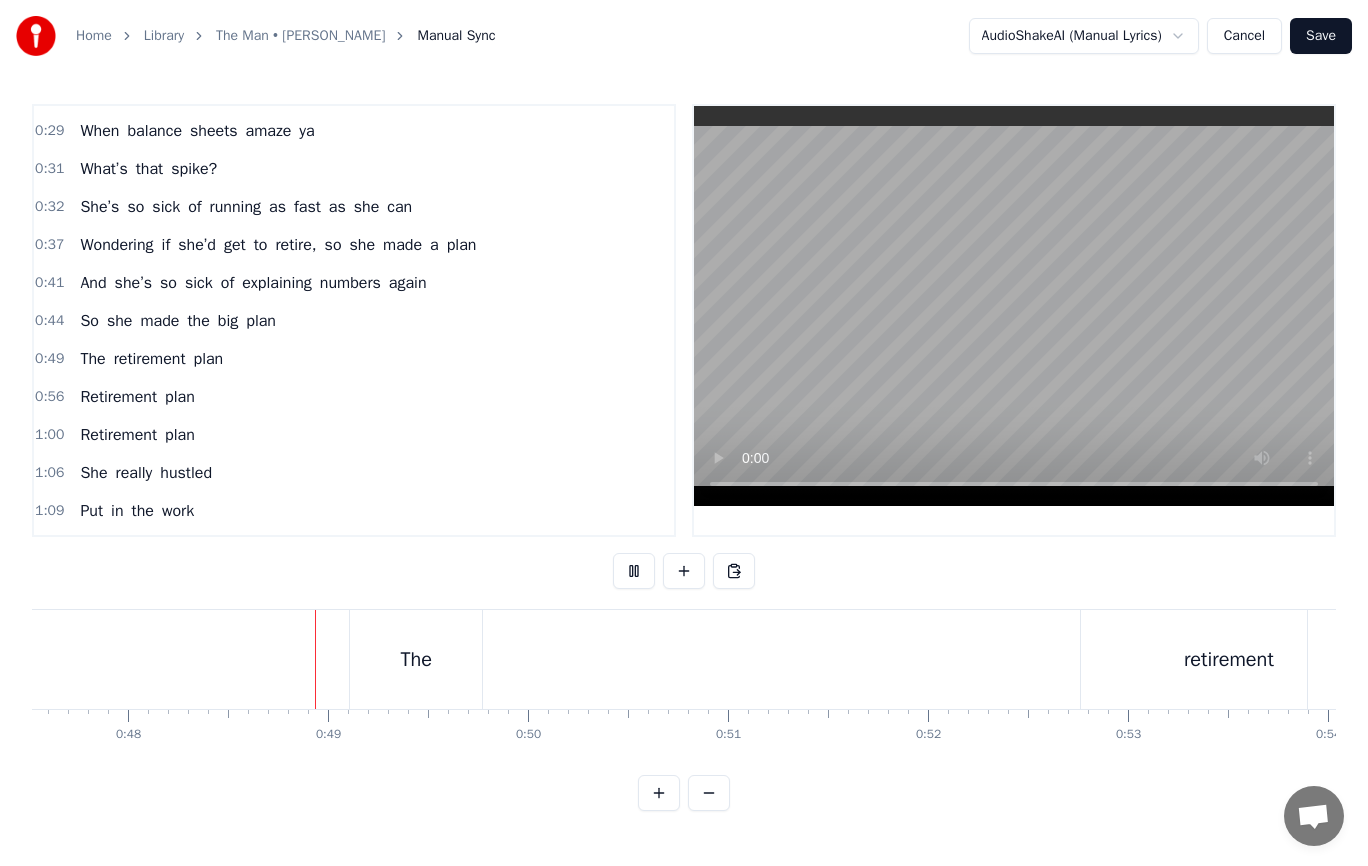 scroll, scrollTop: 0, scrollLeft: 9535, axis: horizontal 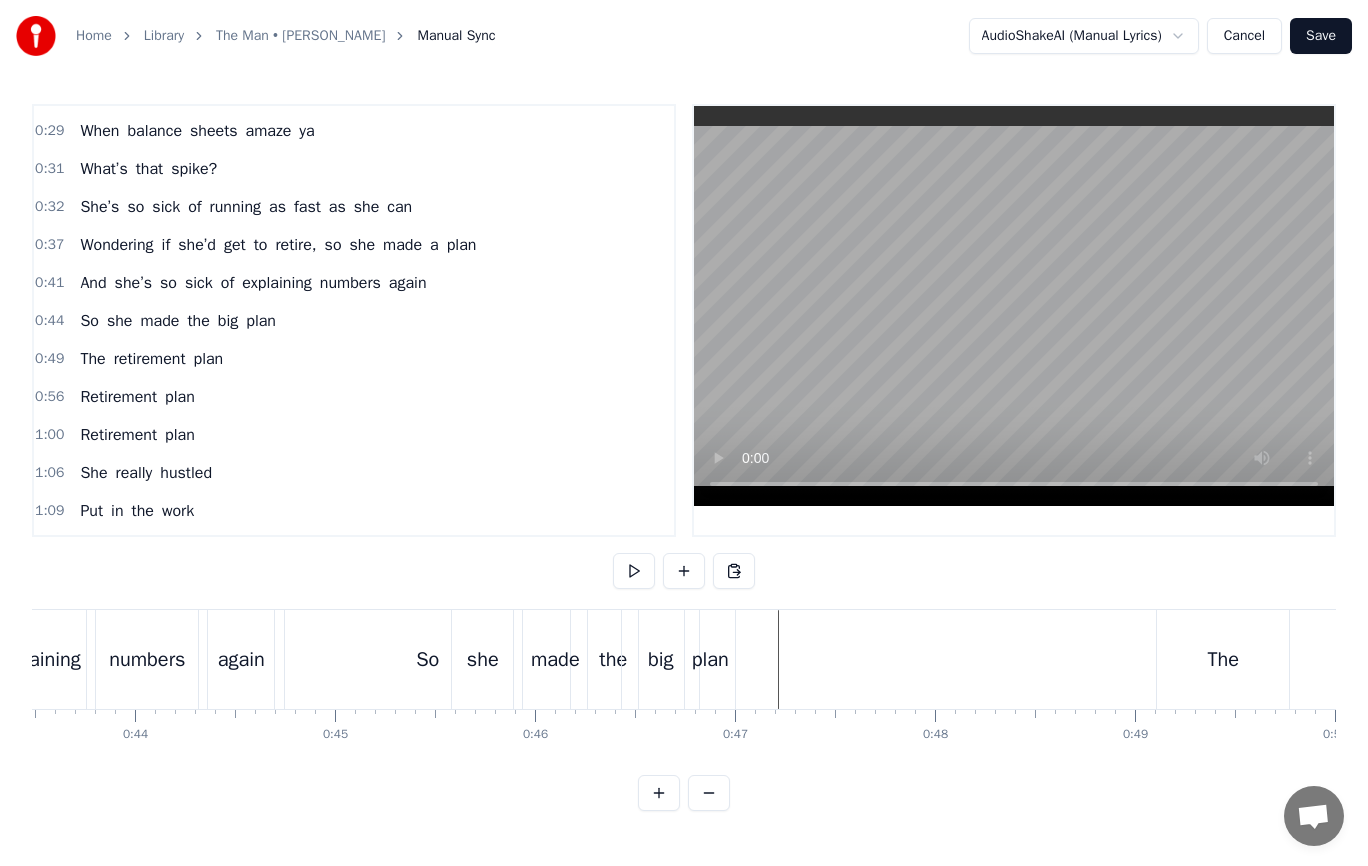 click on "plan" at bounding box center (710, 660) 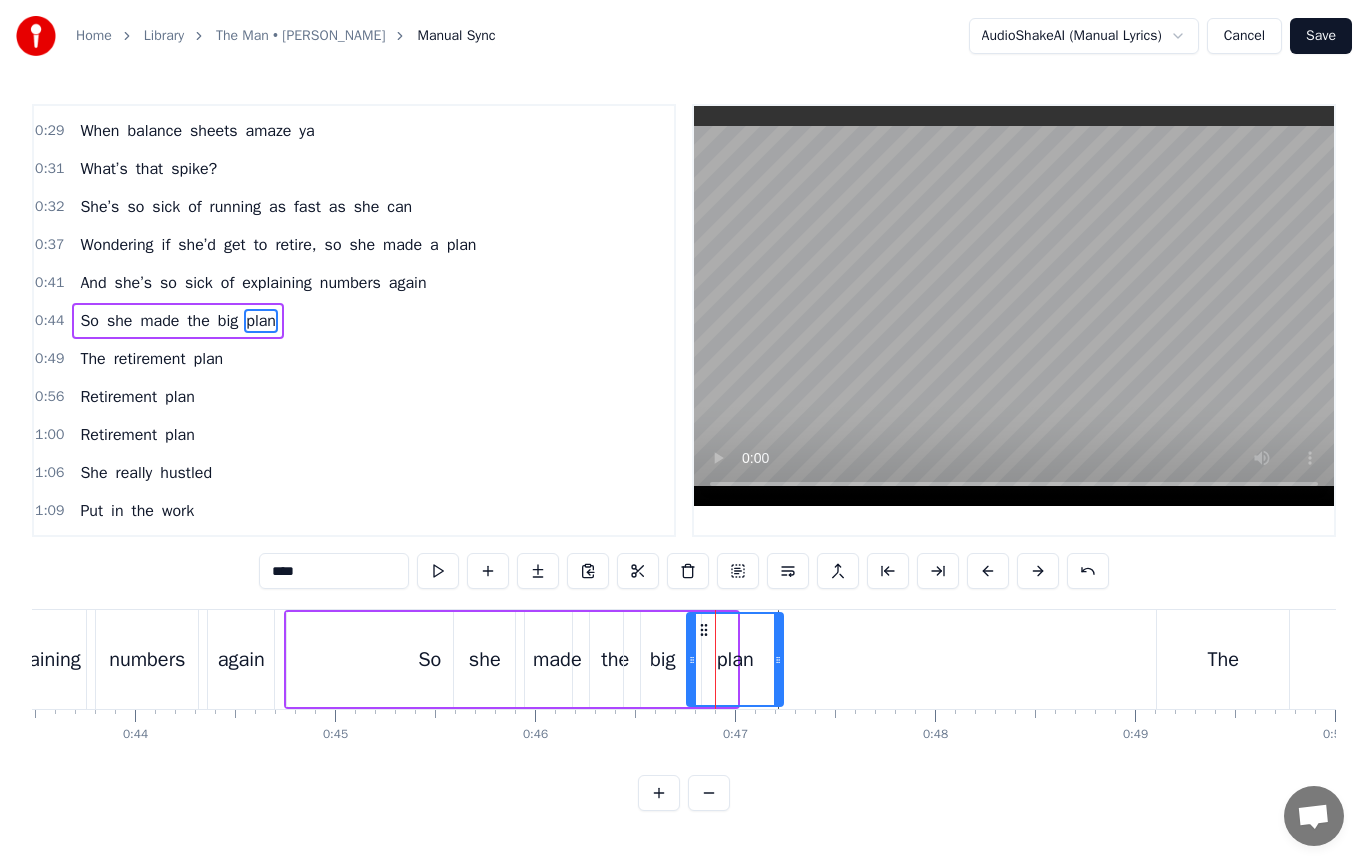 drag, startPoint x: 732, startPoint y: 657, endPoint x: 778, endPoint y: 659, distance: 46.043457 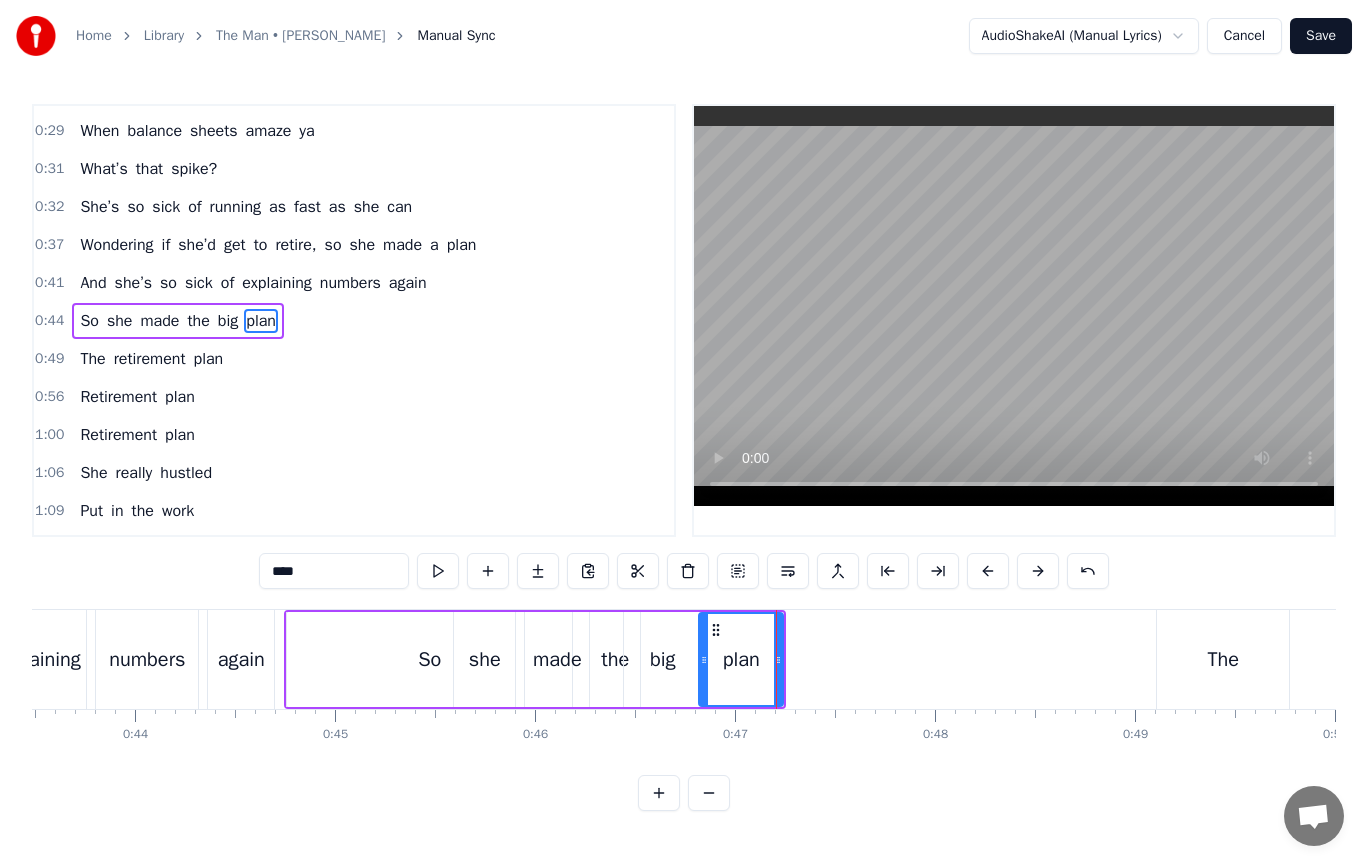 drag, startPoint x: 694, startPoint y: 660, endPoint x: 706, endPoint y: 661, distance: 12.0415945 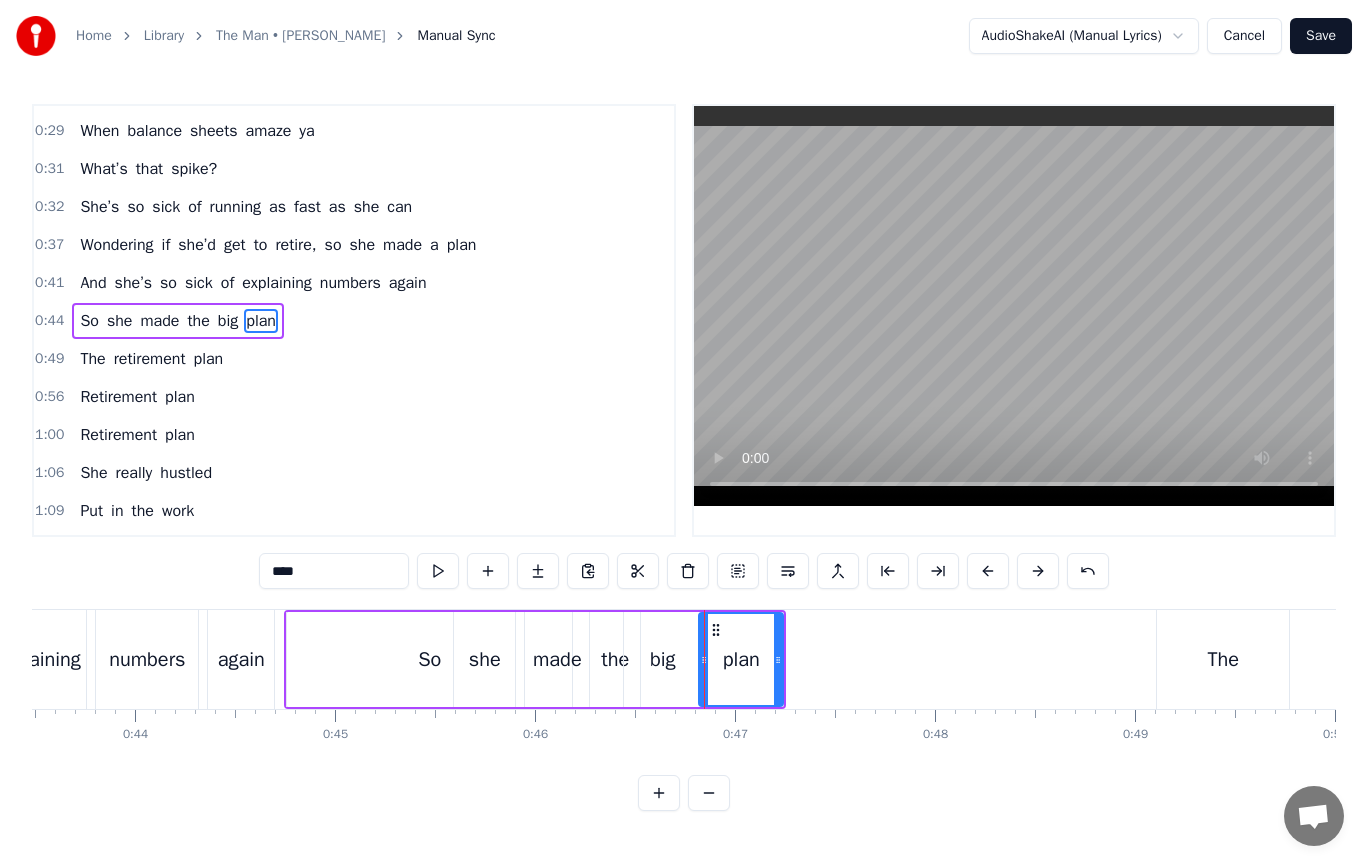 click on "big" at bounding box center (663, 660) 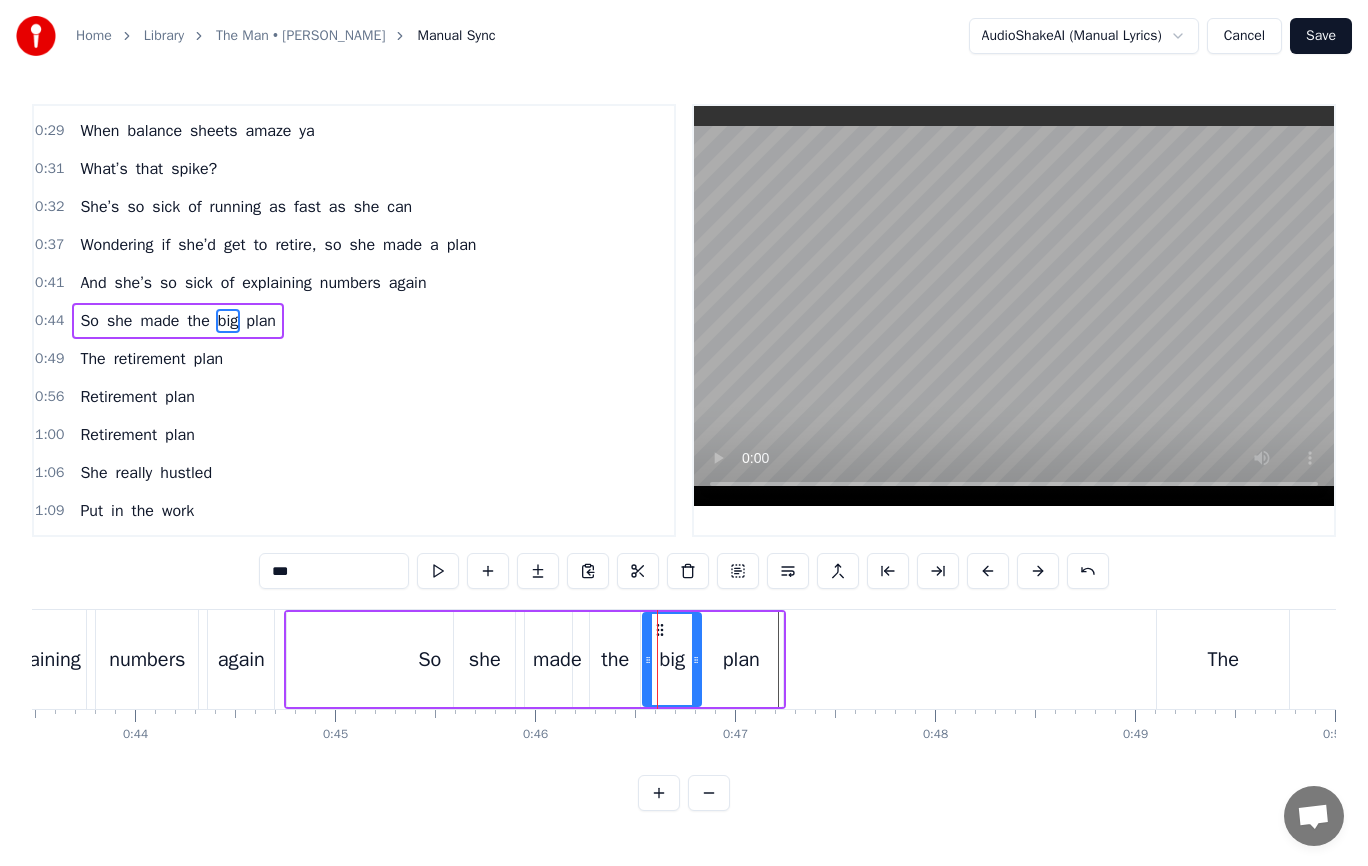 drag, startPoint x: 627, startPoint y: 660, endPoint x: 646, endPoint y: 663, distance: 19.235384 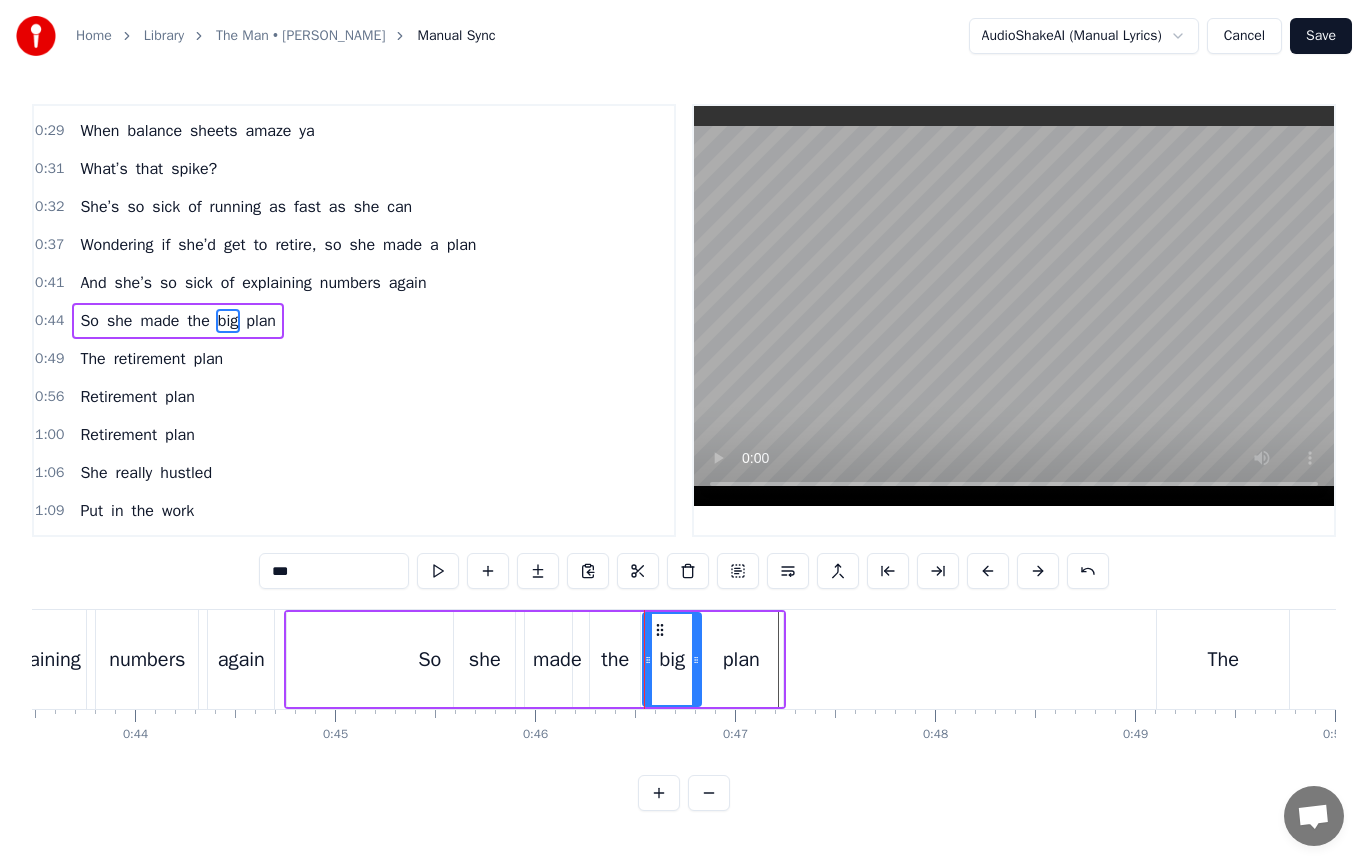 click on "So" at bounding box center [429, 660] 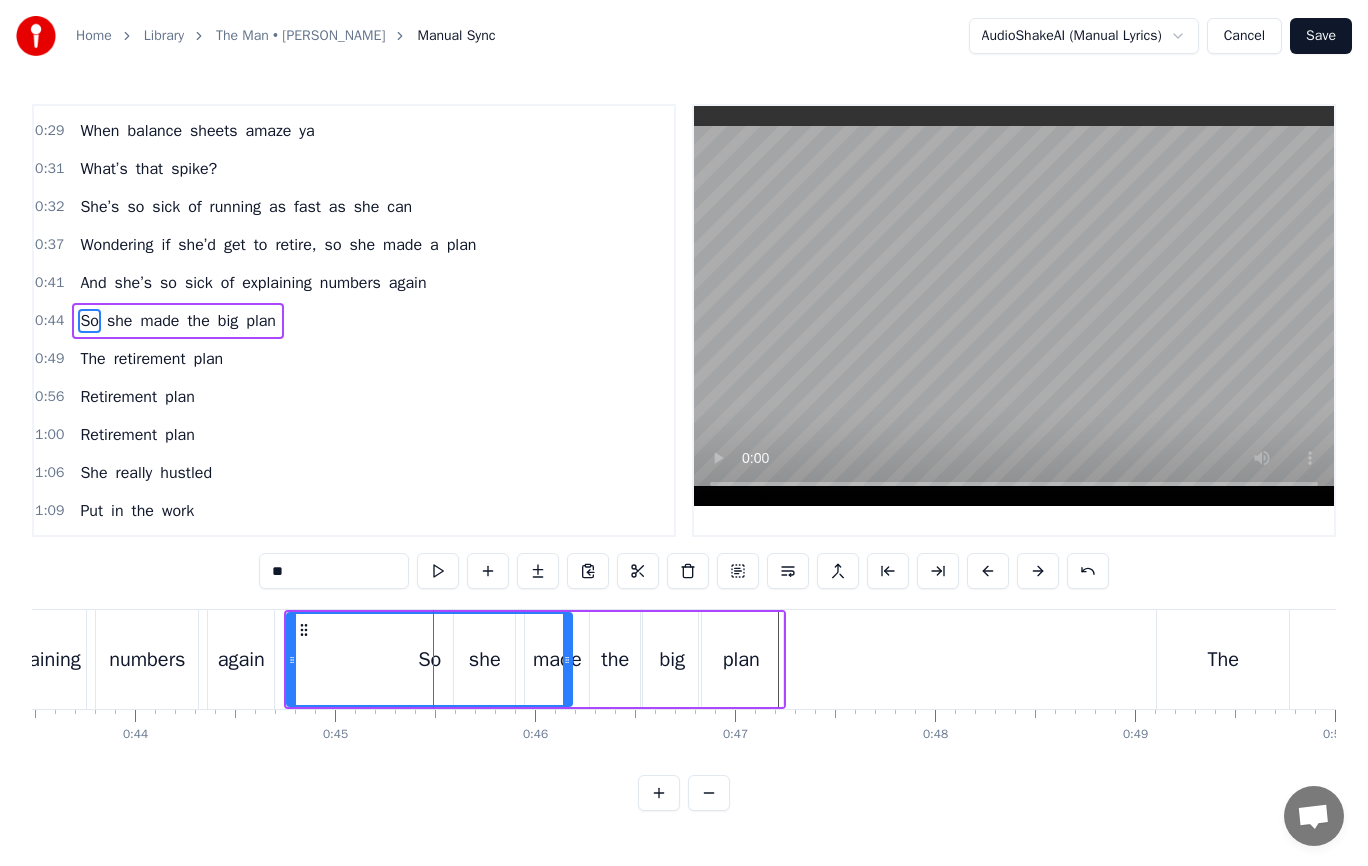 click on "So" at bounding box center [429, 659] 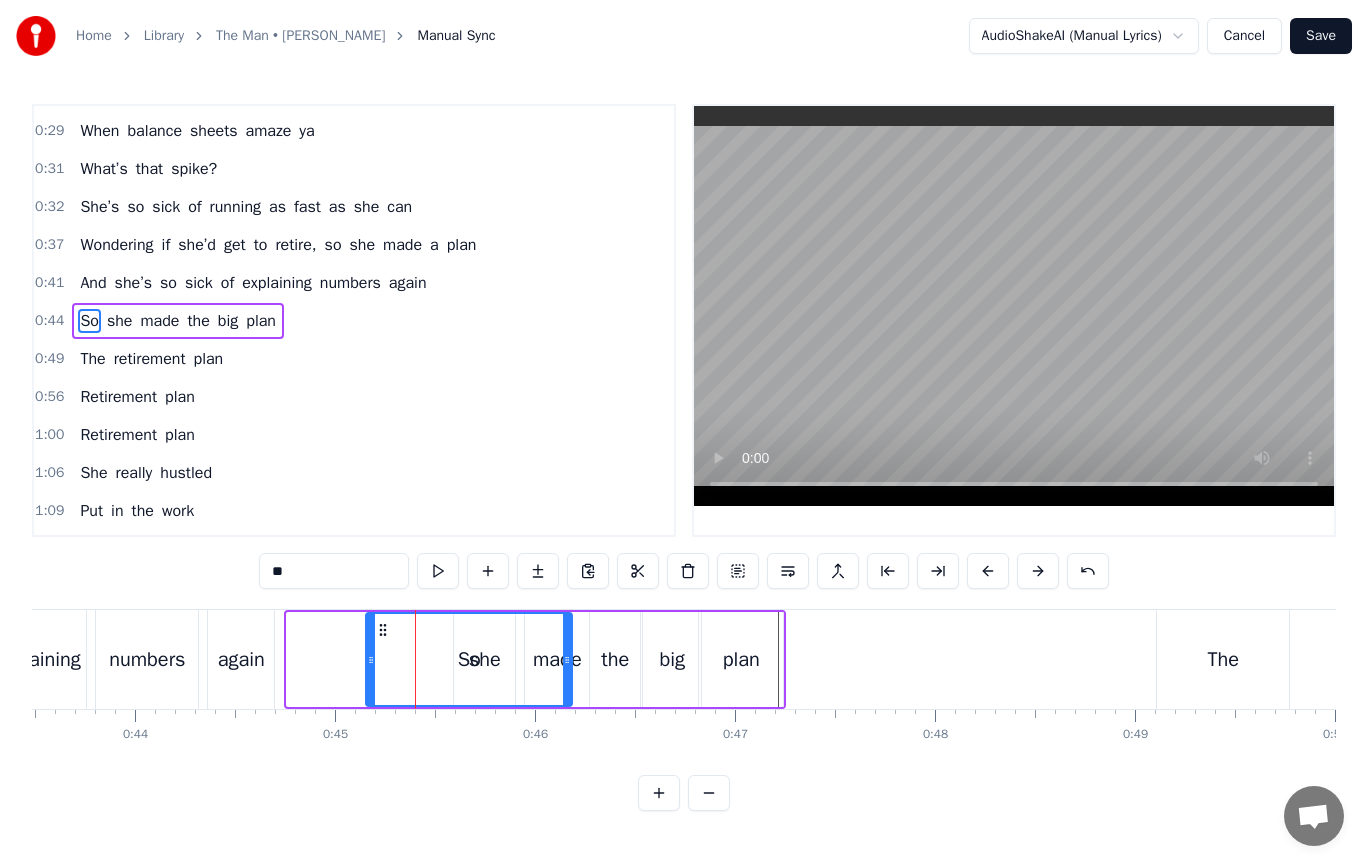drag, startPoint x: 291, startPoint y: 657, endPoint x: 370, endPoint y: 667, distance: 79.630394 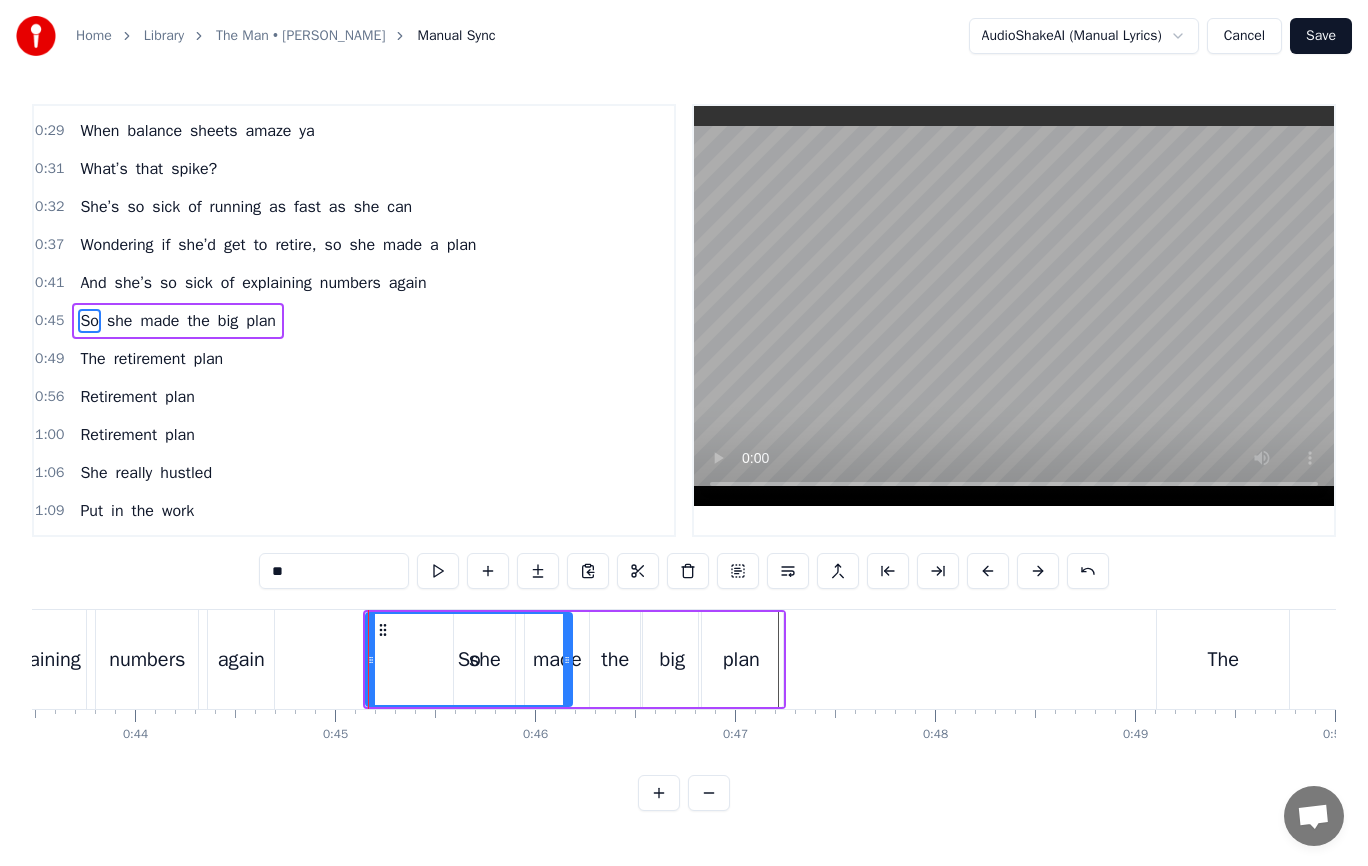 click on "So" at bounding box center (469, 659) 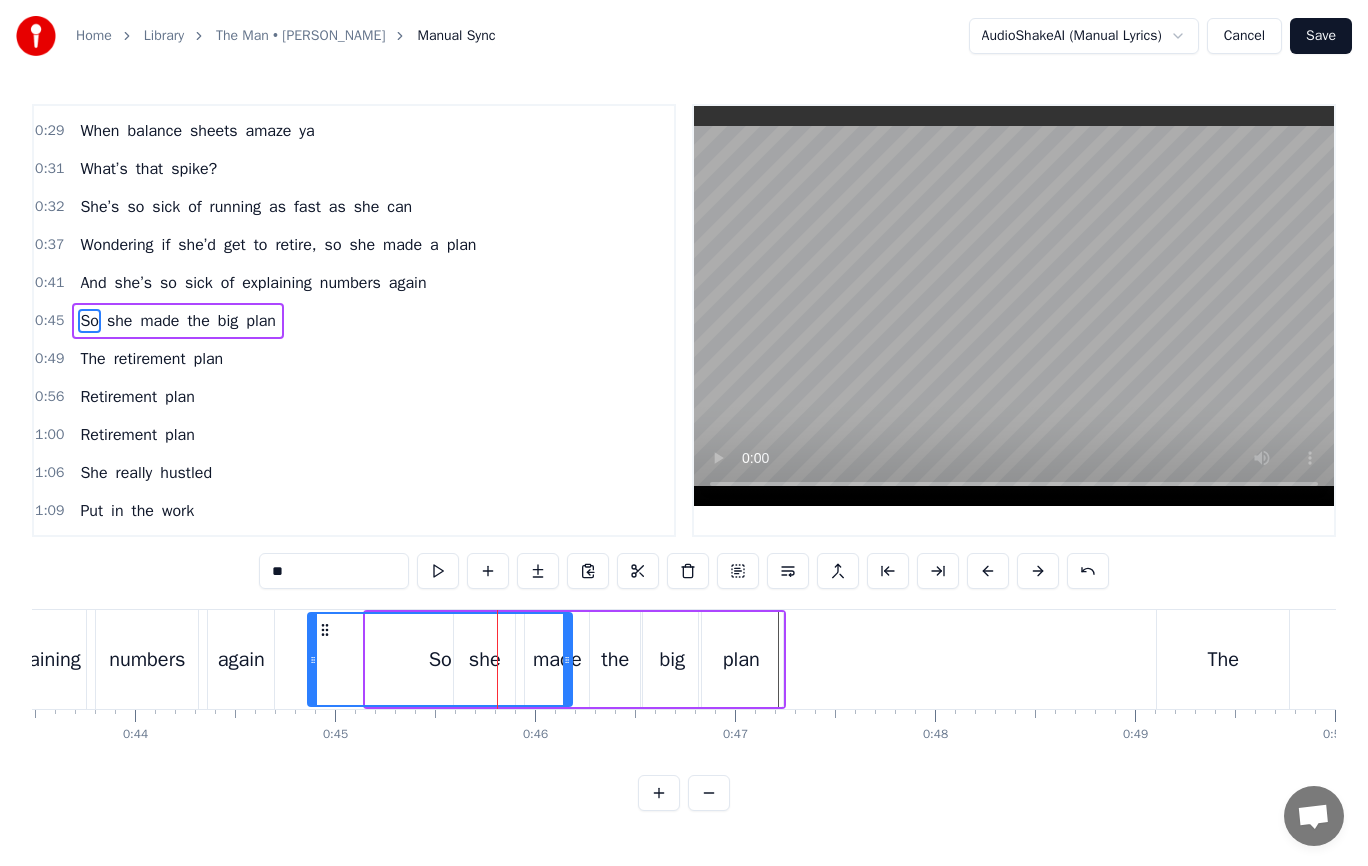 drag, startPoint x: 370, startPoint y: 656, endPoint x: 312, endPoint y: 656, distance: 58 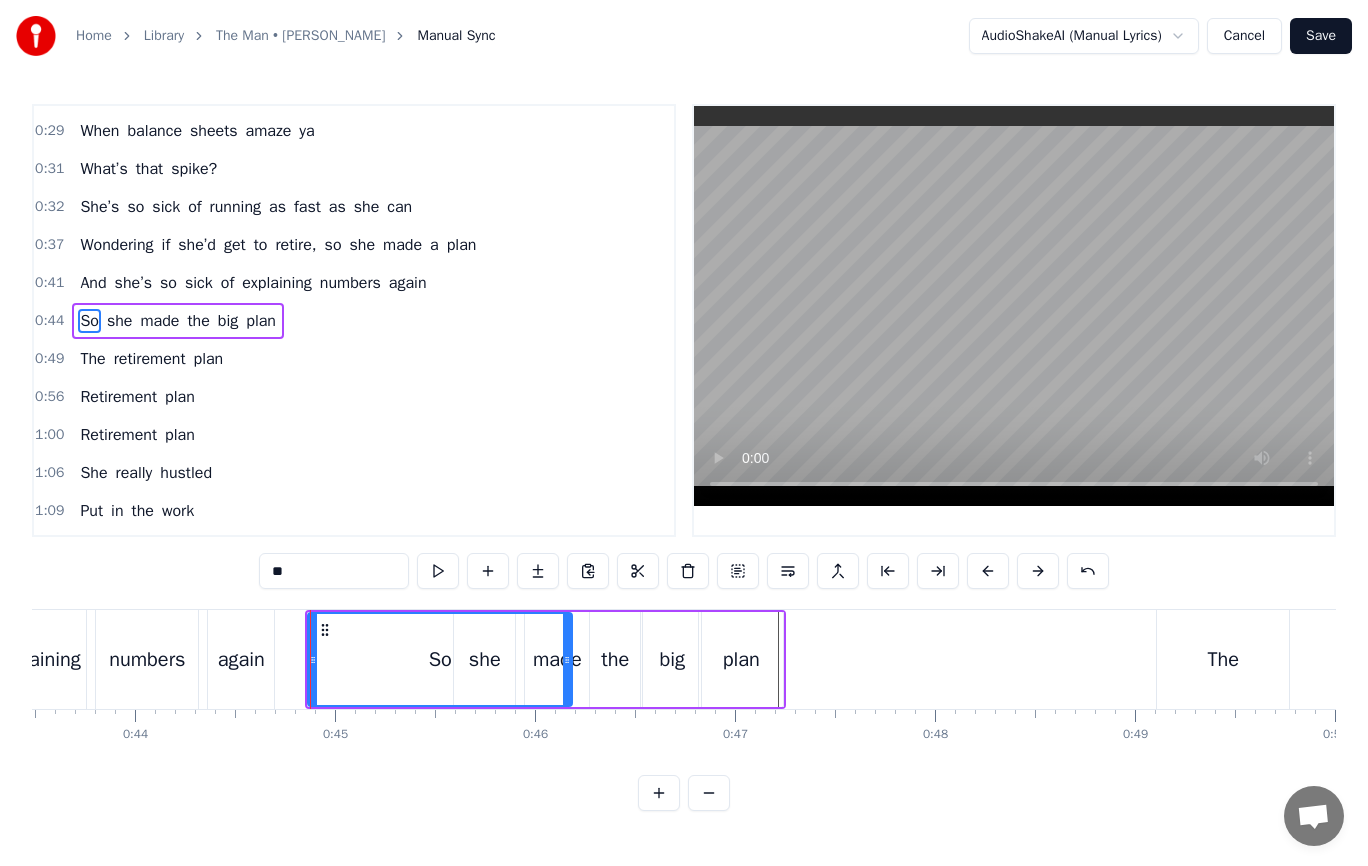 click on "The" at bounding box center (1223, 659) 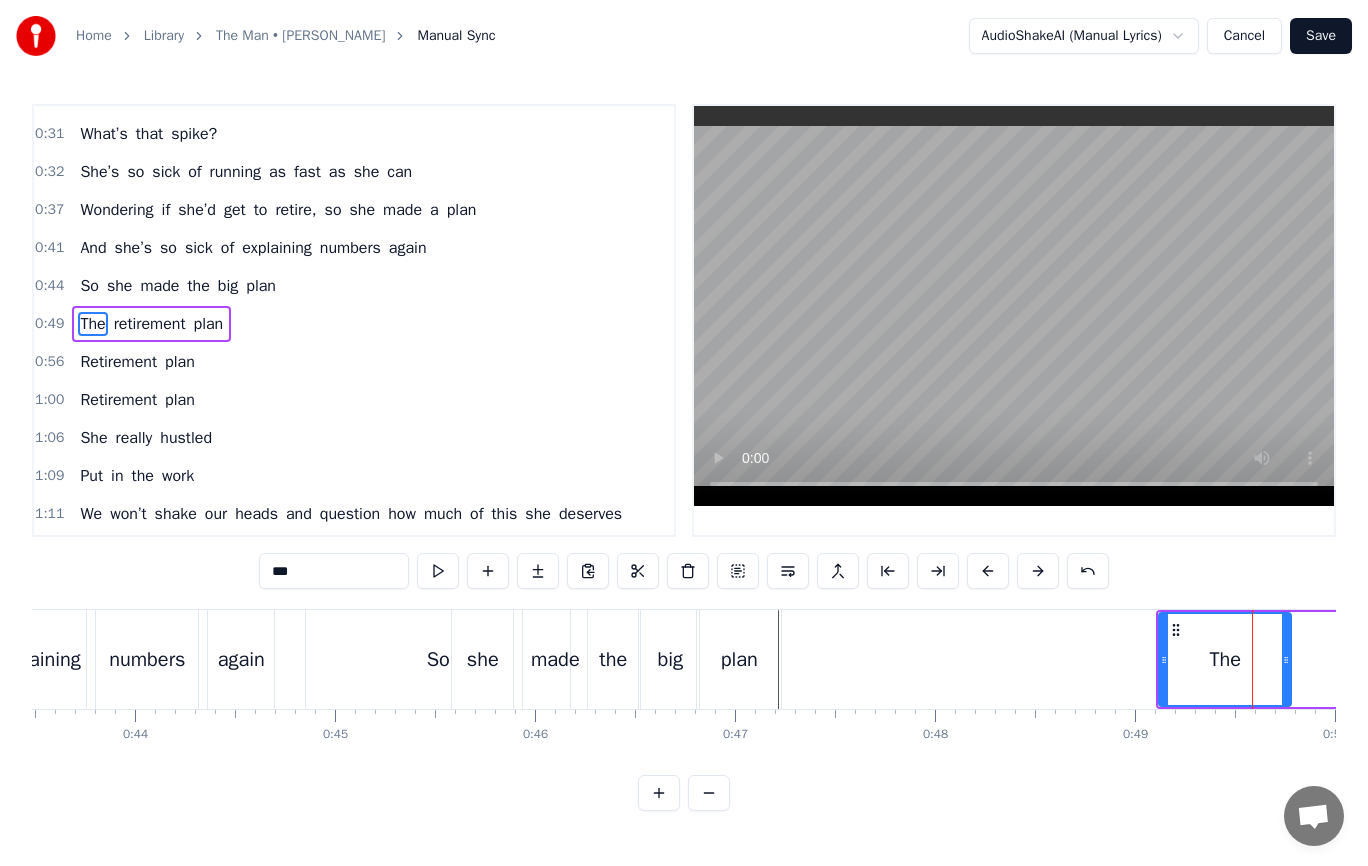 scroll, scrollTop: 374, scrollLeft: 0, axis: vertical 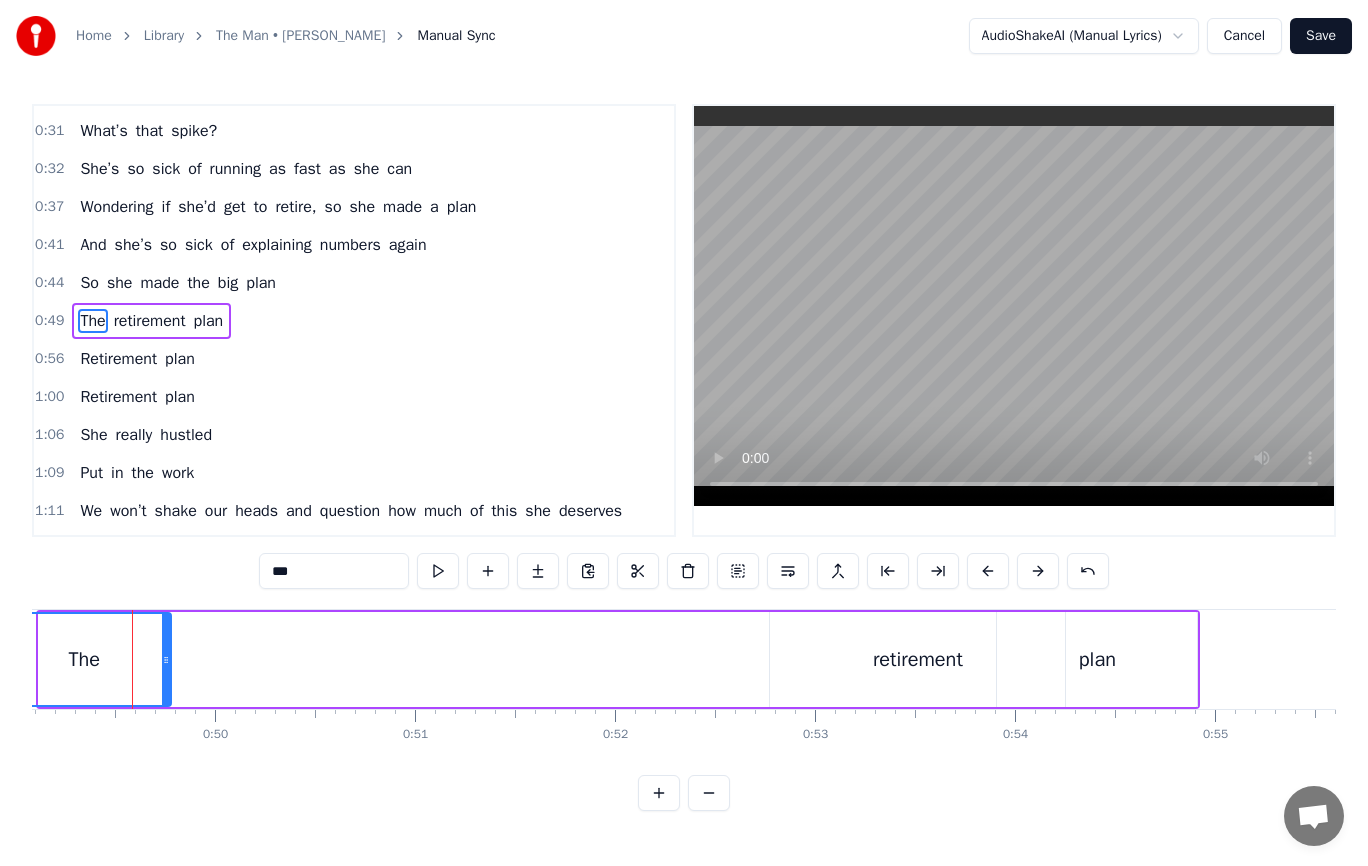 drag, startPoint x: 42, startPoint y: 662, endPoint x: 0, endPoint y: 630, distance: 52.801514 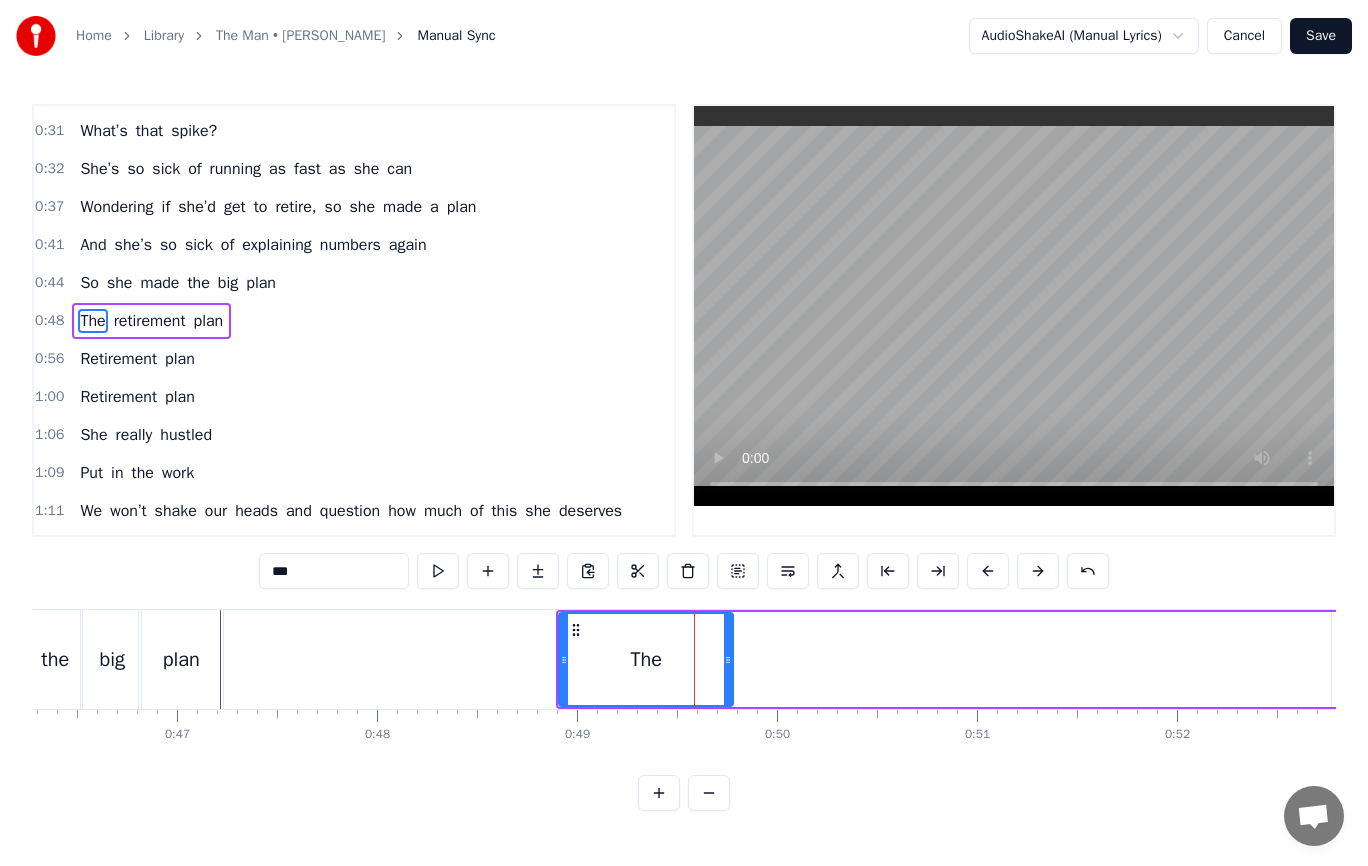 scroll, scrollTop: 0, scrollLeft: 9436, axis: horizontal 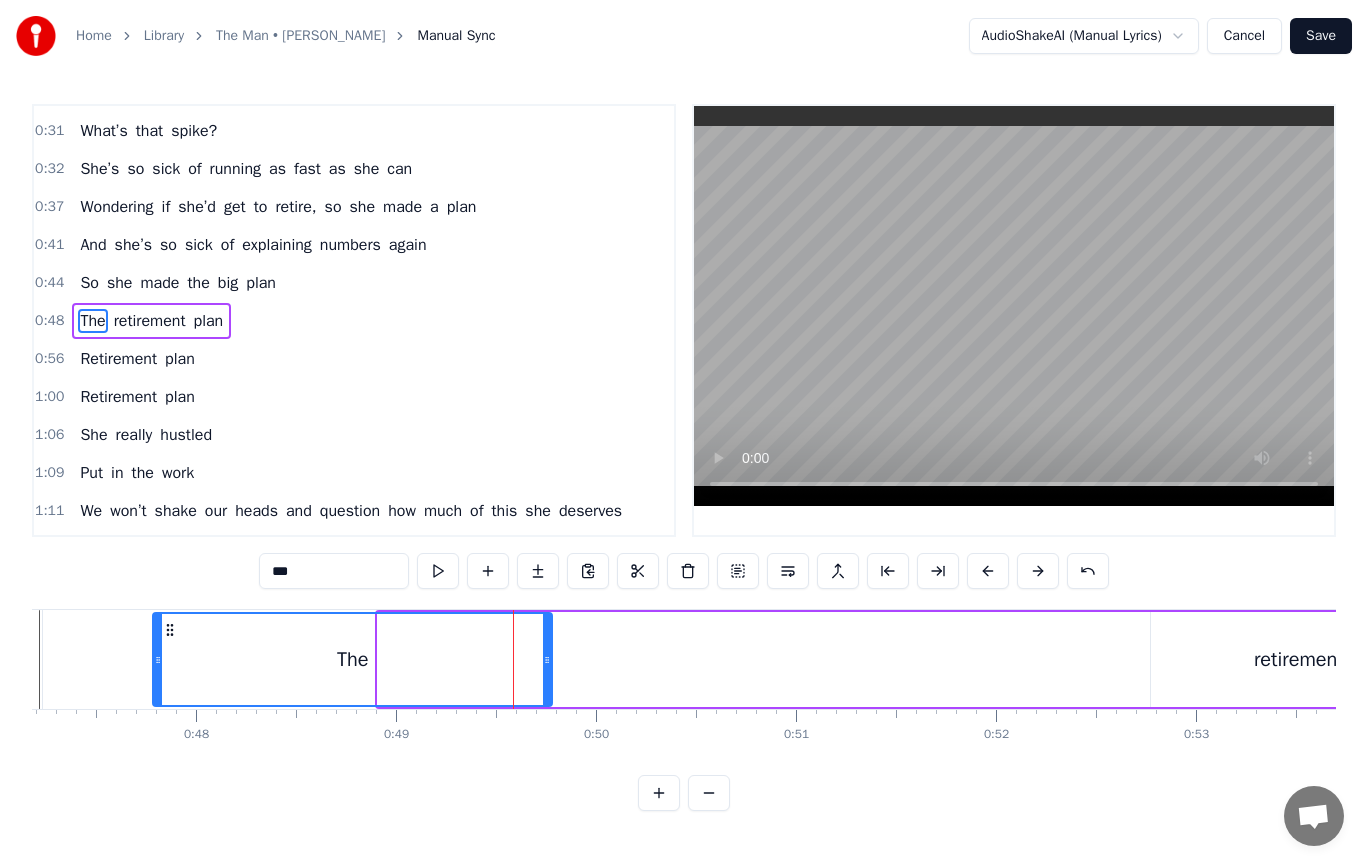 drag, startPoint x: 383, startPoint y: 656, endPoint x: 158, endPoint y: 660, distance: 225.03555 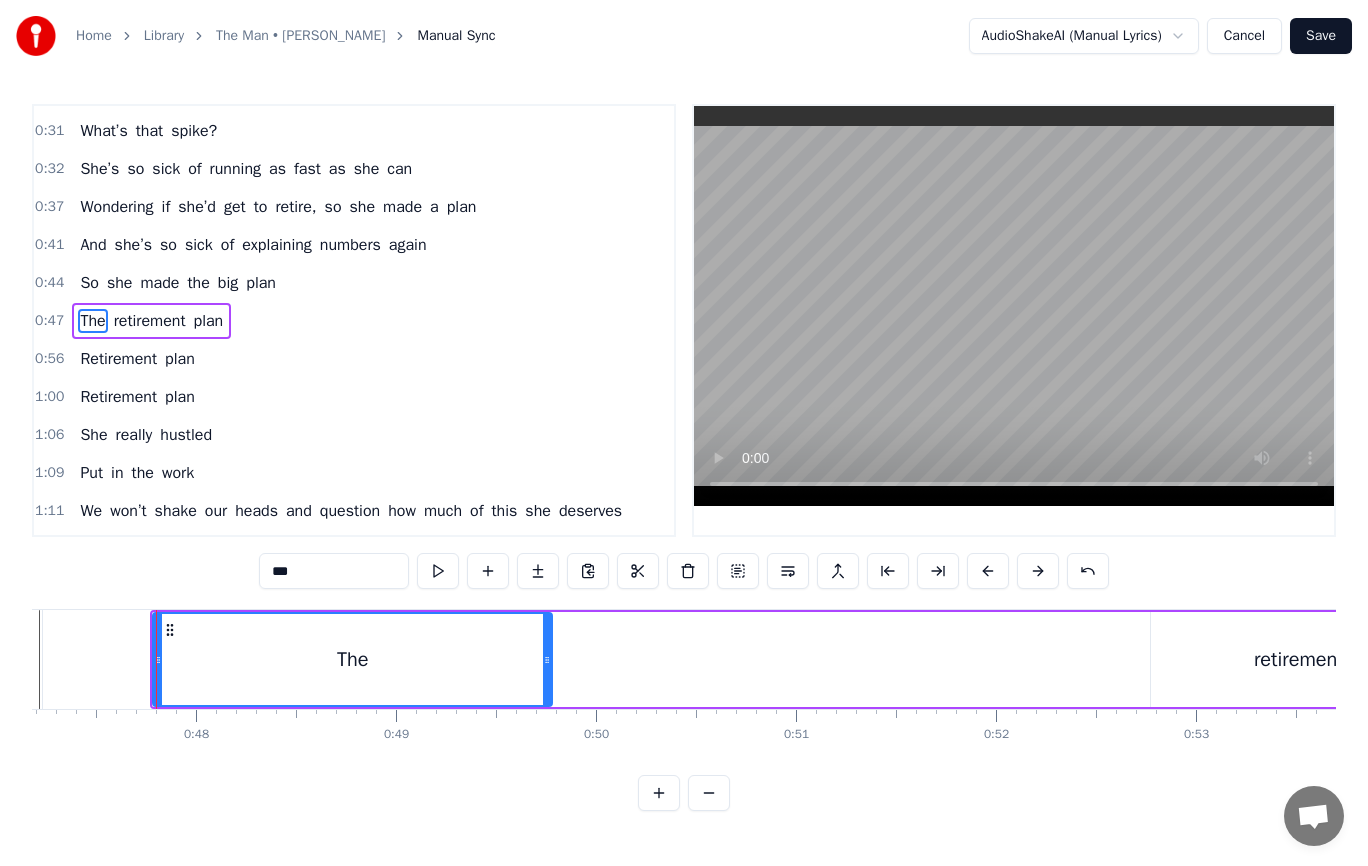 scroll, scrollTop: 374, scrollLeft: 0, axis: vertical 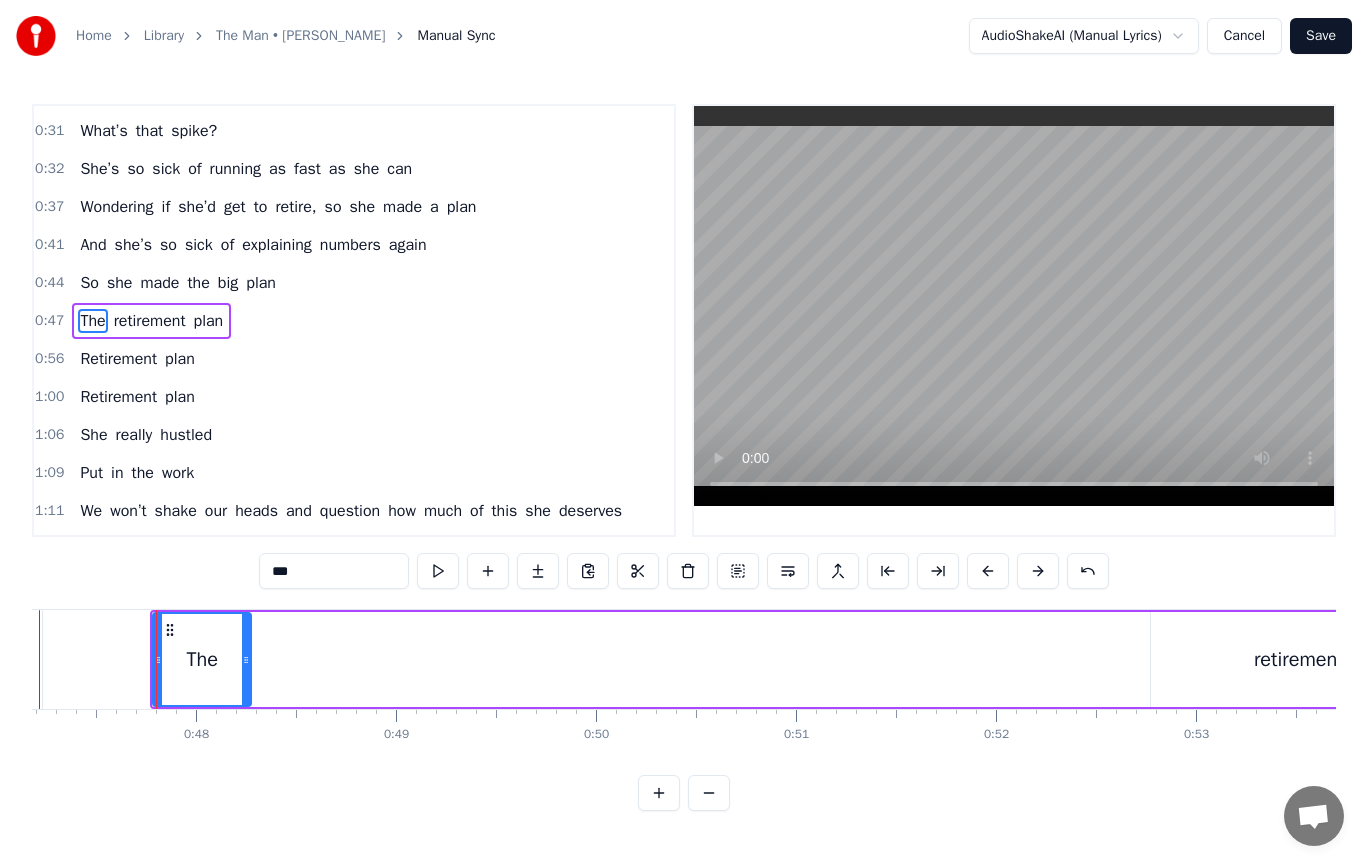 drag, startPoint x: 546, startPoint y: 658, endPoint x: 245, endPoint y: 675, distance: 301.47968 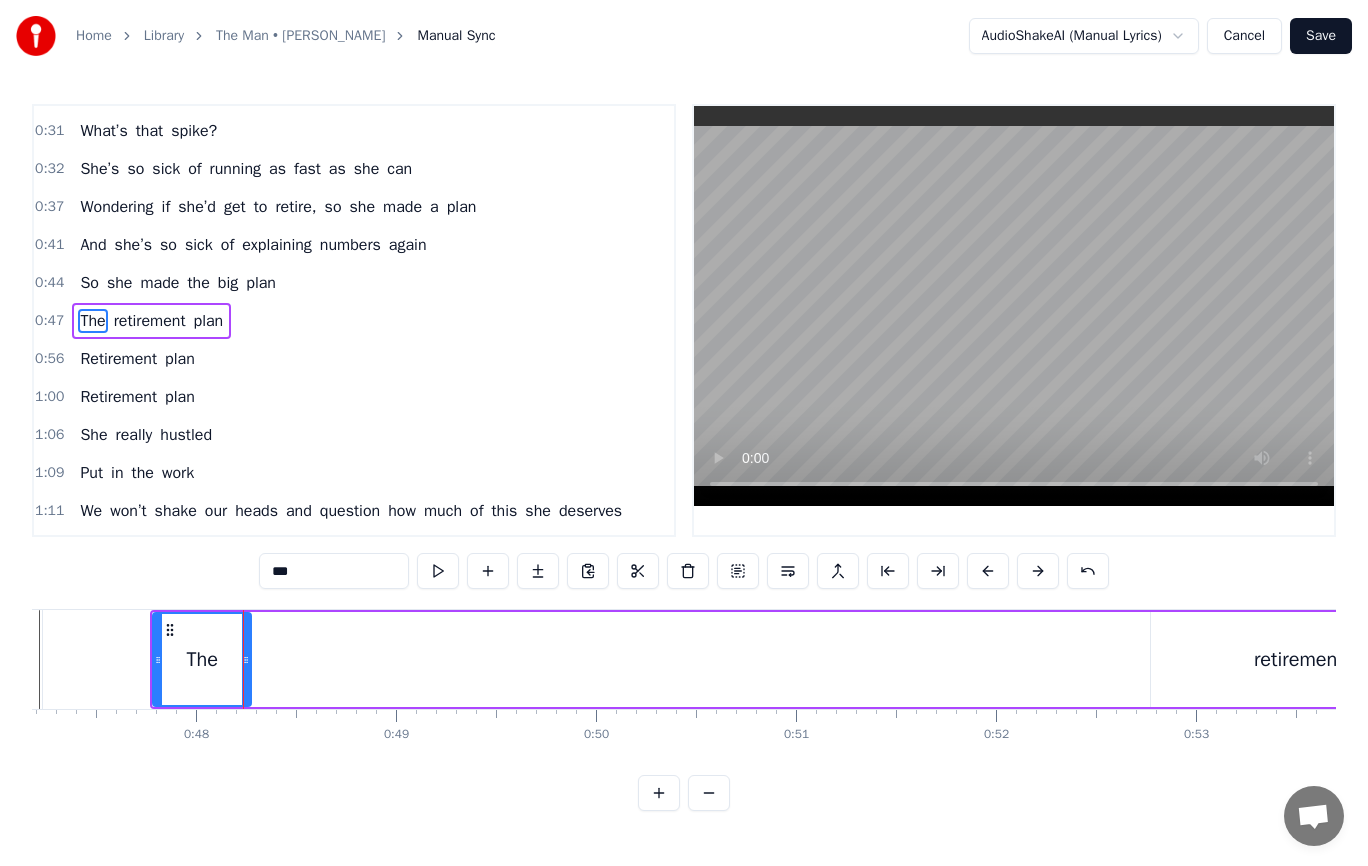 click on "retirement" at bounding box center [1298, 659] 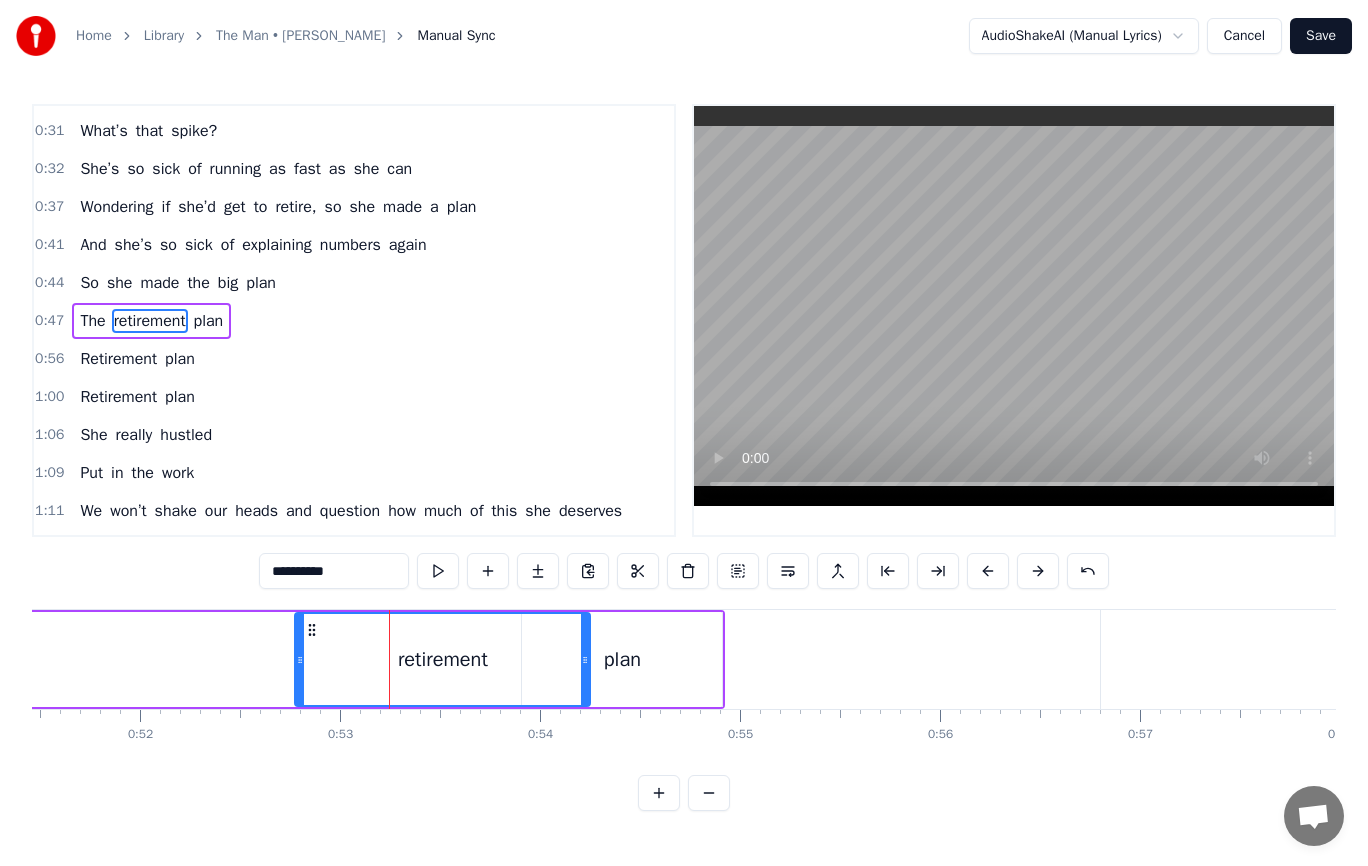 scroll, scrollTop: 0, scrollLeft: 10549, axis: horizontal 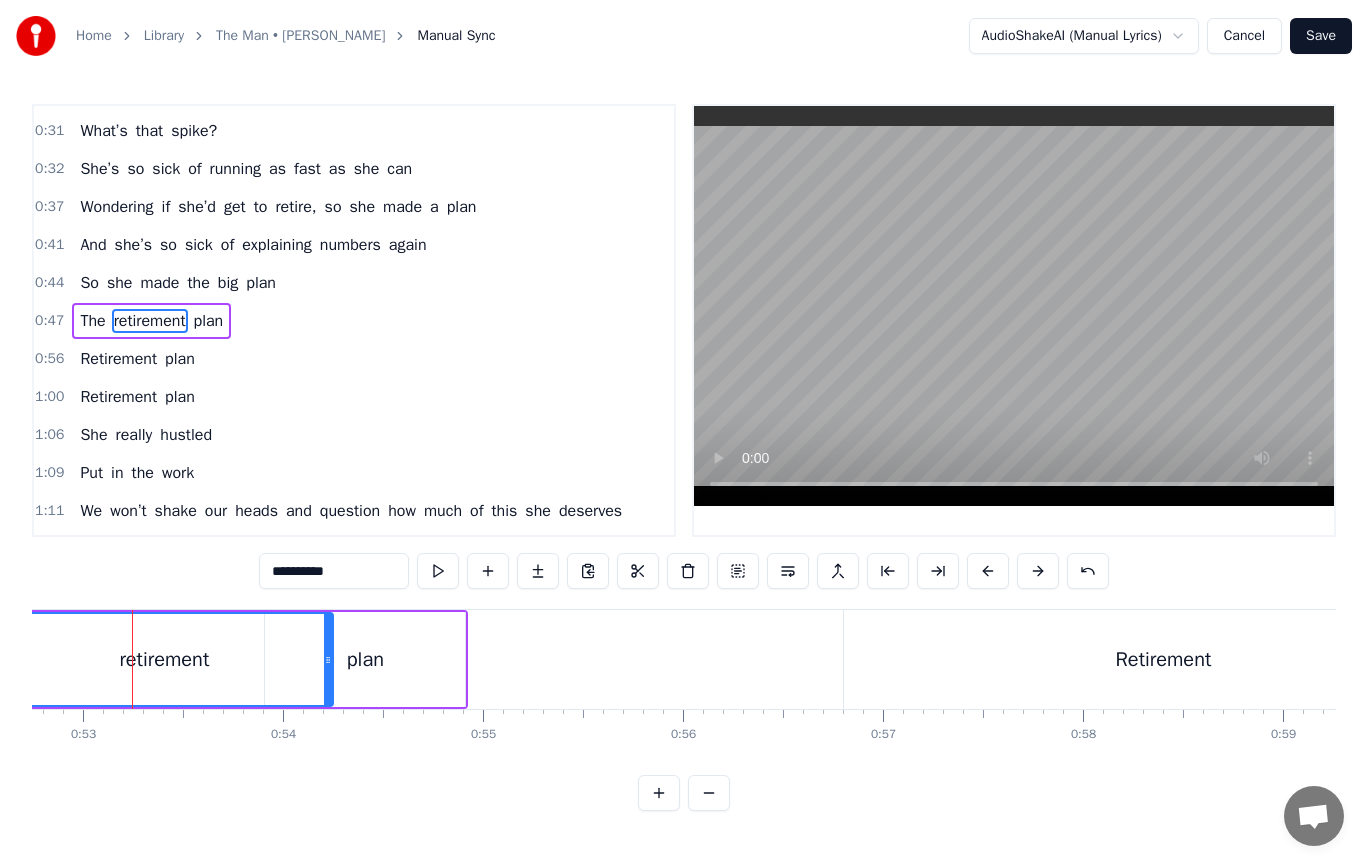 drag, startPoint x: 43, startPoint y: 657, endPoint x: 0, endPoint y: 644, distance: 44.922153 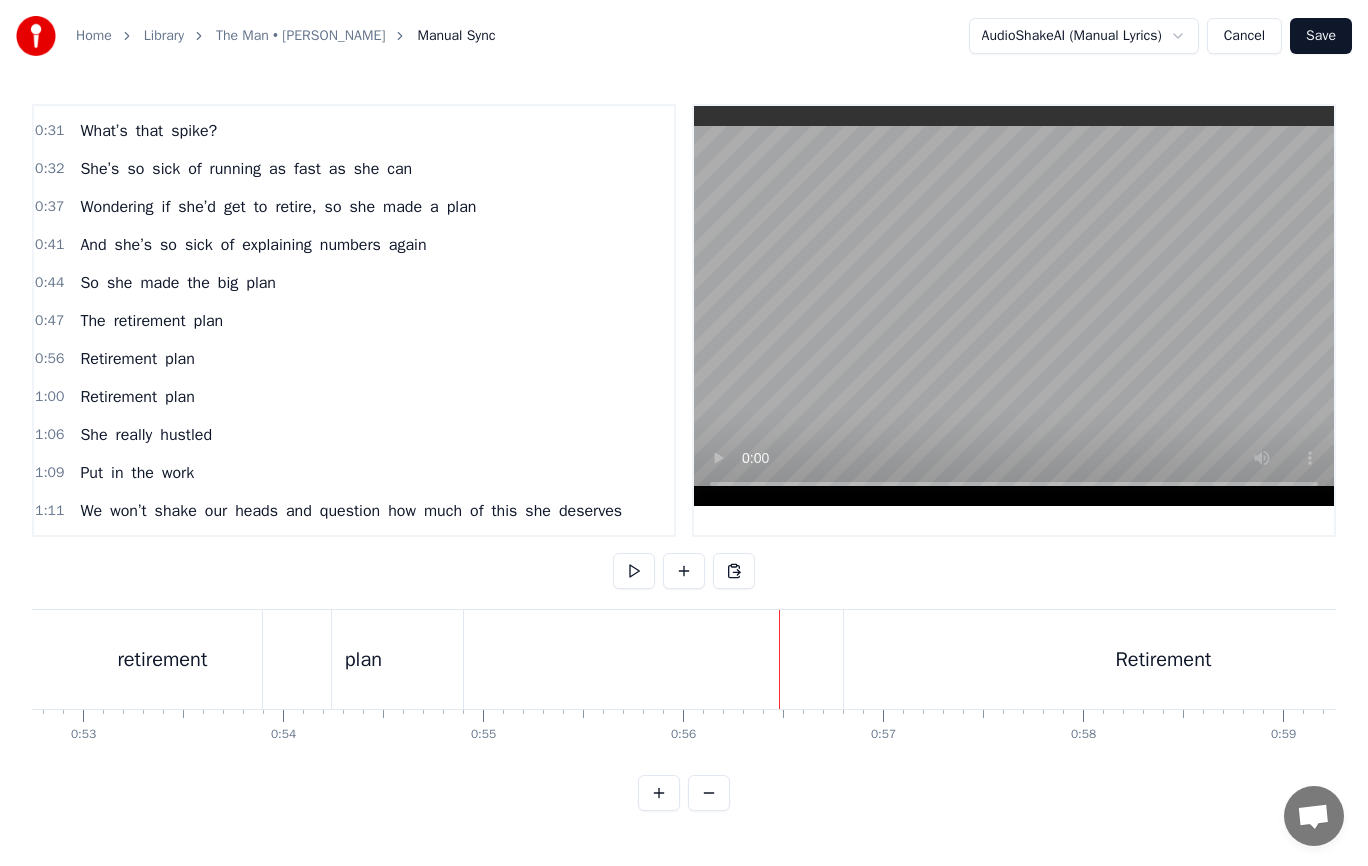scroll, scrollTop: 0, scrollLeft: 0, axis: both 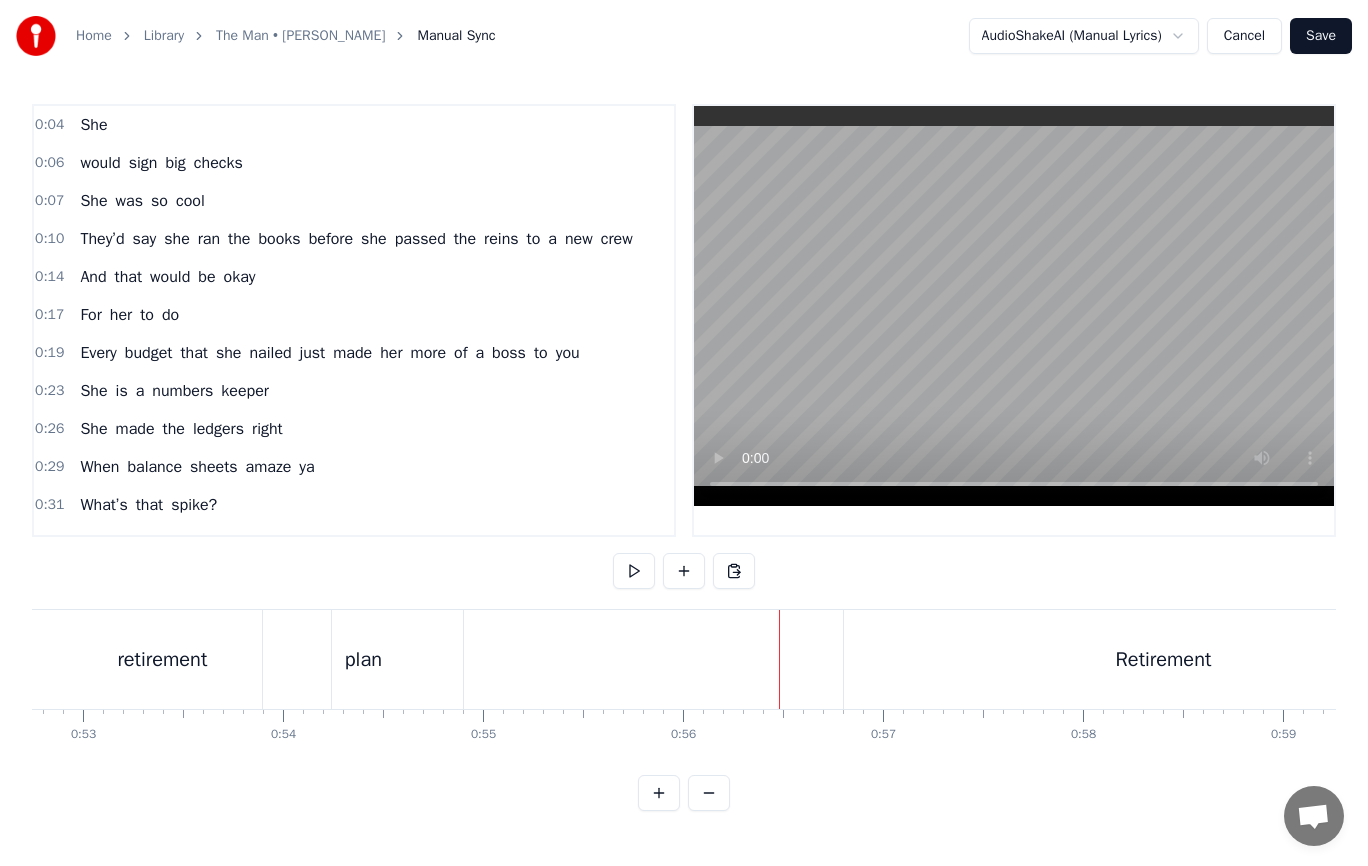 click on "She" at bounding box center [93, 125] 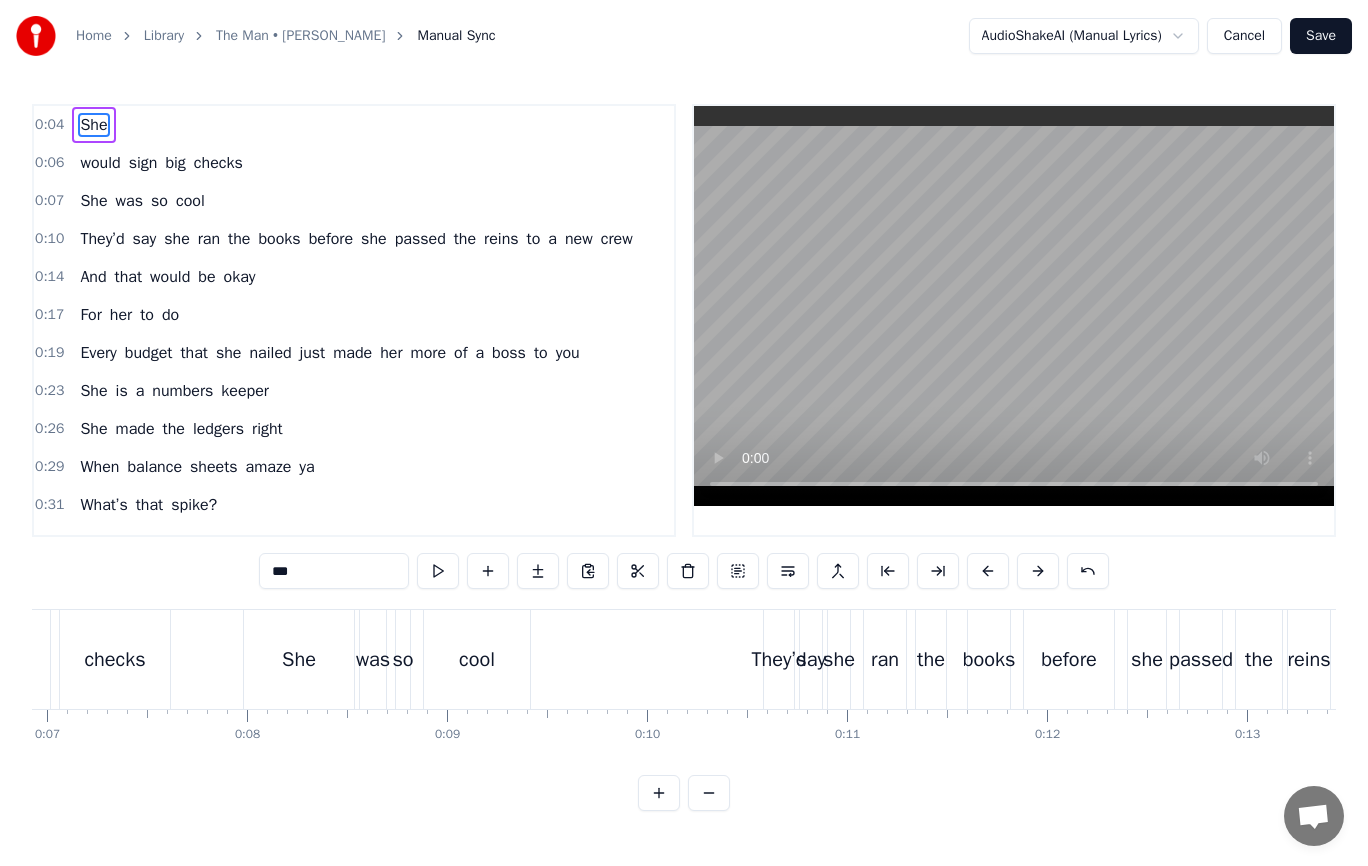 scroll, scrollTop: 0, scrollLeft: 844, axis: horizontal 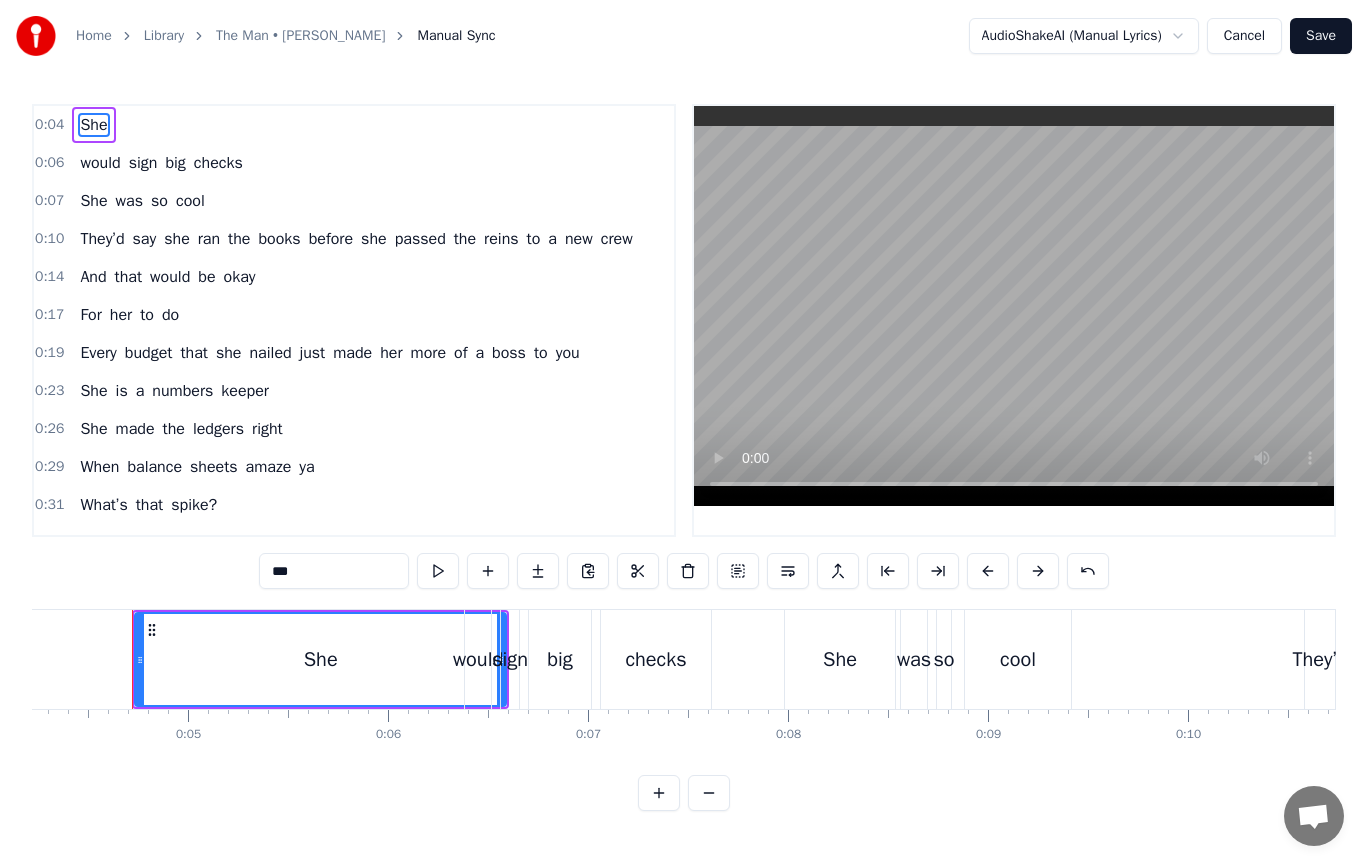 click on "0:04" at bounding box center [49, 125] 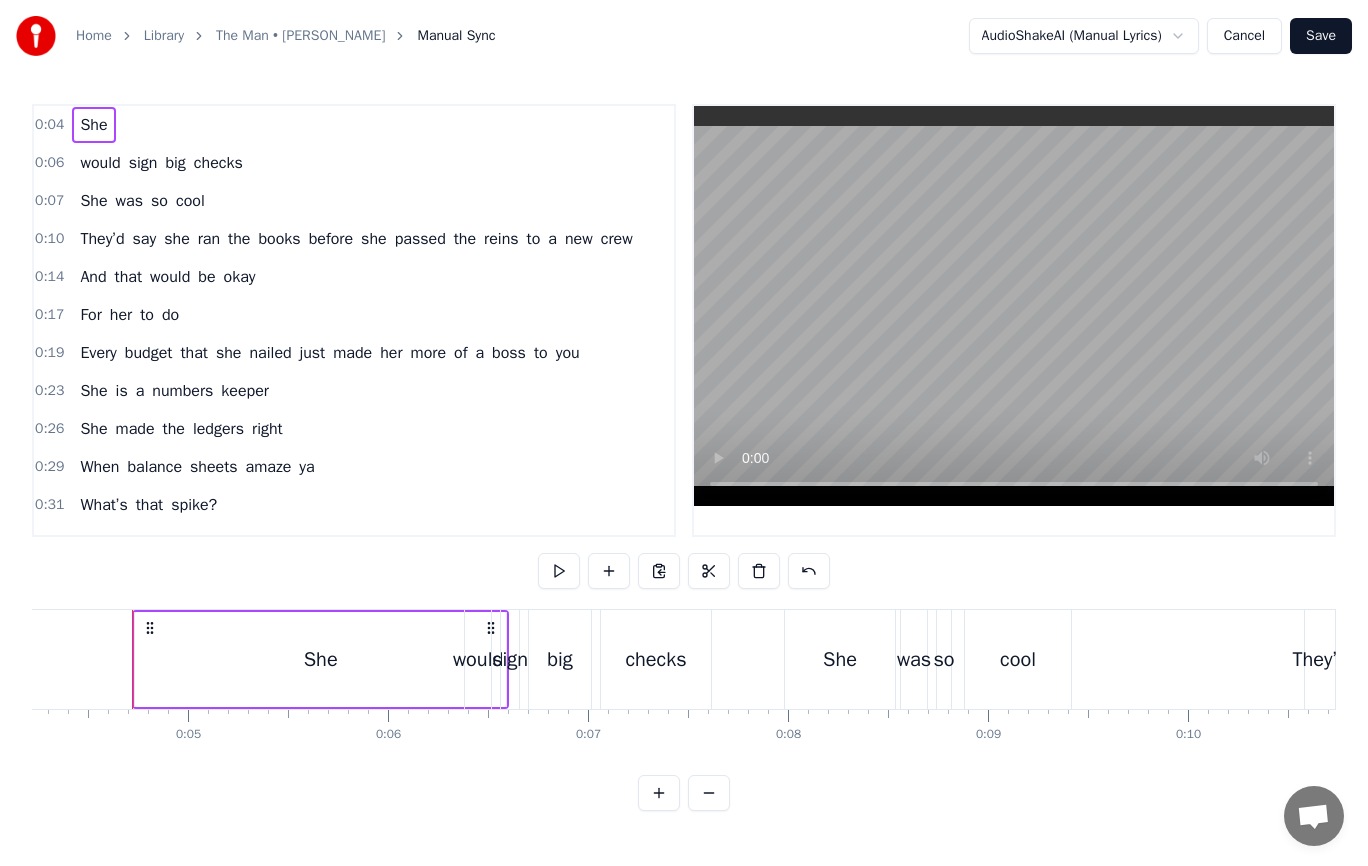 click on "0:04" at bounding box center (49, 125) 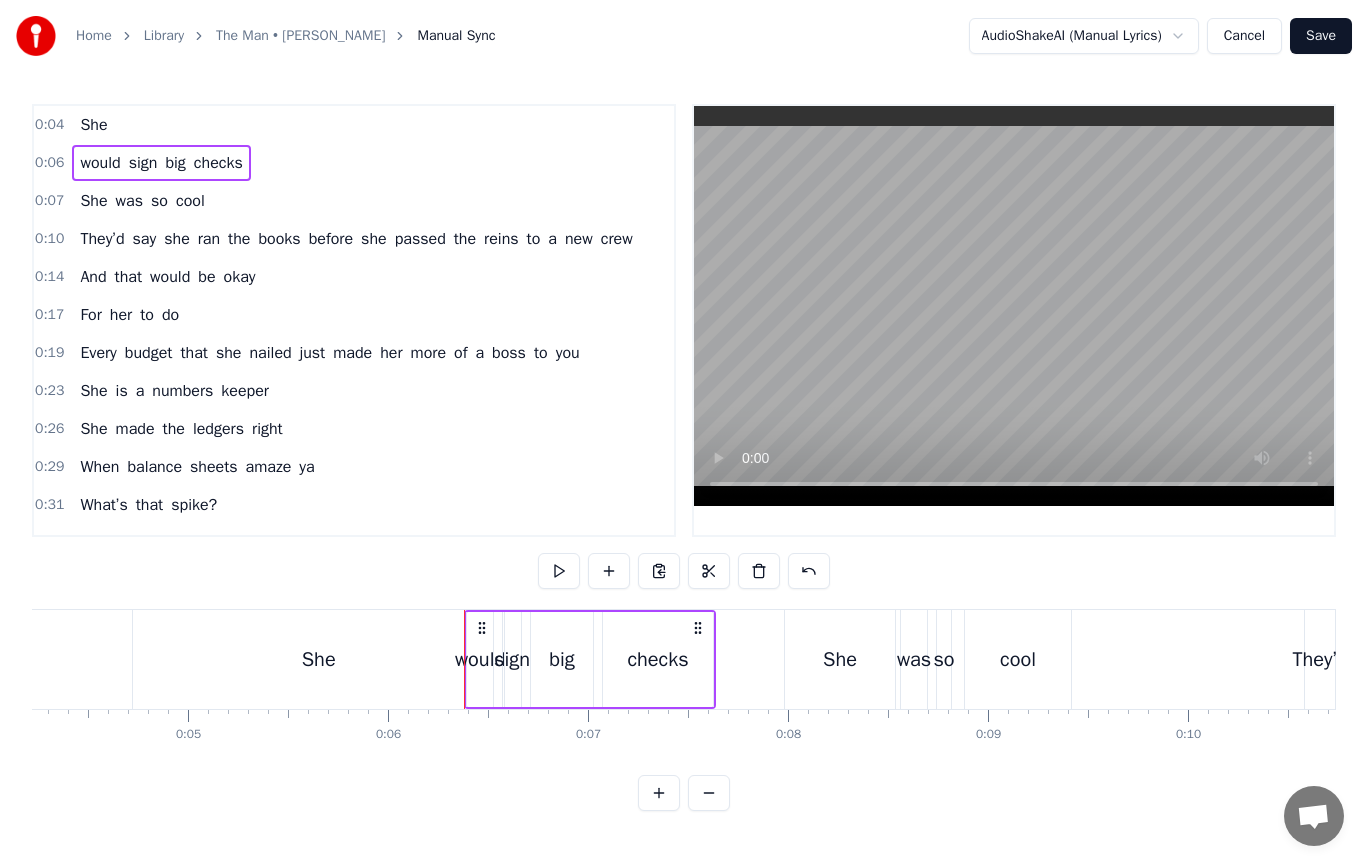 click on "She" at bounding box center [93, 125] 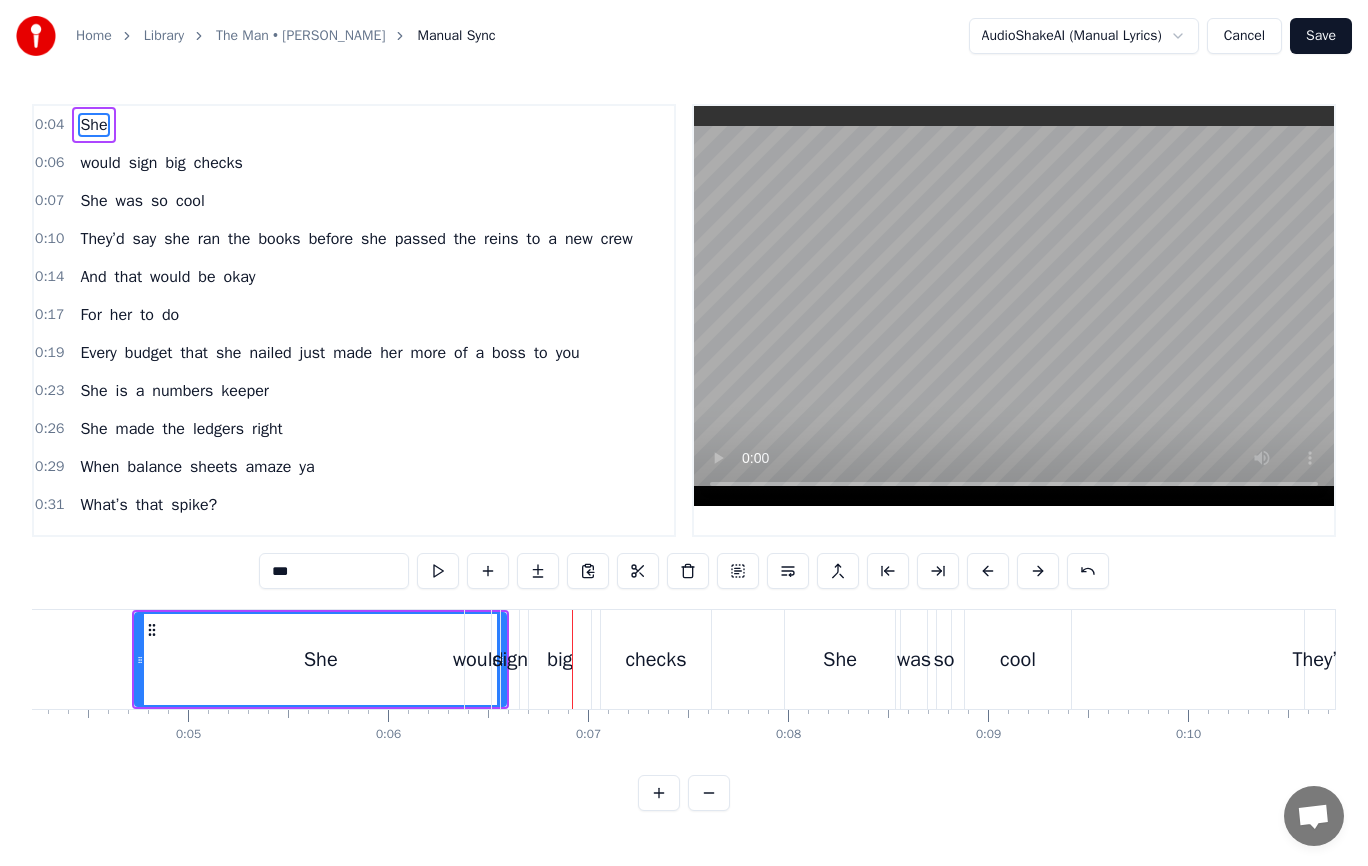 click on "She" at bounding box center [321, 660] 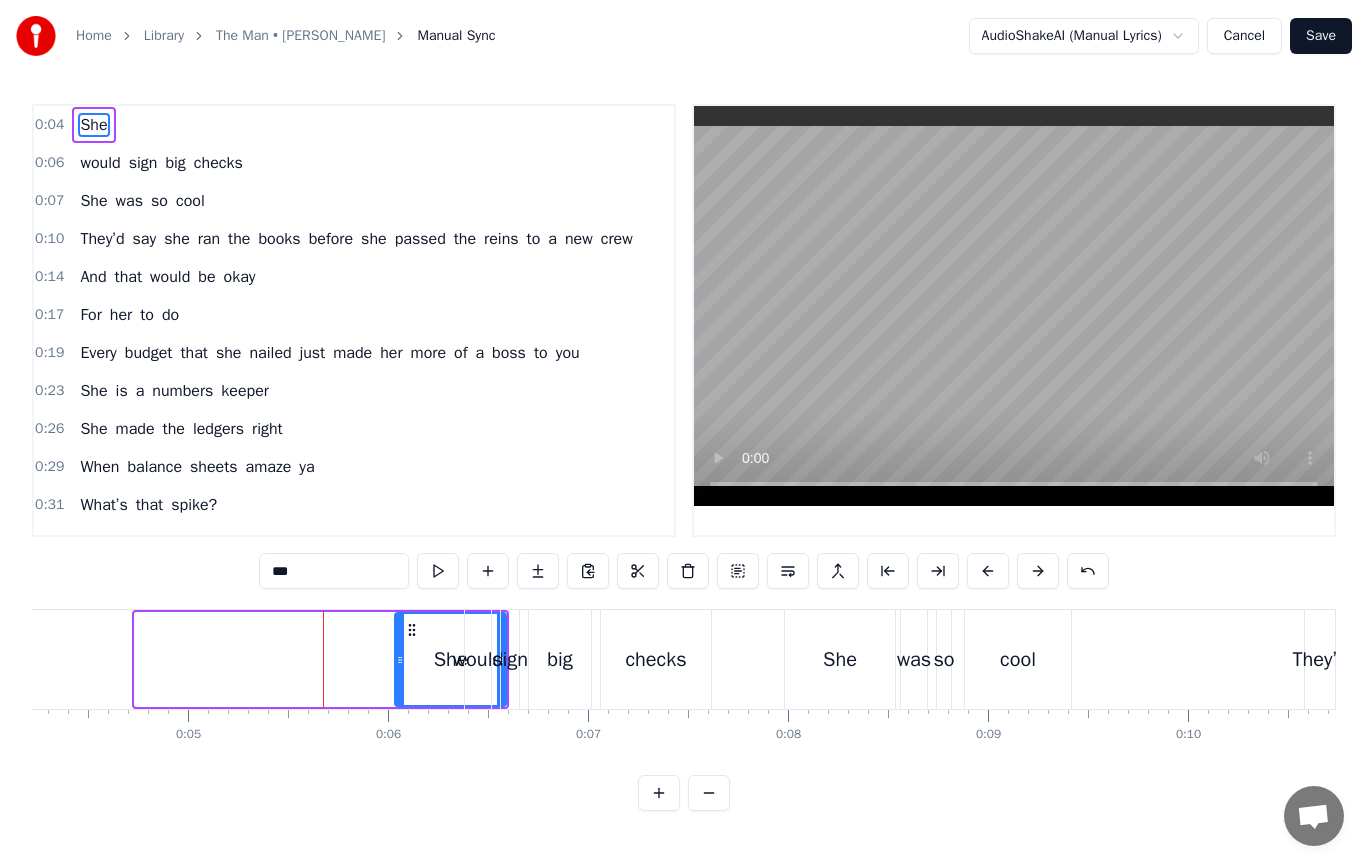 drag, startPoint x: 137, startPoint y: 661, endPoint x: 397, endPoint y: 671, distance: 260.19223 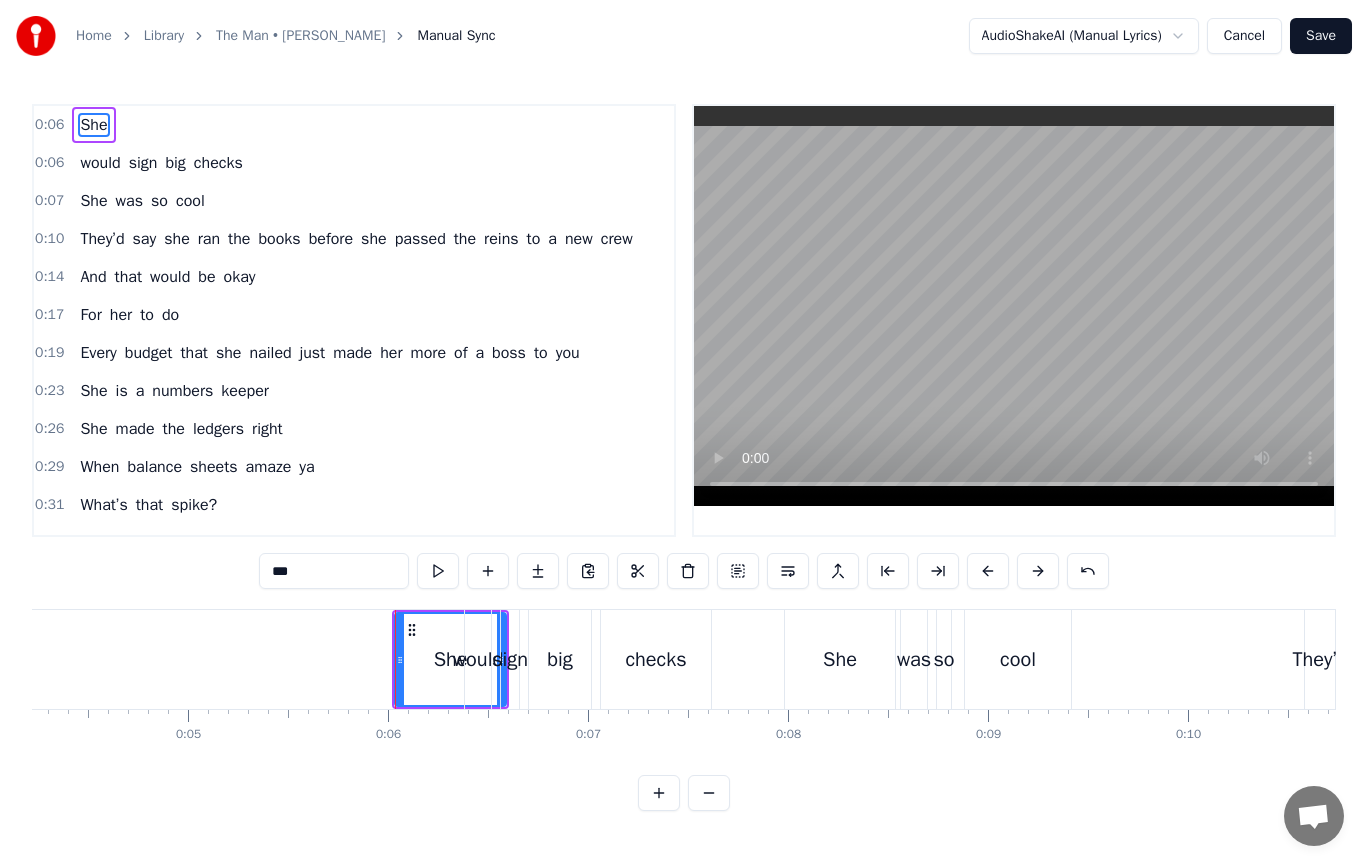 click on "big" at bounding box center [560, 659] 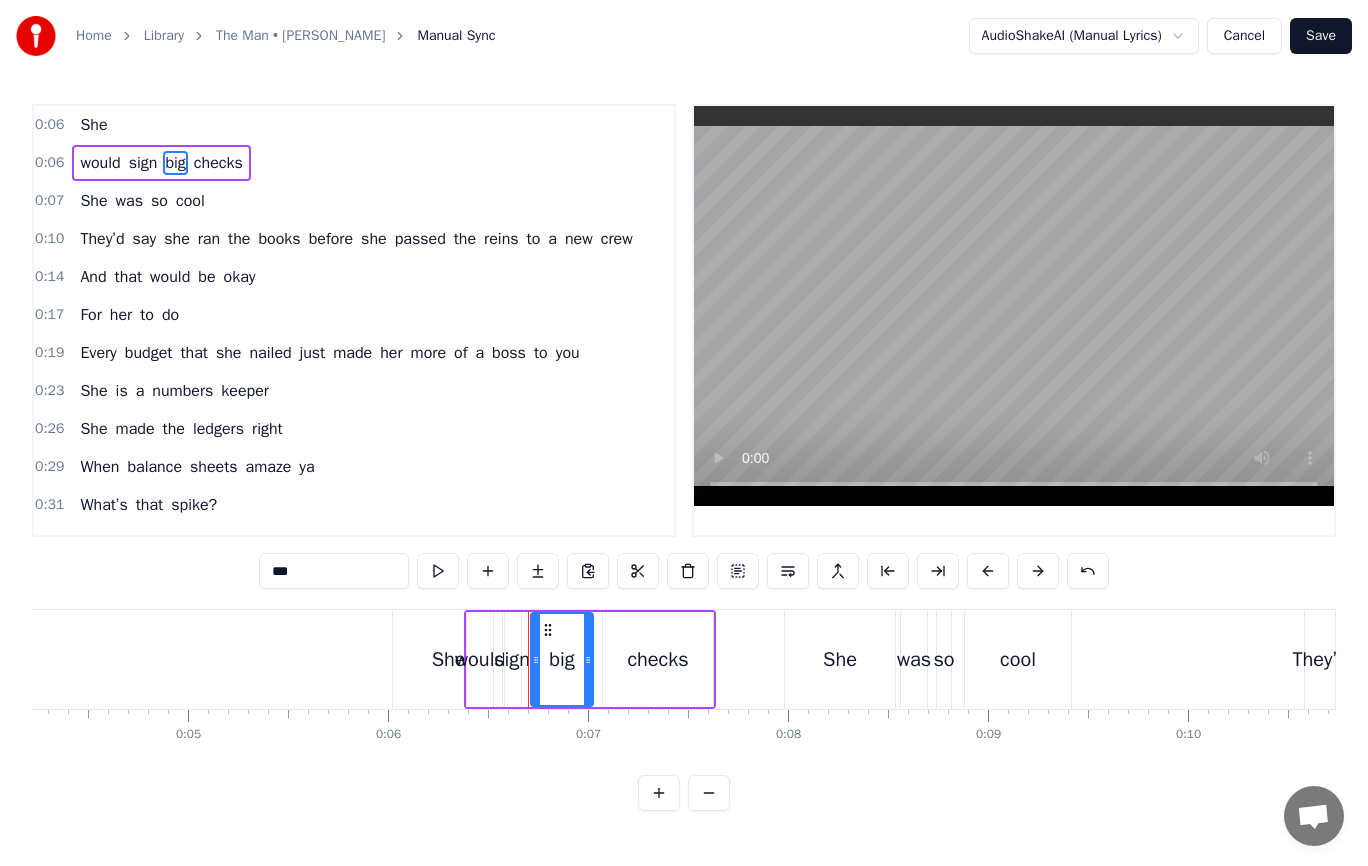 click on "0 0:01 0:02 0:03 0:04 0:05 0:06 0:07 0:08 0:09 0:10 0:11 0:12 0:13 0:14 0:15 0:16 0:17 0:18 0:19 0:20 0:21 0:22 0:23 0:24 0:25 0:26 0:27 0:28 0:29 0:30 0:31 0:32 0:33 0:34 0:35 0:36 0:37 0:38 0:39 0:40 0:41 0:42 0:43 0:44 0:45 0:46 0:47 0:48 0:49 0:50 0:51 0:52 0:53 0:54 0:55 0:56 0:57 0:58 0:59 1:00 1:01 1:02 1:03 1:04 1:05 1:06 1:07 1:08 1:09 1:10 1:11 1:12 1:13 1:14 1:15 1:16 1:17 1:18 1:19 1:20 1:21 1:22 1:23 1:24 1:25 1:26 1:27 1:28 1:29 1:30 1:31 1:32 1:33 1:34 1:35 1:36 1:37 1:38 1:39 1:40 1:41 1:42 1:43 1:44 1:45 1:46 1:47 1:48 1:49 1:50 1:51 1:52 1:53 1:54 1:55 1:56 1:57 1:58 1:59 2:00 2:01 2:02 2:03 2:04 2:05 2:06 2:07 2:08 2:09 2:10 2:11 2:12 2:13 2:14 2:15 2:16 2:17 2:18 2:19 2:20 2:21 2:22 2:23 2:24 2:25 2:26 2:27 2:28 2:29 2:30 2:31 2:32 2:33 2:34 2:35 2:36 2:37 2:38 2:39 2:40 2:41 2:42 2:43 2:44 2:45 2:46 2:47 2:48 2:49 2:50 2:51 2:52 2:53 2:54 2:55 2:56 2:57 2:58 2:59 3:00 3:01 3:02 3:03 3:04 3:05 3:06 3:07 3:08 3:09 3:10 3:11 3:12 3:13 3:14 3:15 3:16 3:17 3:18 3:19 3:20 3:21 3:22 3:23 3:24" at bounding box center (24665, 725) 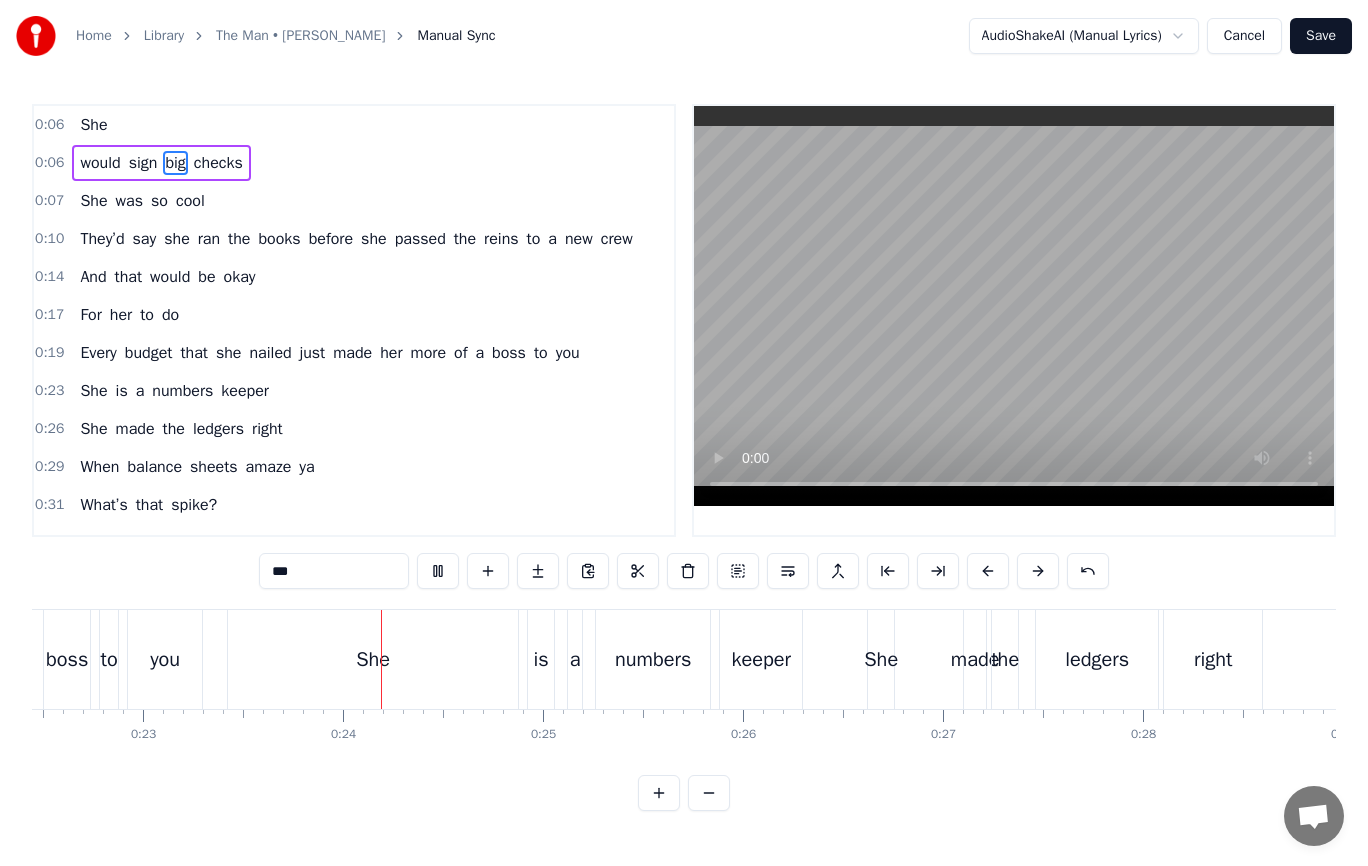 scroll, scrollTop: 0, scrollLeft: 4622, axis: horizontal 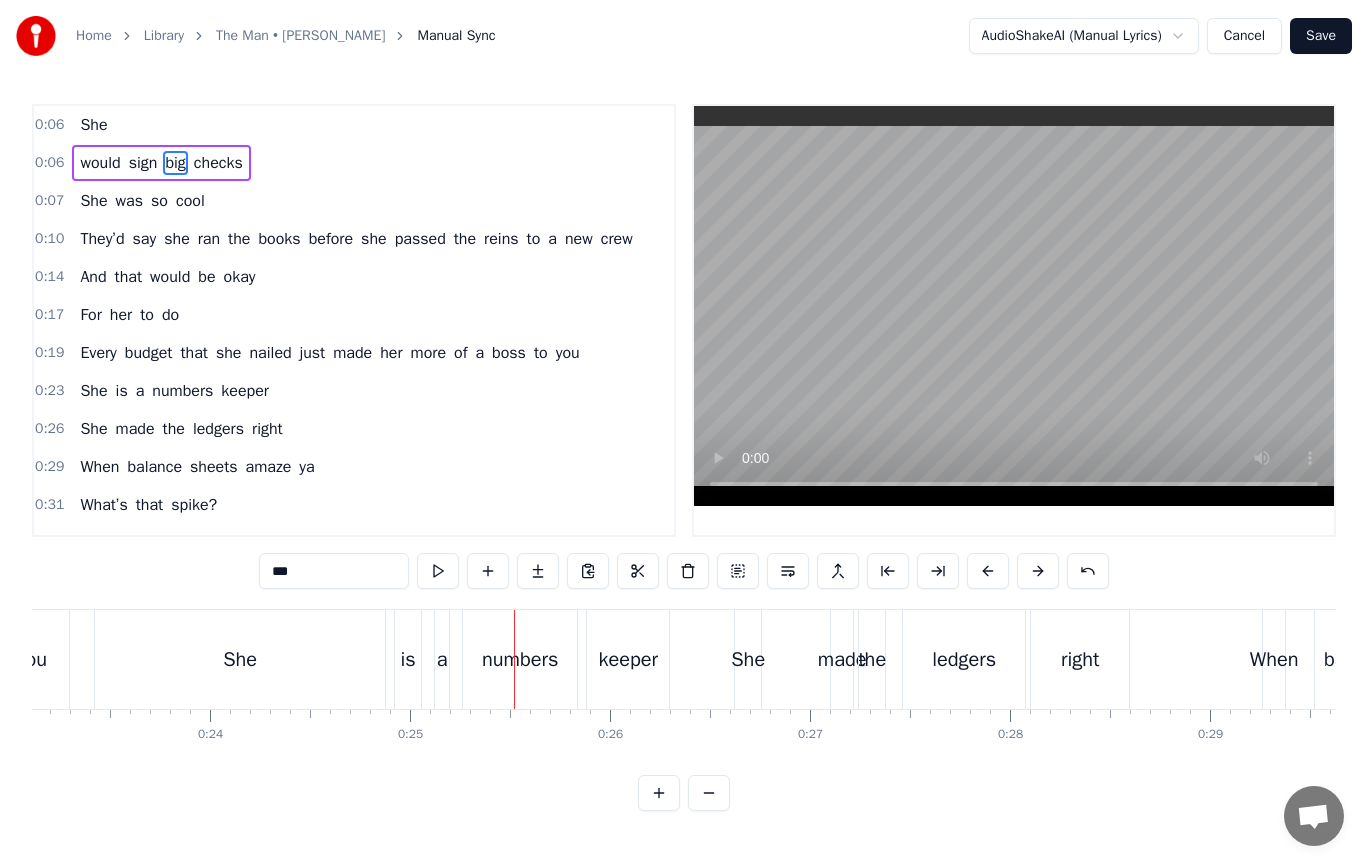 click on "She" at bounding box center (240, 660) 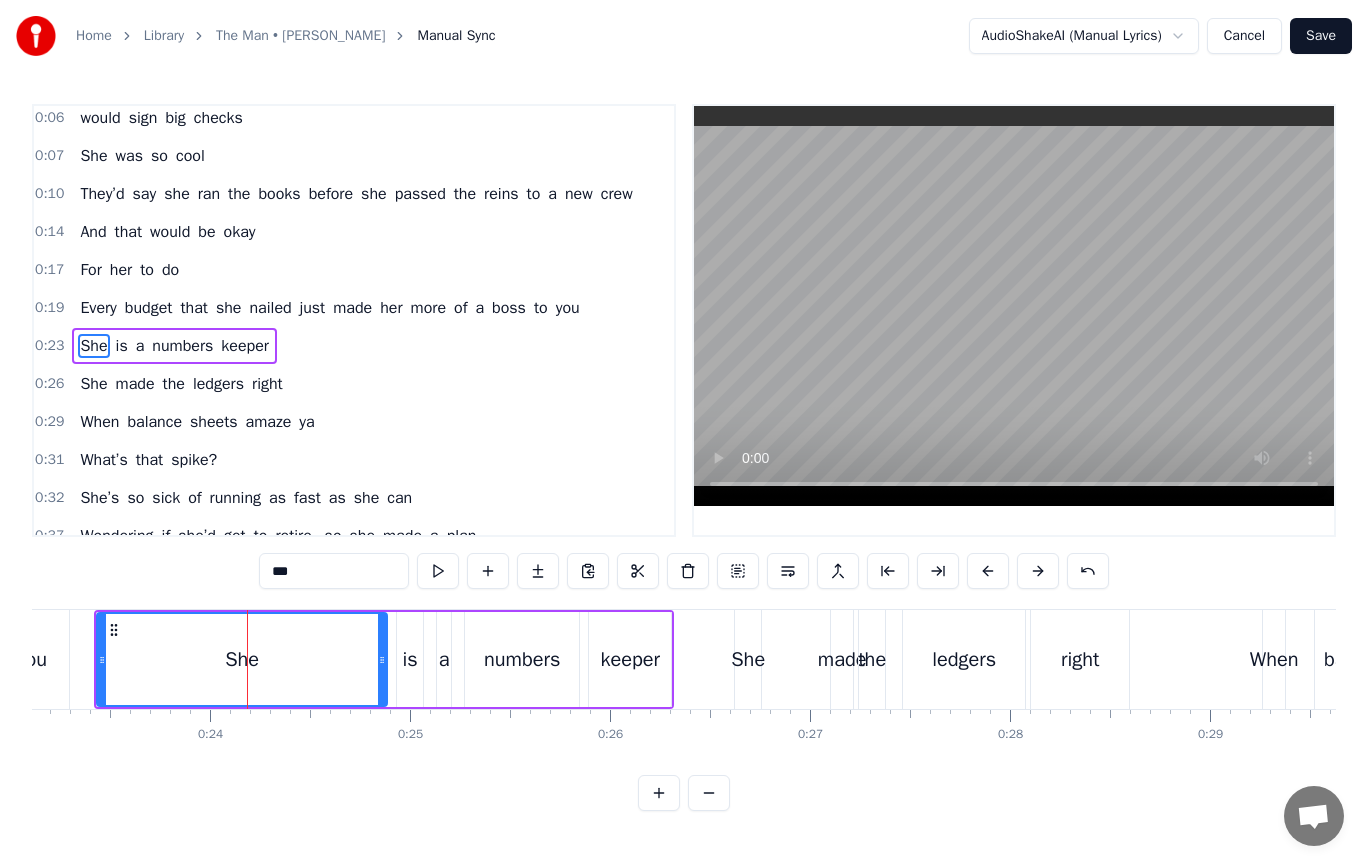 scroll, scrollTop: 70, scrollLeft: 0, axis: vertical 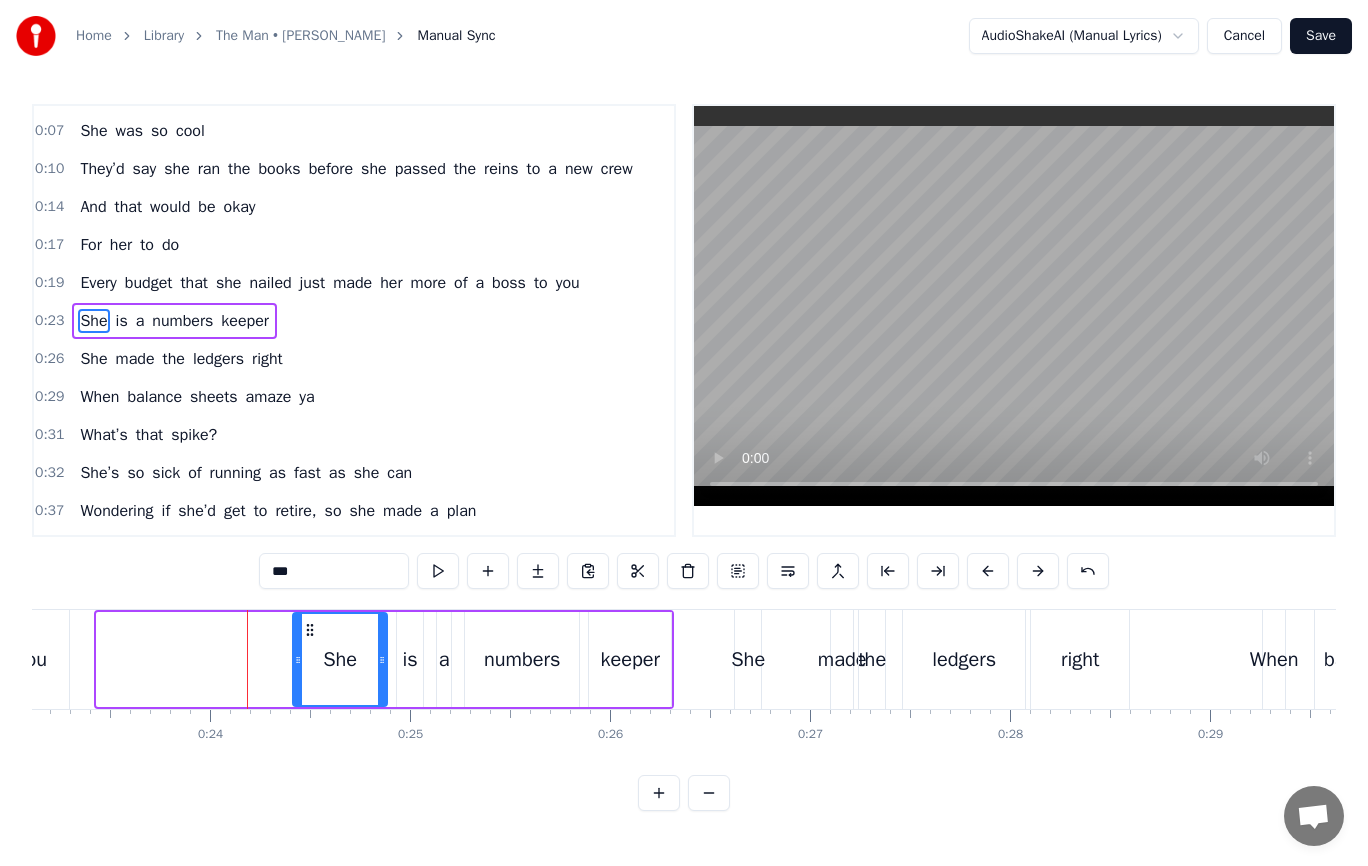 drag, startPoint x: 98, startPoint y: 657, endPoint x: 294, endPoint y: 667, distance: 196.25494 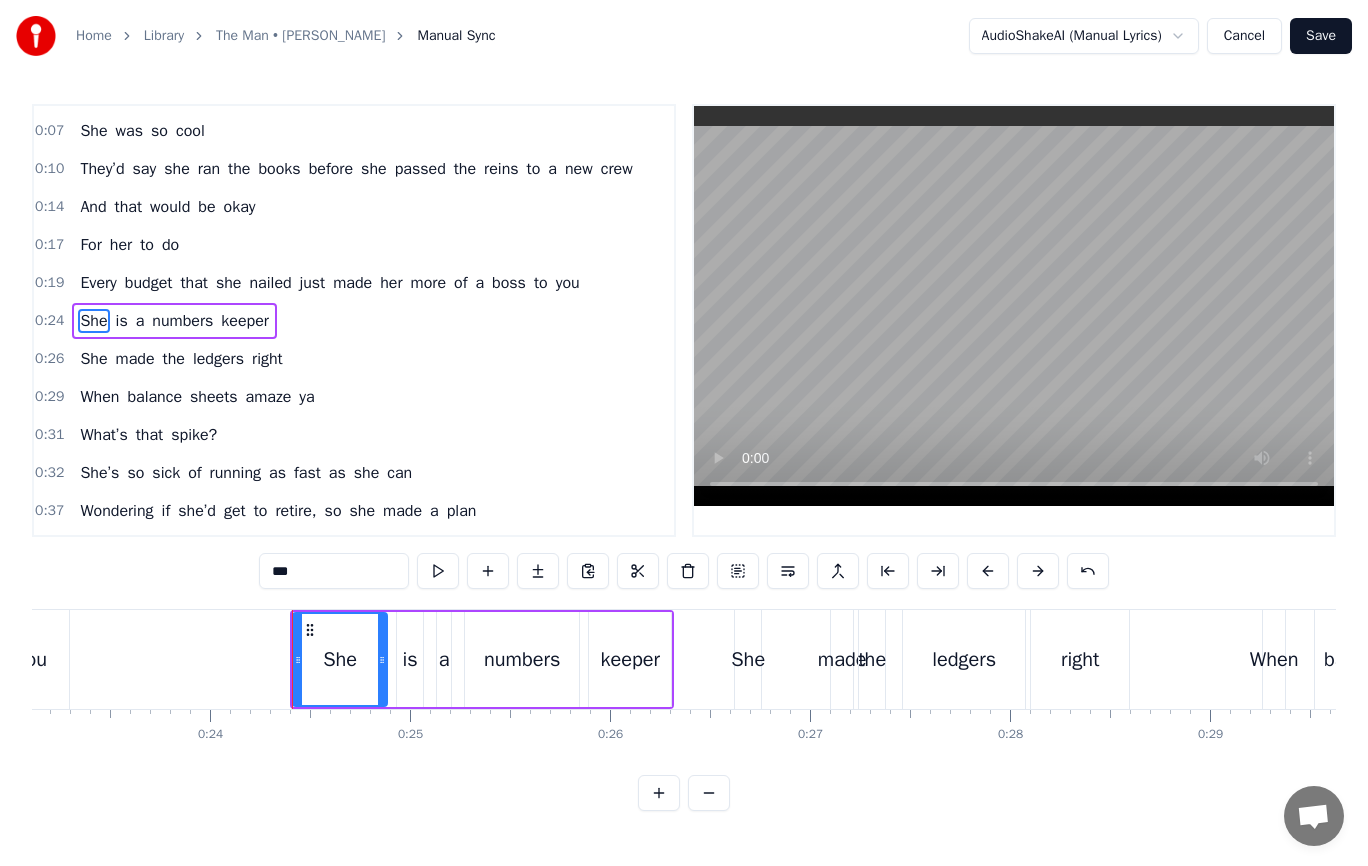 drag, startPoint x: 386, startPoint y: 660, endPoint x: 474, endPoint y: 664, distance: 88.09086 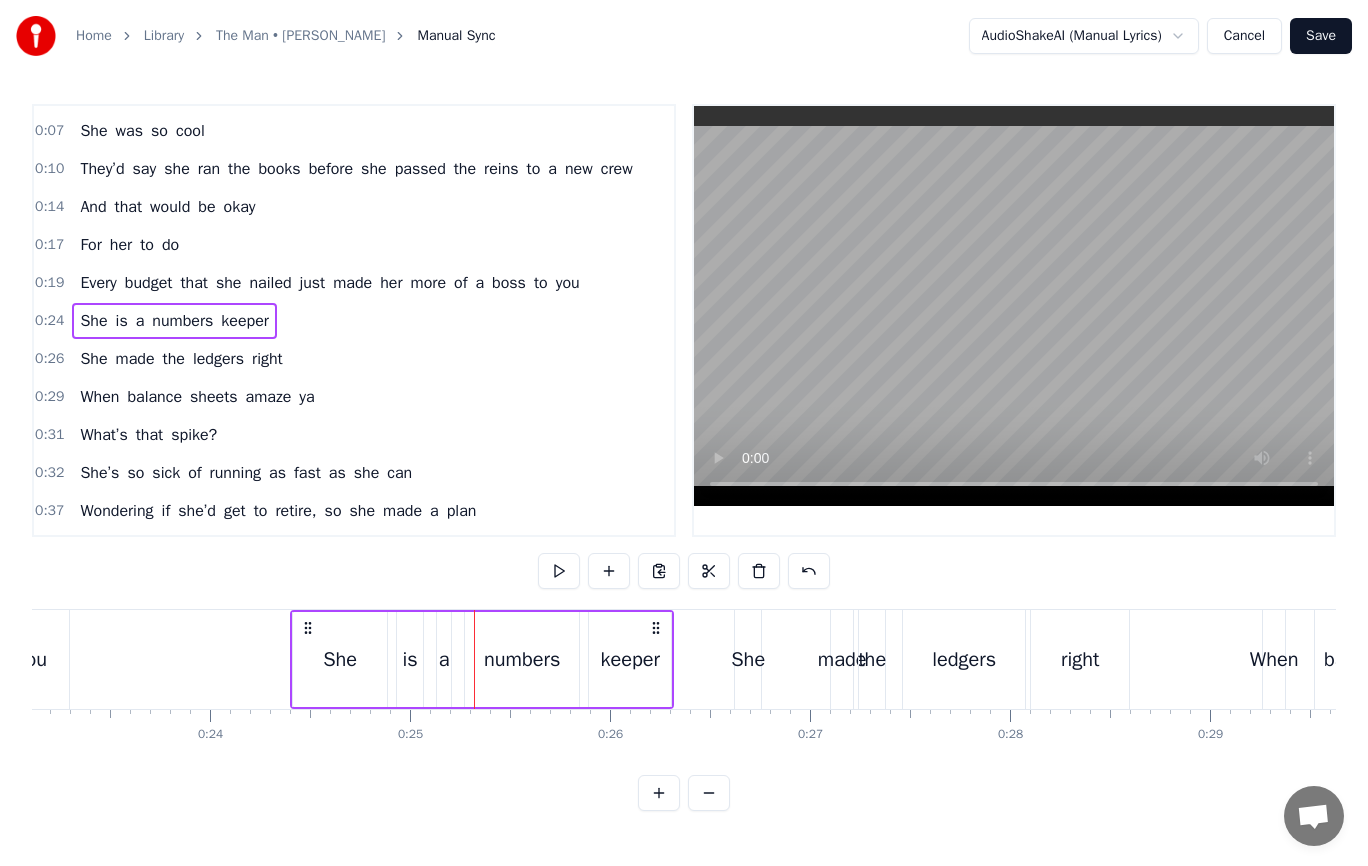 click on "She" at bounding box center (340, 659) 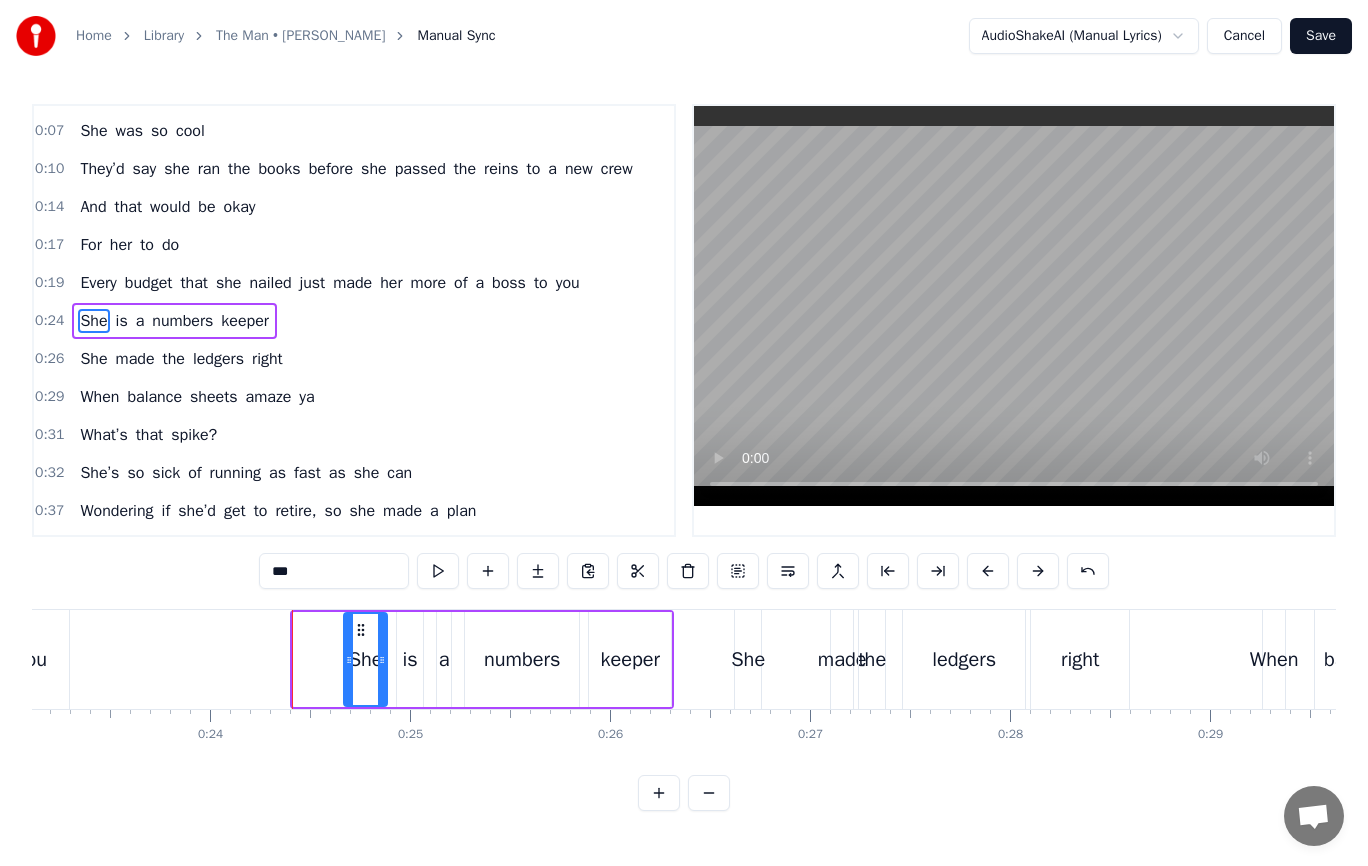 drag, startPoint x: 296, startPoint y: 658, endPoint x: 347, endPoint y: 668, distance: 51.971146 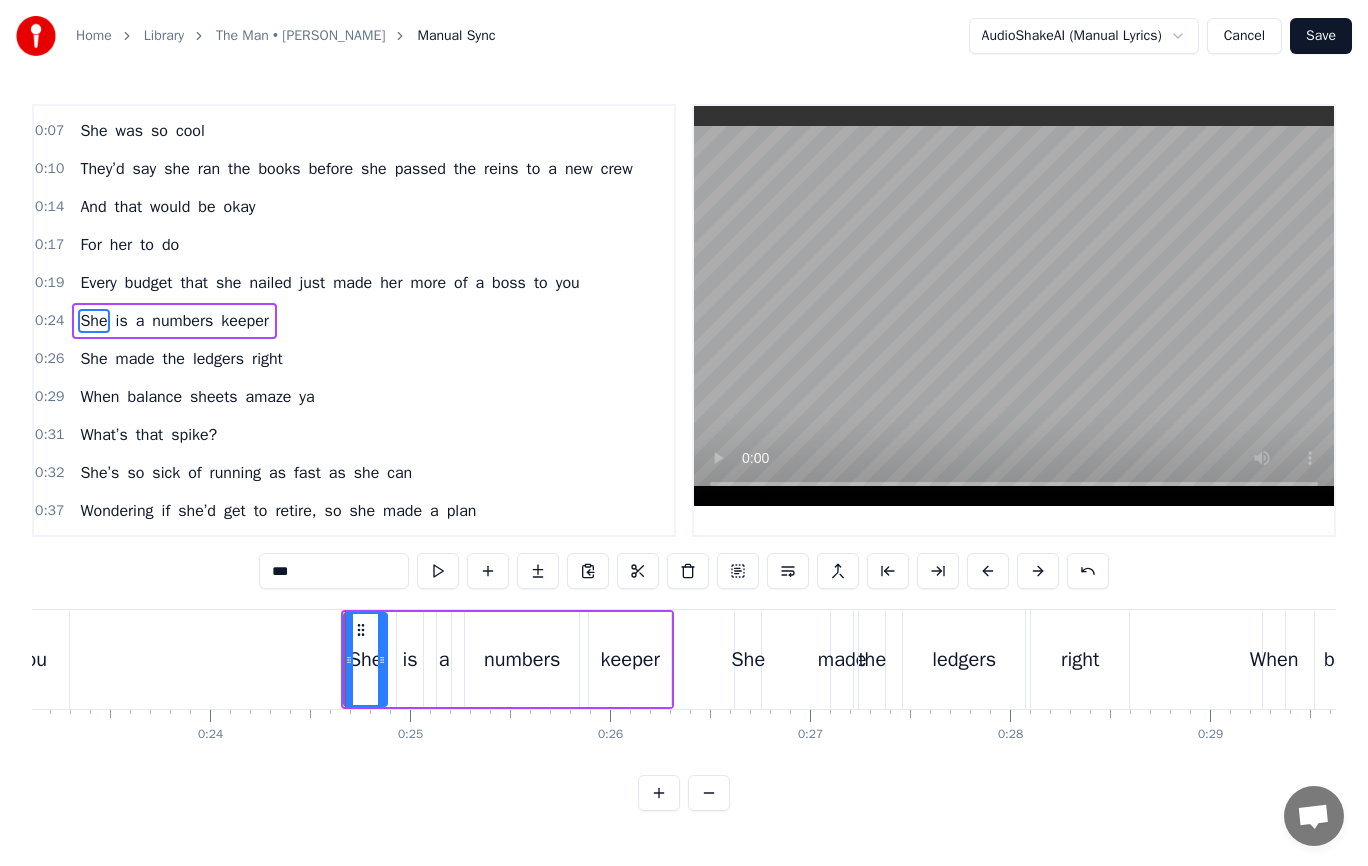click on "numbers" at bounding box center (522, 659) 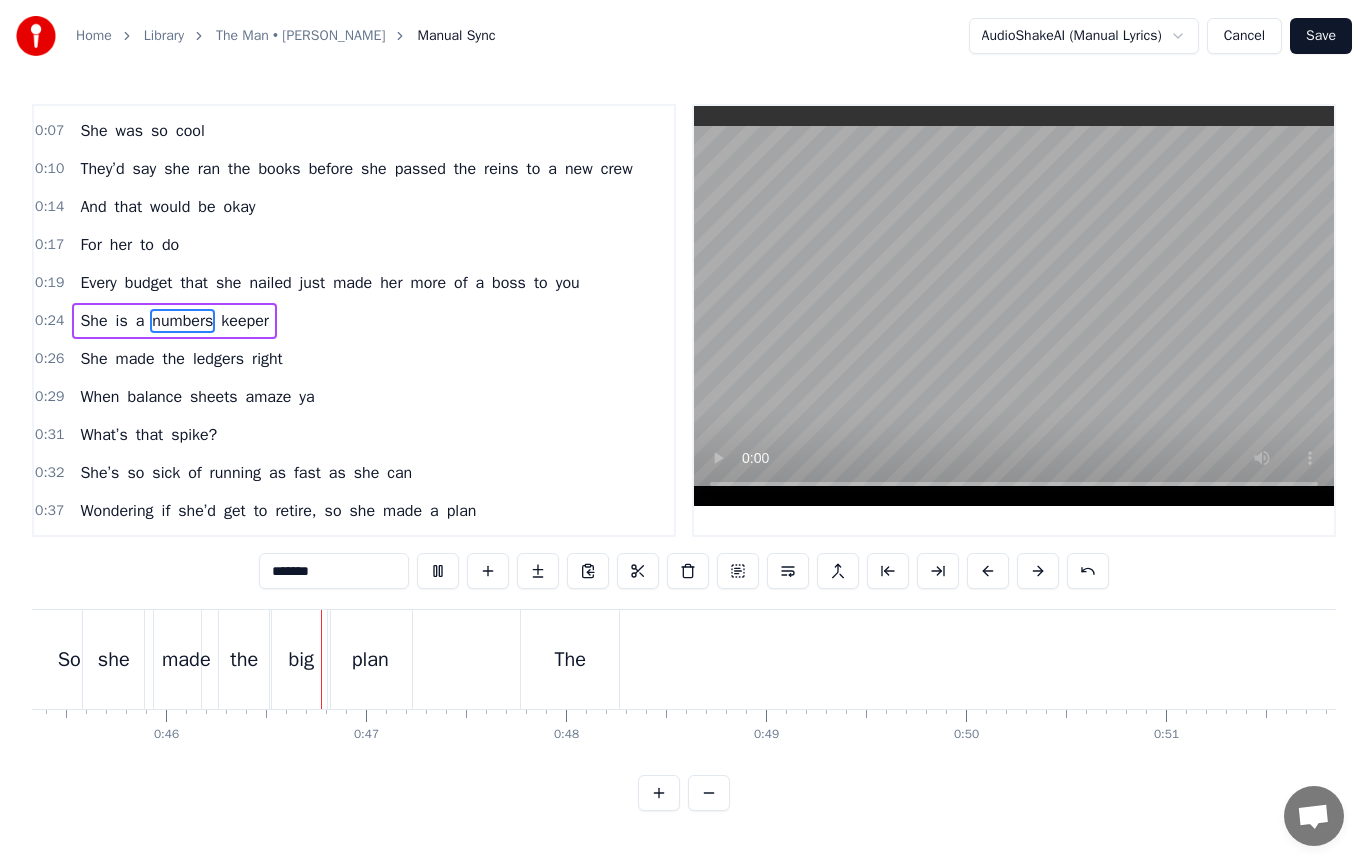 scroll, scrollTop: 0, scrollLeft: 9151, axis: horizontal 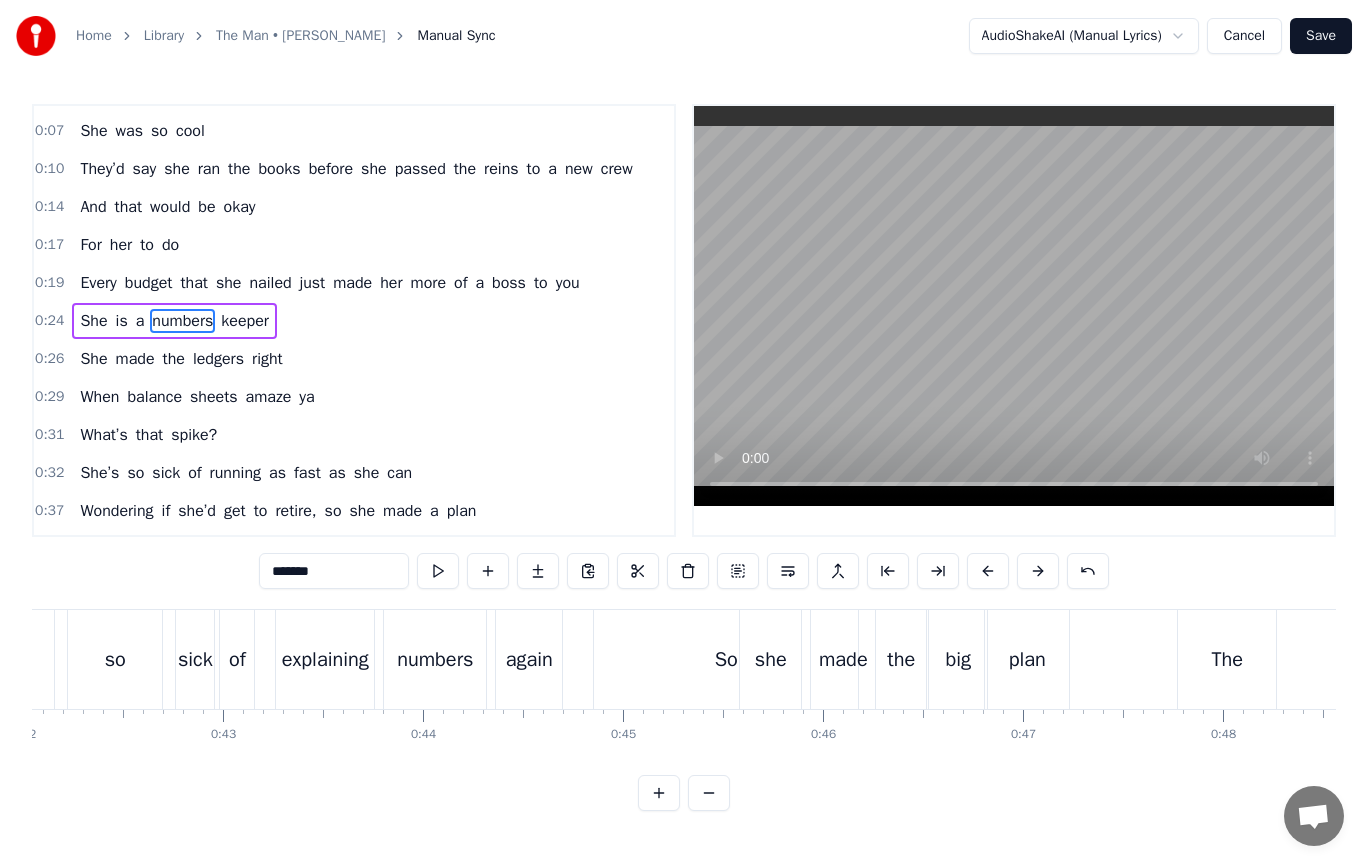 click on "plan" at bounding box center (1027, 660) 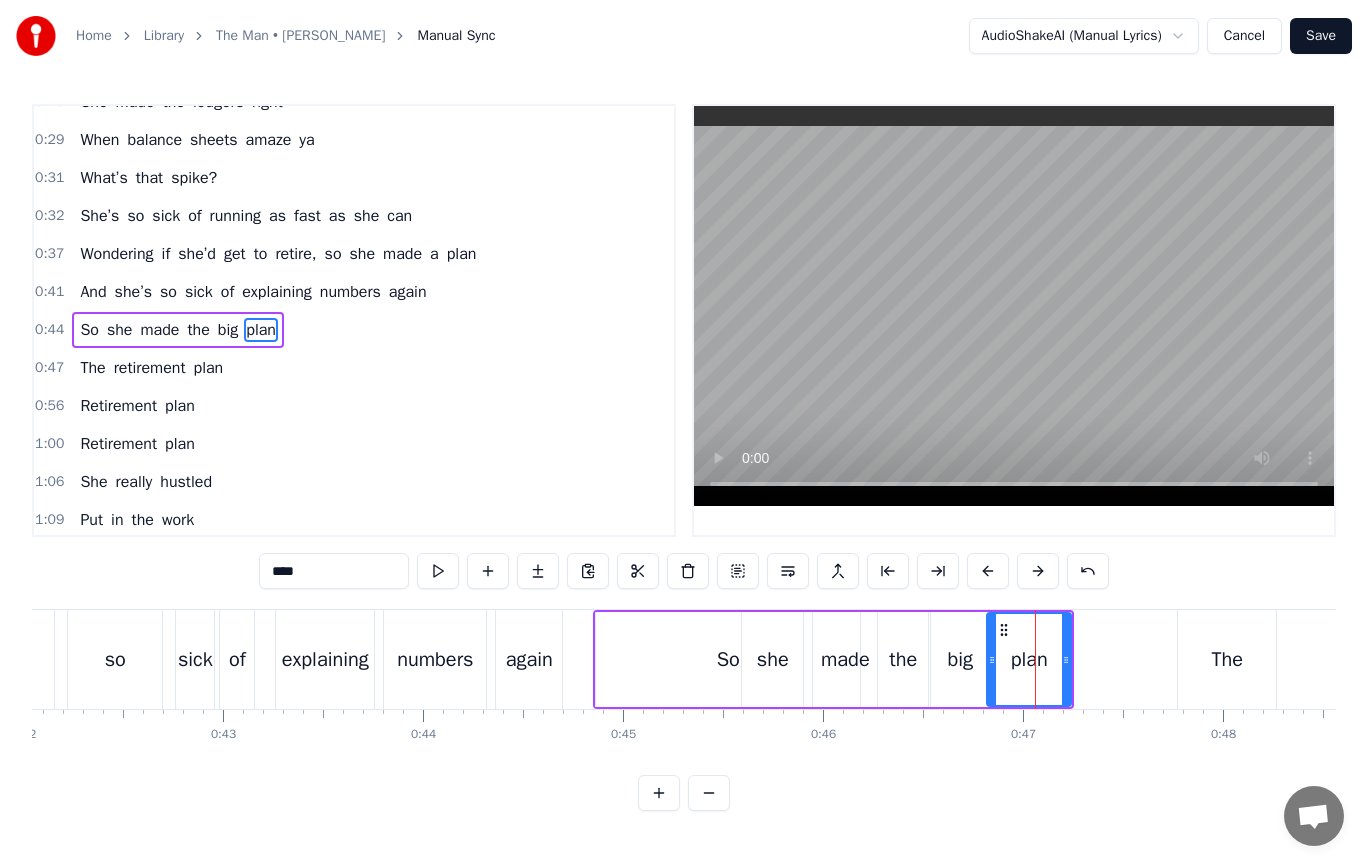 scroll, scrollTop: 336, scrollLeft: 0, axis: vertical 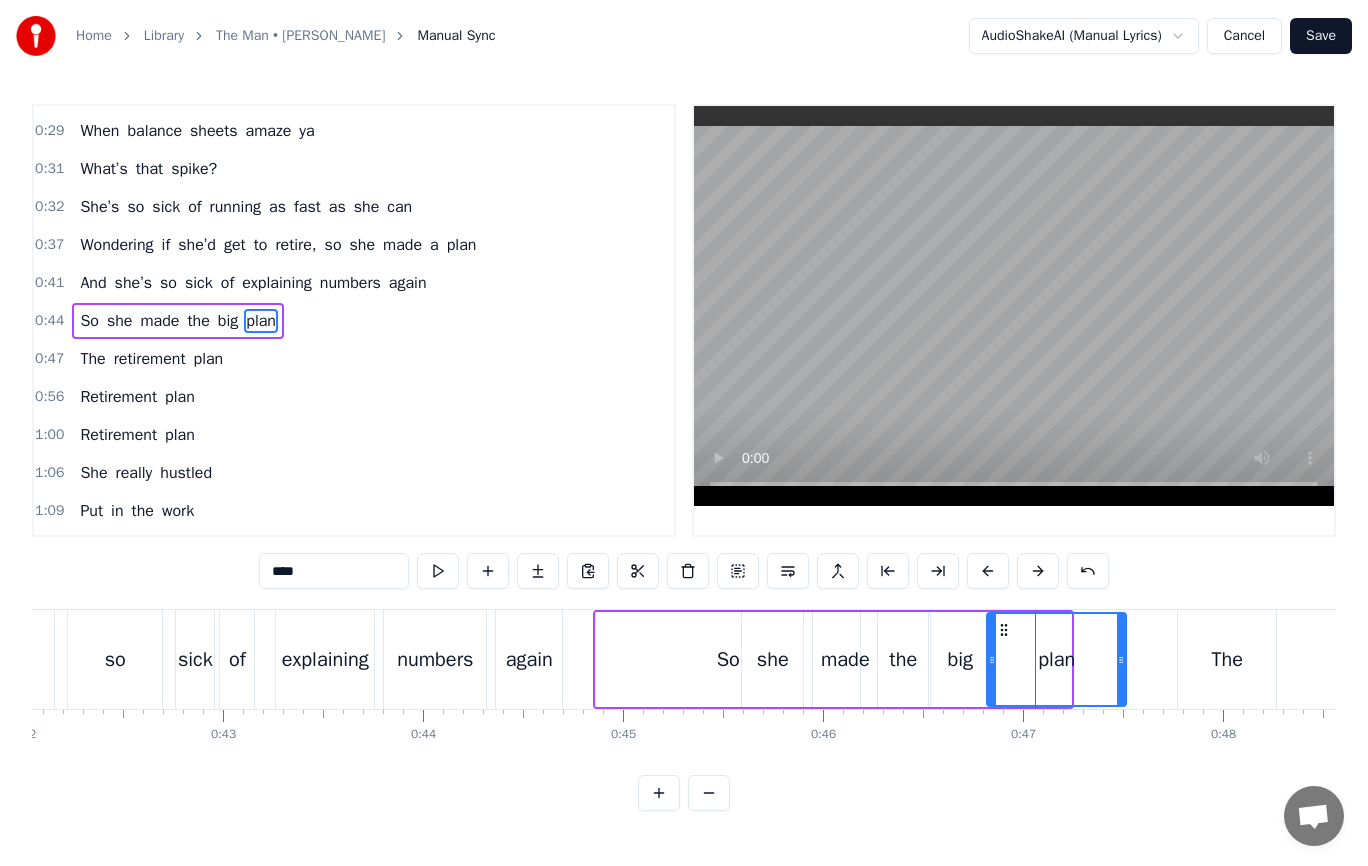 drag, startPoint x: 1069, startPoint y: 659, endPoint x: 1124, endPoint y: 661, distance: 55.03635 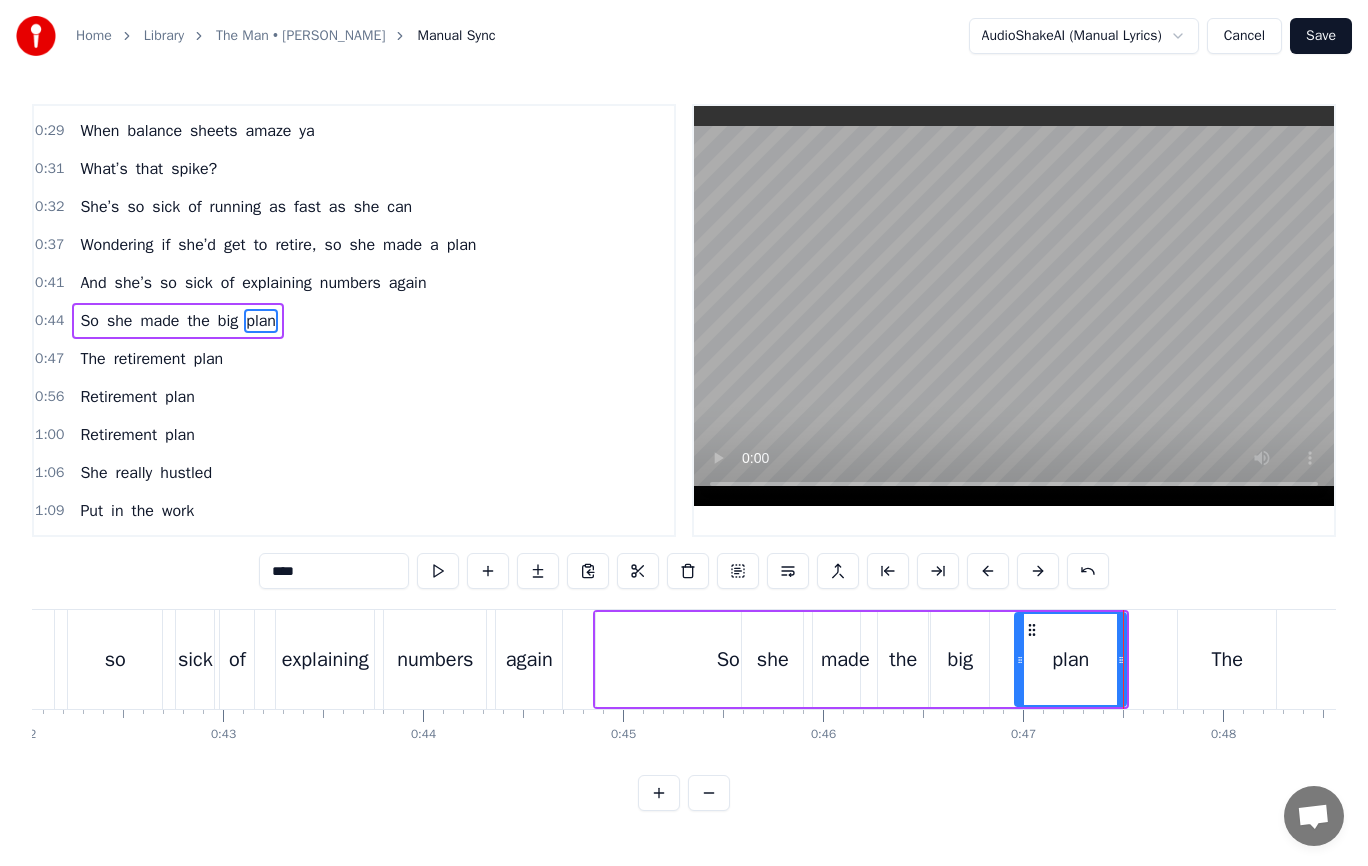 drag, startPoint x: 992, startPoint y: 660, endPoint x: 1020, endPoint y: 662, distance: 28.071337 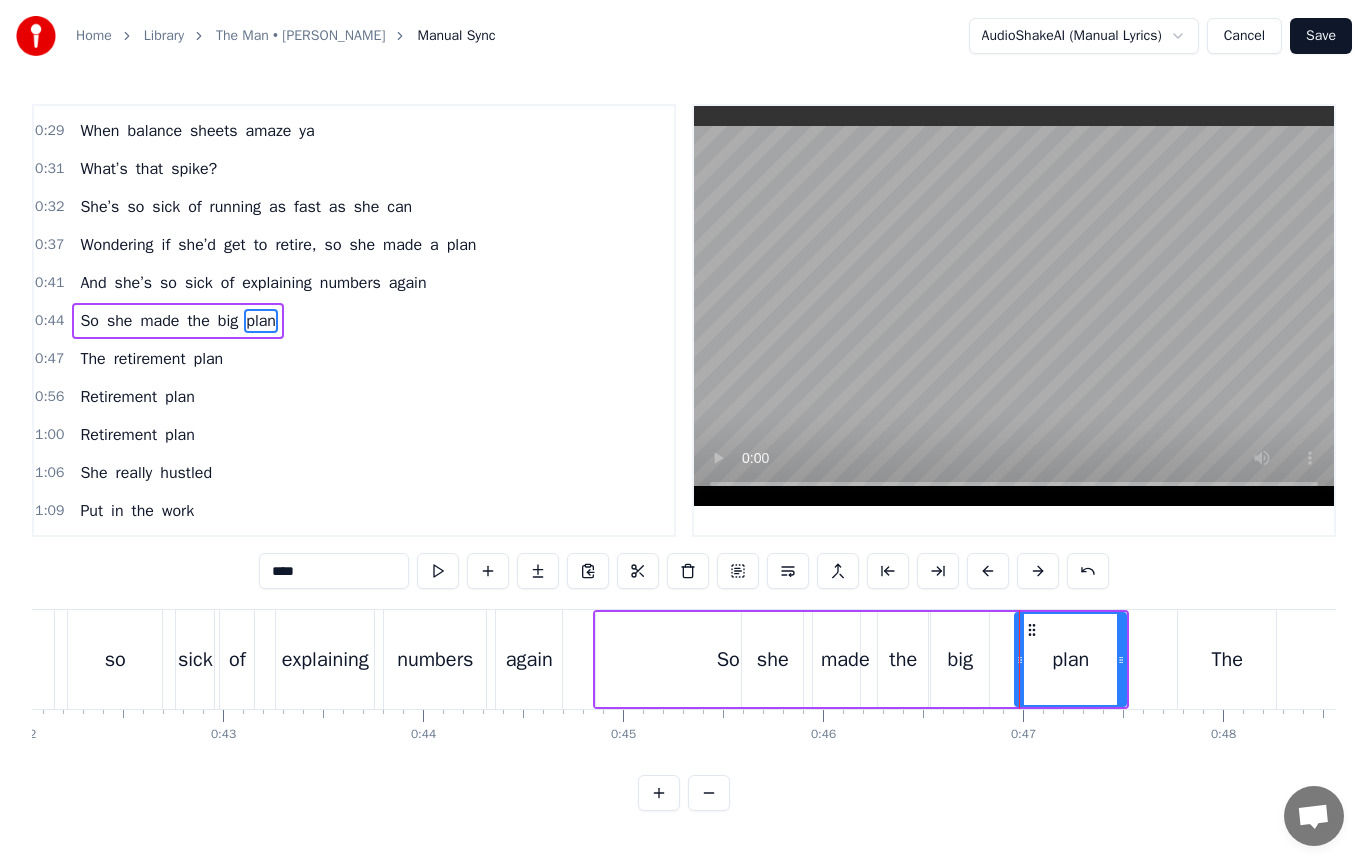 click on "big" at bounding box center [961, 660] 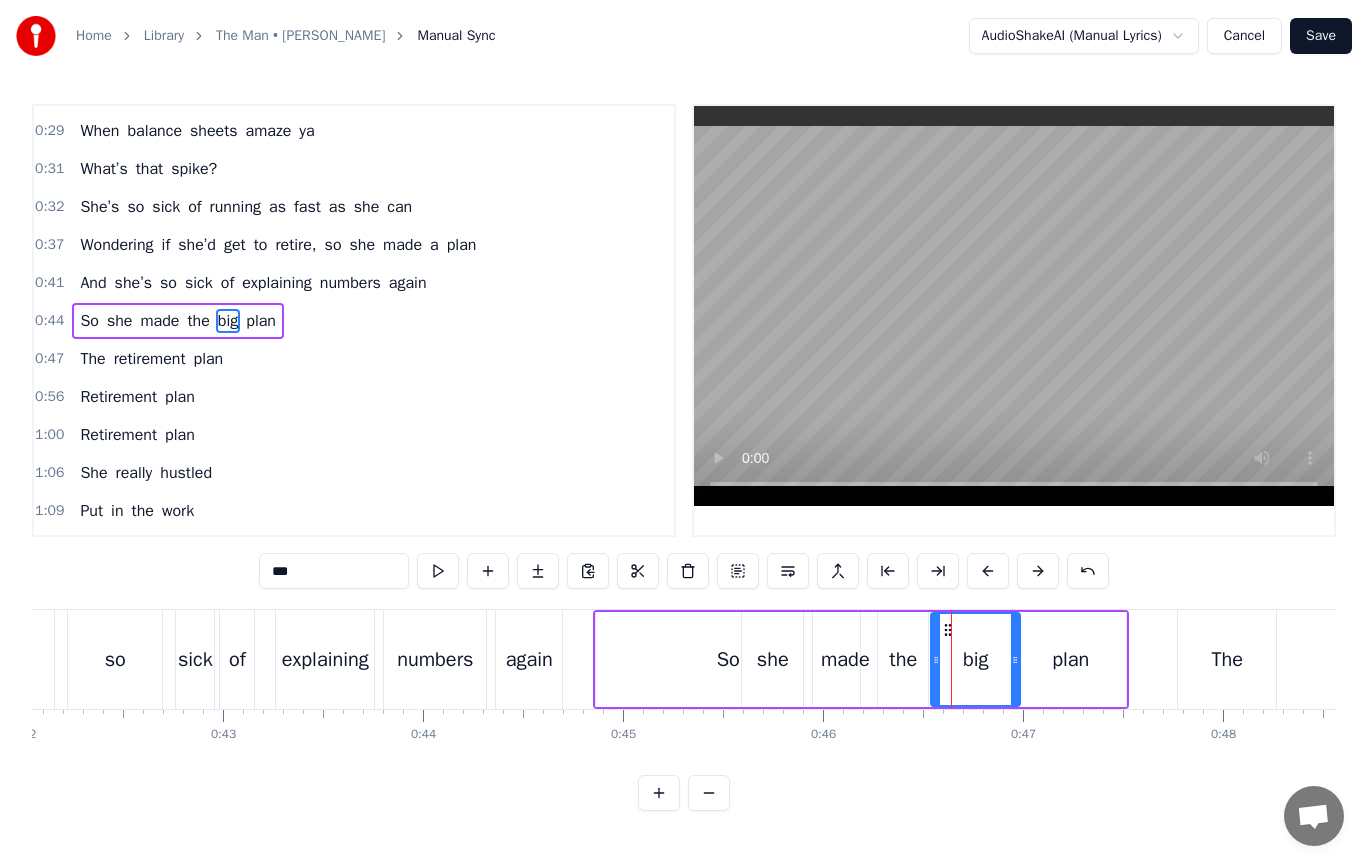 drag, startPoint x: 986, startPoint y: 658, endPoint x: 1017, endPoint y: 658, distance: 31 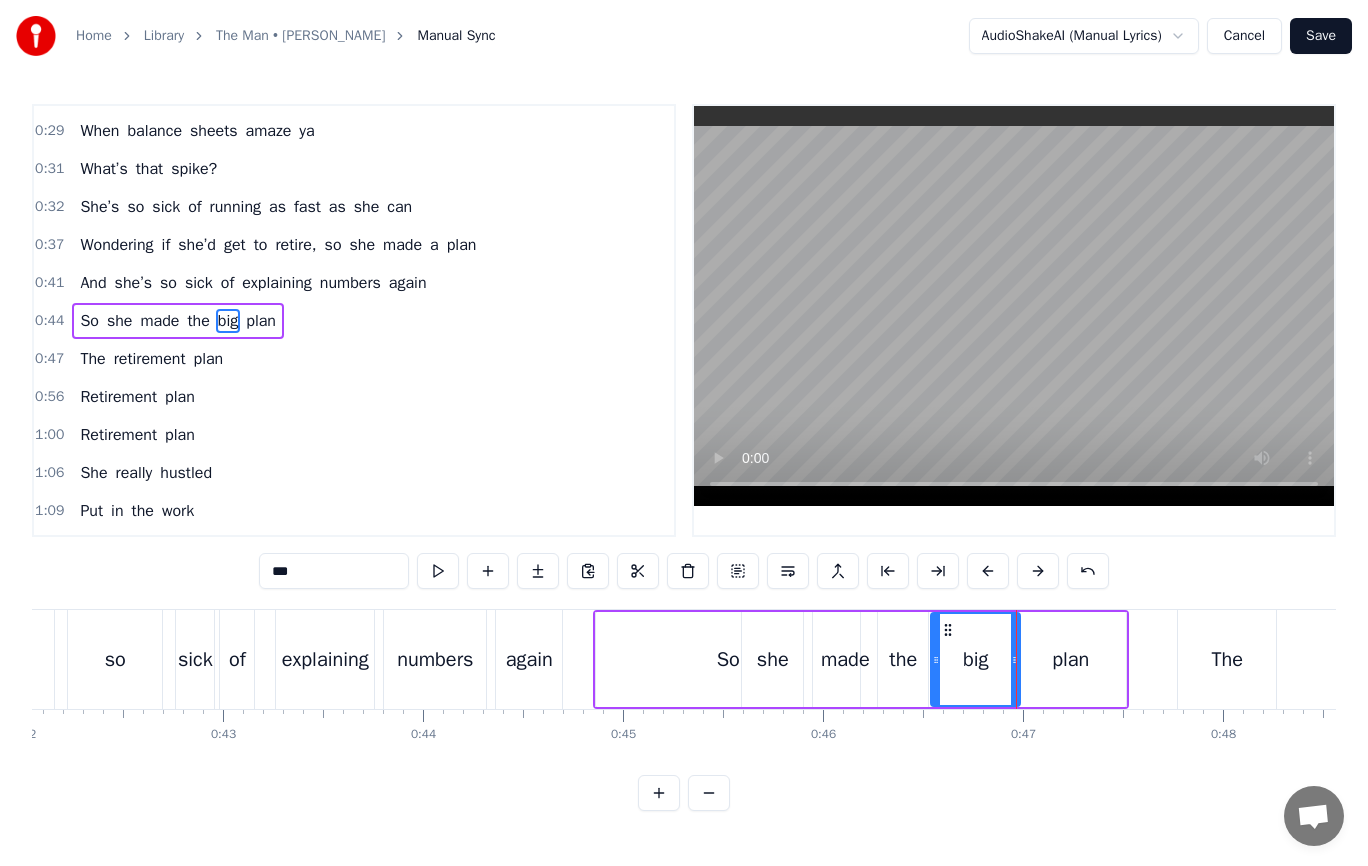 click on "the" at bounding box center (903, 660) 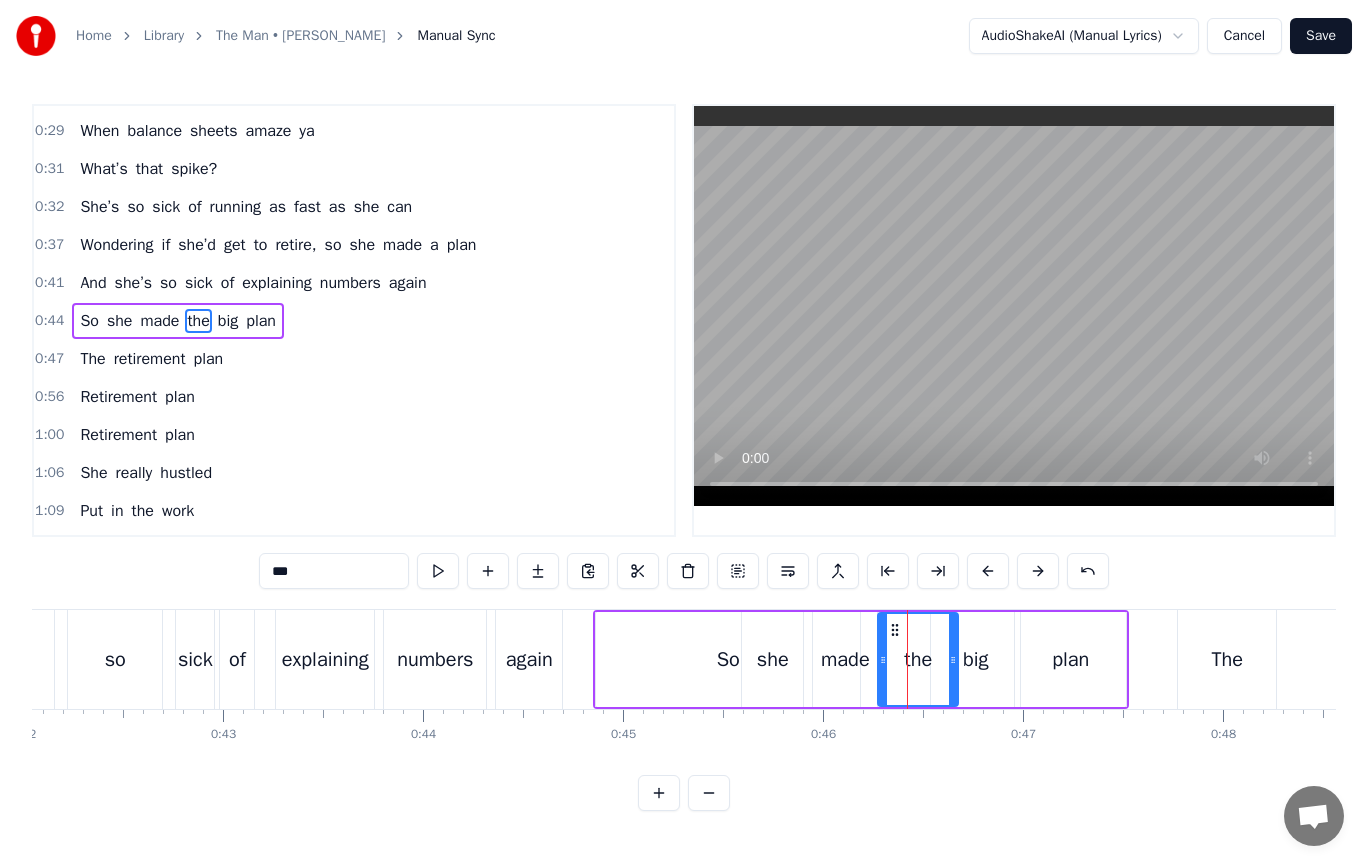 drag, startPoint x: 926, startPoint y: 658, endPoint x: 956, endPoint y: 660, distance: 30.066593 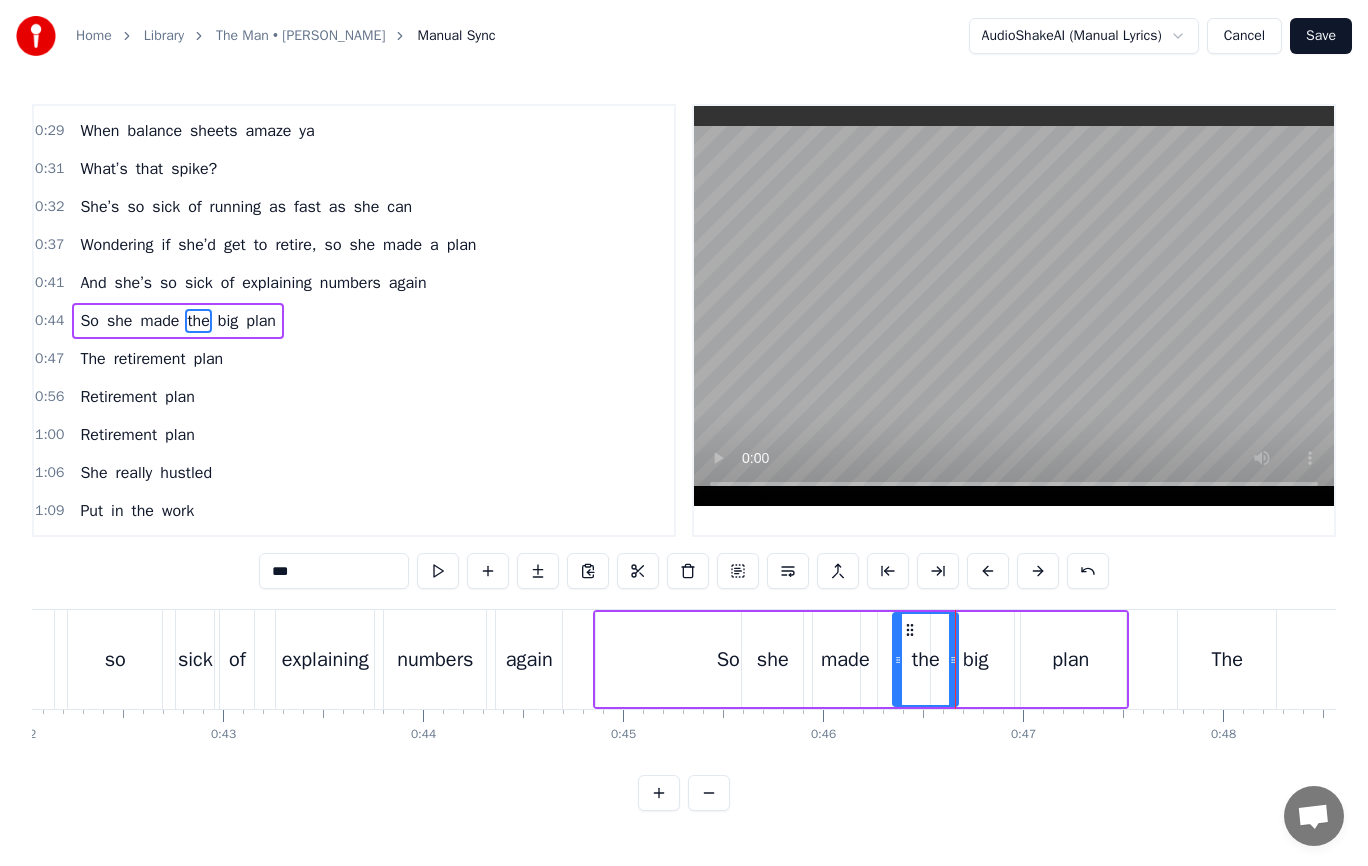 drag, startPoint x: 880, startPoint y: 659, endPoint x: 893, endPoint y: 664, distance: 13.928389 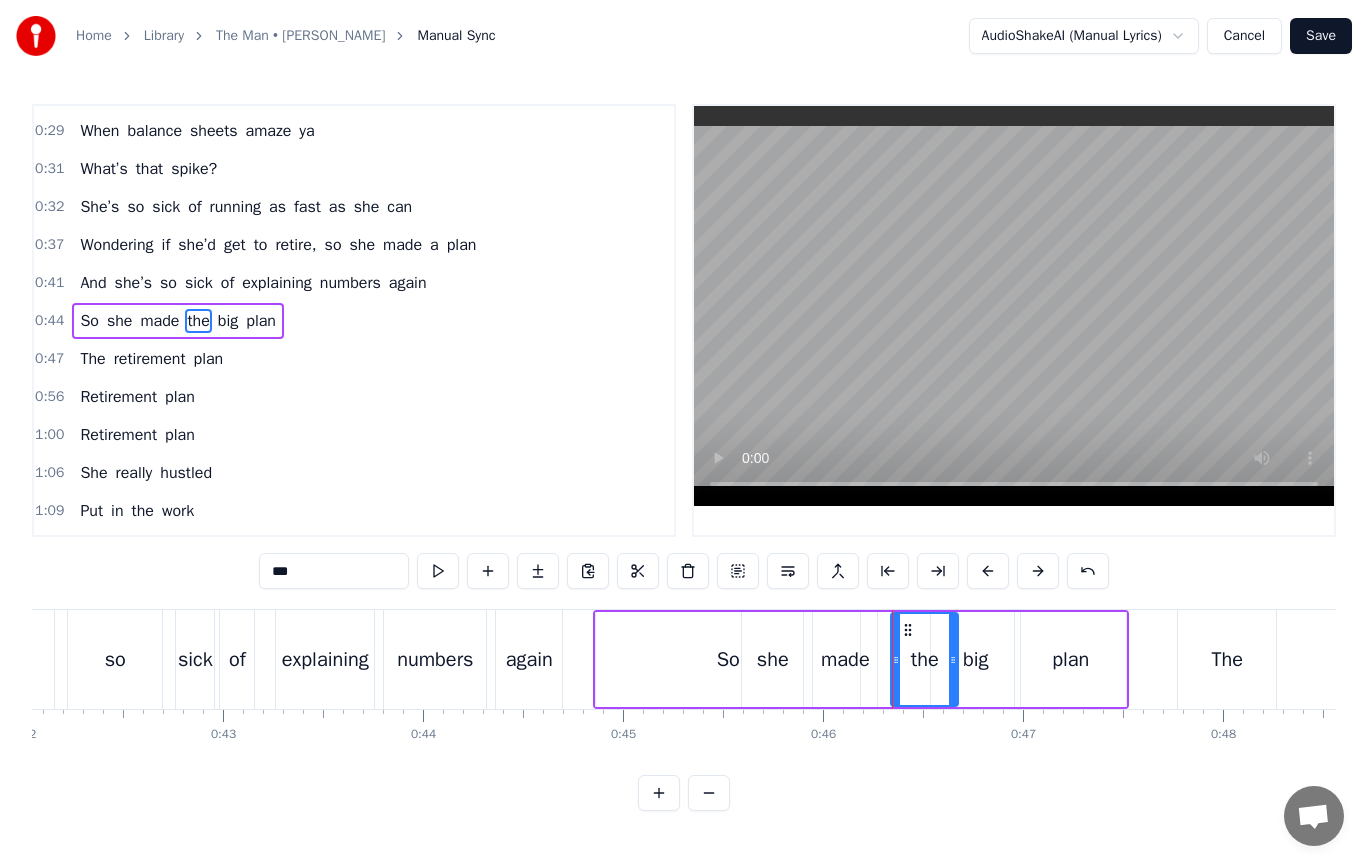 click on "made" at bounding box center [845, 660] 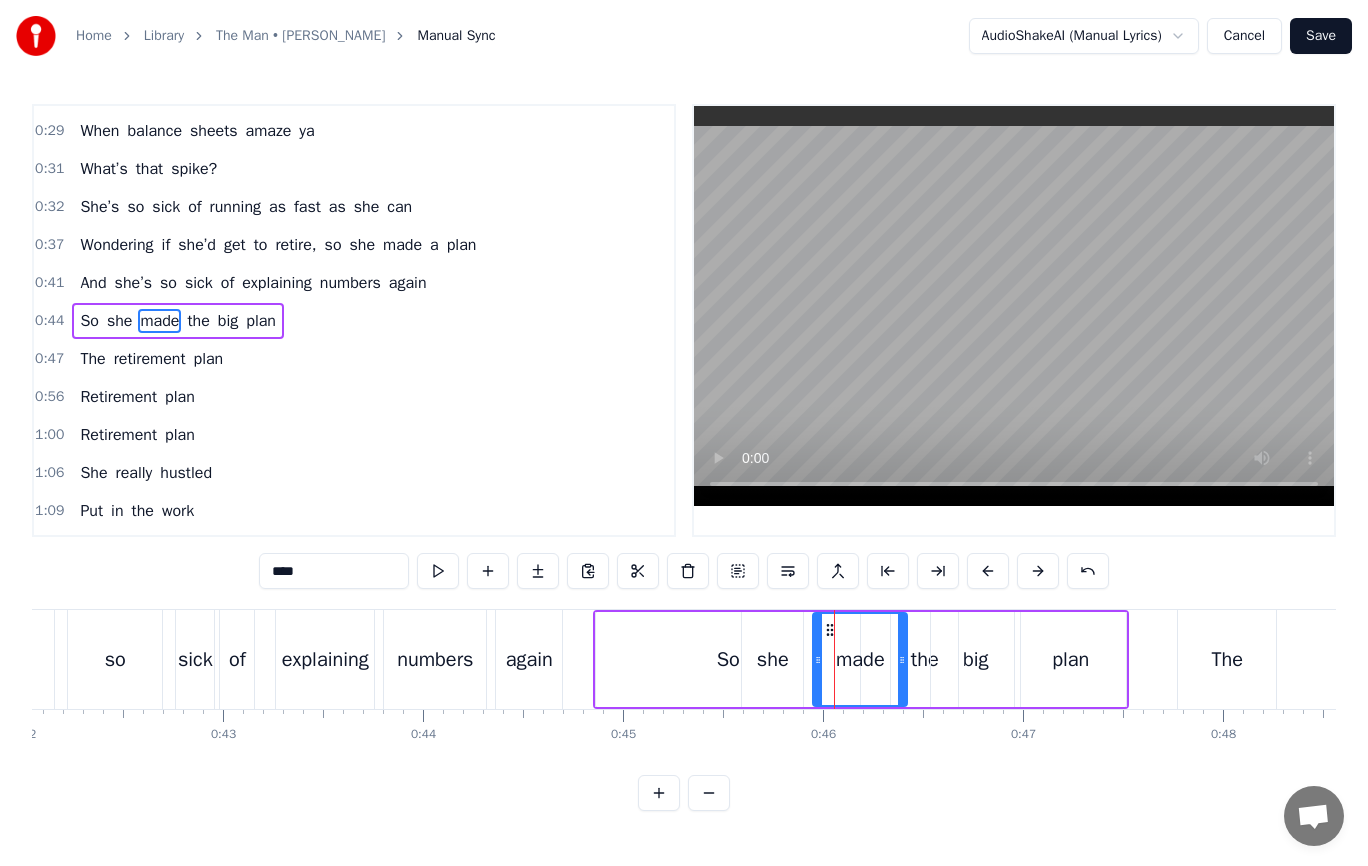 drag, startPoint x: 875, startPoint y: 658, endPoint x: 882, endPoint y: 666, distance: 10.630146 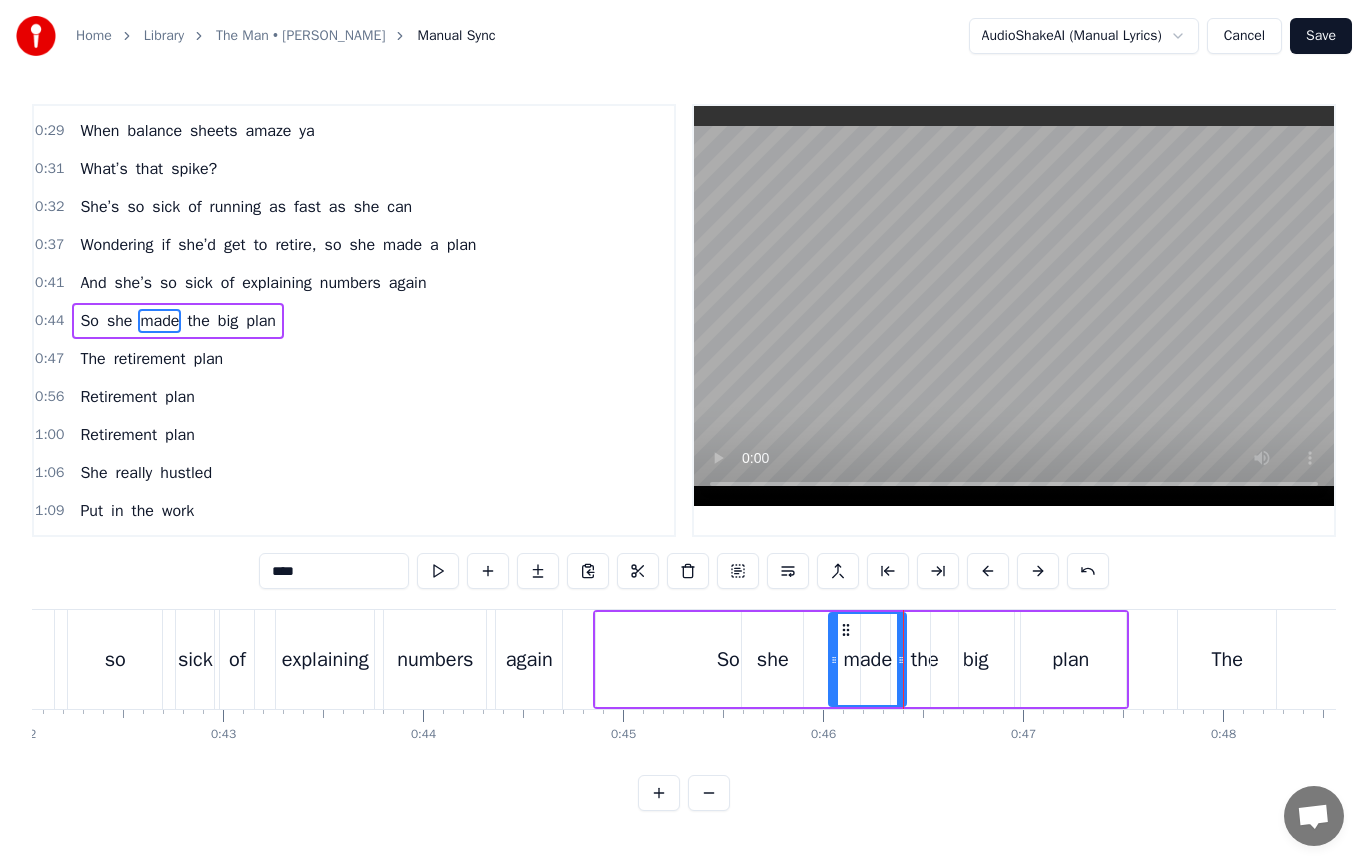drag, startPoint x: 819, startPoint y: 658, endPoint x: 834, endPoint y: 661, distance: 15.297058 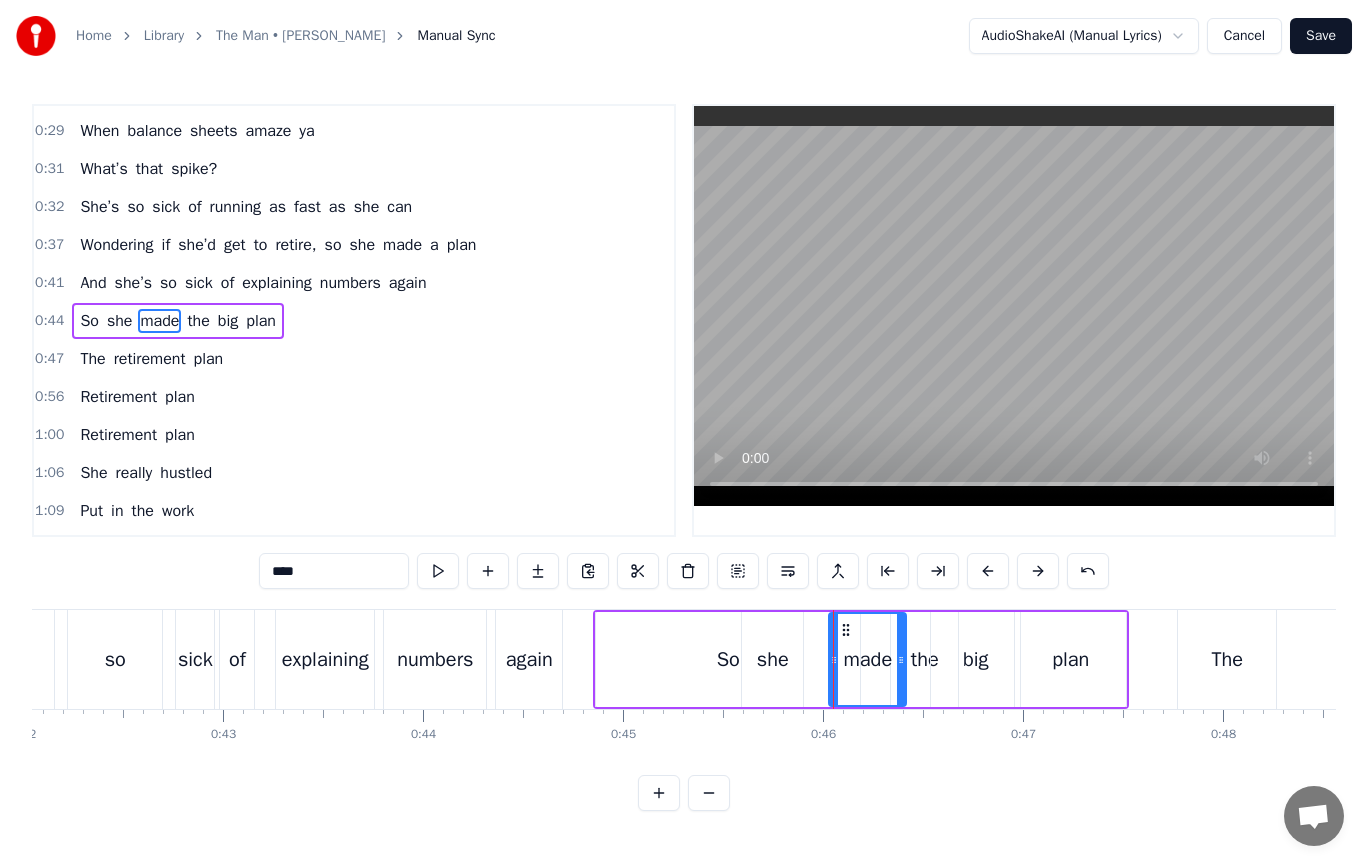 click on "So" at bounding box center (728, 660) 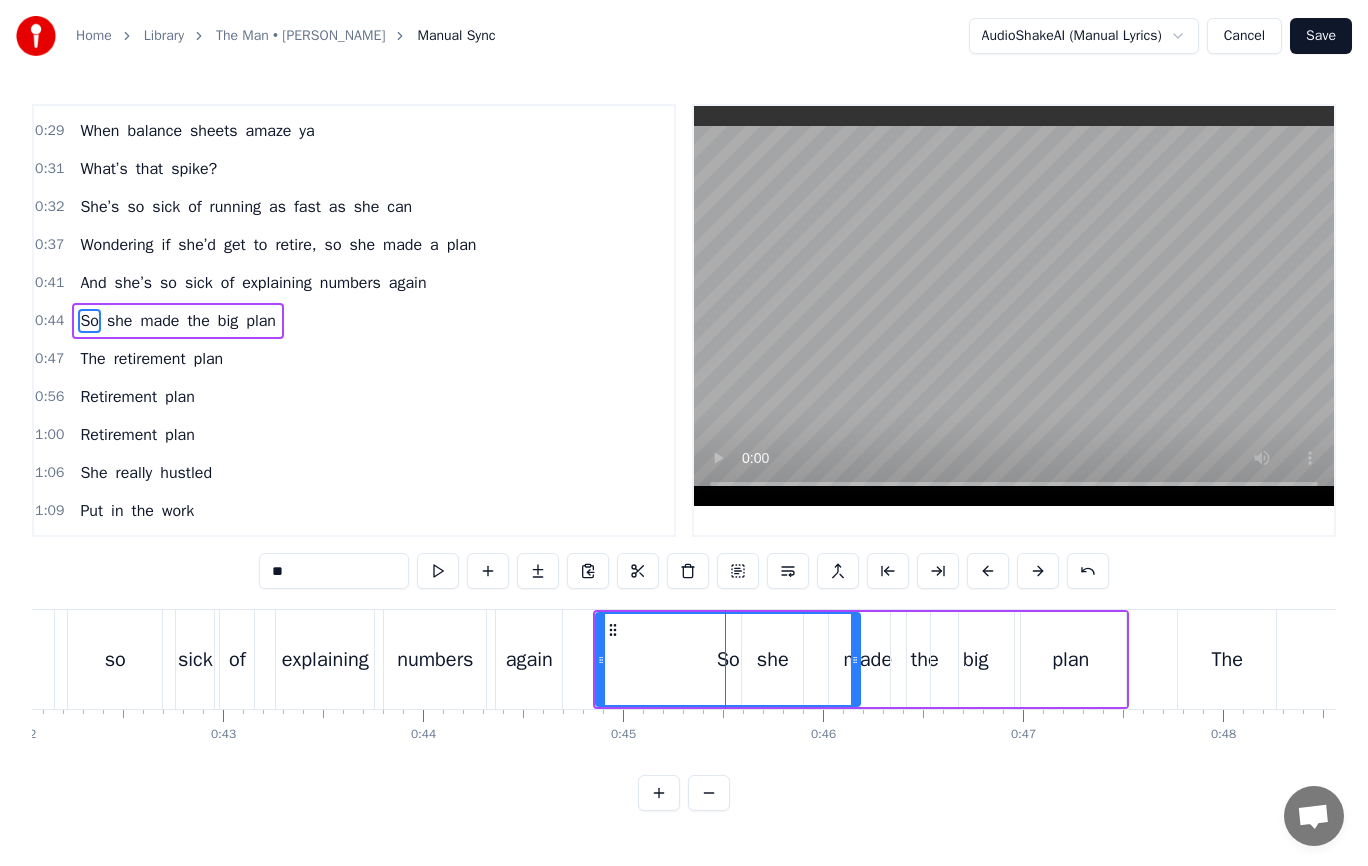 click on "So" at bounding box center (728, 659) 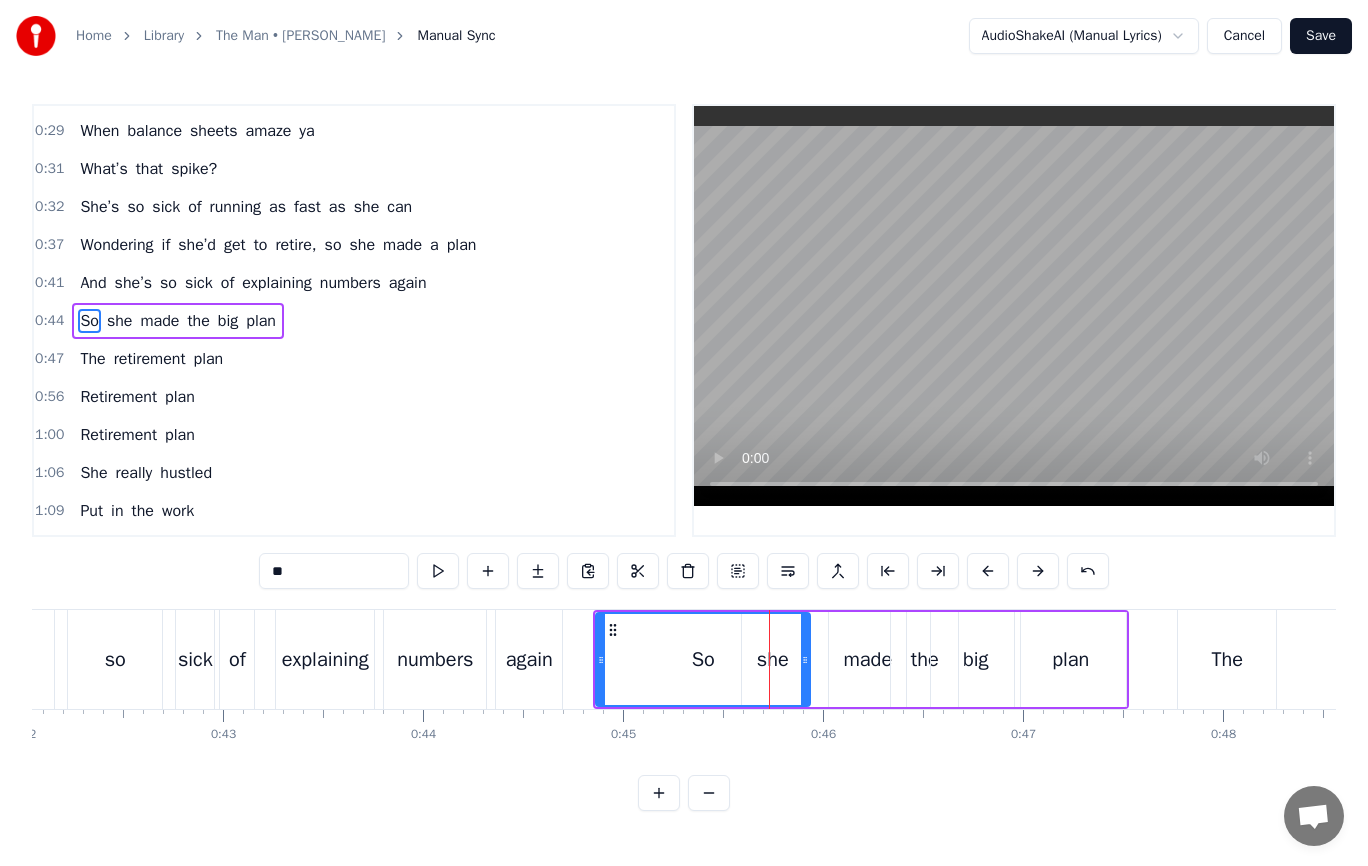drag, startPoint x: 857, startPoint y: 653, endPoint x: 807, endPoint y: 657, distance: 50.159744 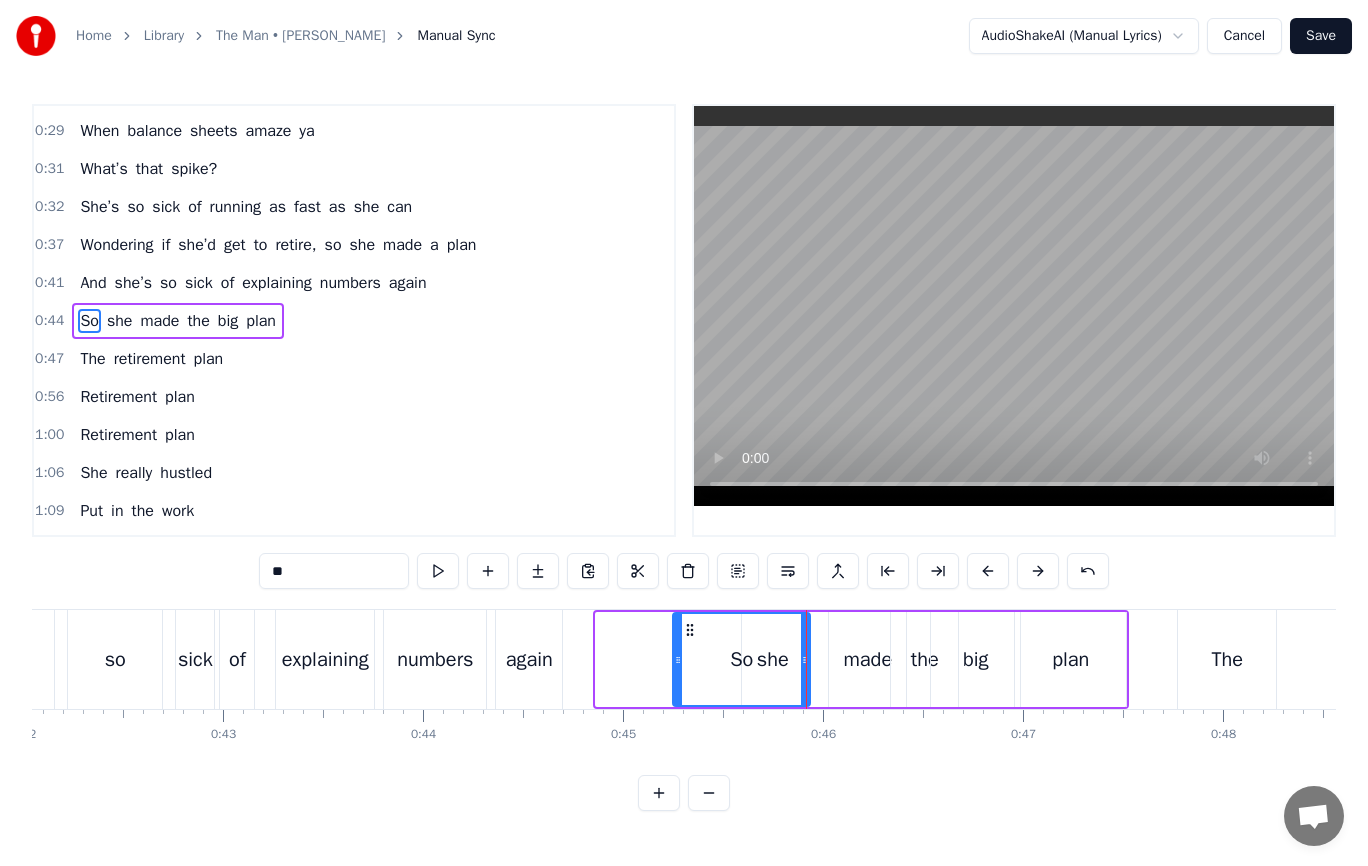 drag, startPoint x: 599, startPoint y: 662, endPoint x: 676, endPoint y: 670, distance: 77.41447 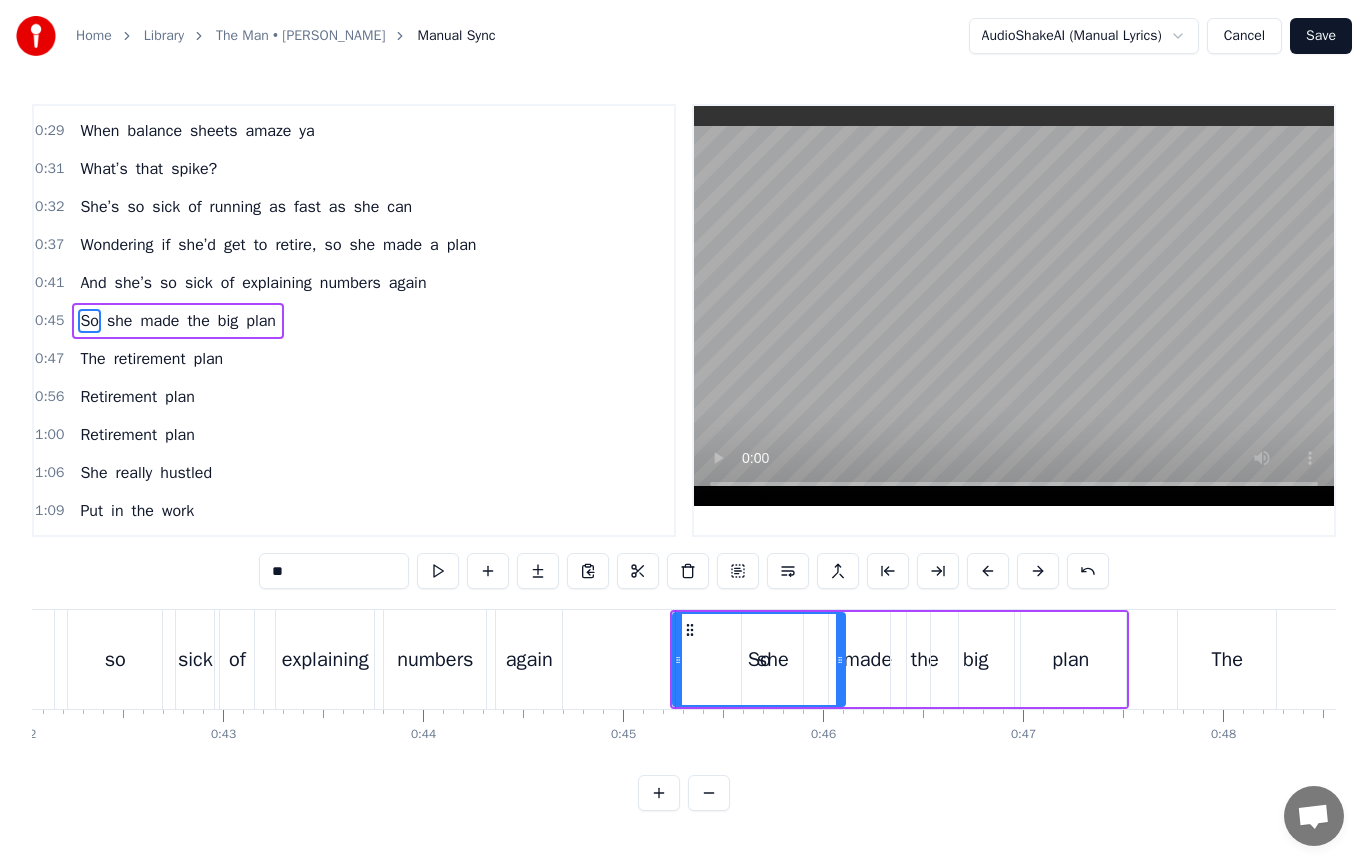drag, startPoint x: 805, startPoint y: 663, endPoint x: 840, endPoint y: 663, distance: 35 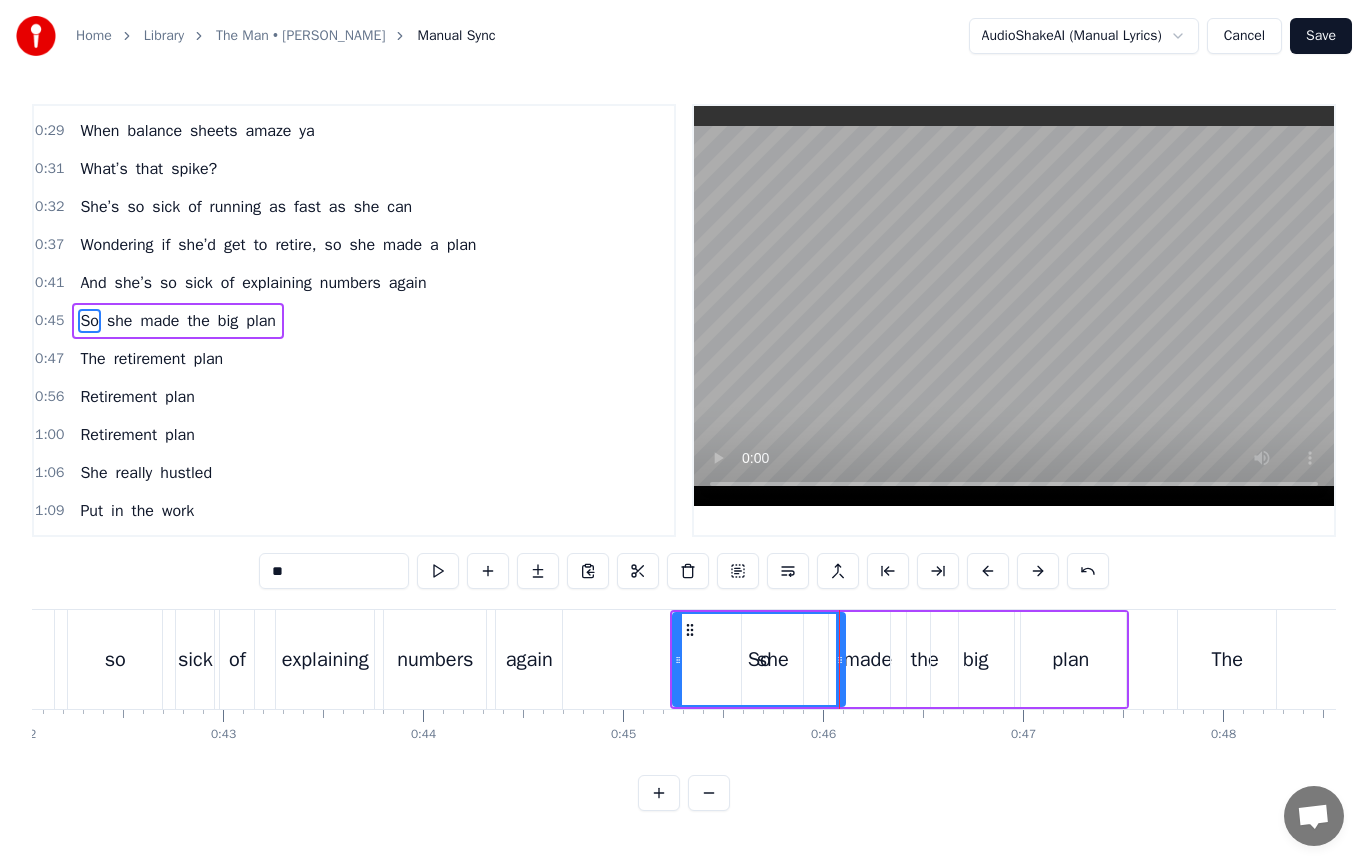 click on "So" at bounding box center (759, 659) 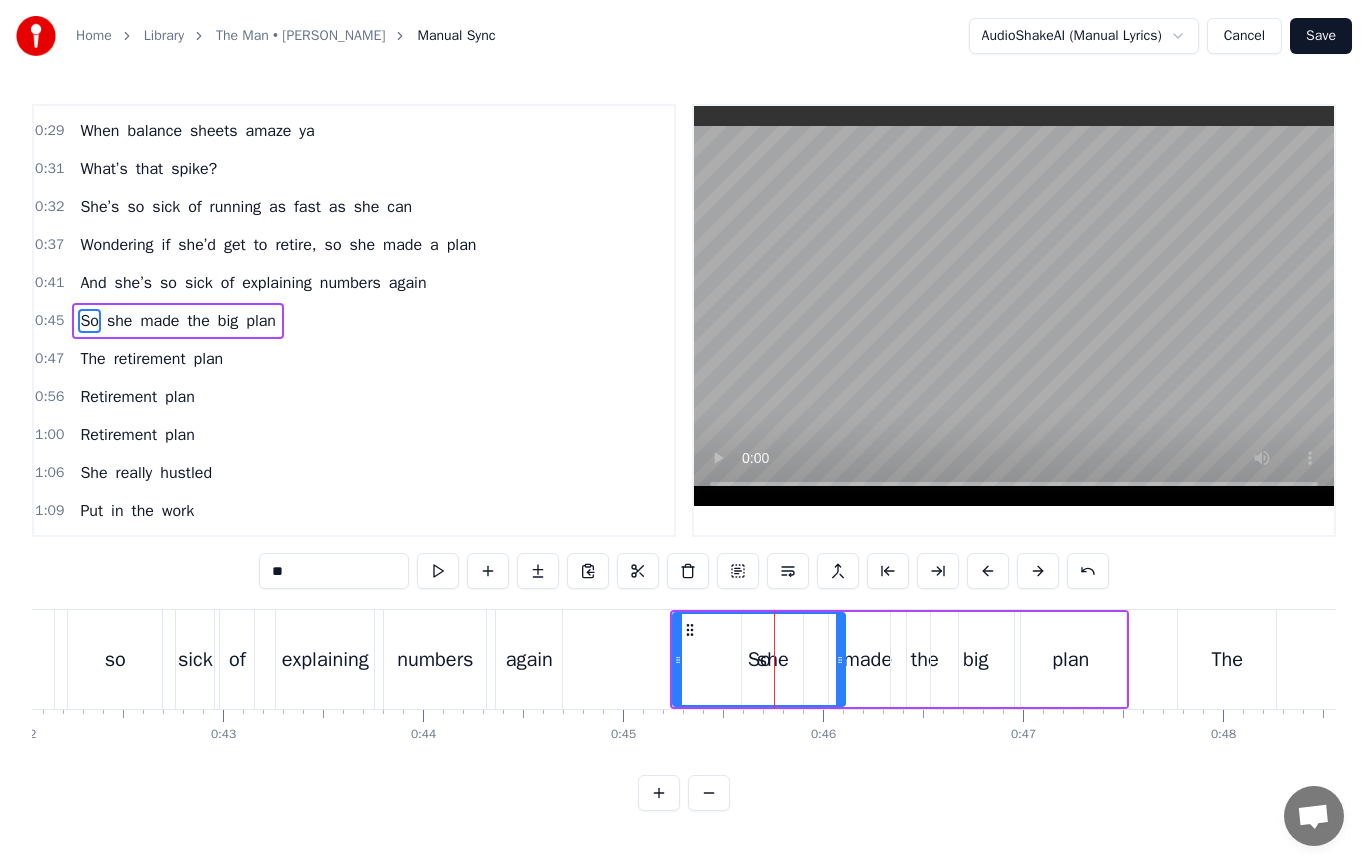 click on "So" at bounding box center [759, 660] 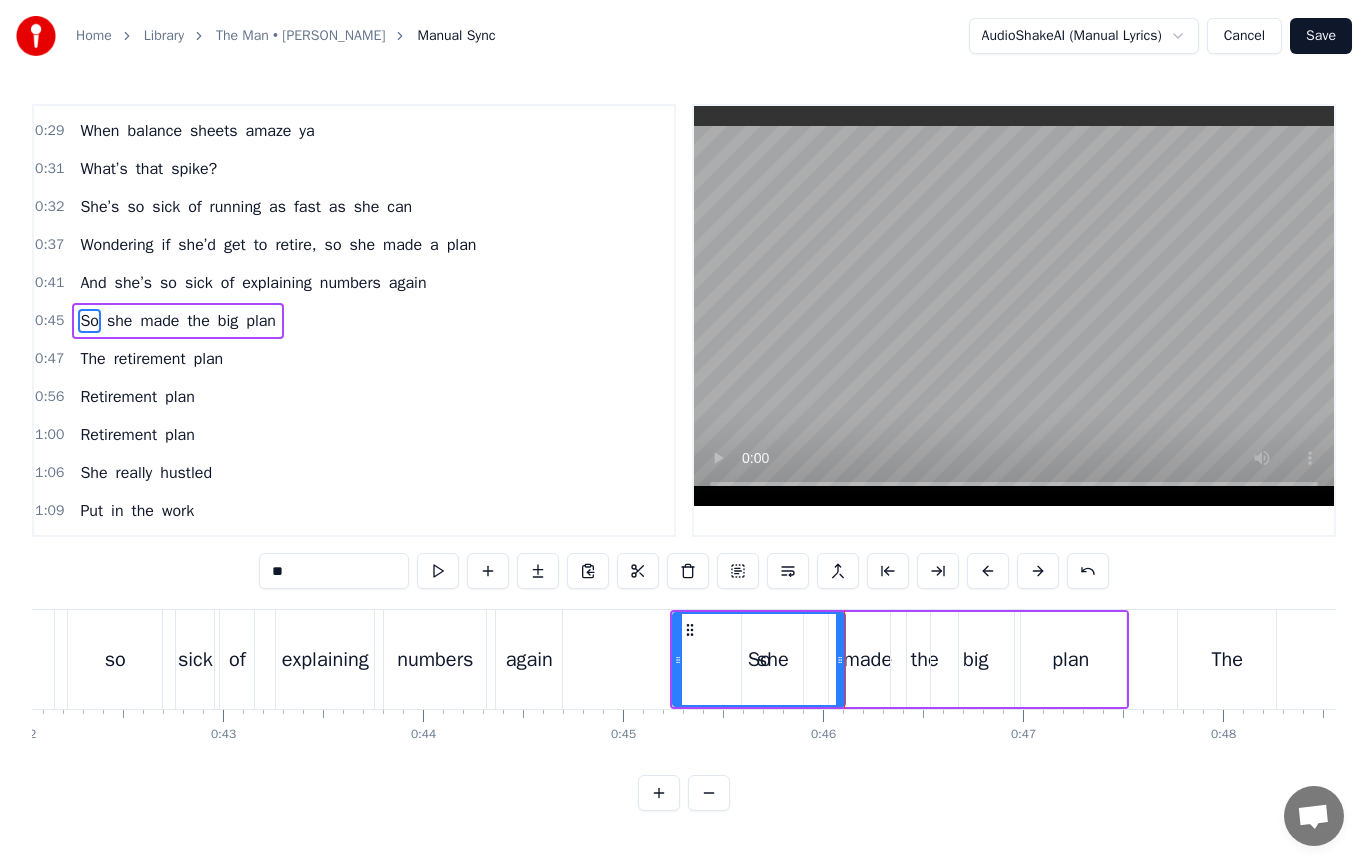 click on "So" at bounding box center (759, 660) 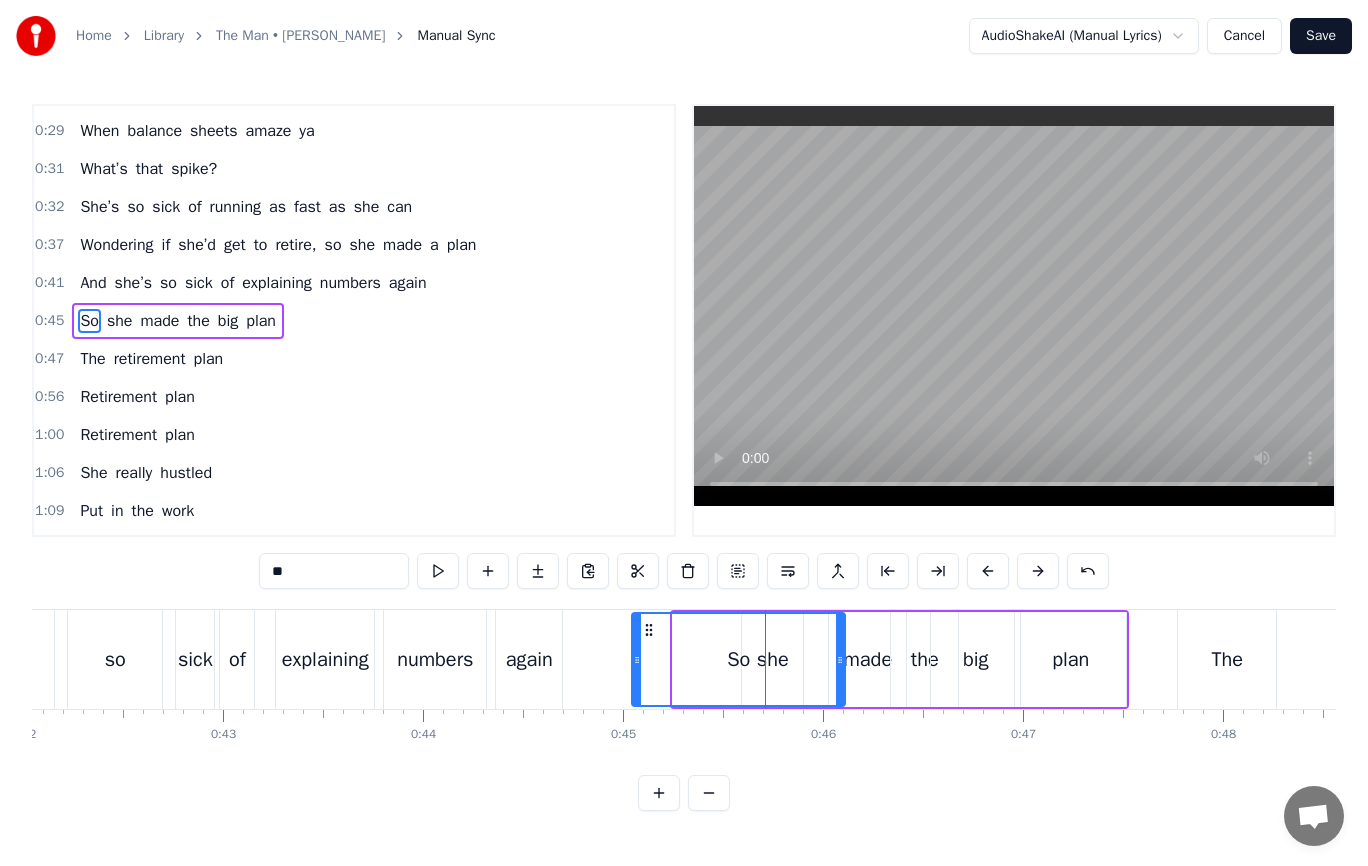 drag, startPoint x: 678, startPoint y: 661, endPoint x: 637, endPoint y: 657, distance: 41.19466 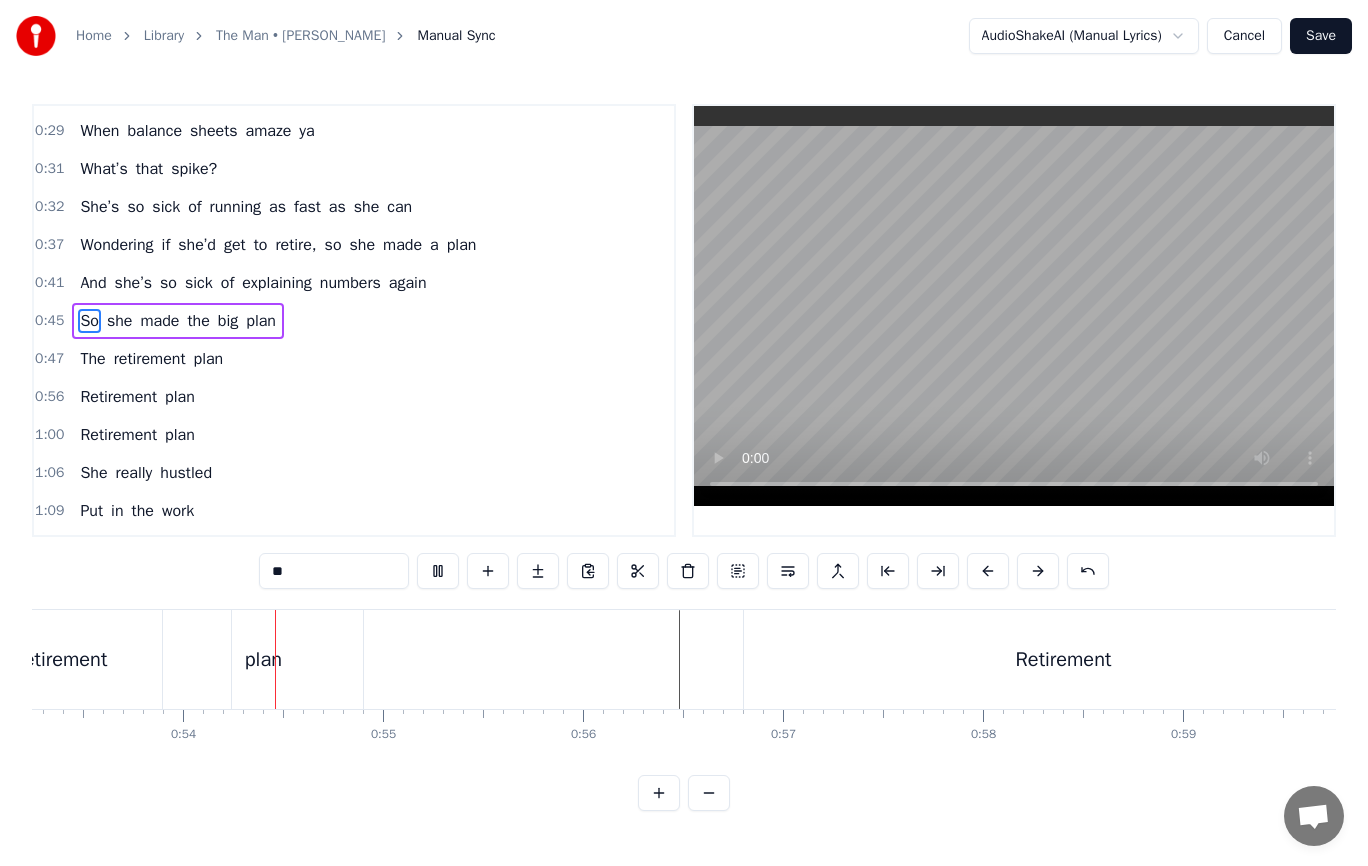 scroll, scrollTop: 0, scrollLeft: 10654, axis: horizontal 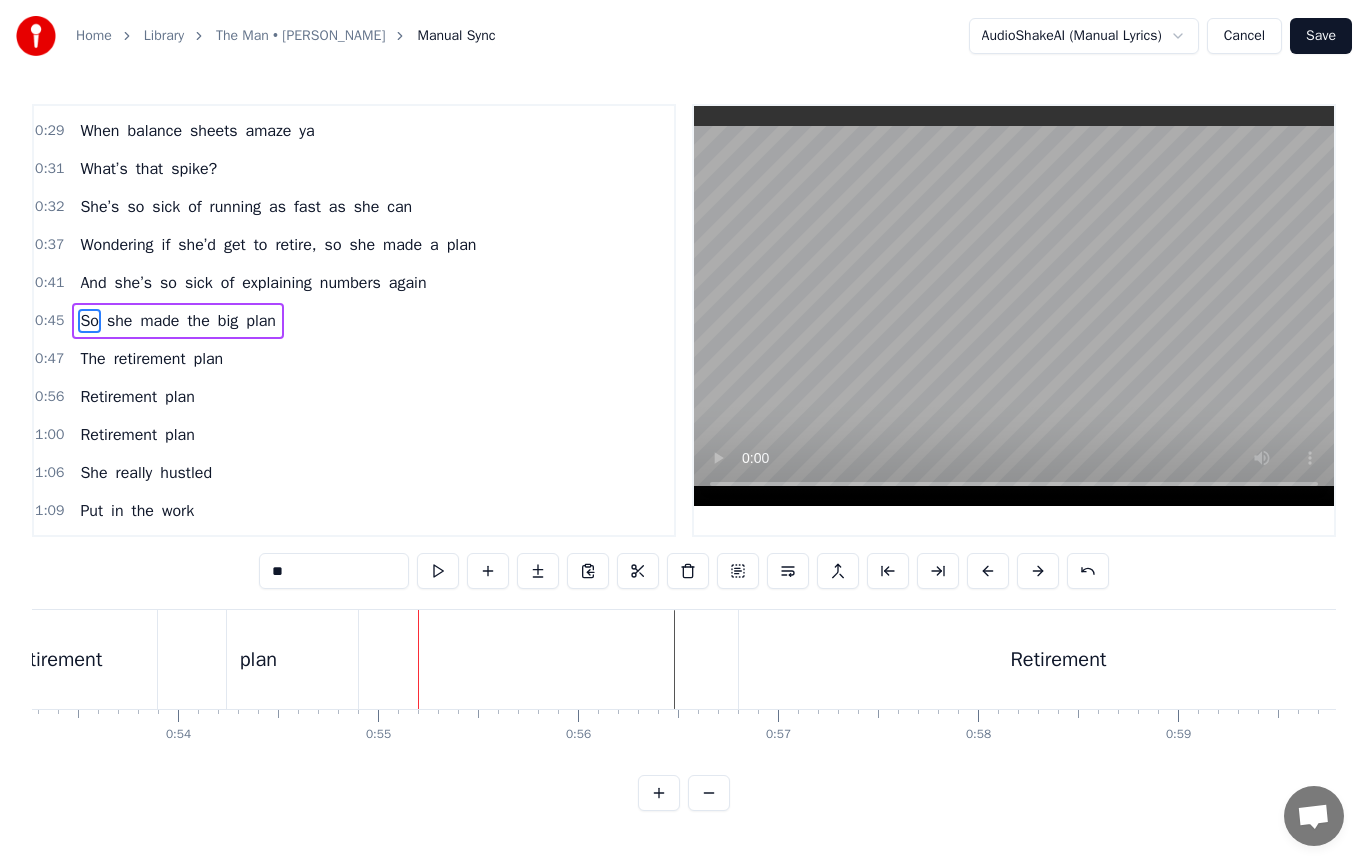 click on "Cancel" at bounding box center (1244, 36) 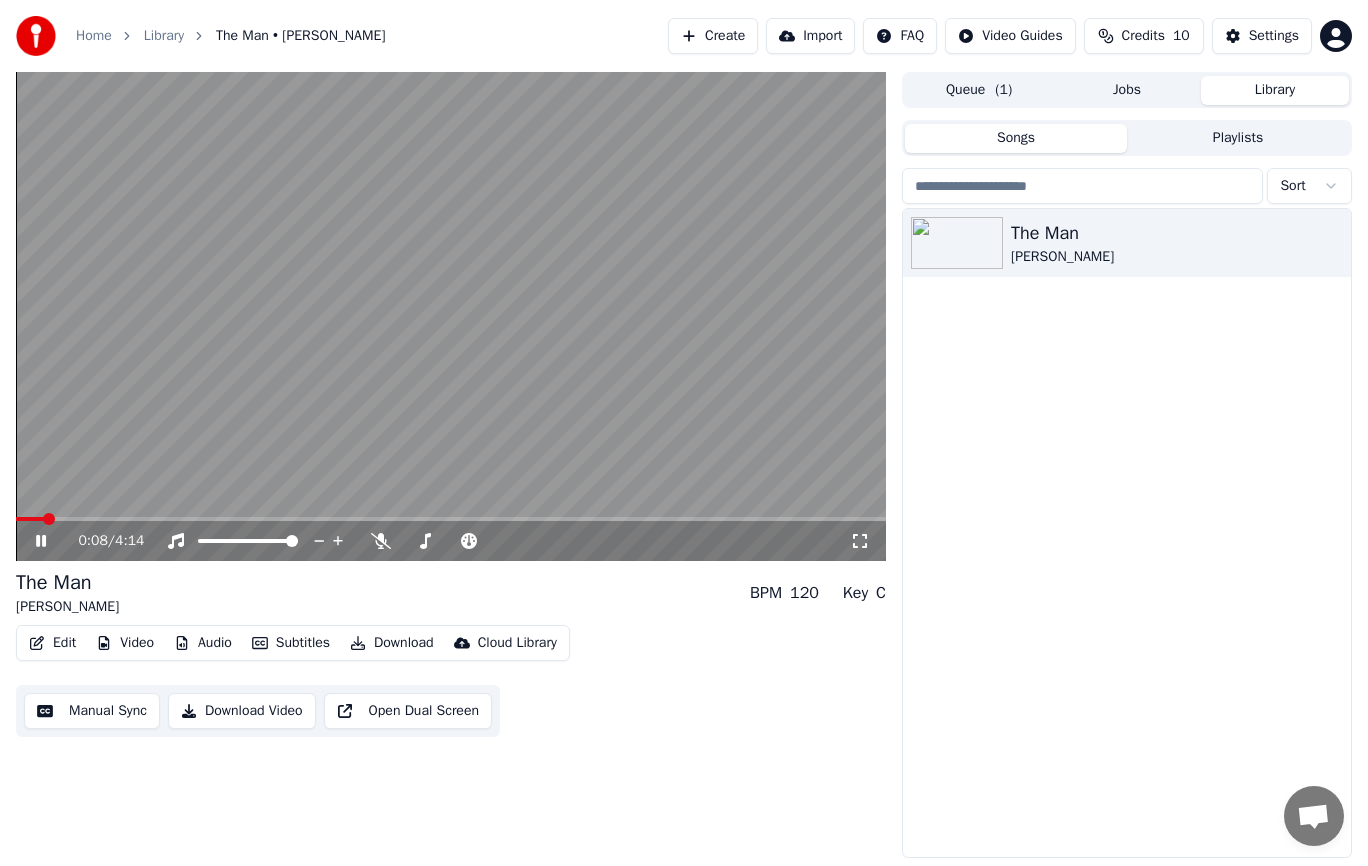 click on "Queue ( 1 )" at bounding box center (979, 90) 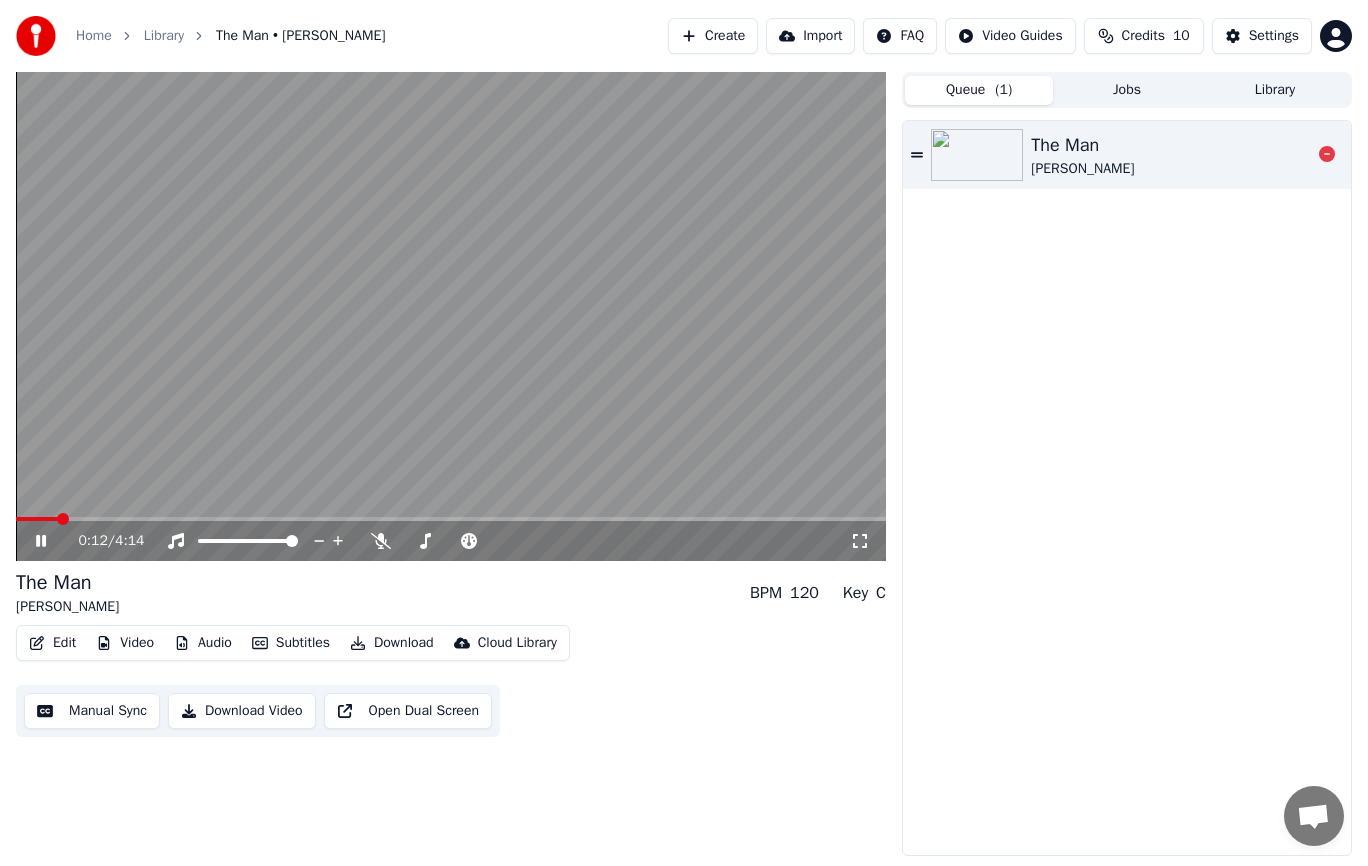 click at bounding box center [977, 155] 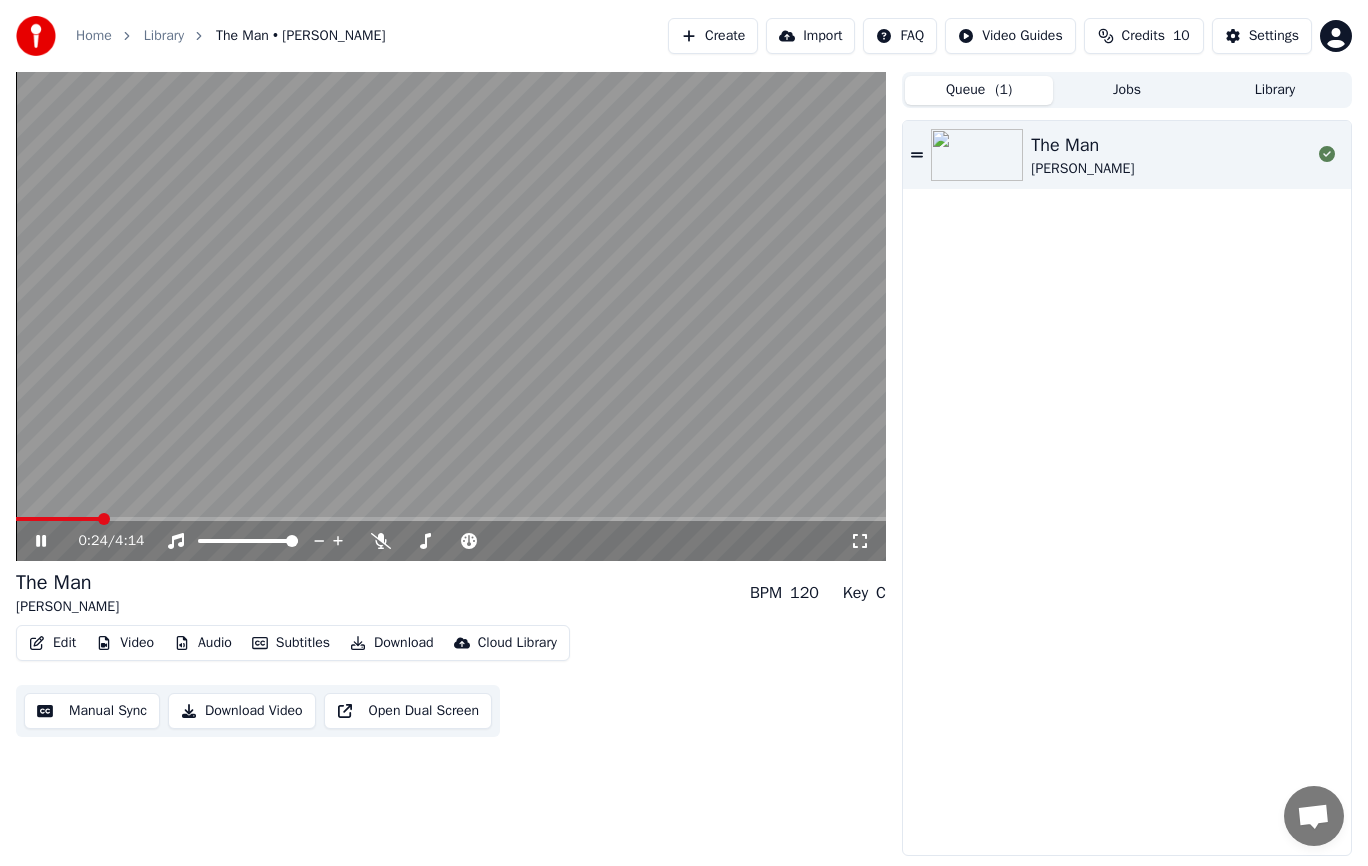 click 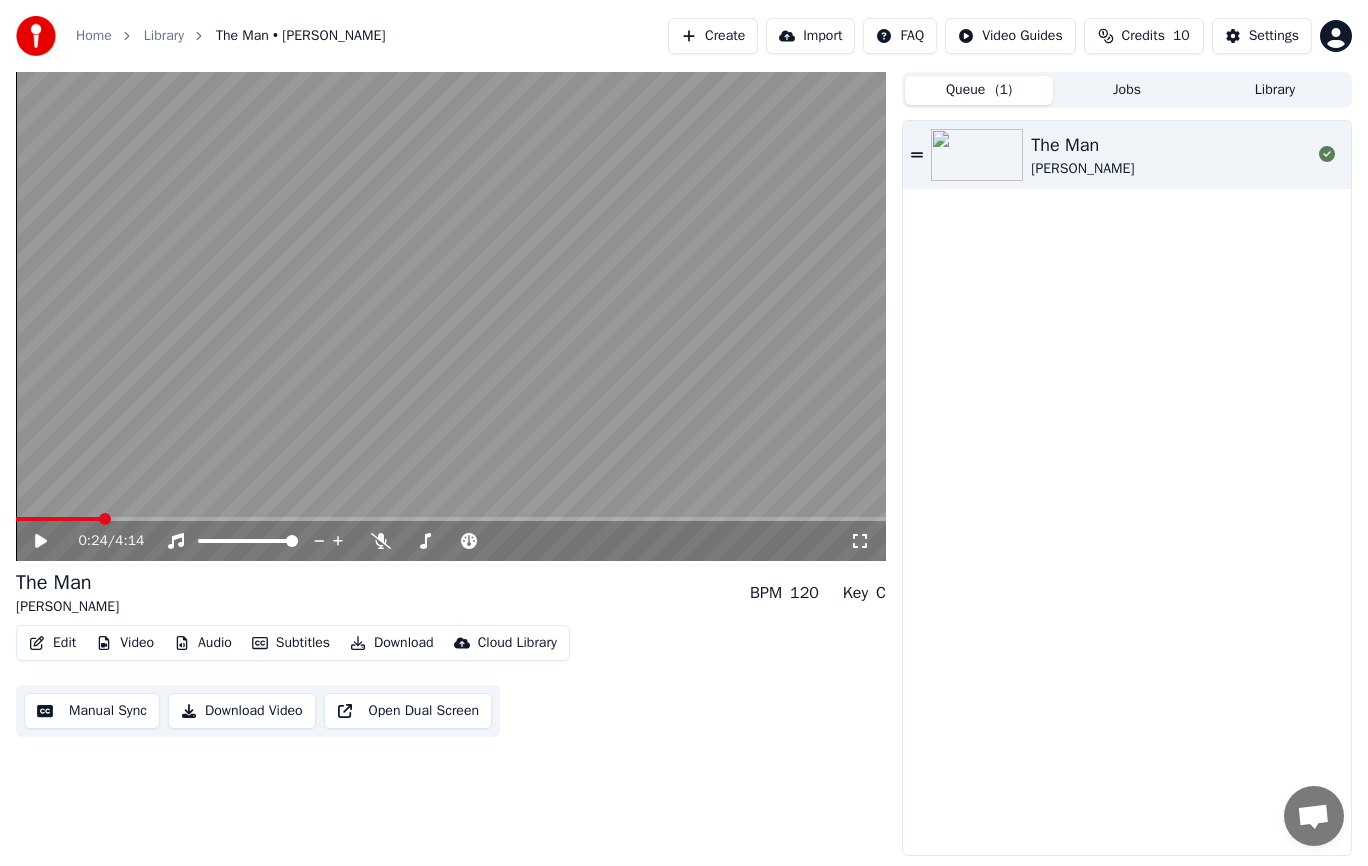 click 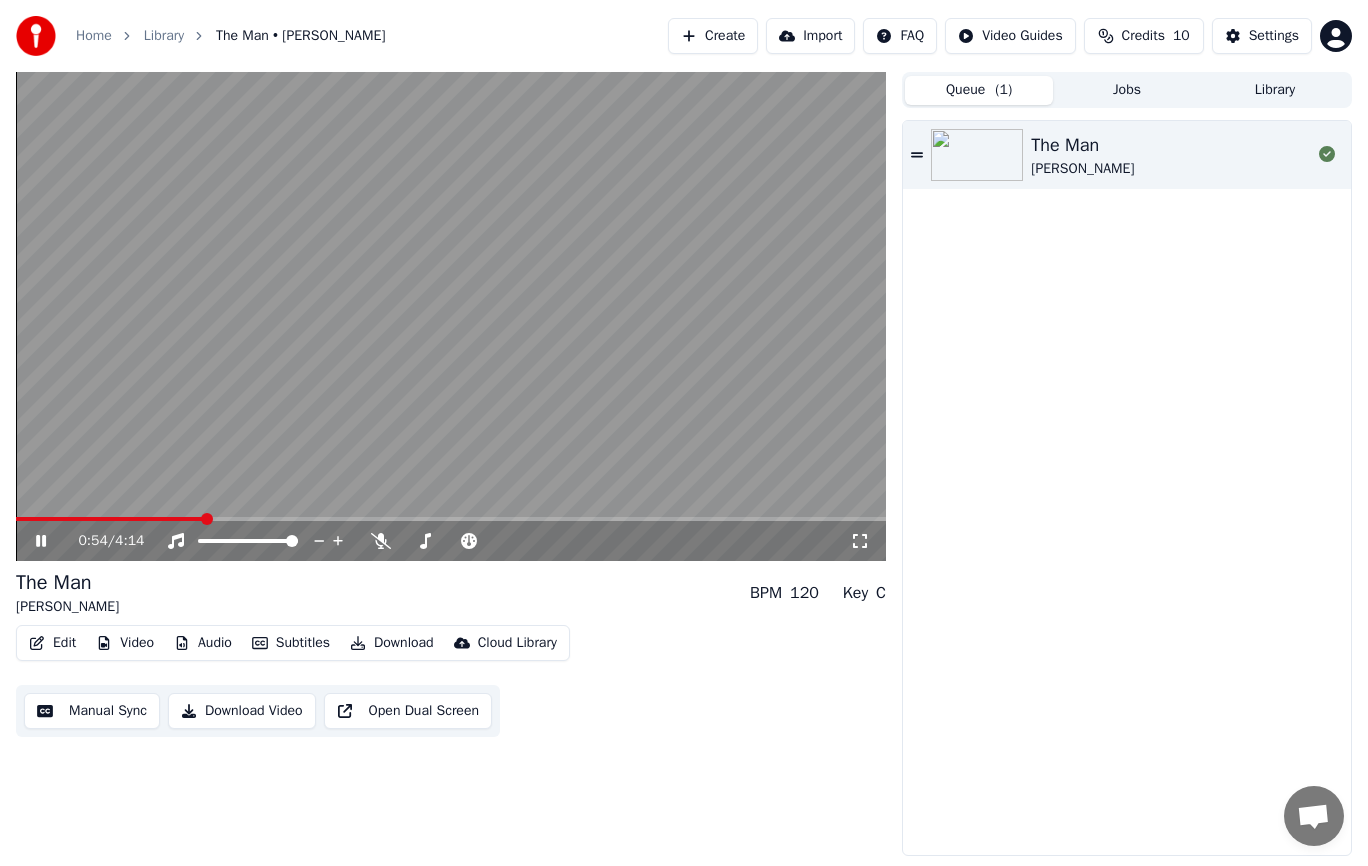 click at bounding box center (207, 519) 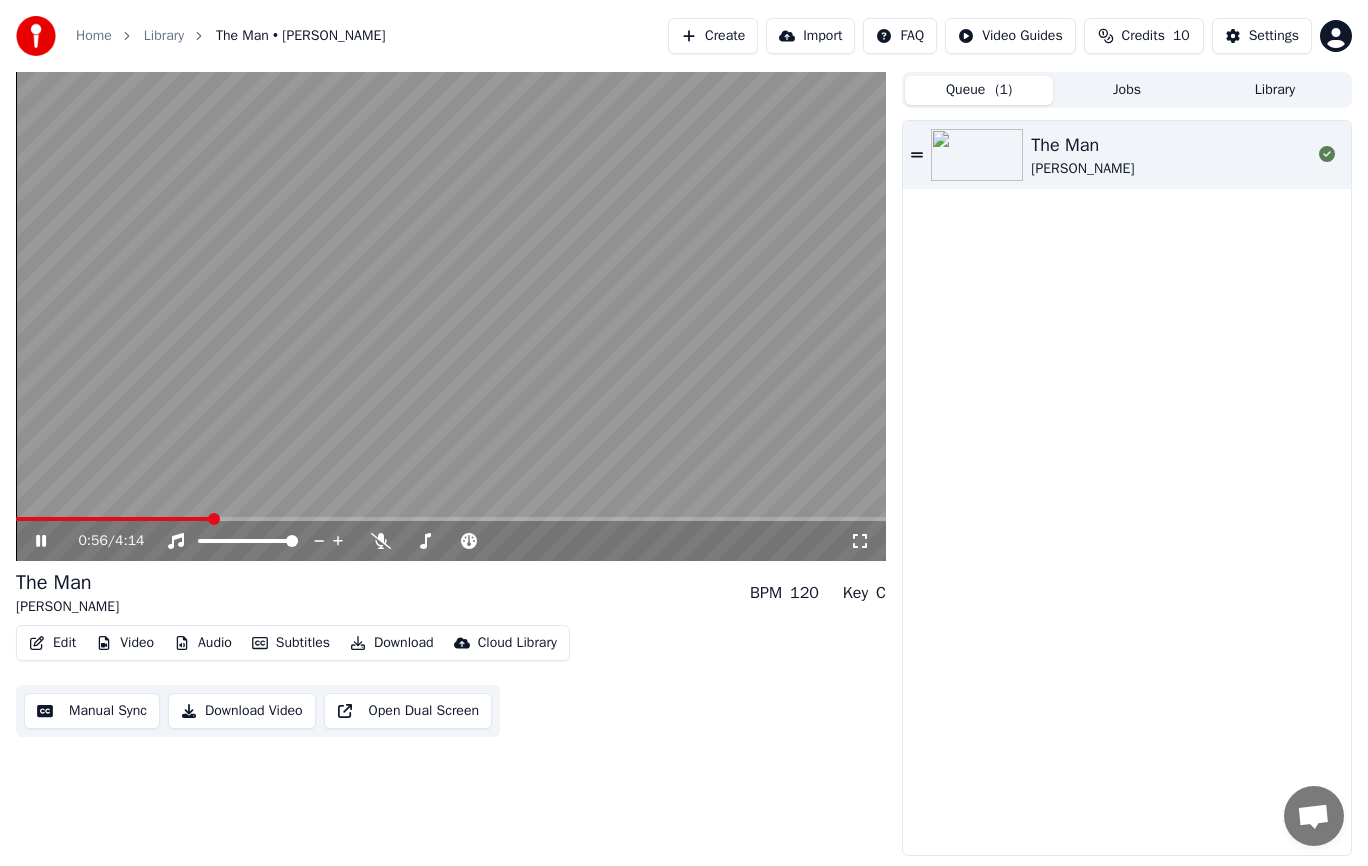 click on "Edit" at bounding box center [52, 643] 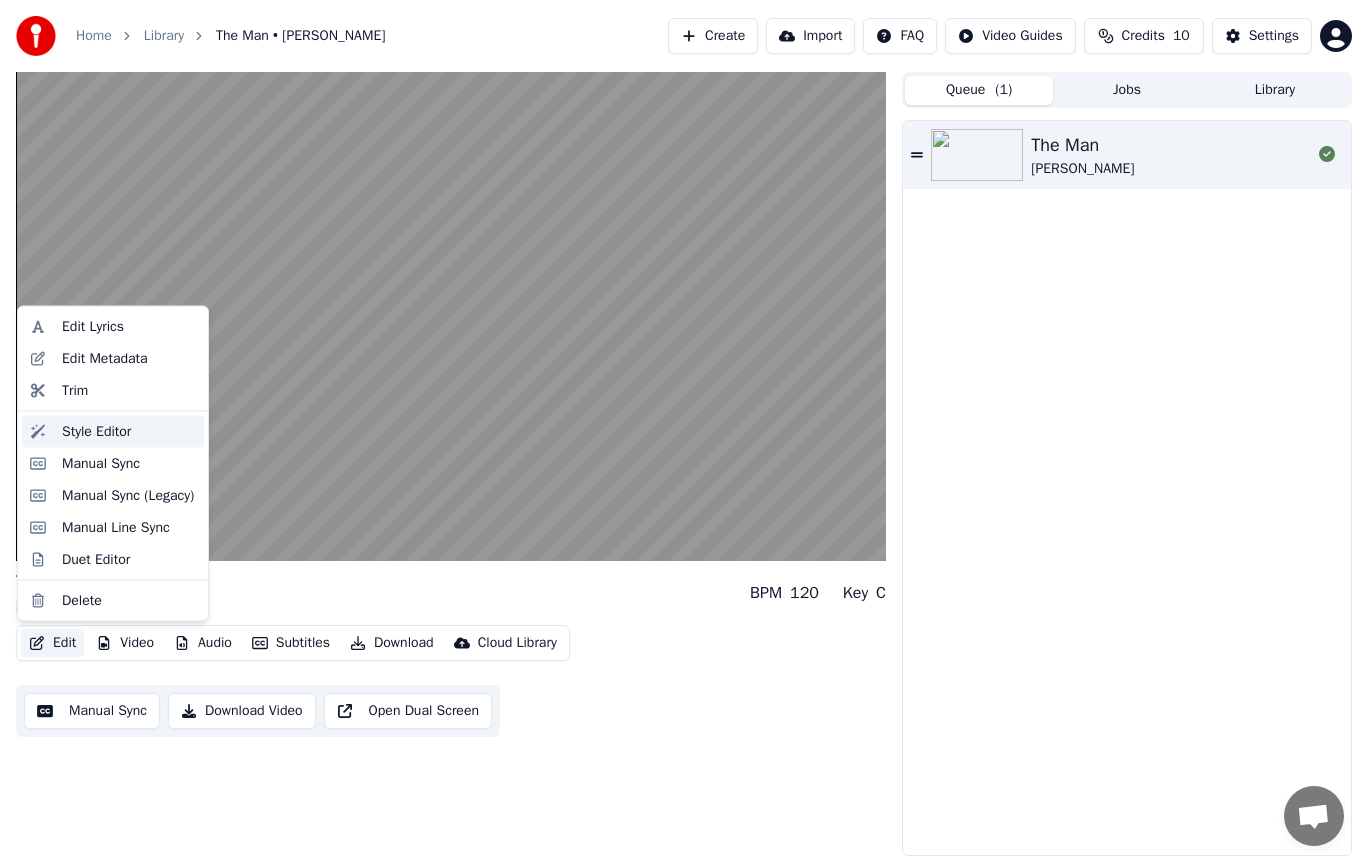 click on "Style Editor" at bounding box center [96, 431] 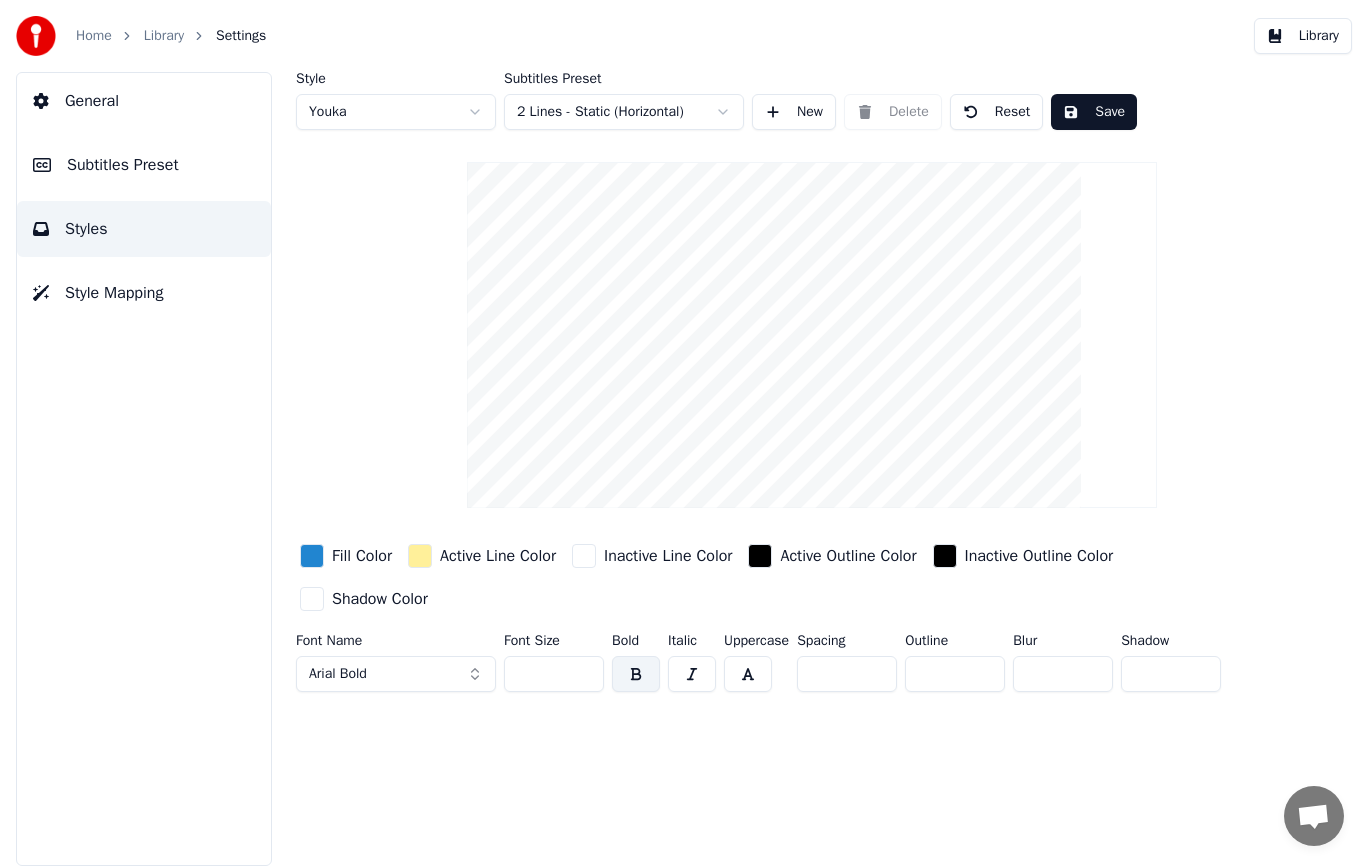 click on "General" at bounding box center [92, 101] 